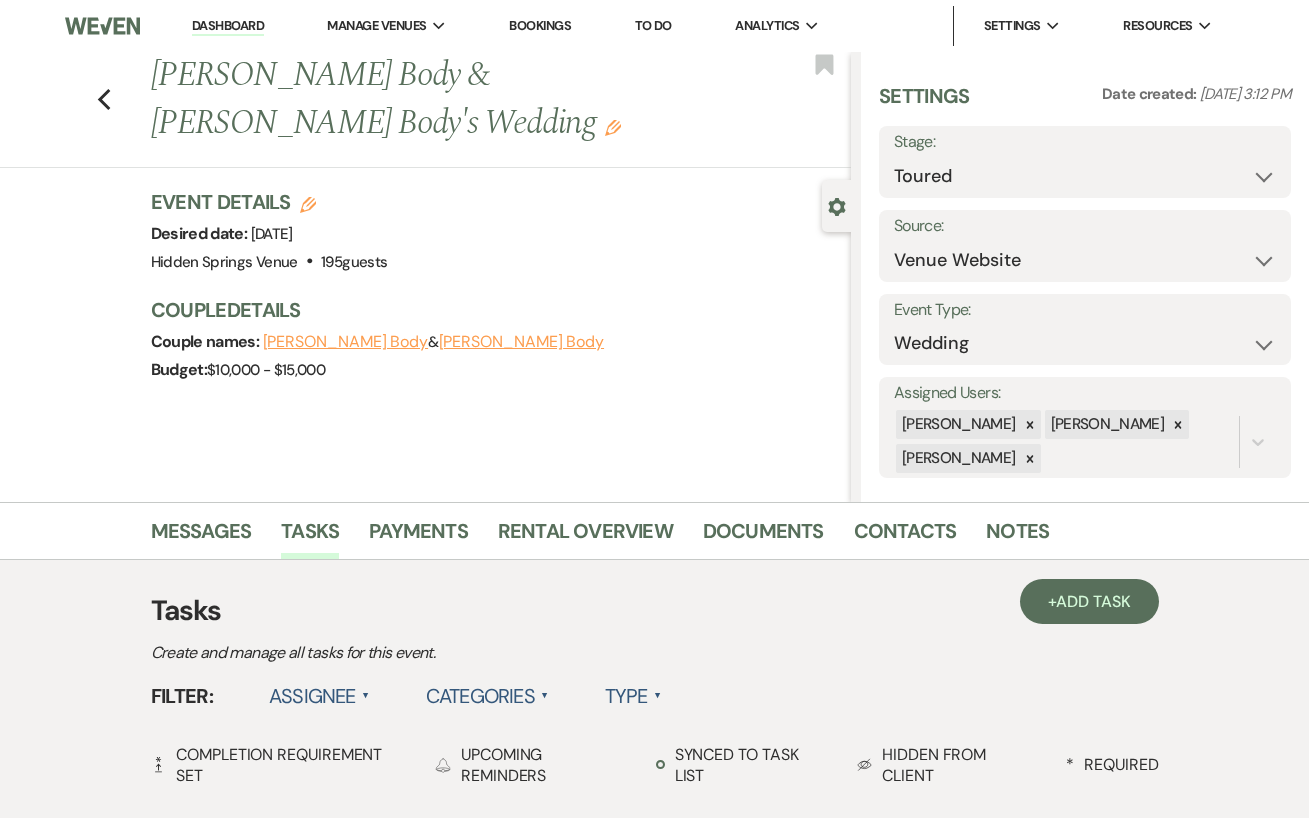 scroll, scrollTop: 0, scrollLeft: 0, axis: both 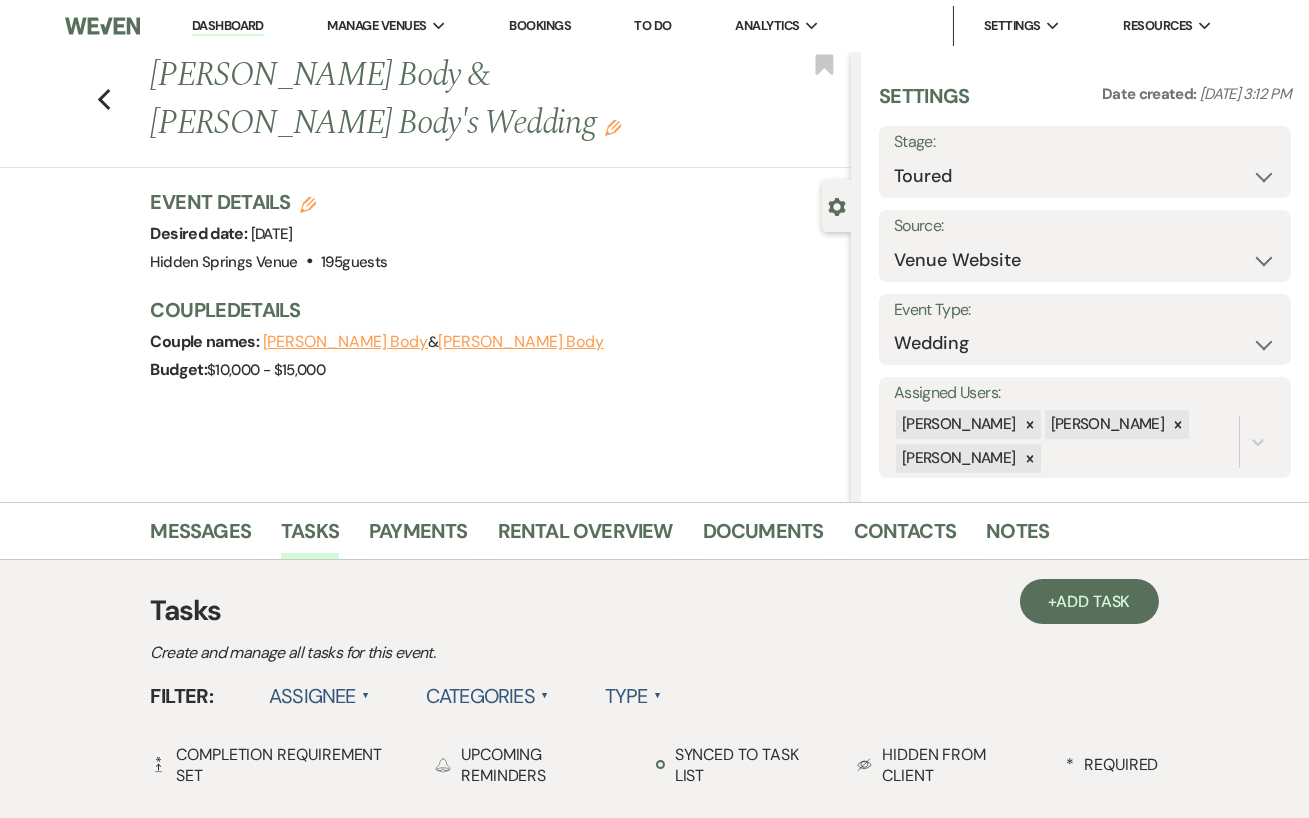 click on "Dashboard" at bounding box center [228, 26] 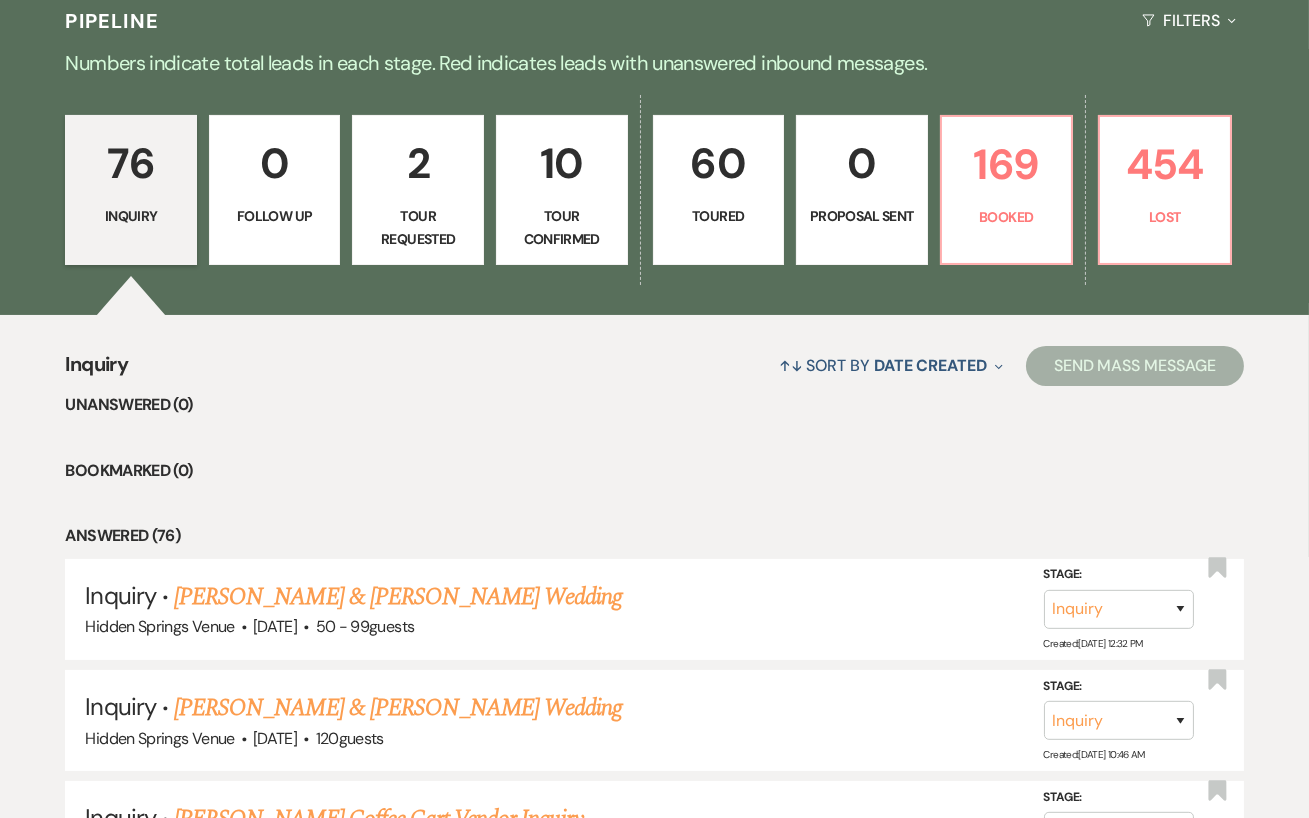 scroll, scrollTop: 534, scrollLeft: 0, axis: vertical 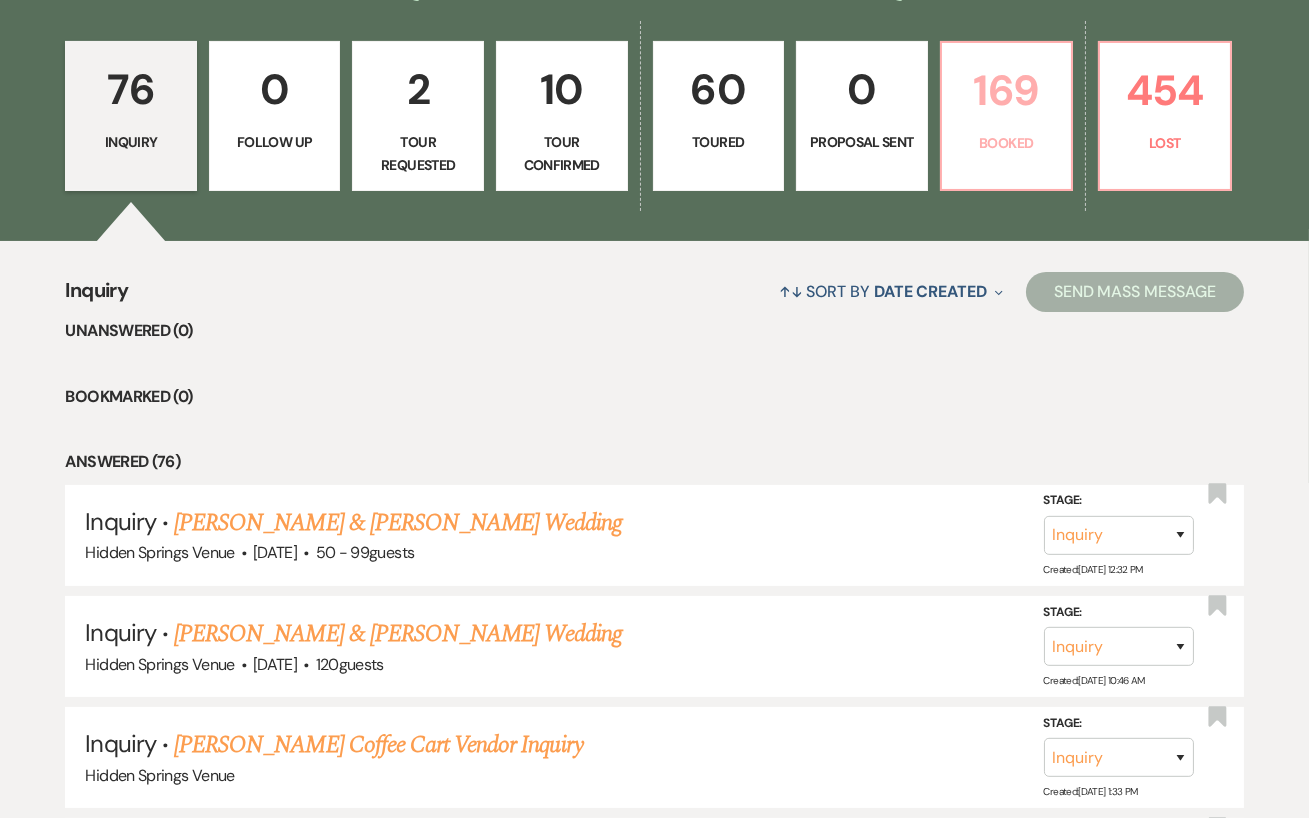 click on "169" at bounding box center [1007, 90] 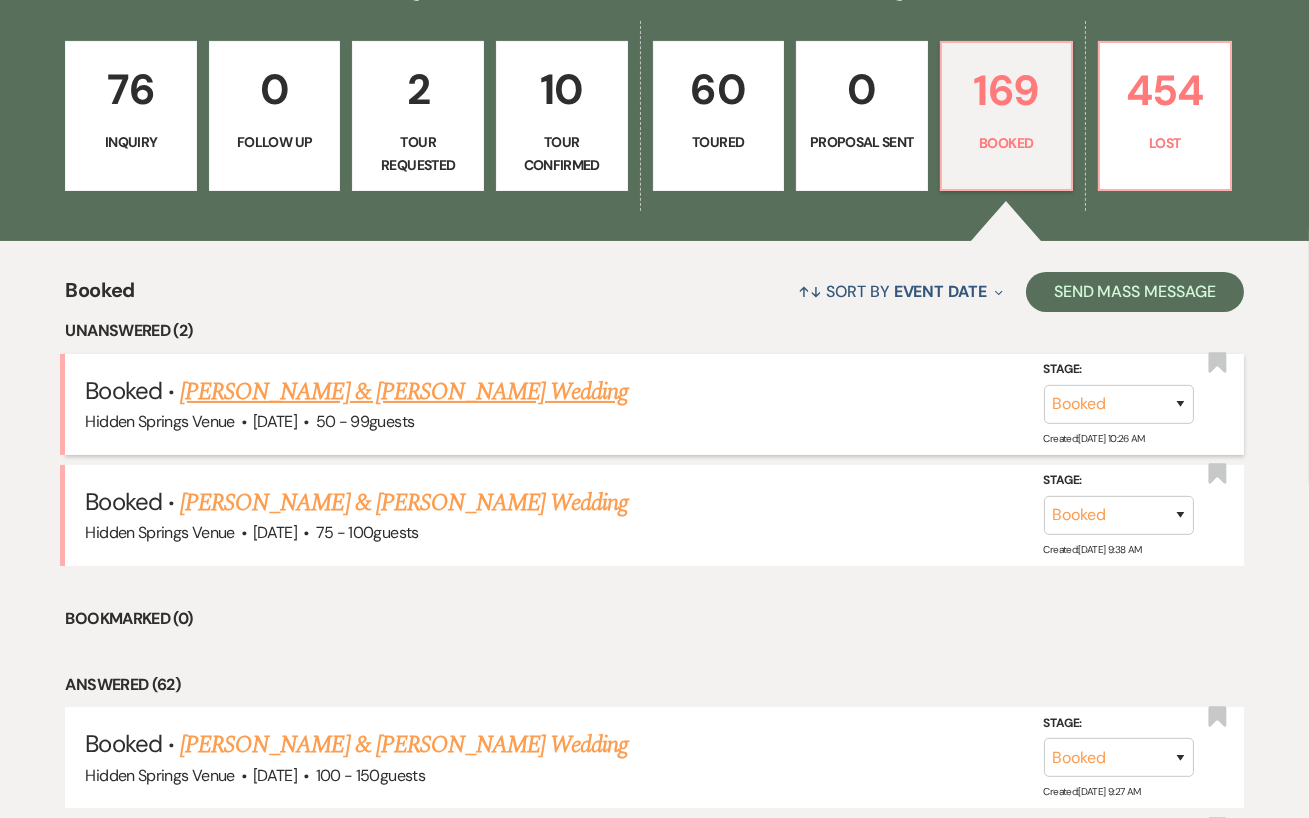scroll, scrollTop: 0, scrollLeft: 0, axis: both 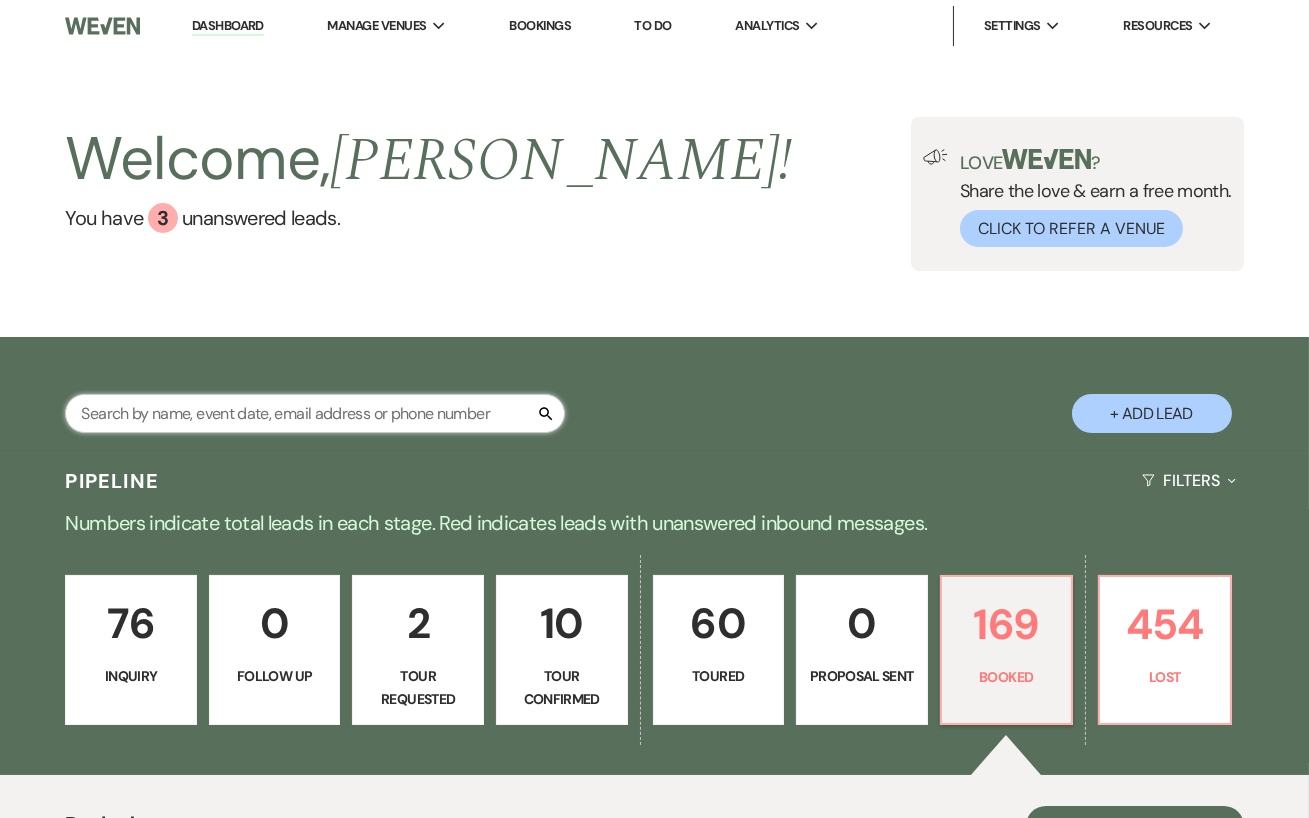 click at bounding box center [315, 413] 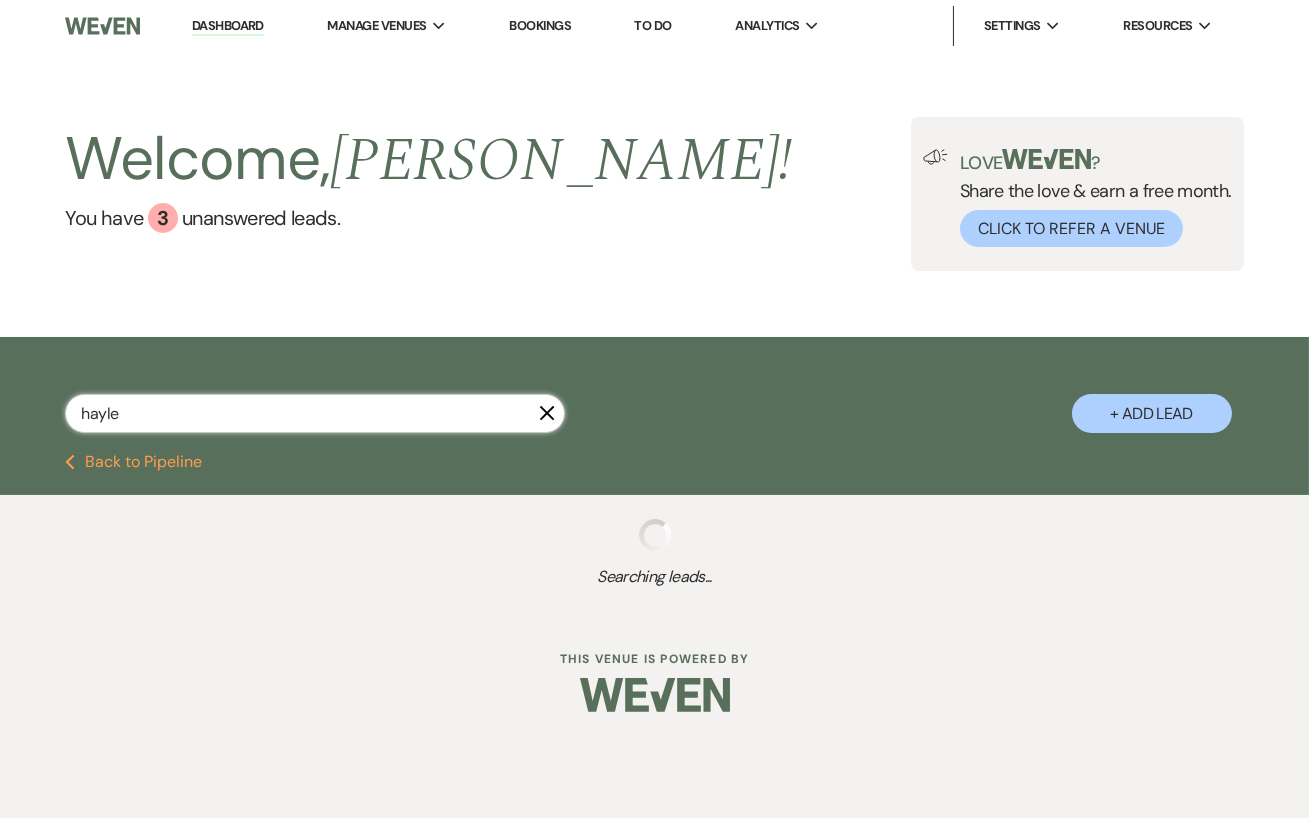 type on "hayley" 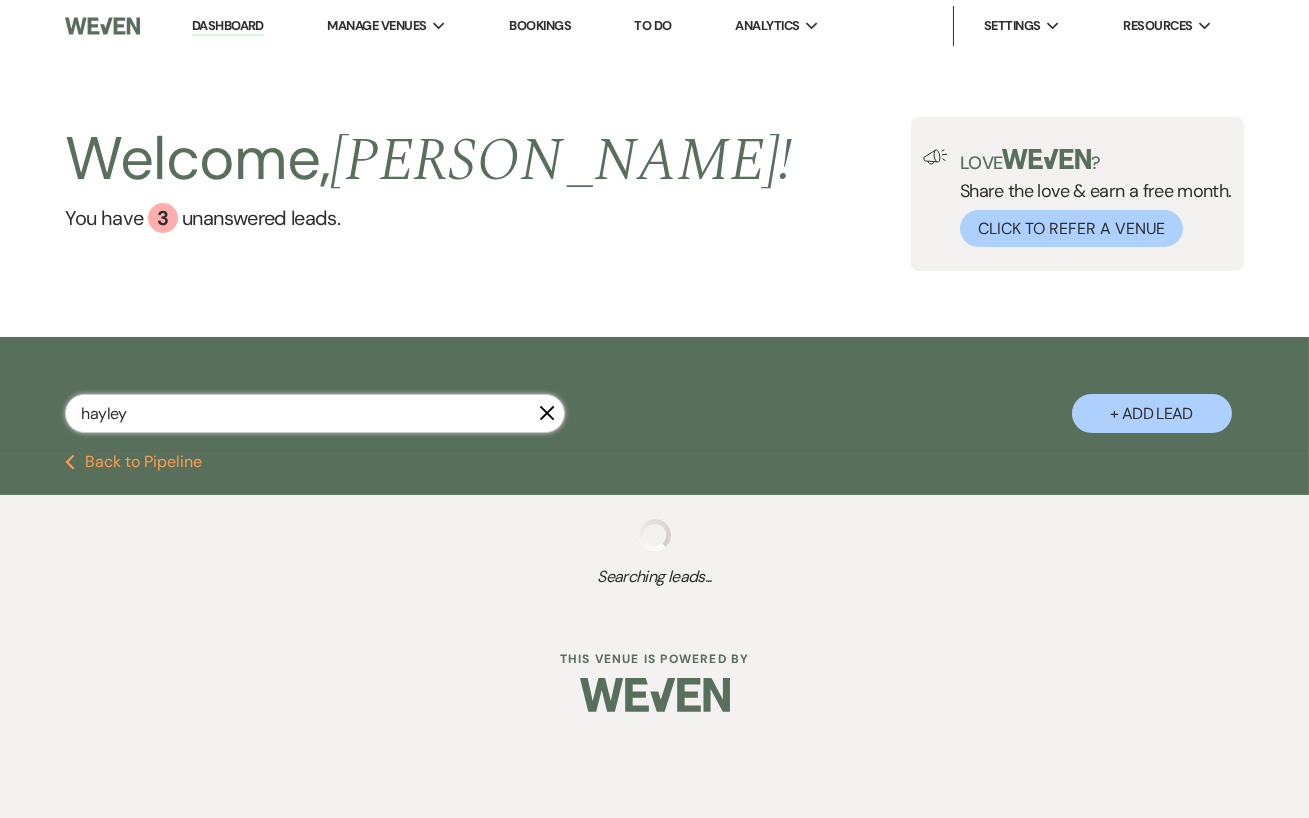 select on "5" 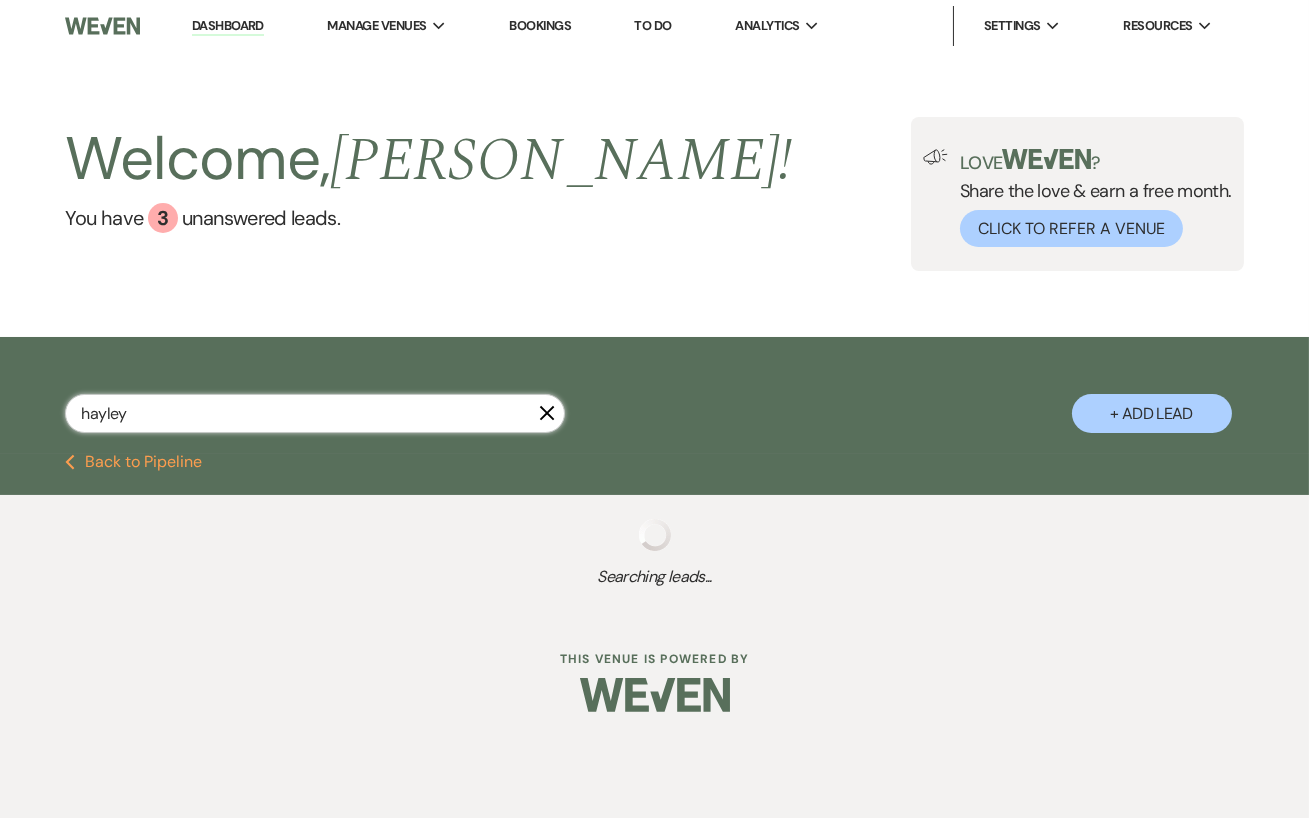 select on "8" 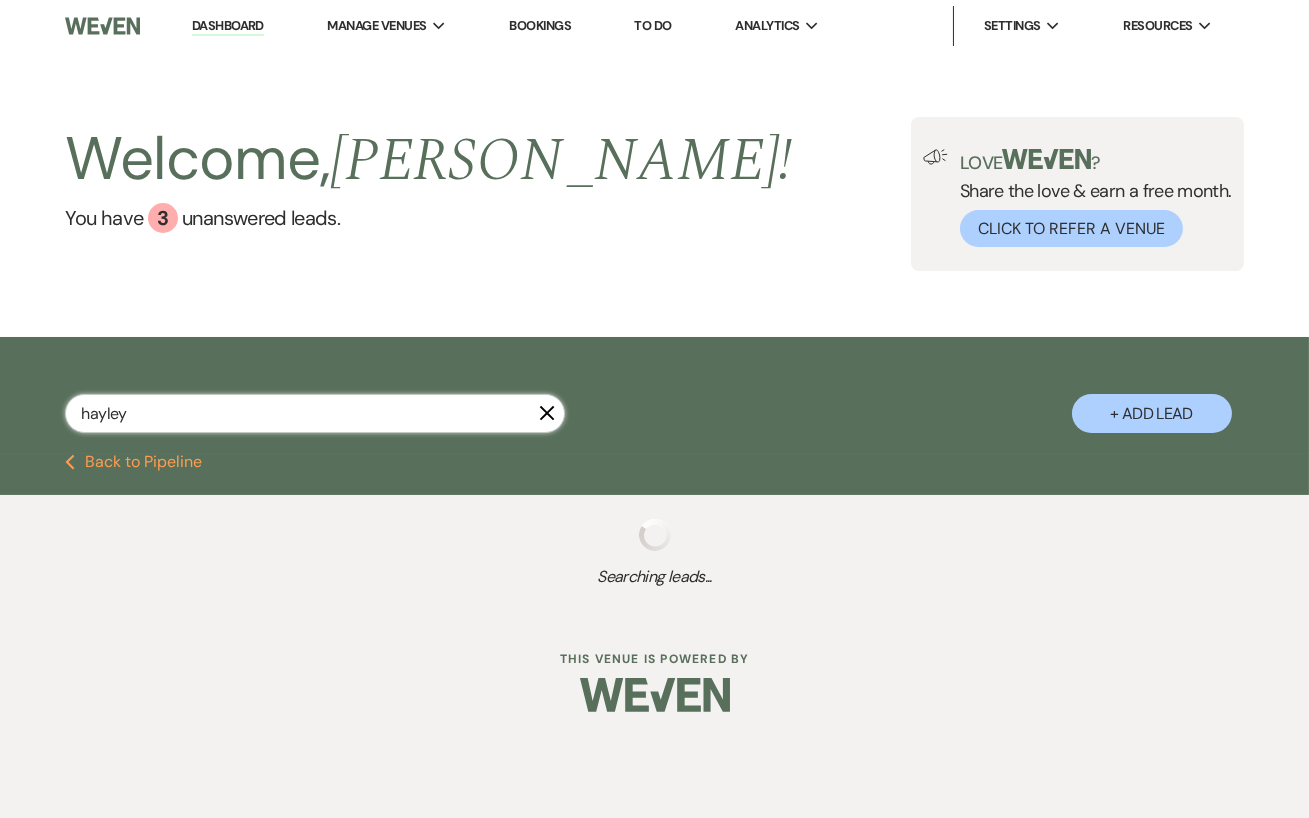 select on "11" 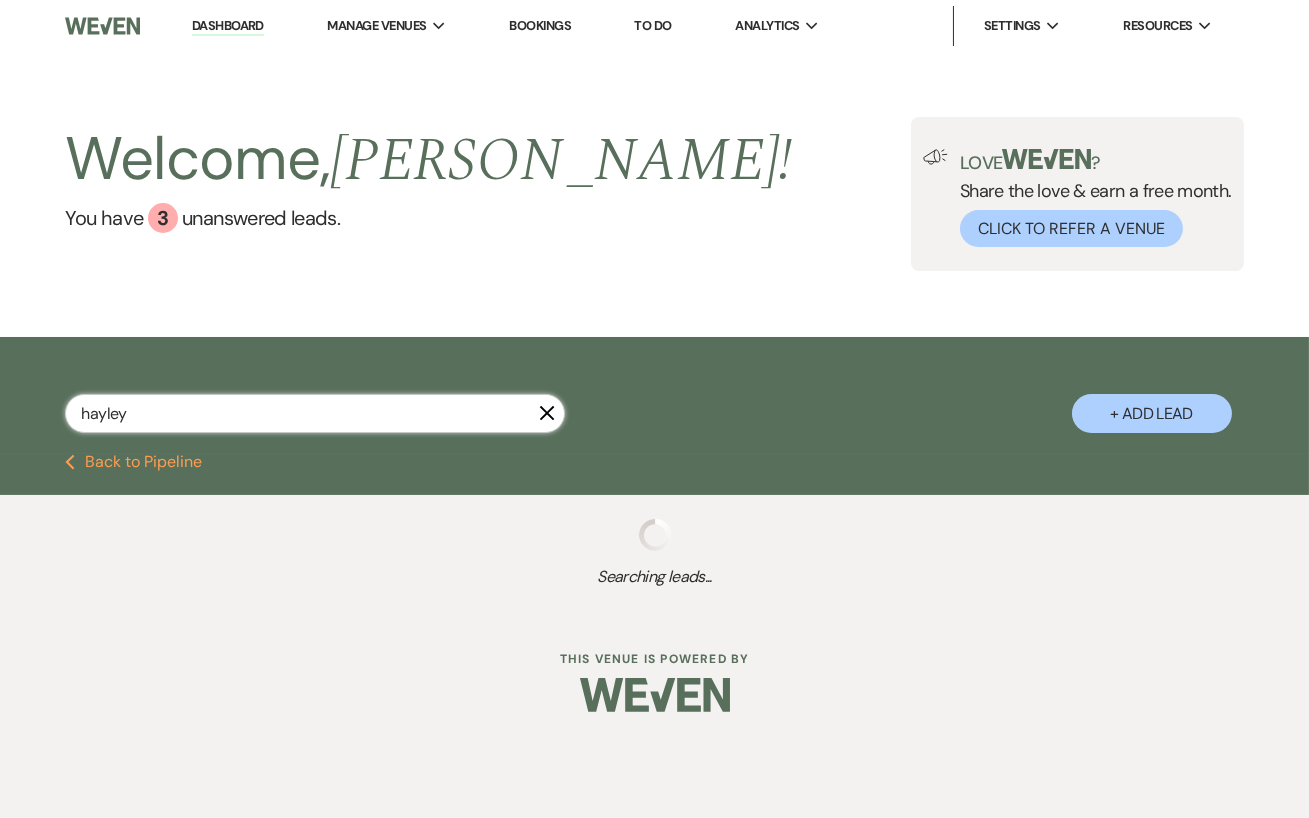 select on "8" 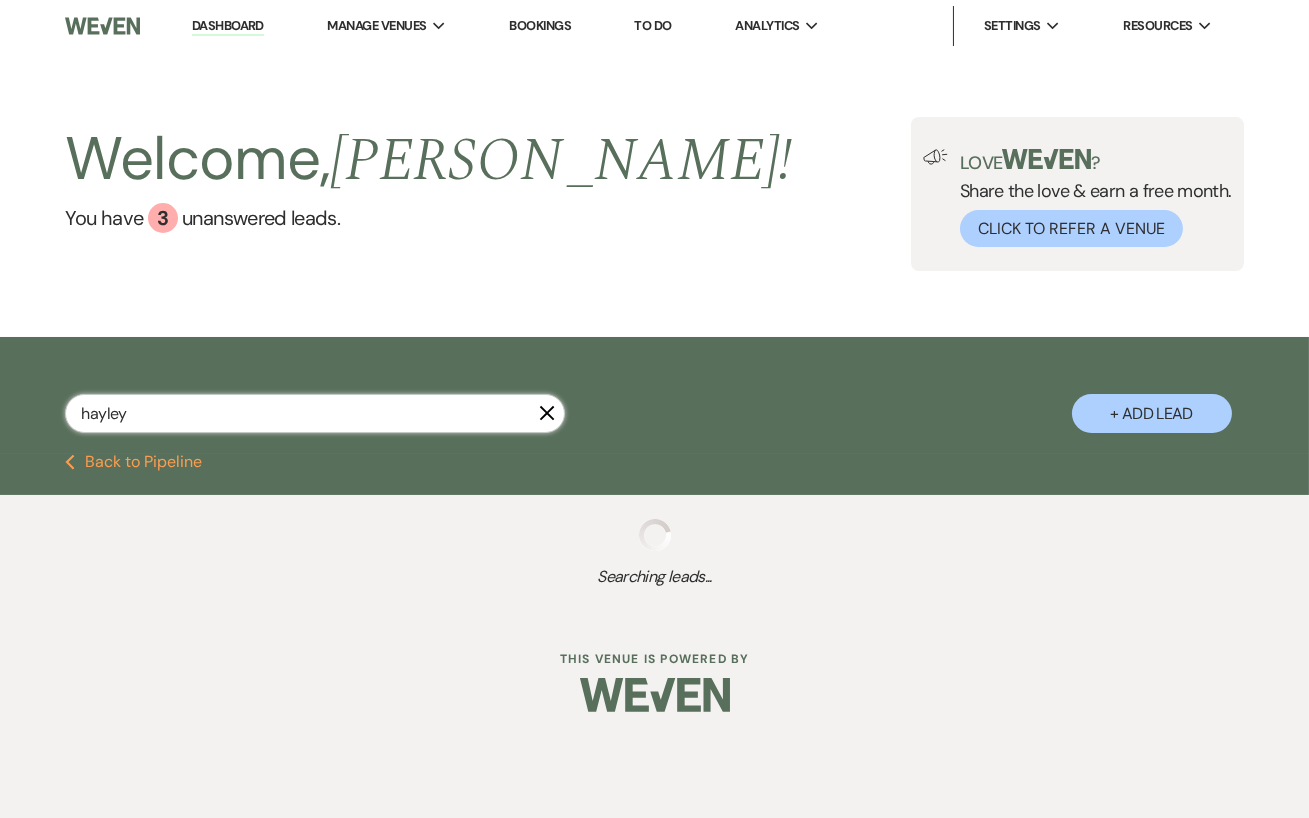 select on "5" 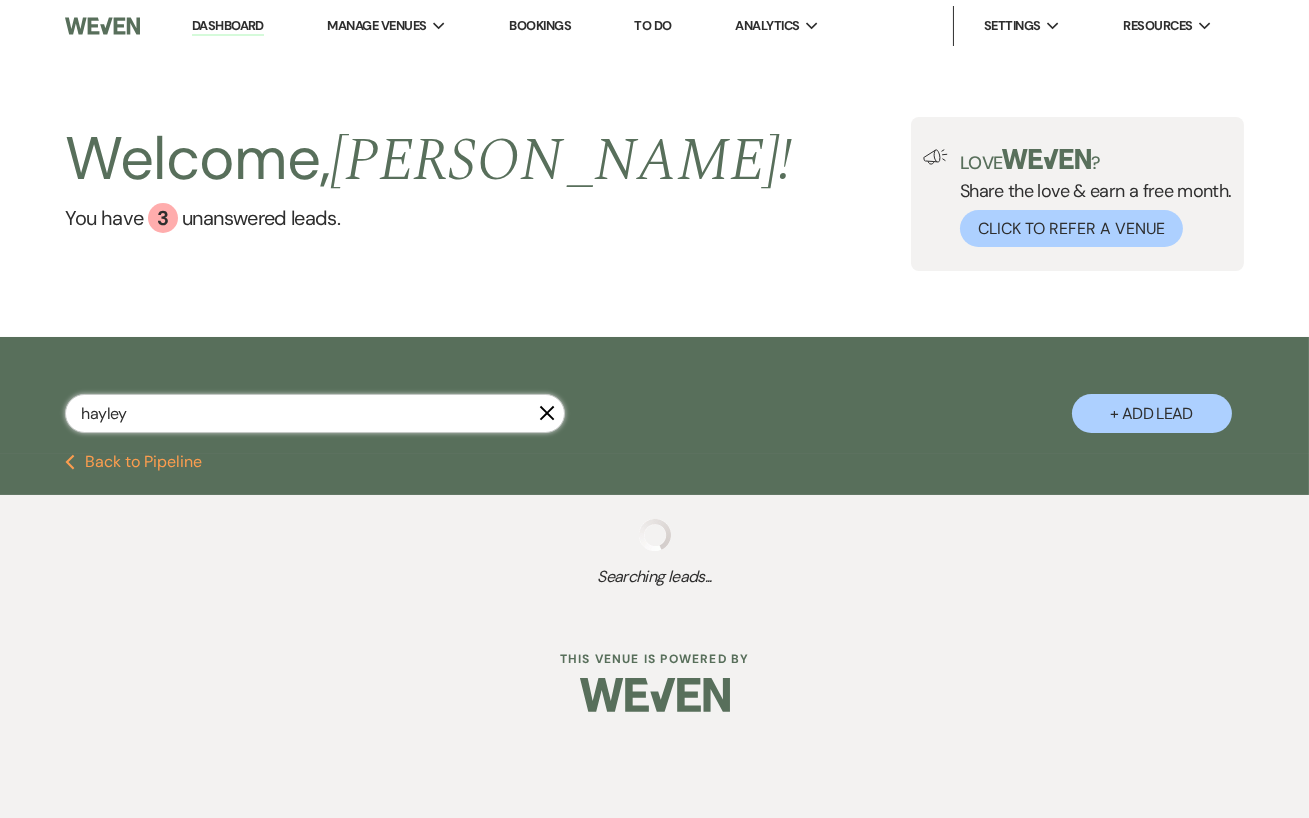 select on "8" 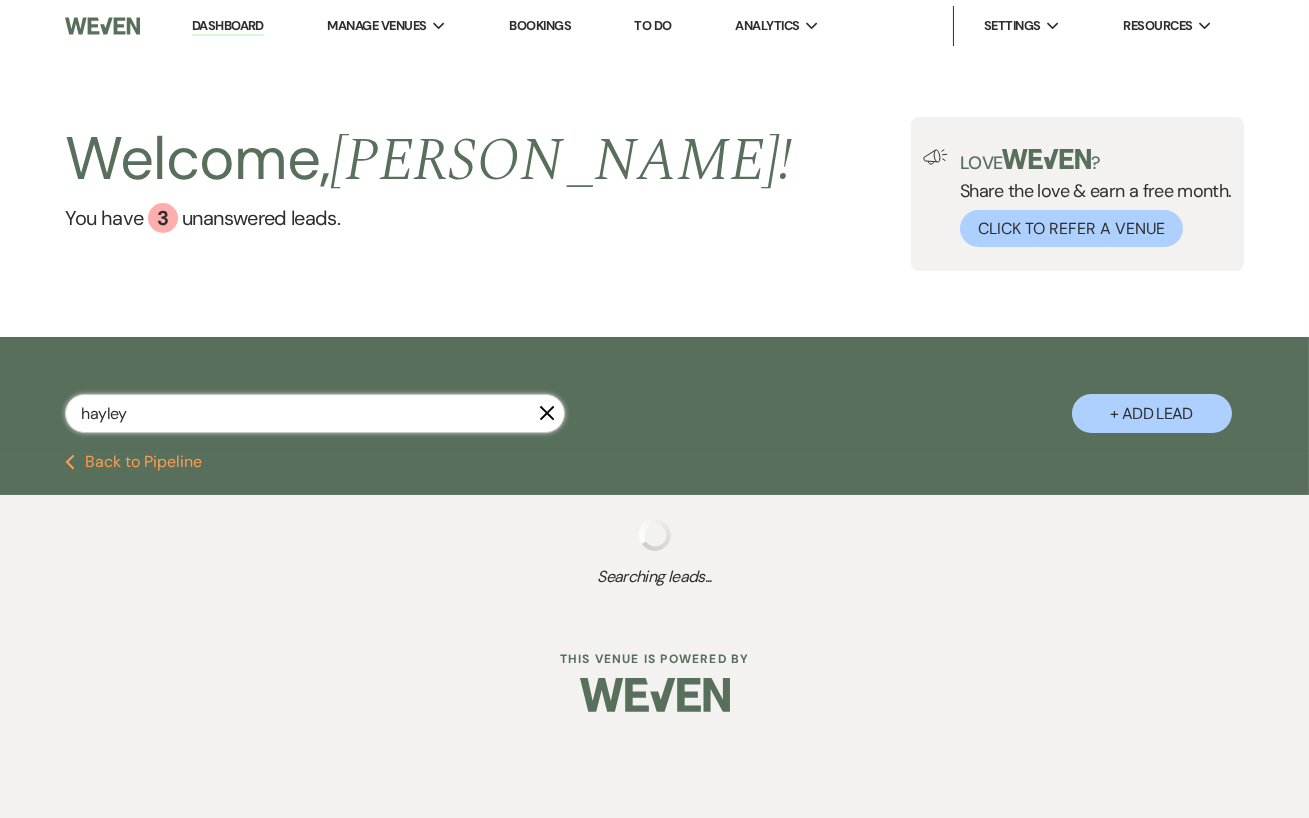 select on "5" 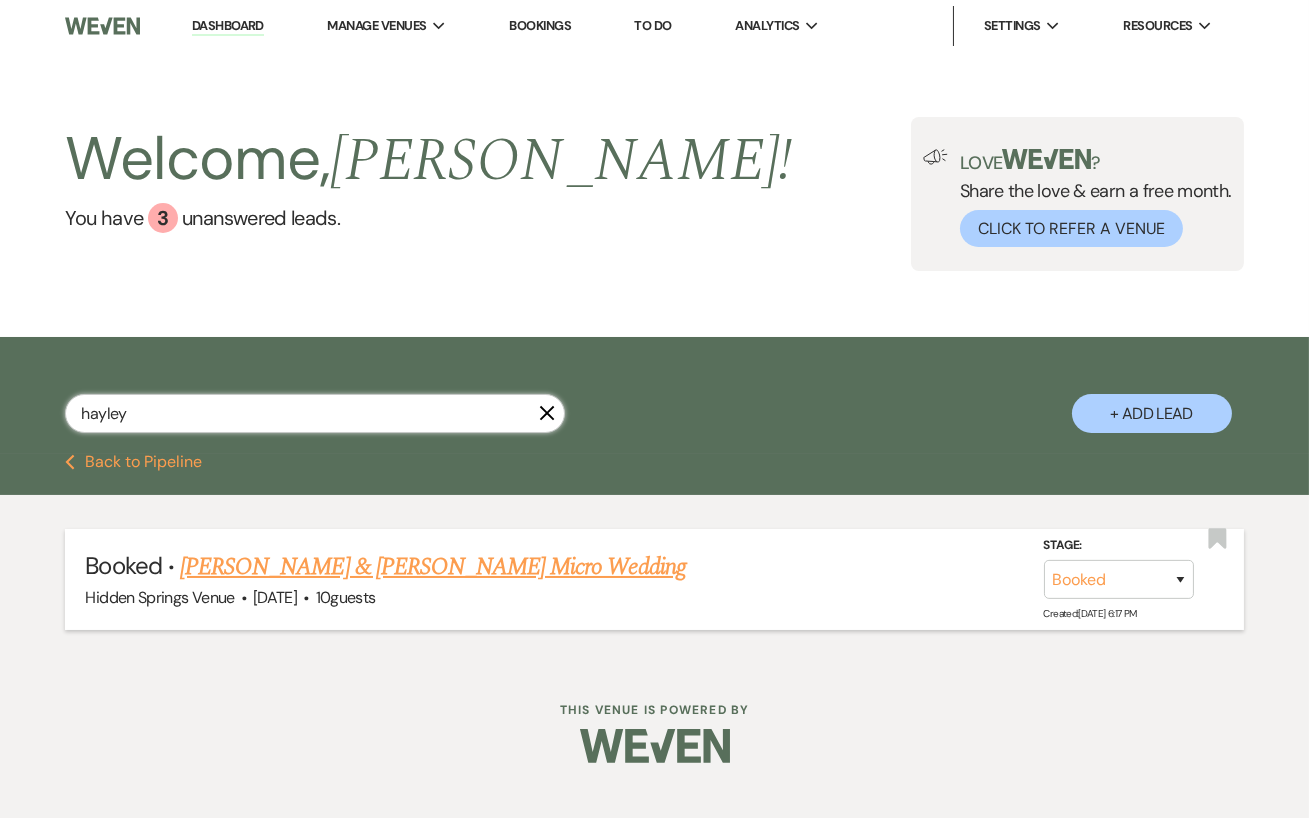 type on "hayley" 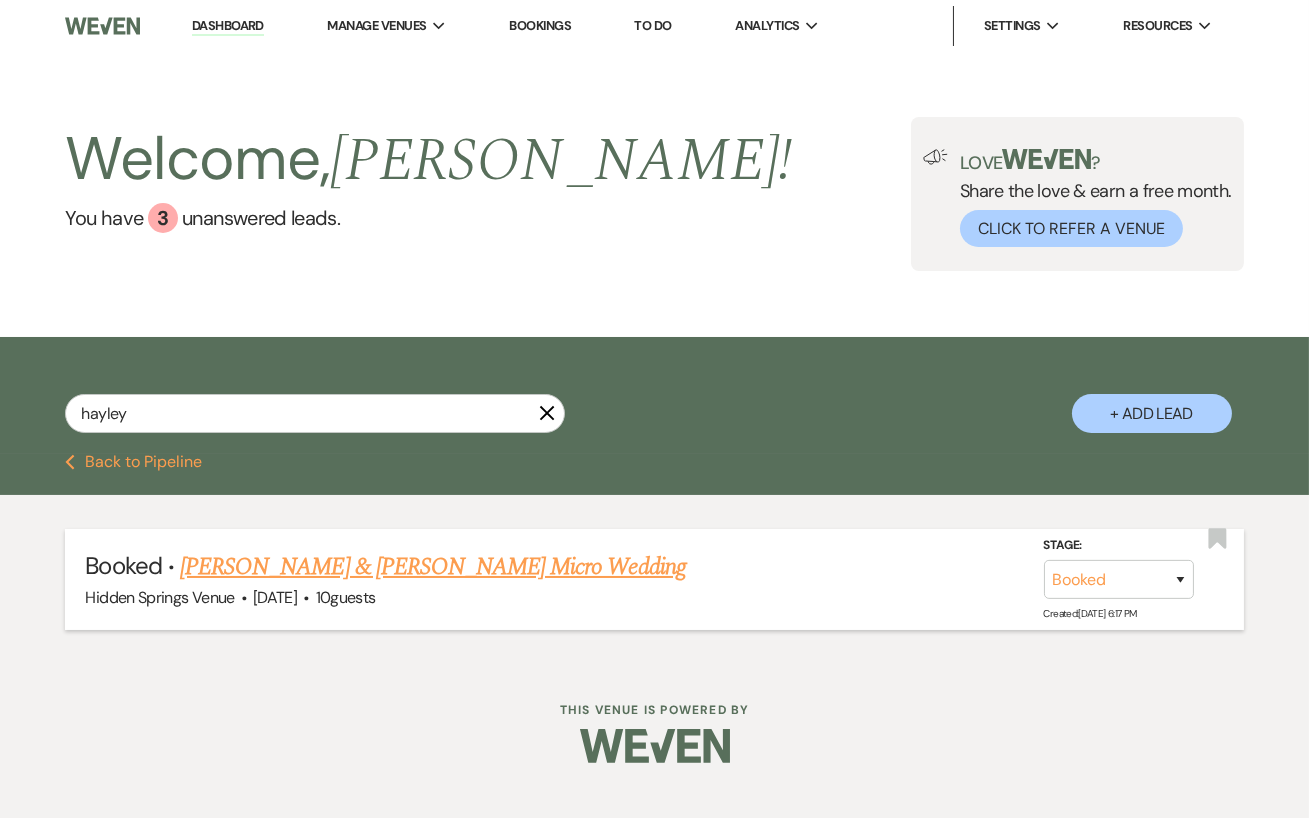 click on "[PERSON_NAME] & [PERSON_NAME] Micro Wedding" at bounding box center (433, 567) 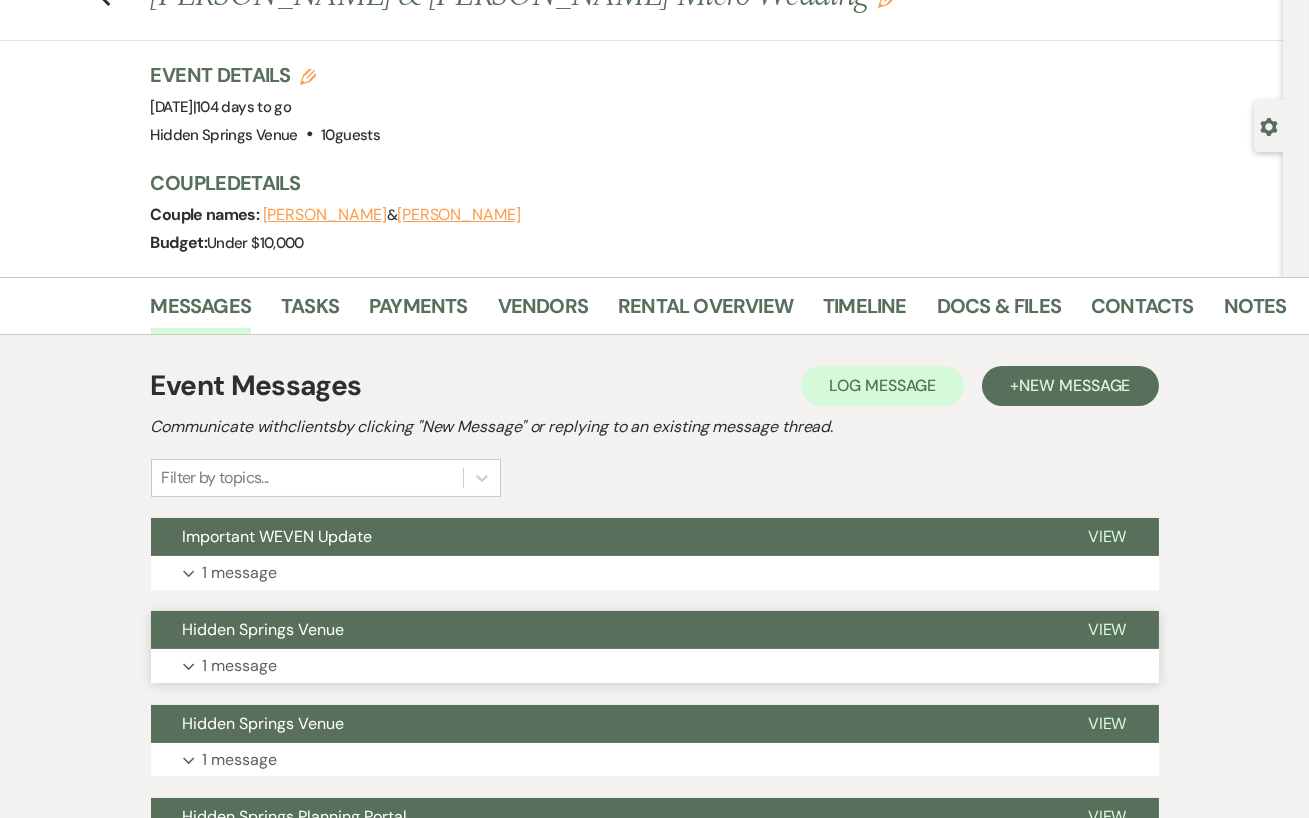 scroll, scrollTop: 207, scrollLeft: 0, axis: vertical 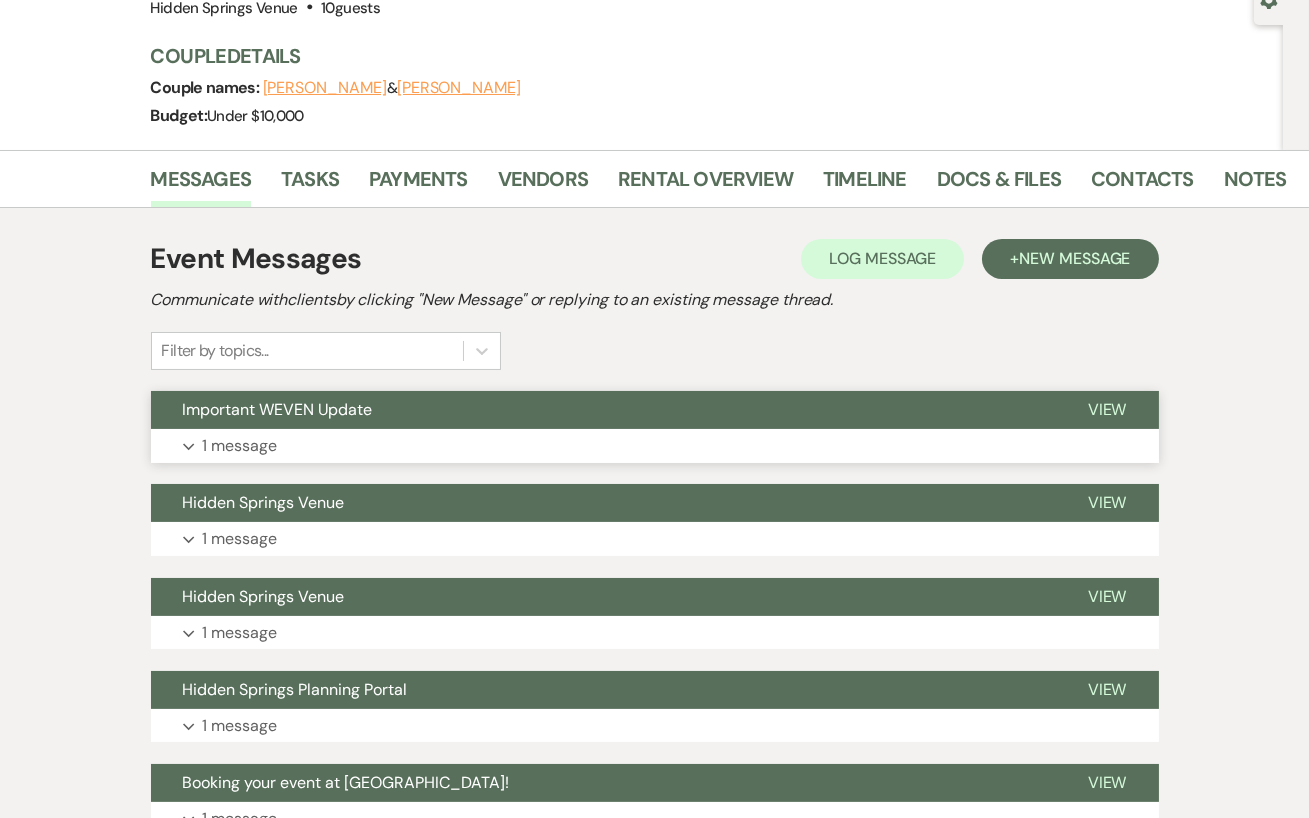 click on "1 message" at bounding box center (240, 446) 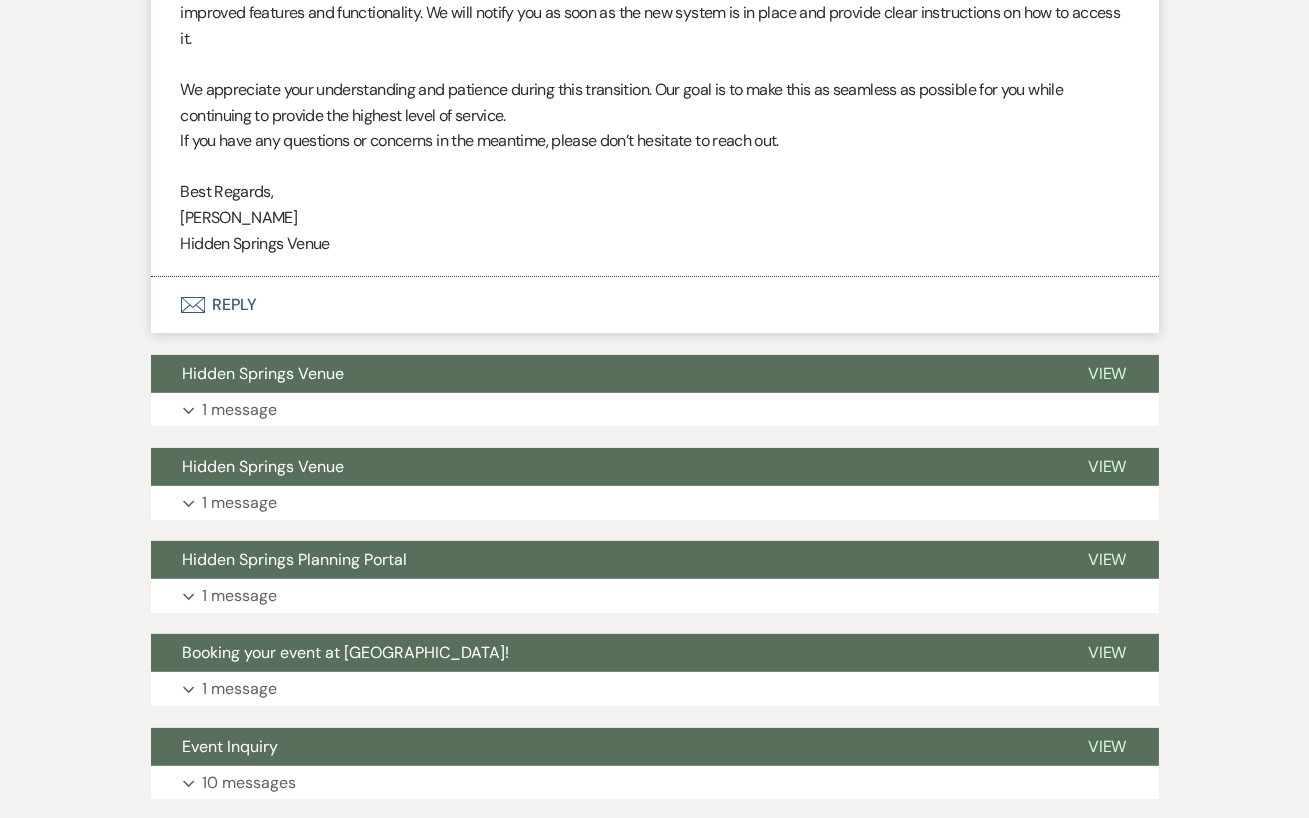 scroll, scrollTop: 967, scrollLeft: 0, axis: vertical 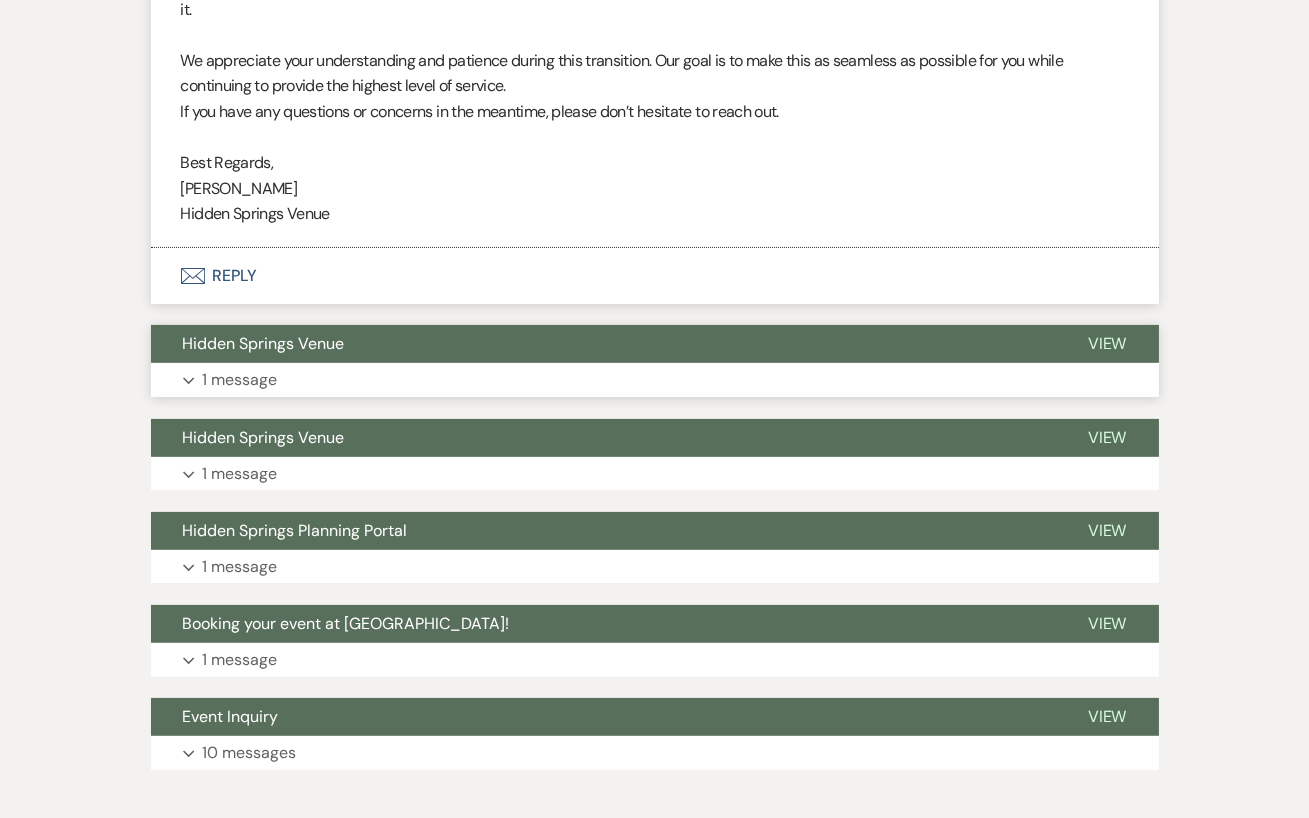 click on "Expand 1 message" at bounding box center [655, 380] 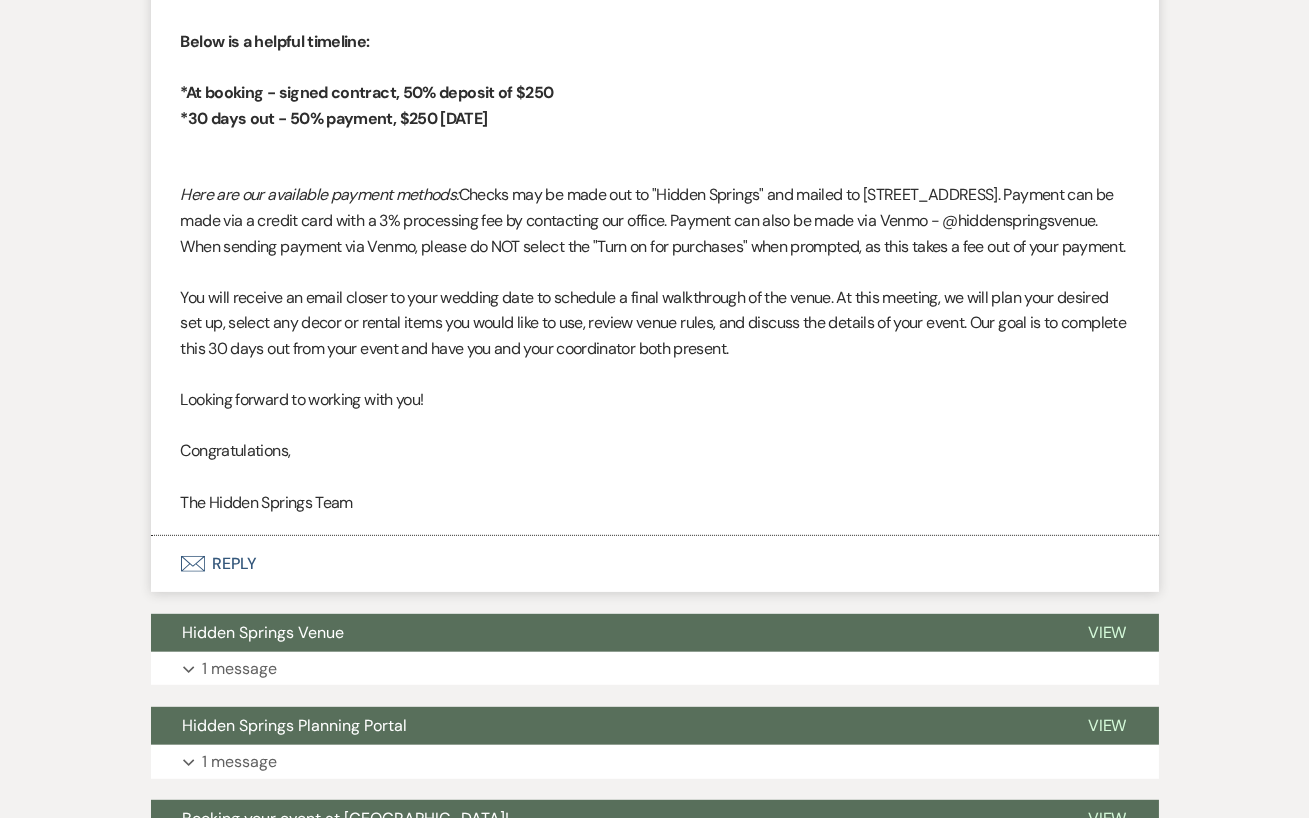 scroll, scrollTop: 2065, scrollLeft: 0, axis: vertical 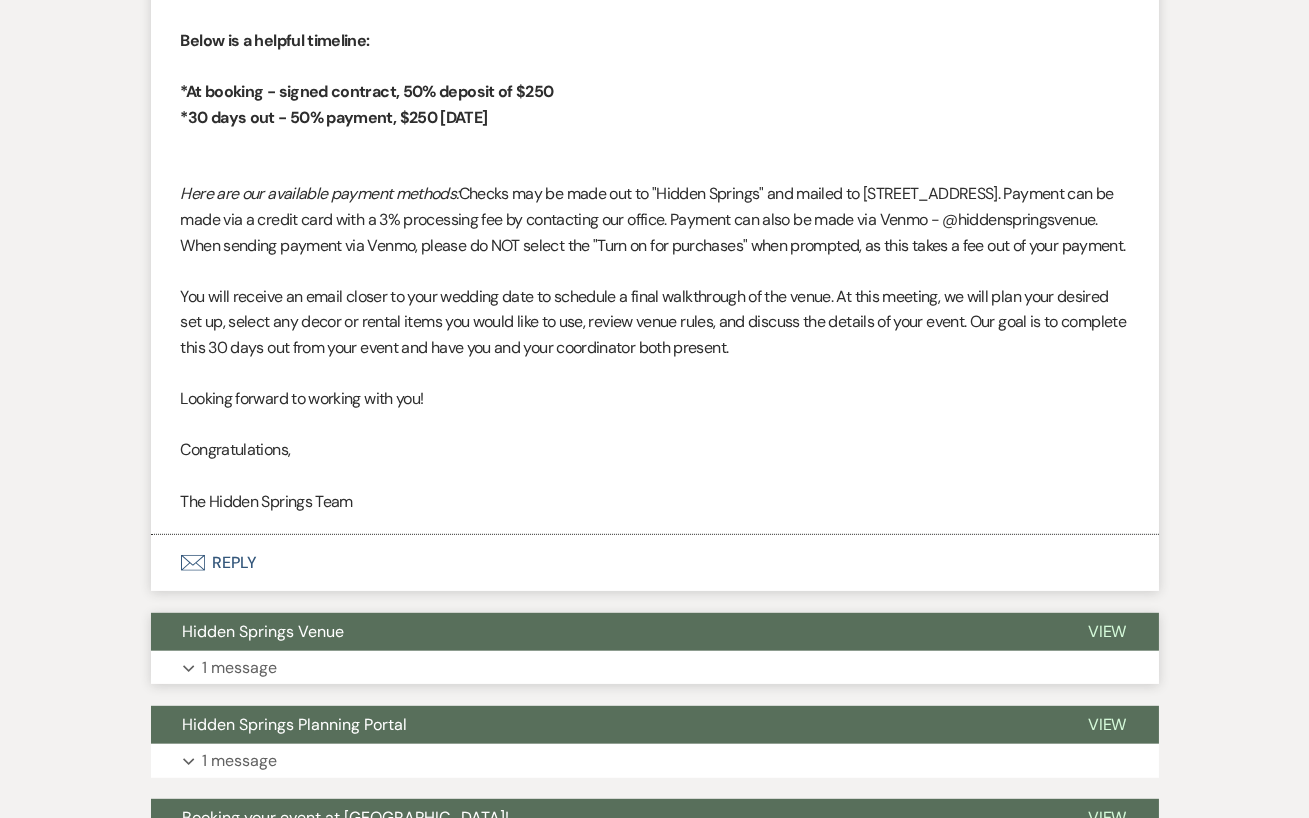 click on "Expand 1 message" at bounding box center [655, 668] 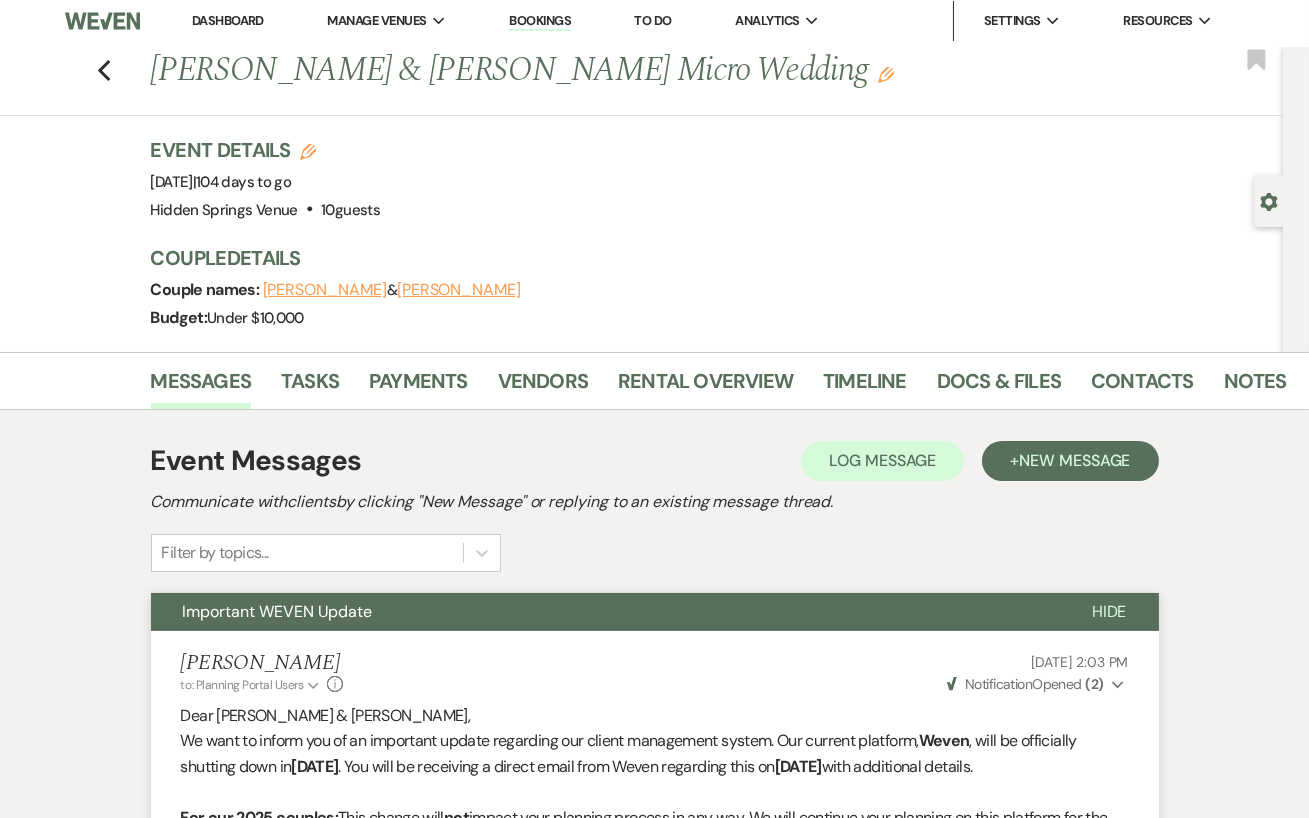 scroll, scrollTop: 0, scrollLeft: 0, axis: both 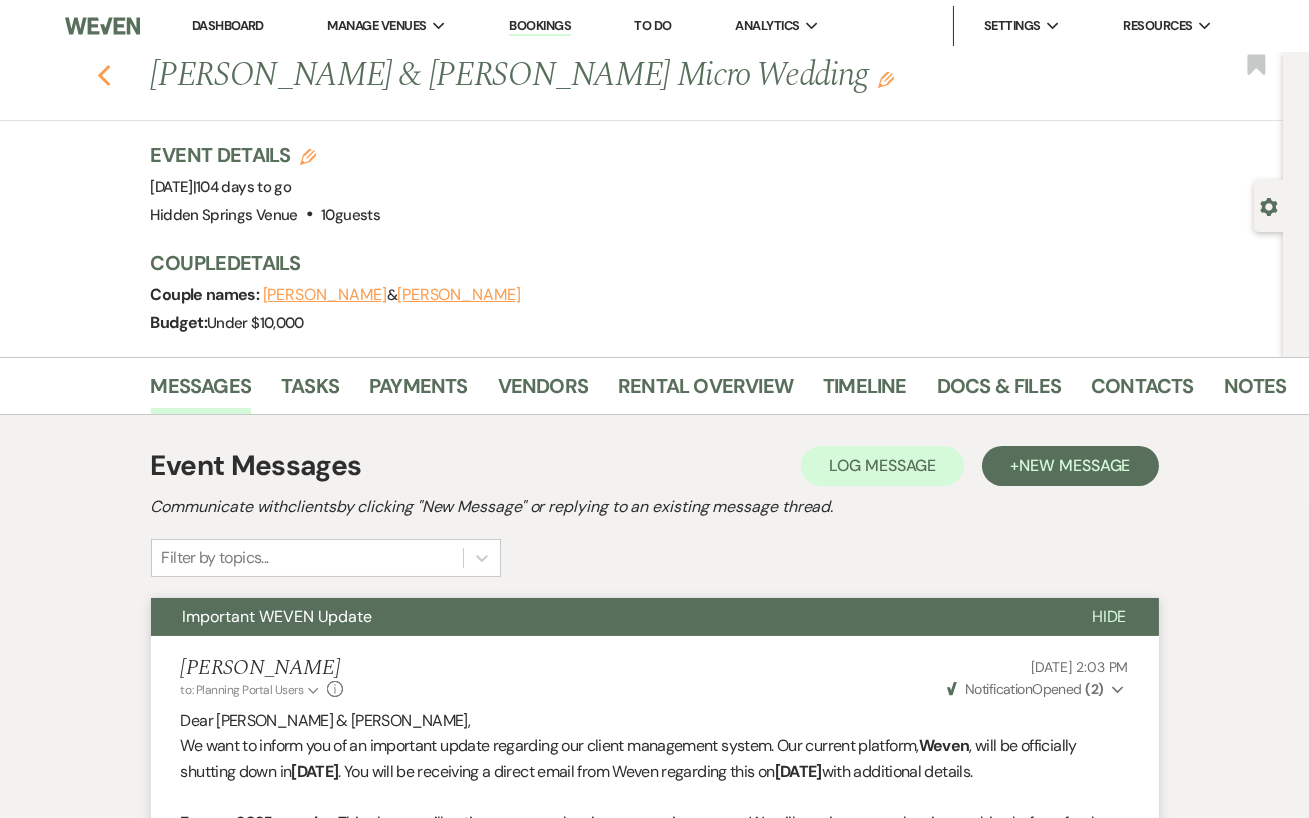 click 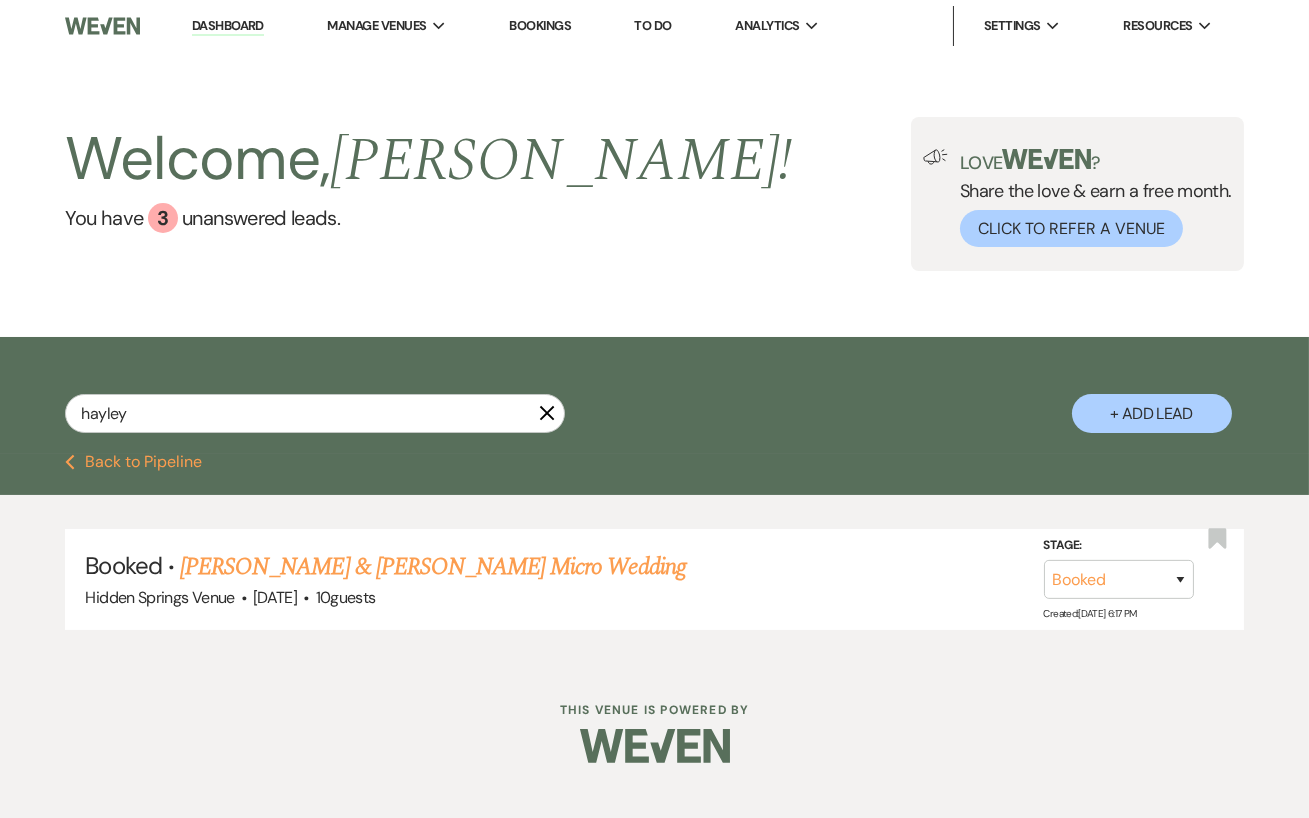 click on "X" 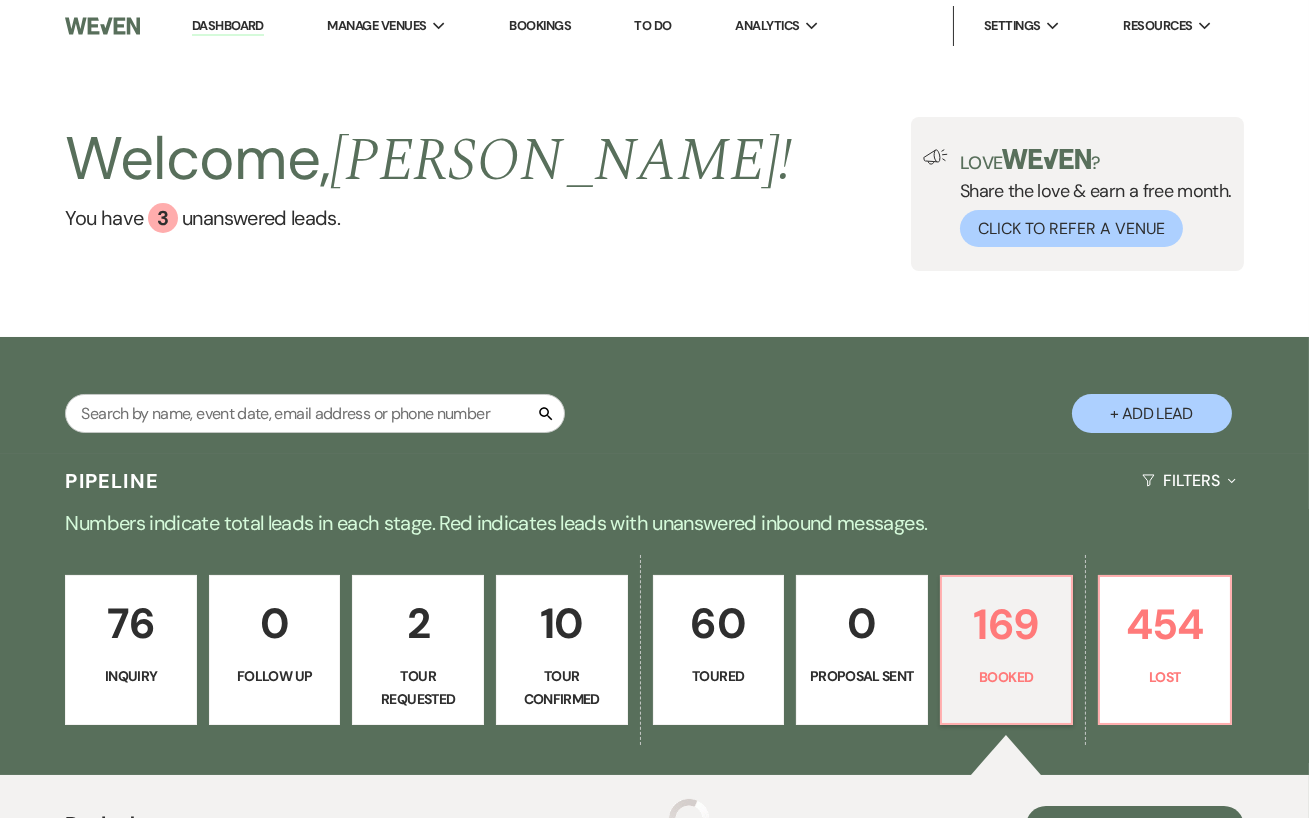 type 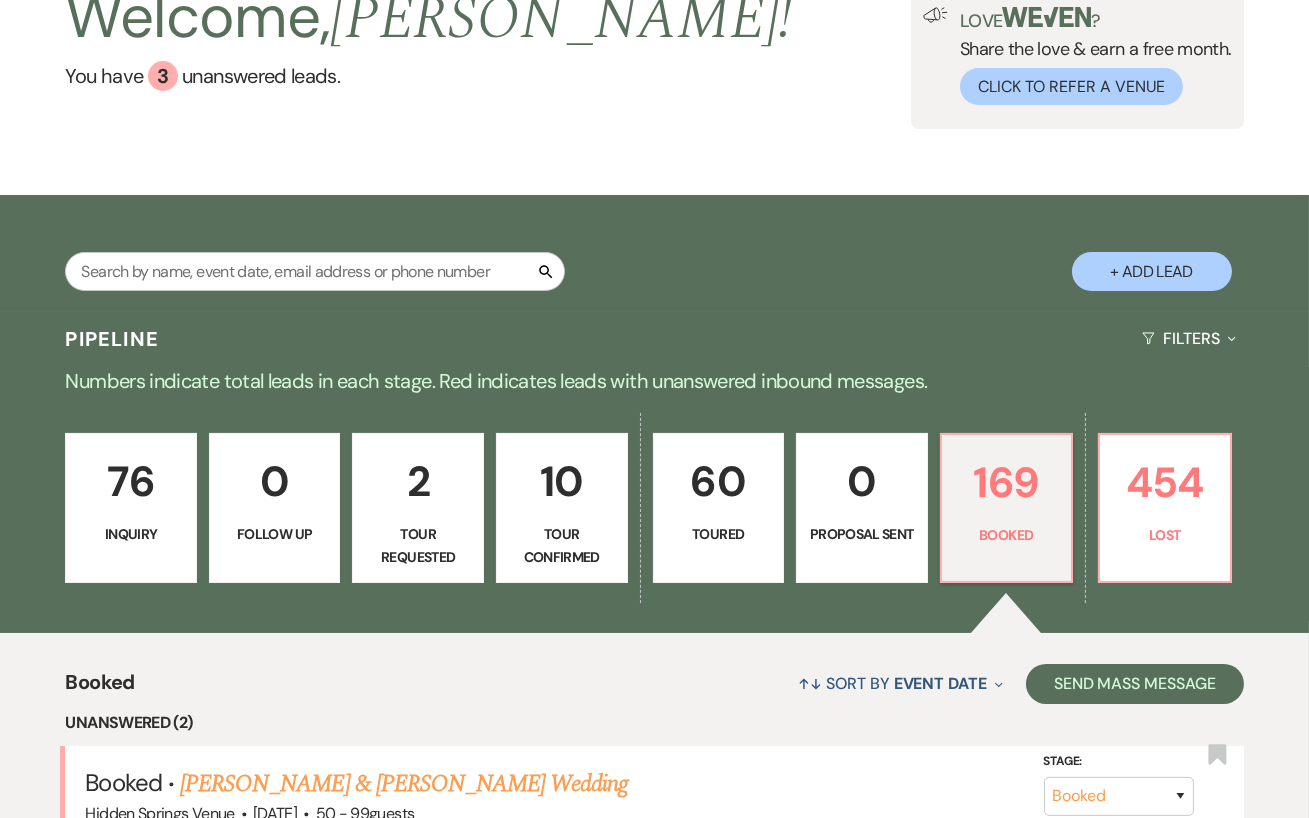 scroll, scrollTop: 153, scrollLeft: 0, axis: vertical 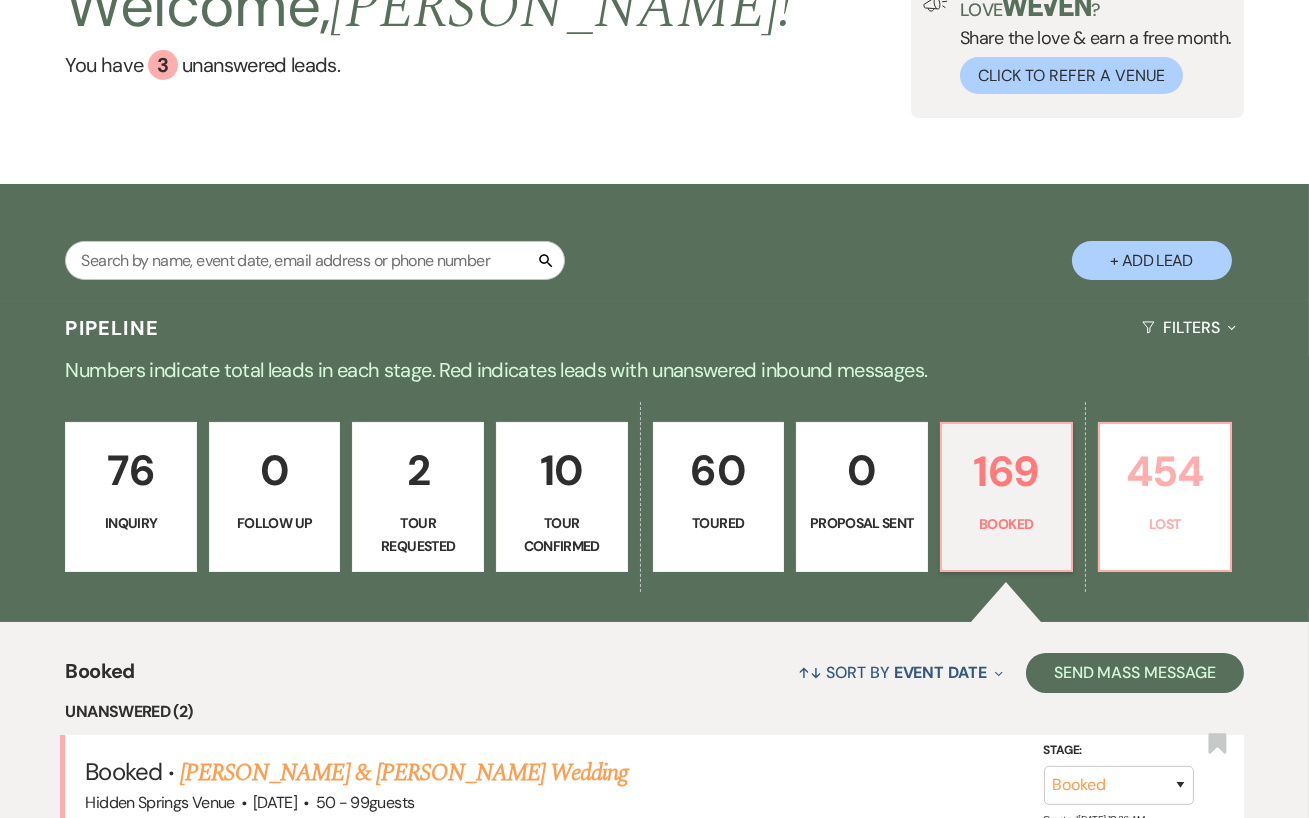 click on "454" at bounding box center (1165, 471) 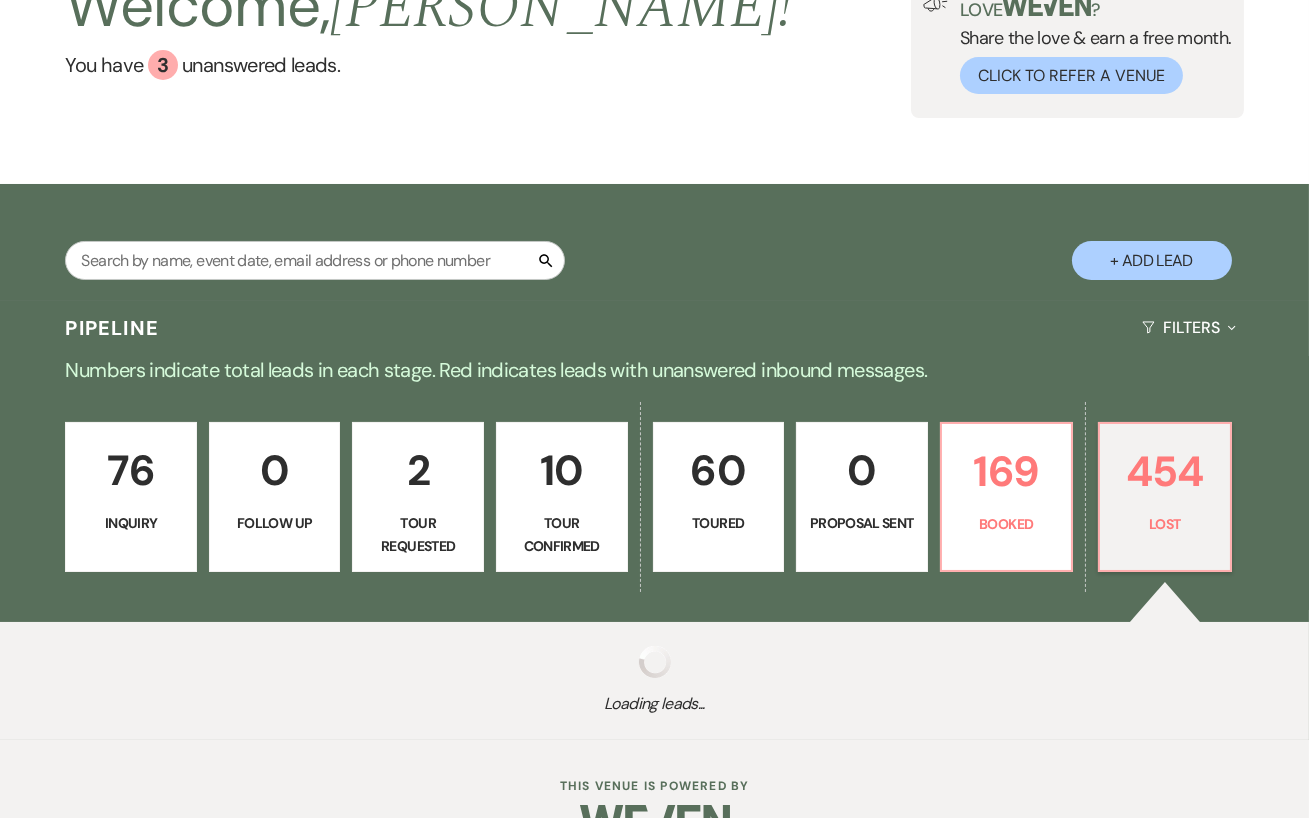 select on "8" 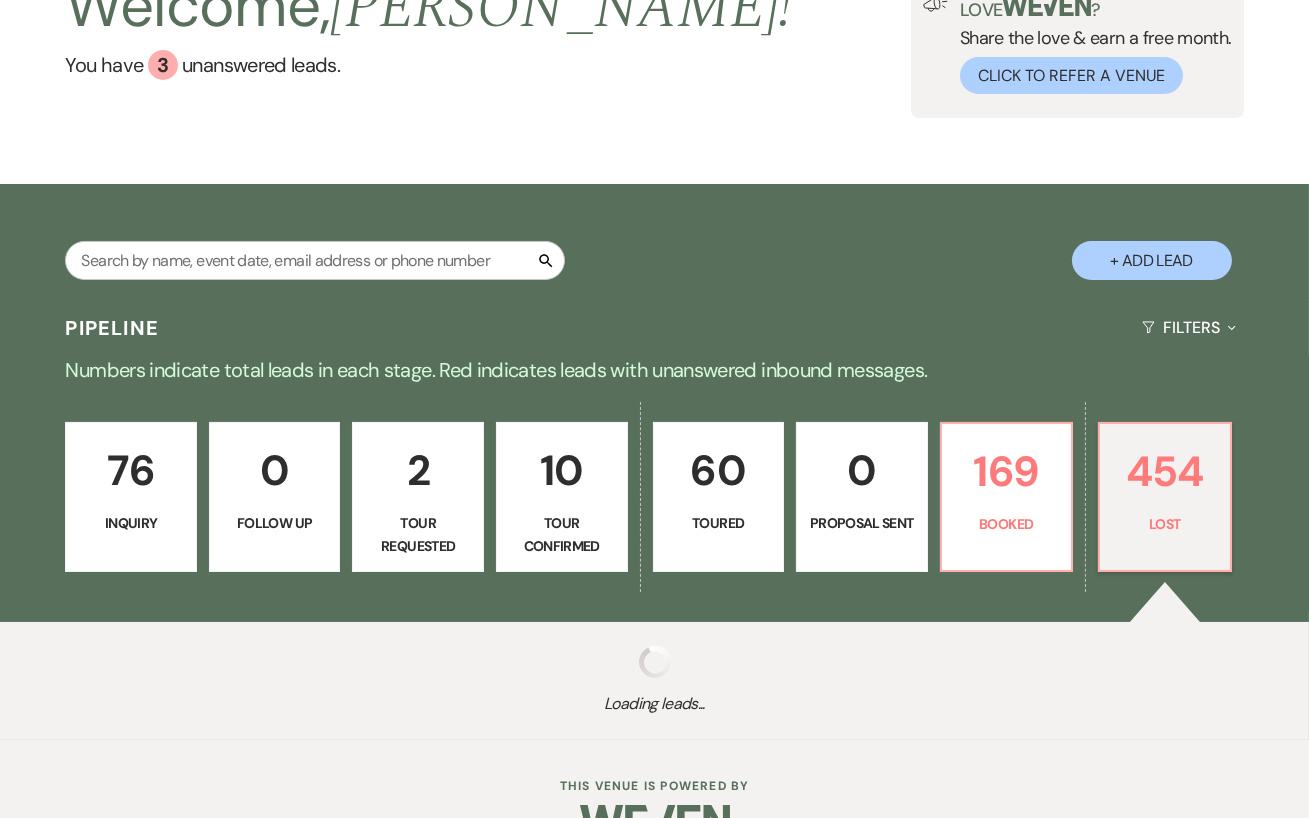 select on "11" 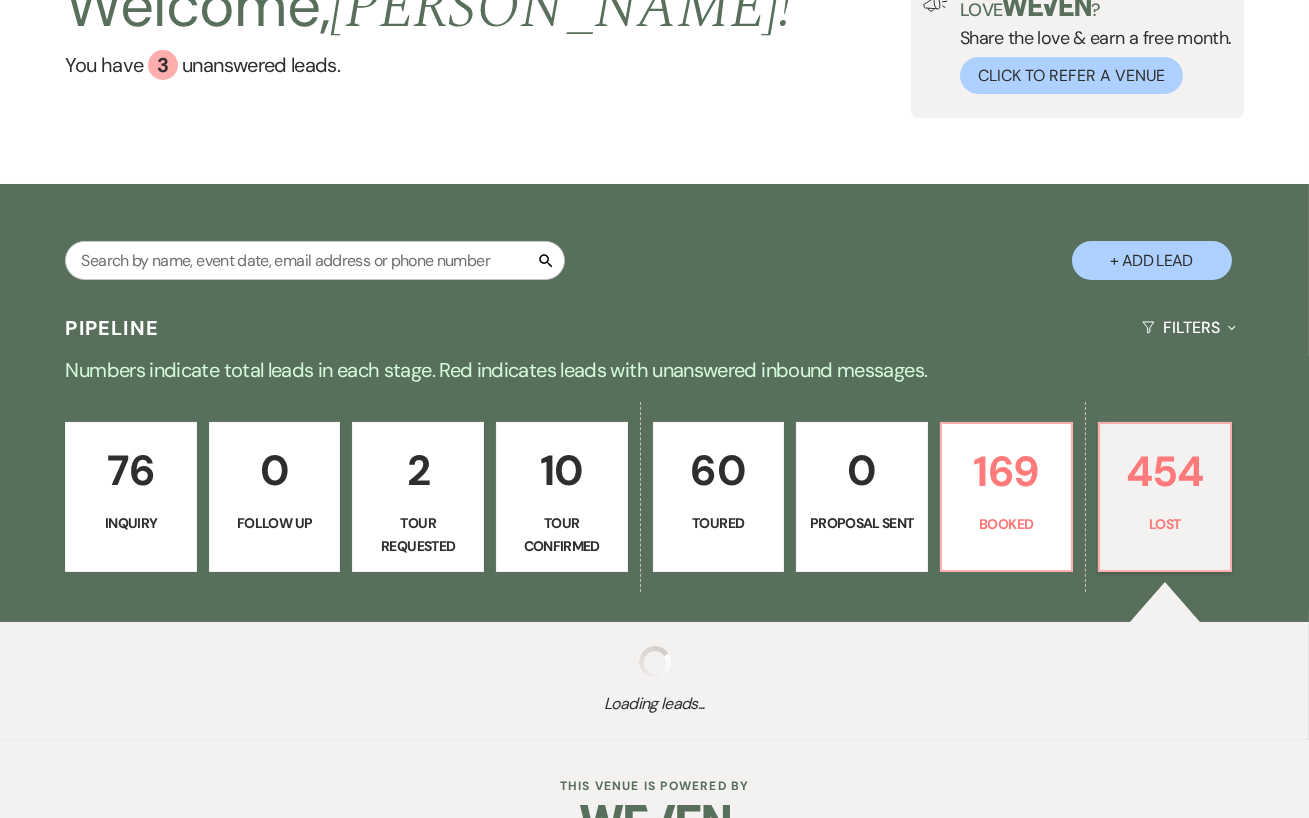select on "8" 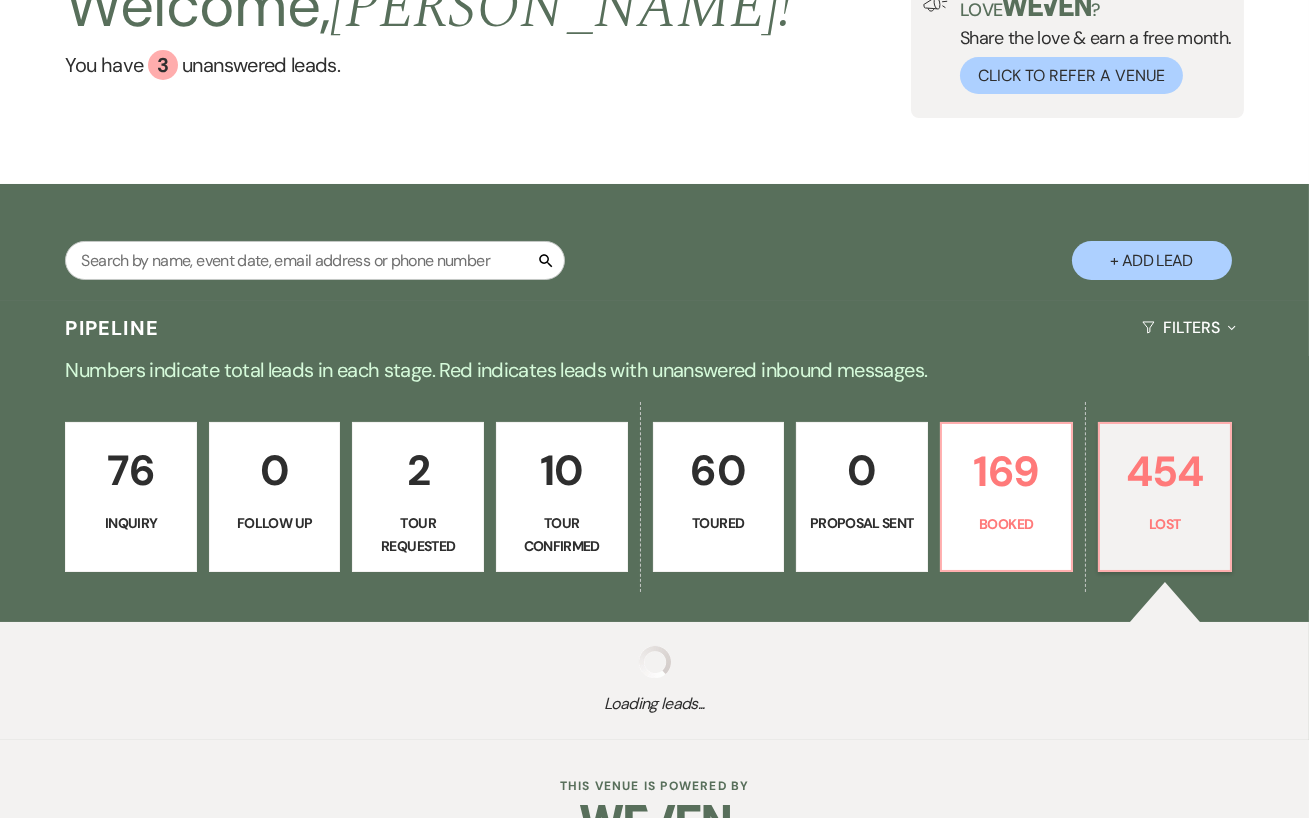 select on "6" 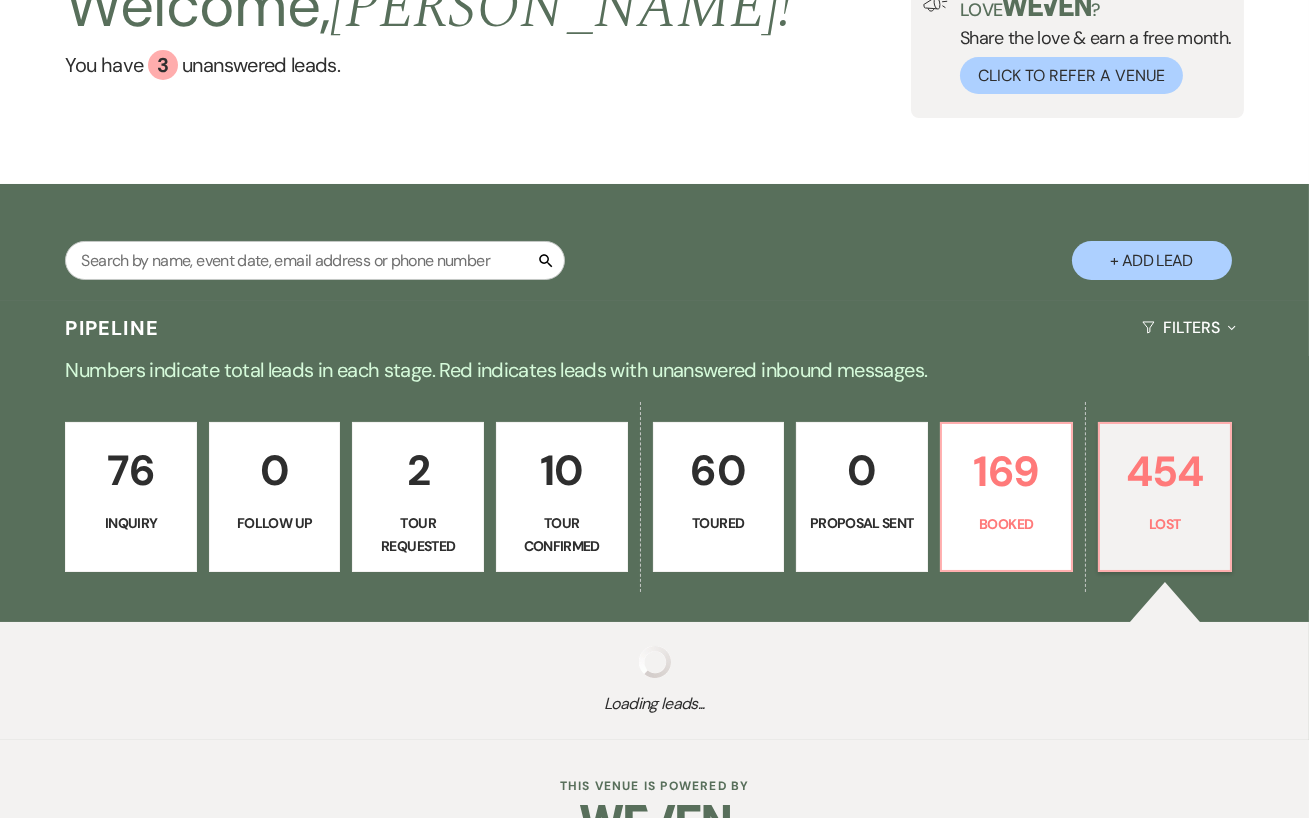 select on "8" 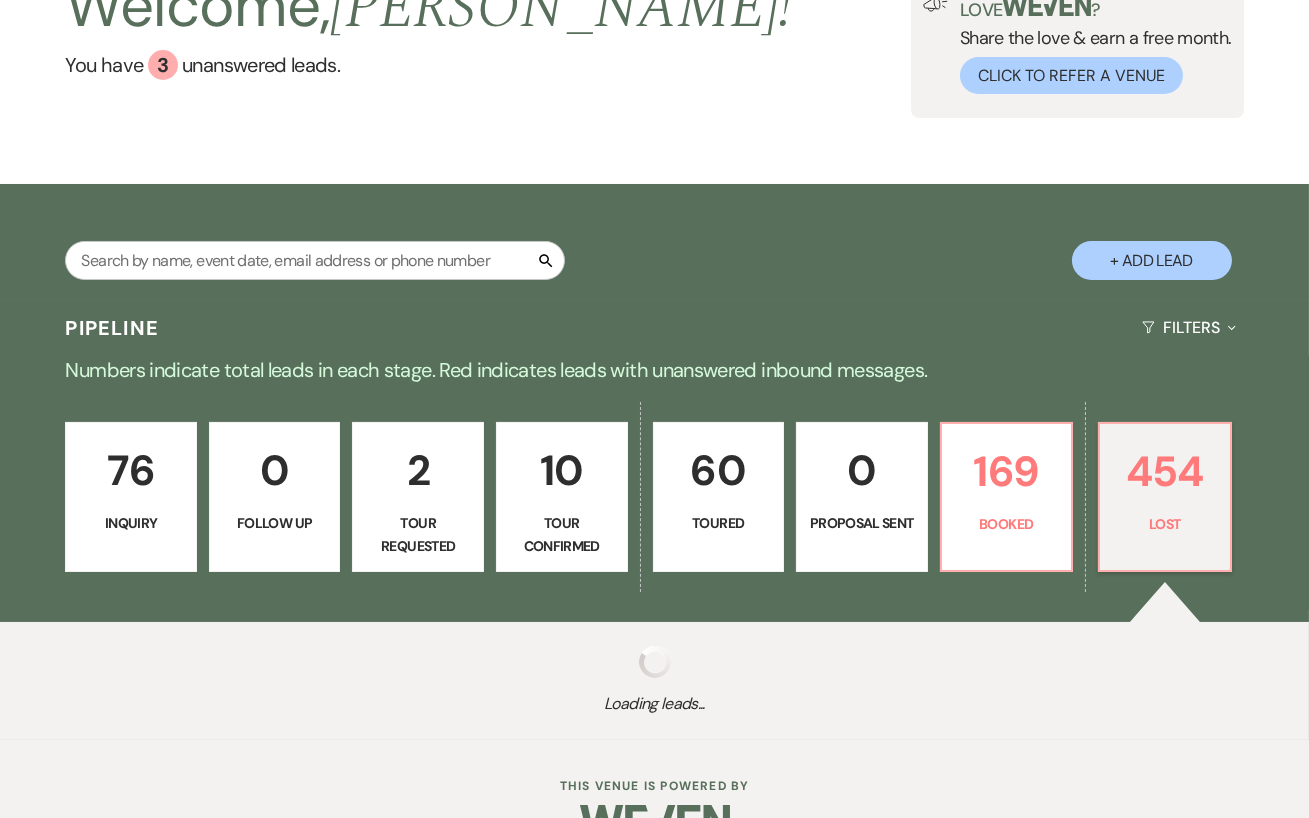 select on "11" 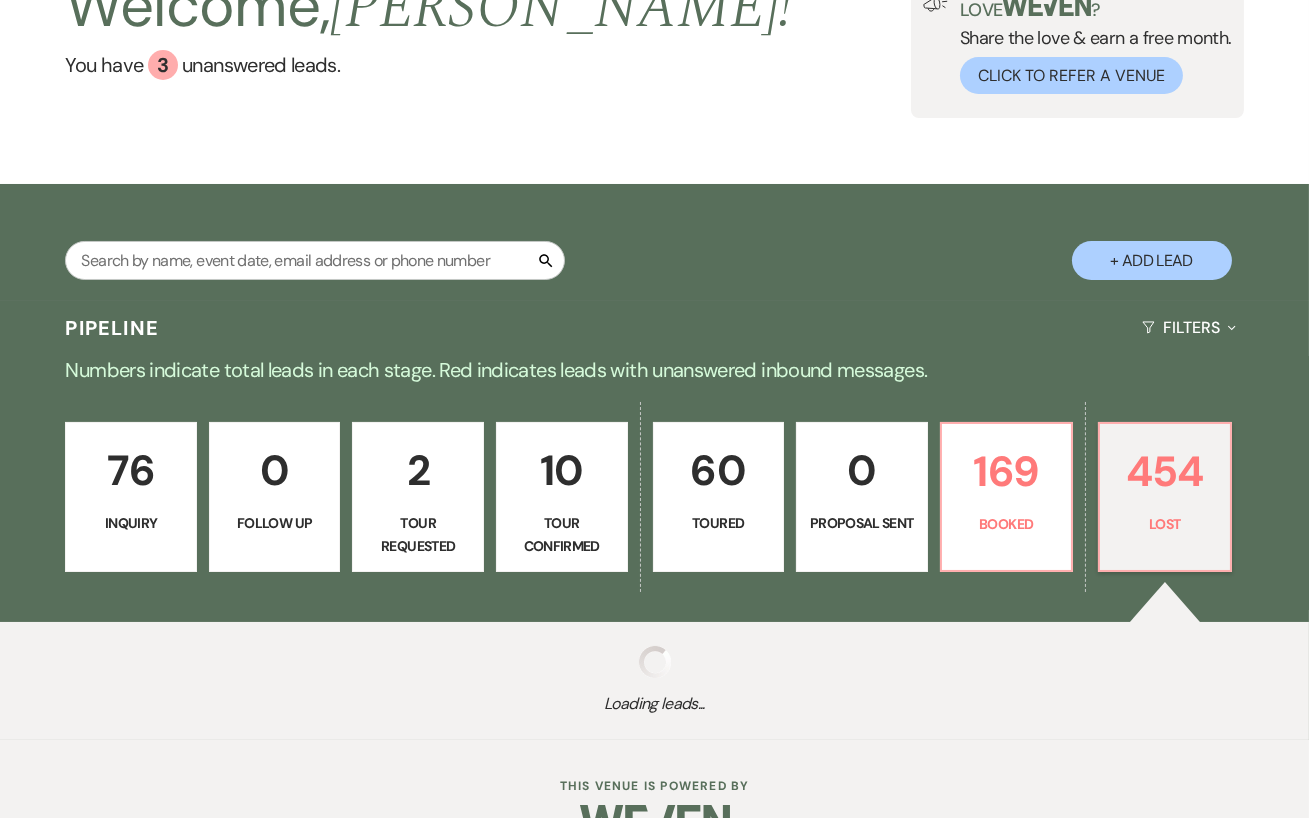 select on "8" 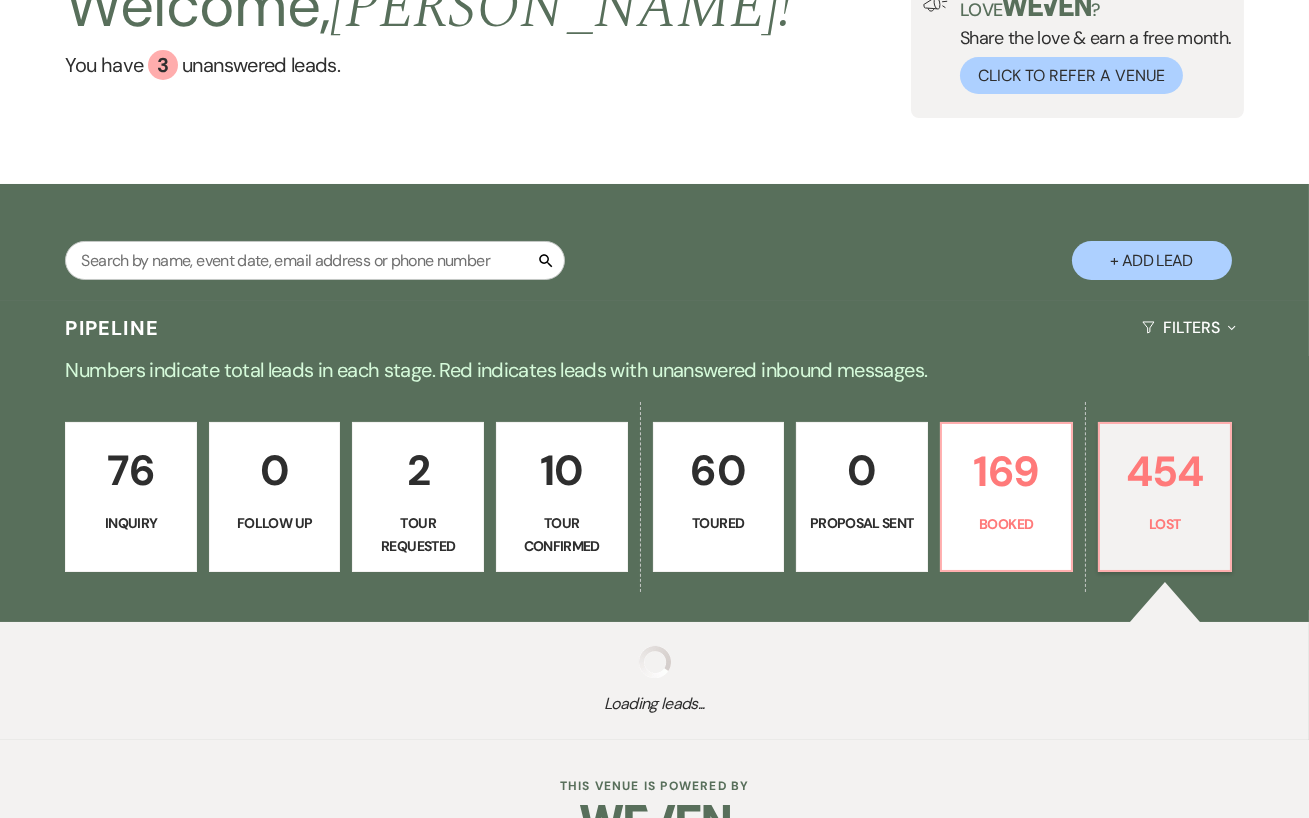 select on "11" 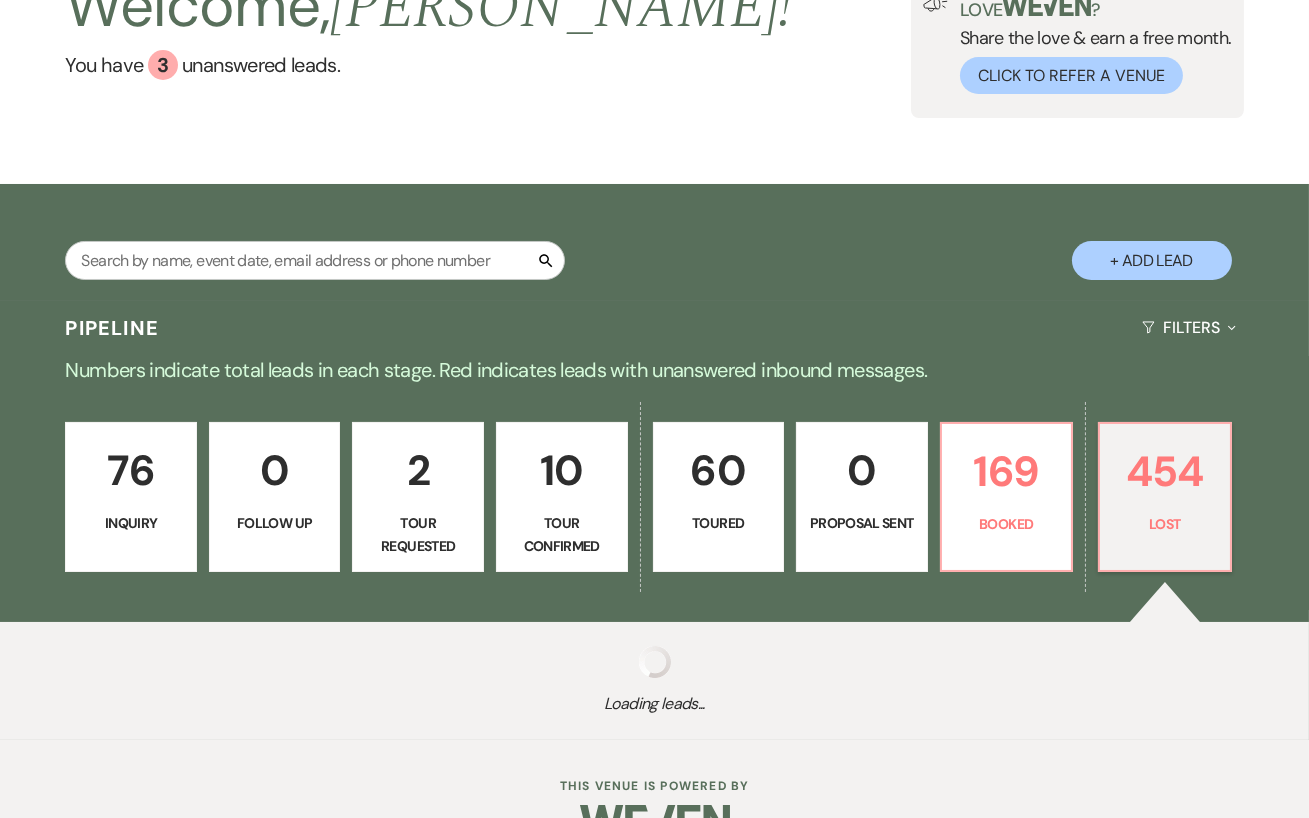 select on "8" 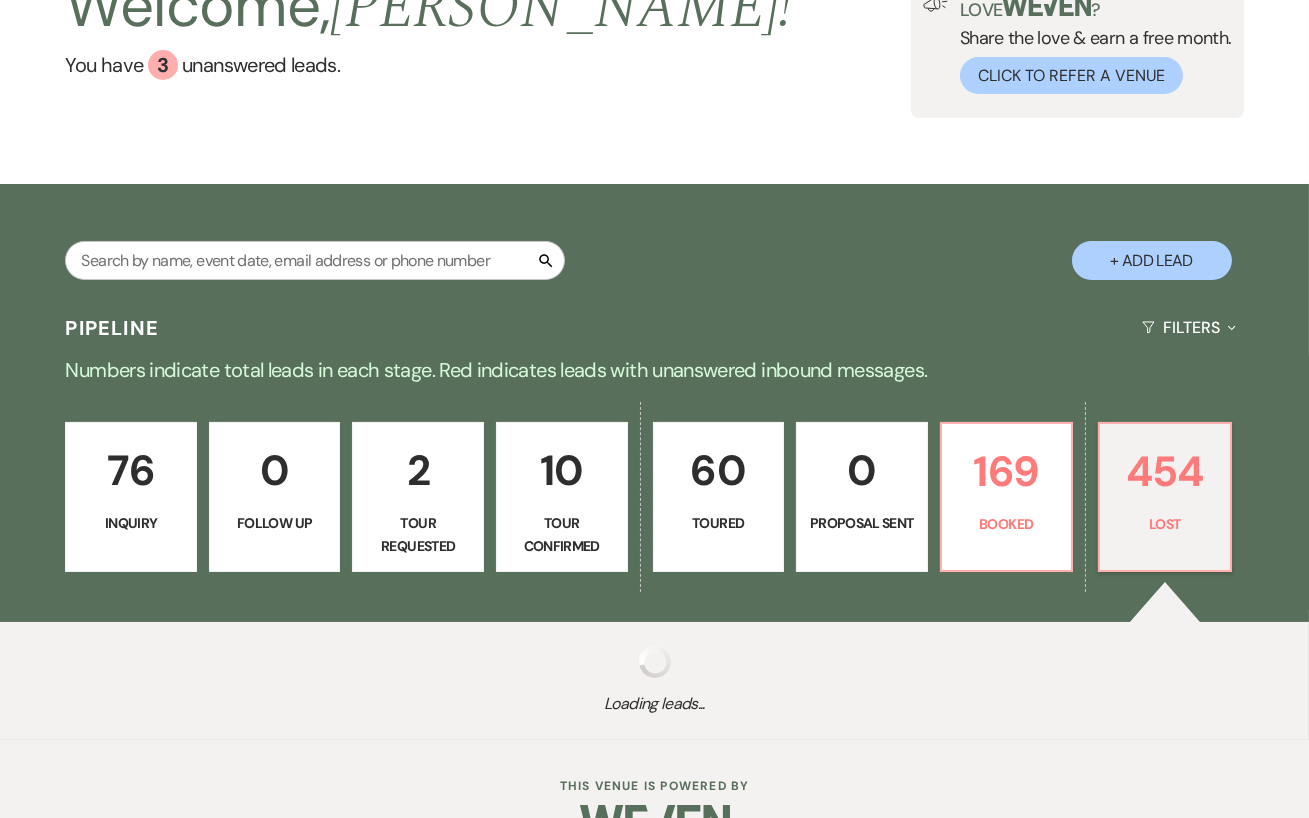 select on "5" 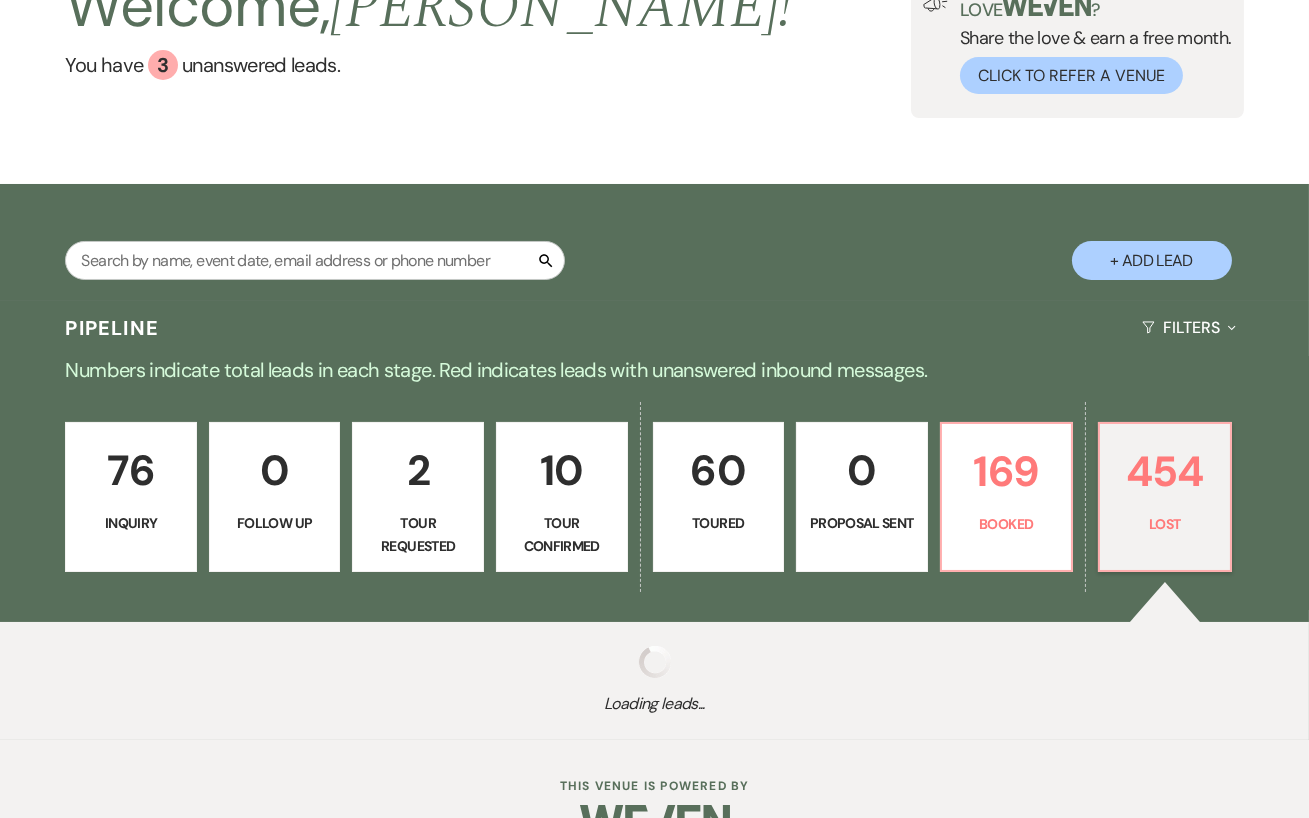 select on "8" 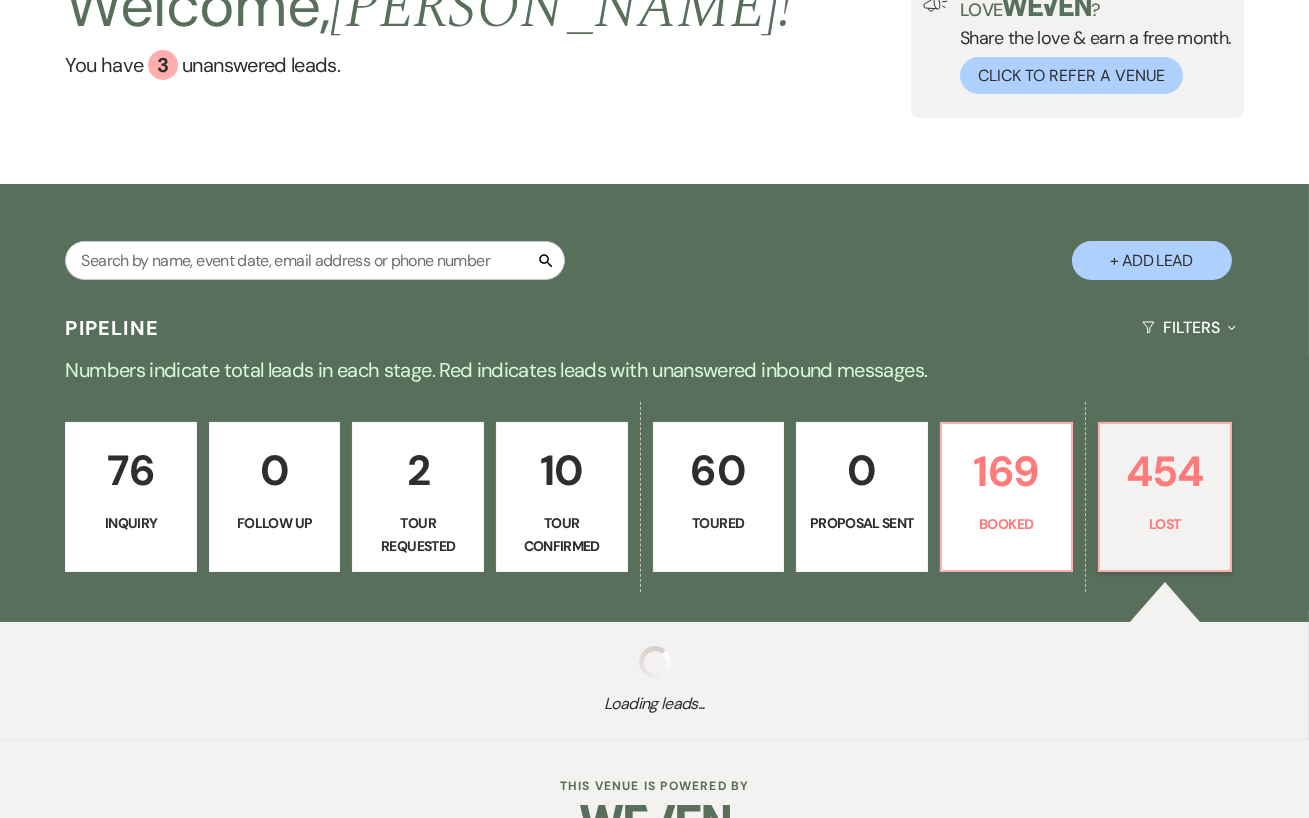 select on "5" 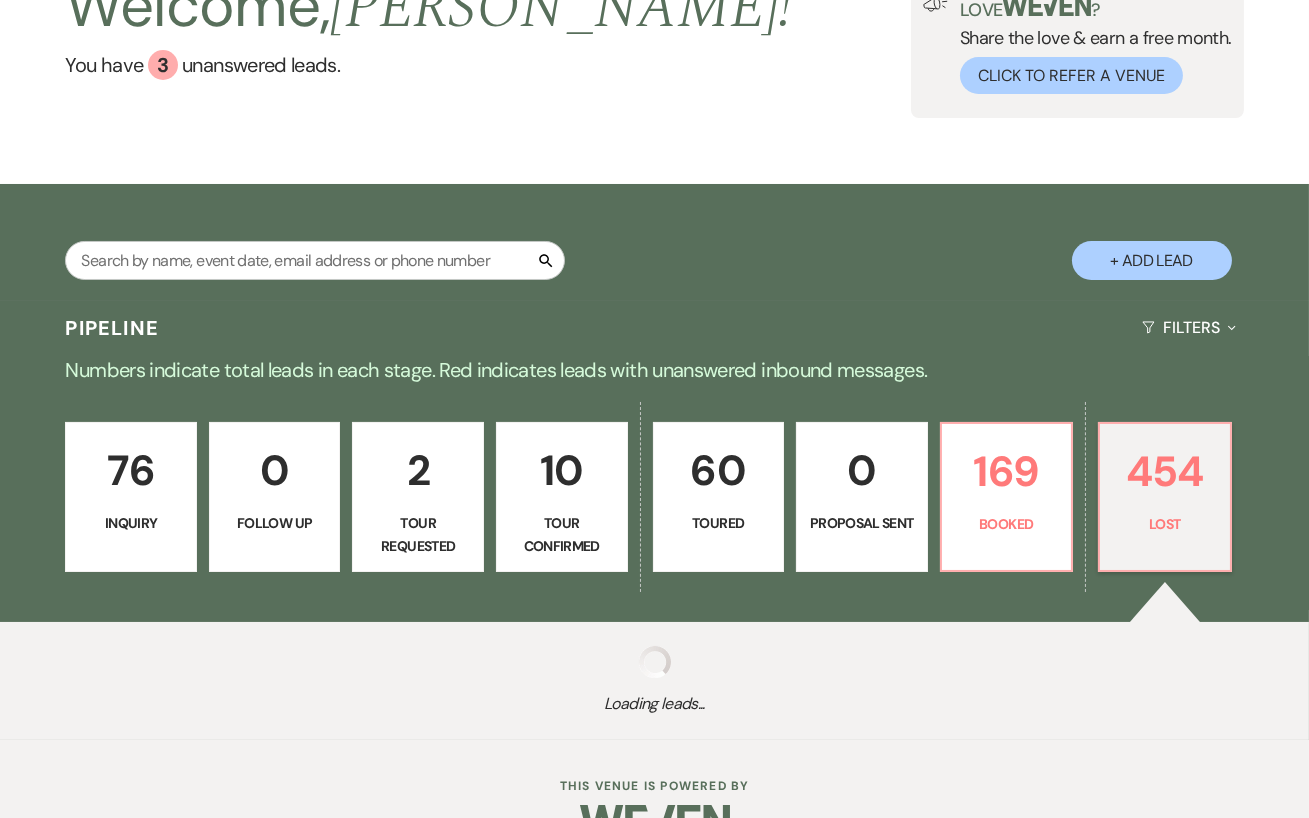 select on "8" 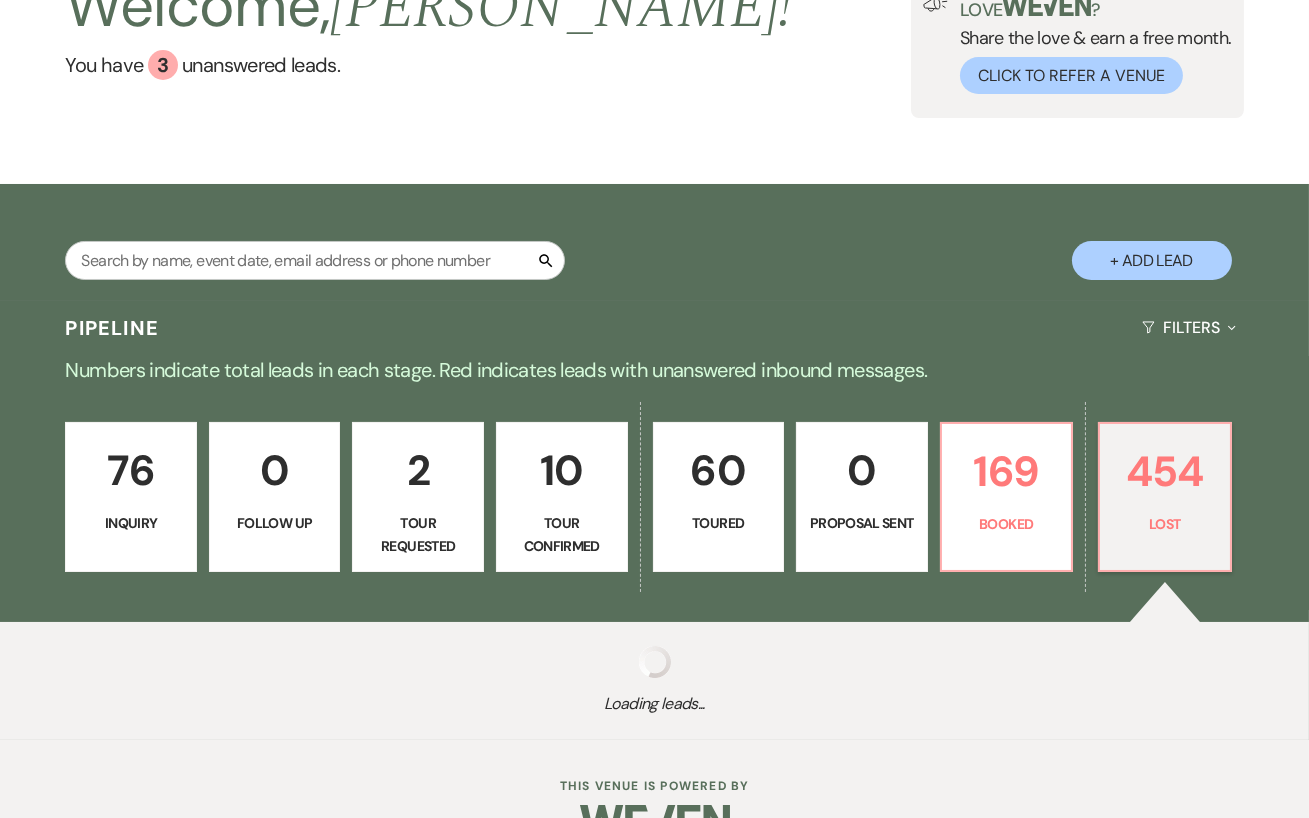 select on "11" 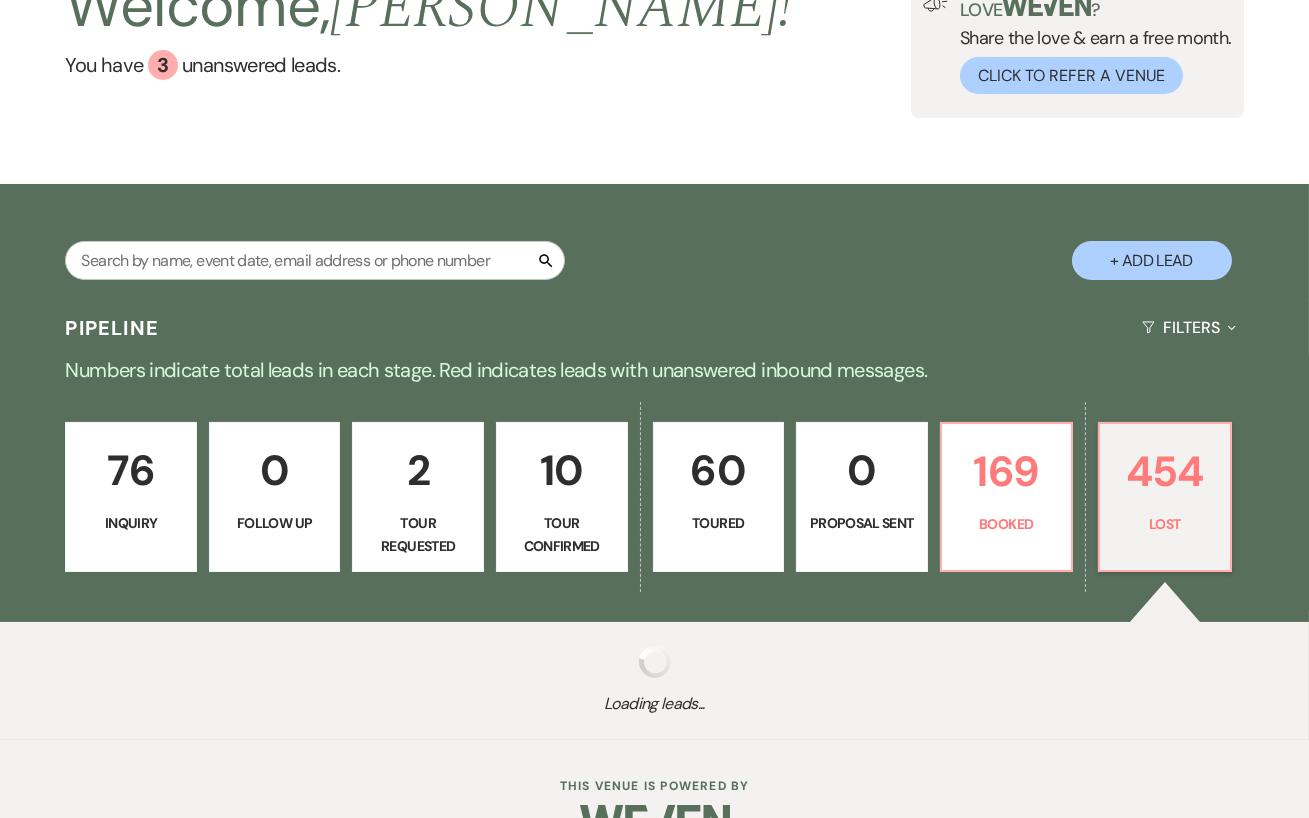 select on "8" 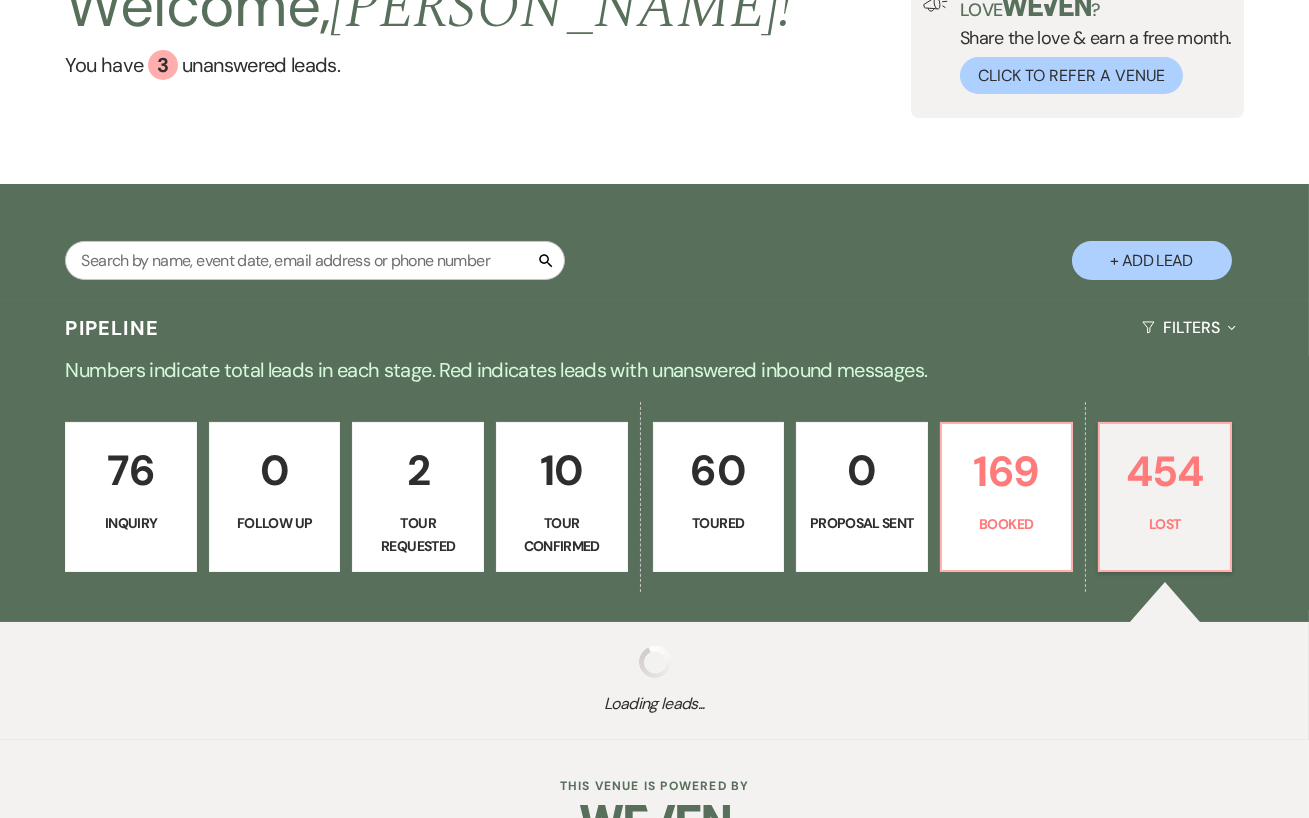 select on "11" 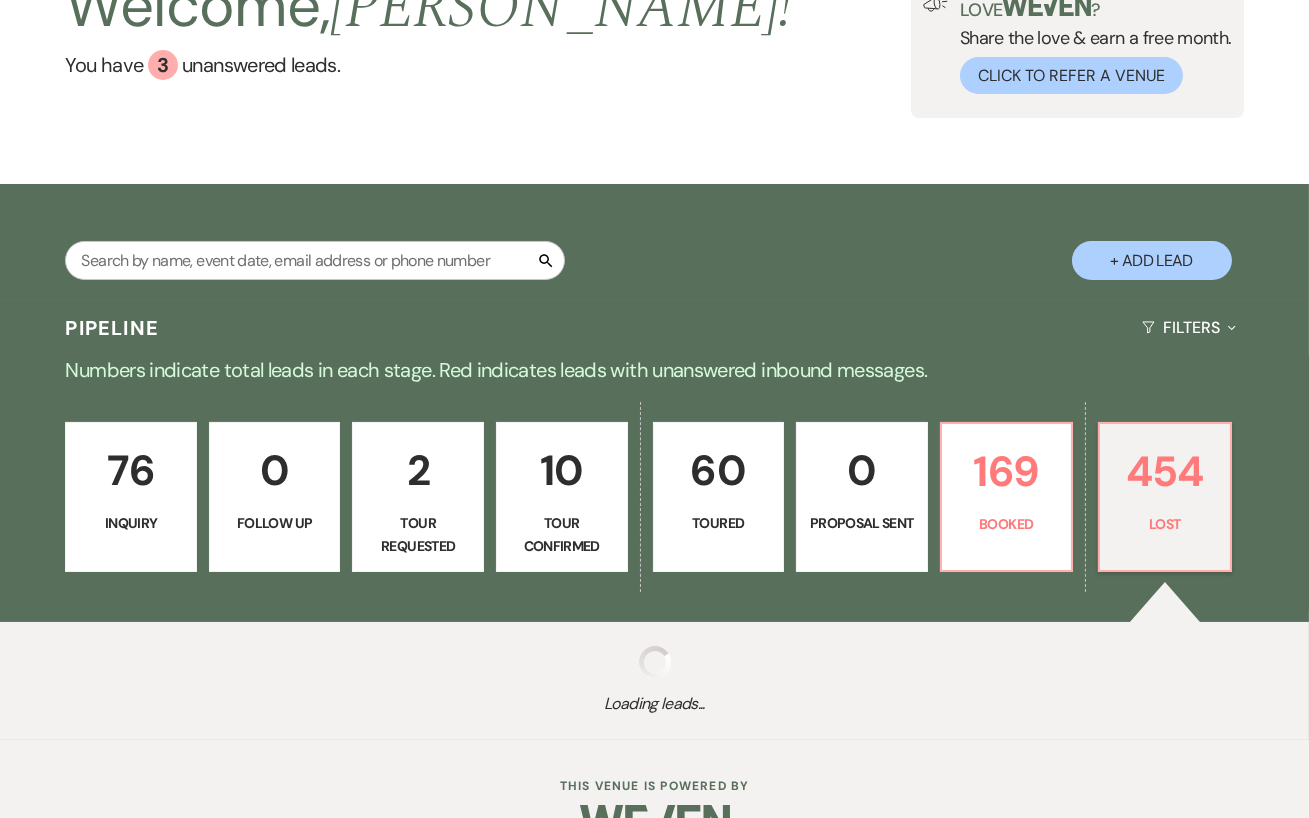 select on "8" 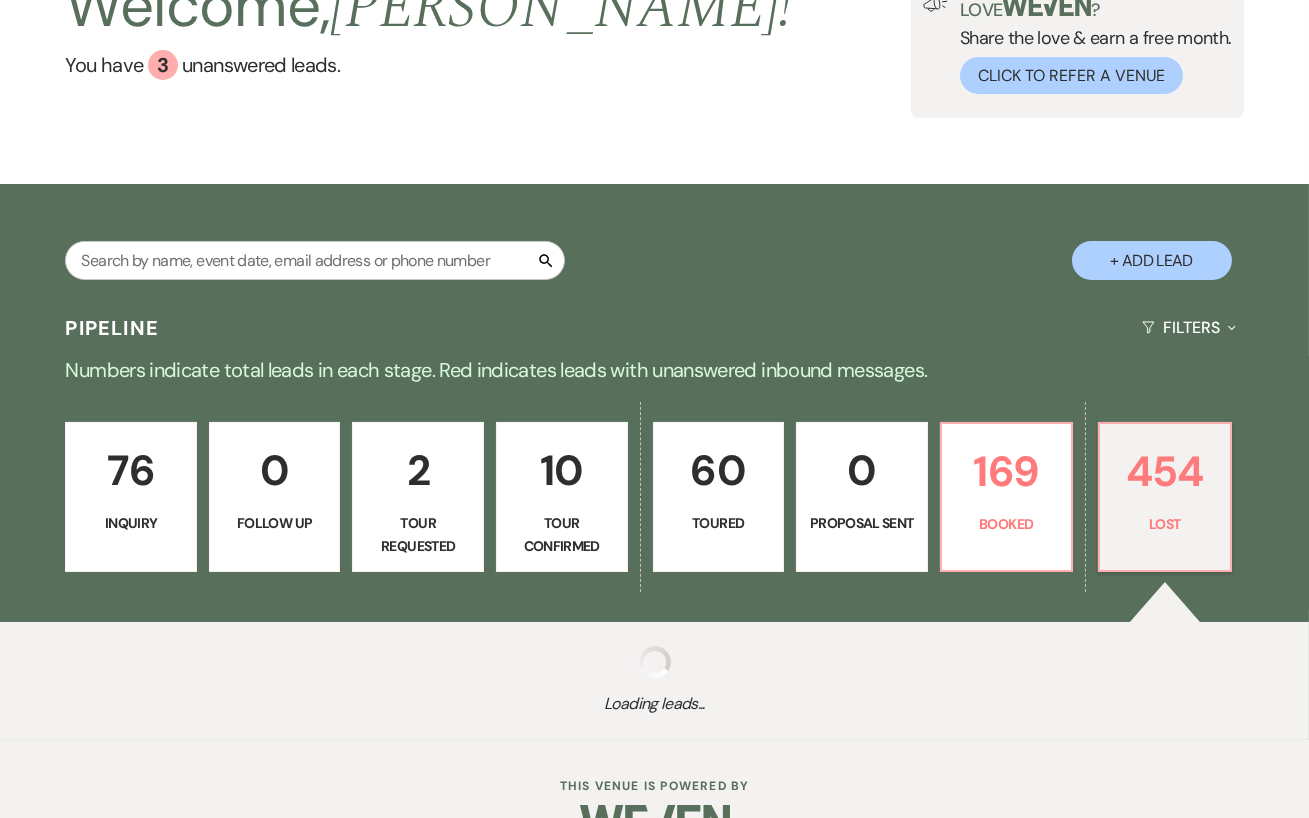 select on "5" 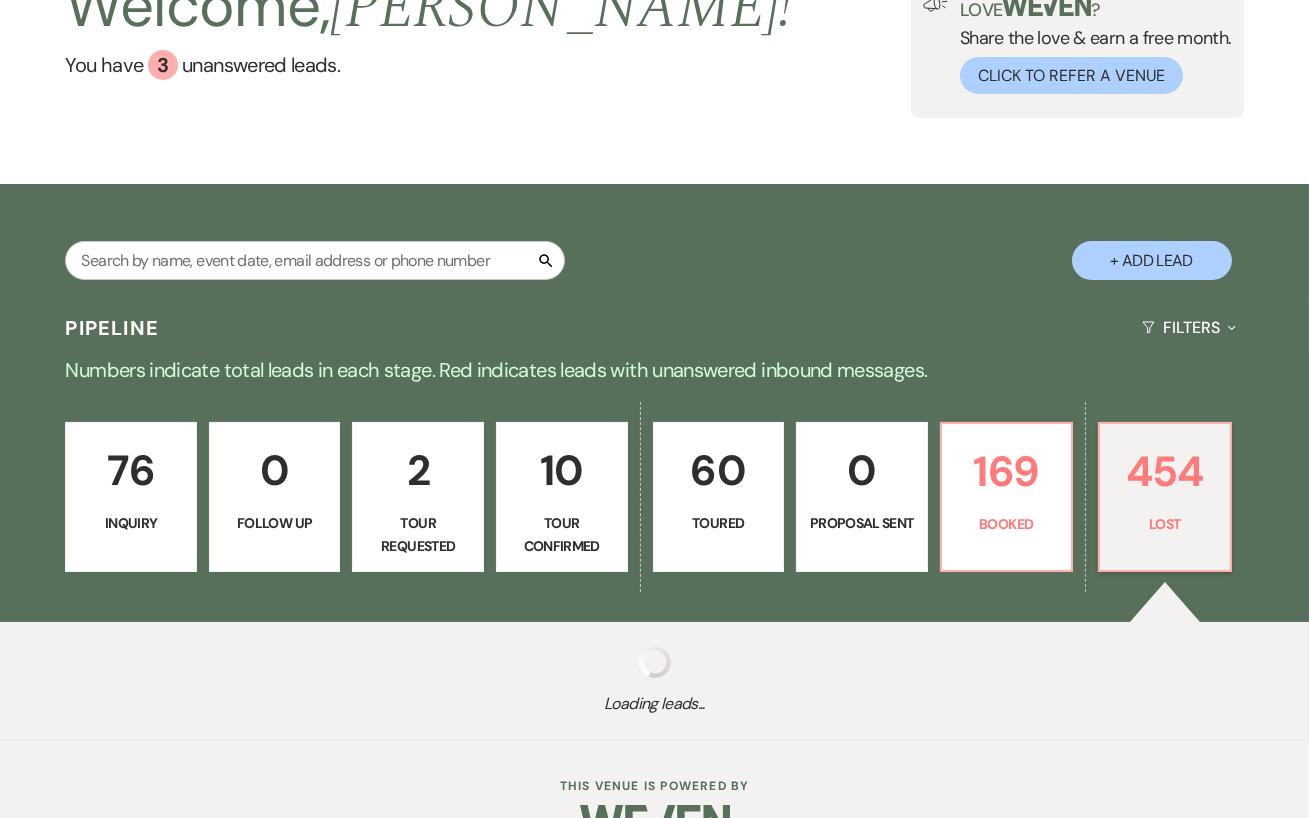 select on "8" 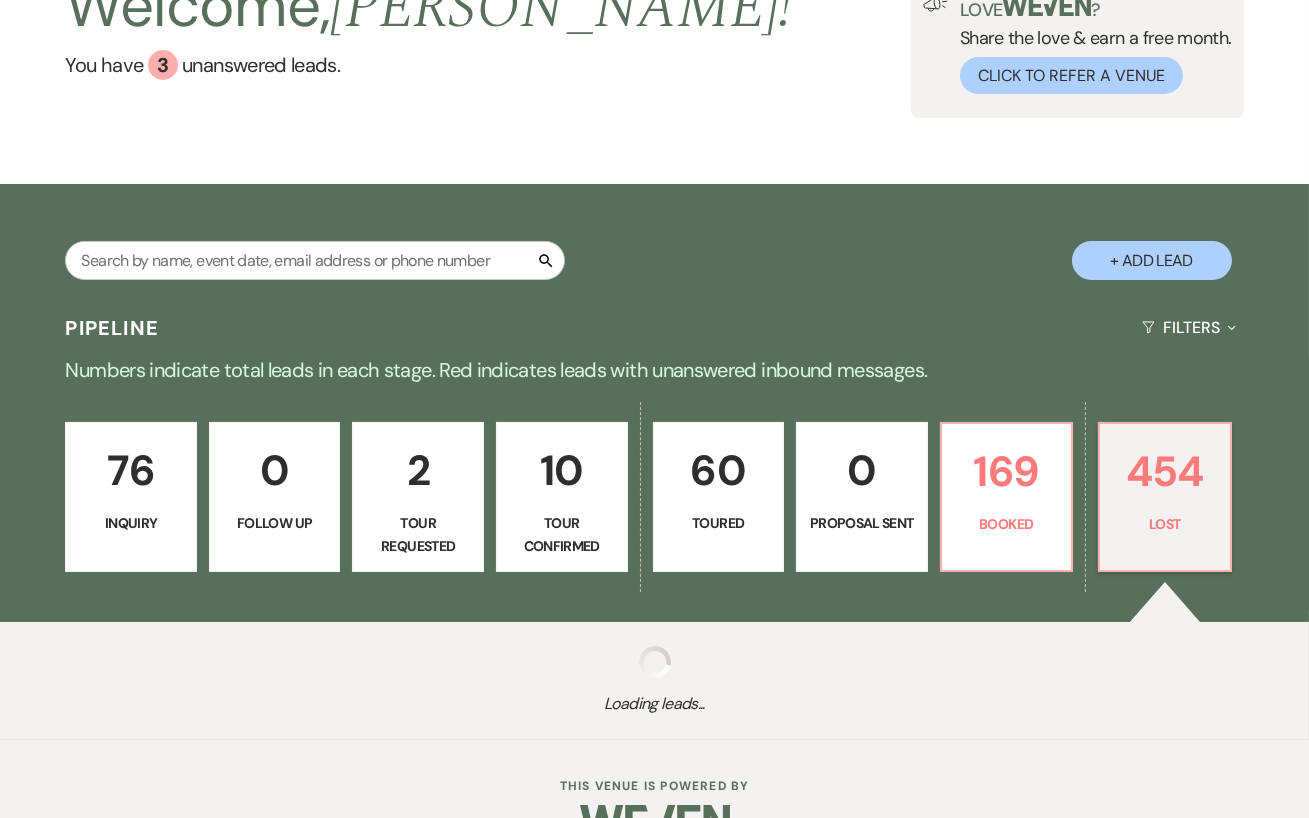 select on "6" 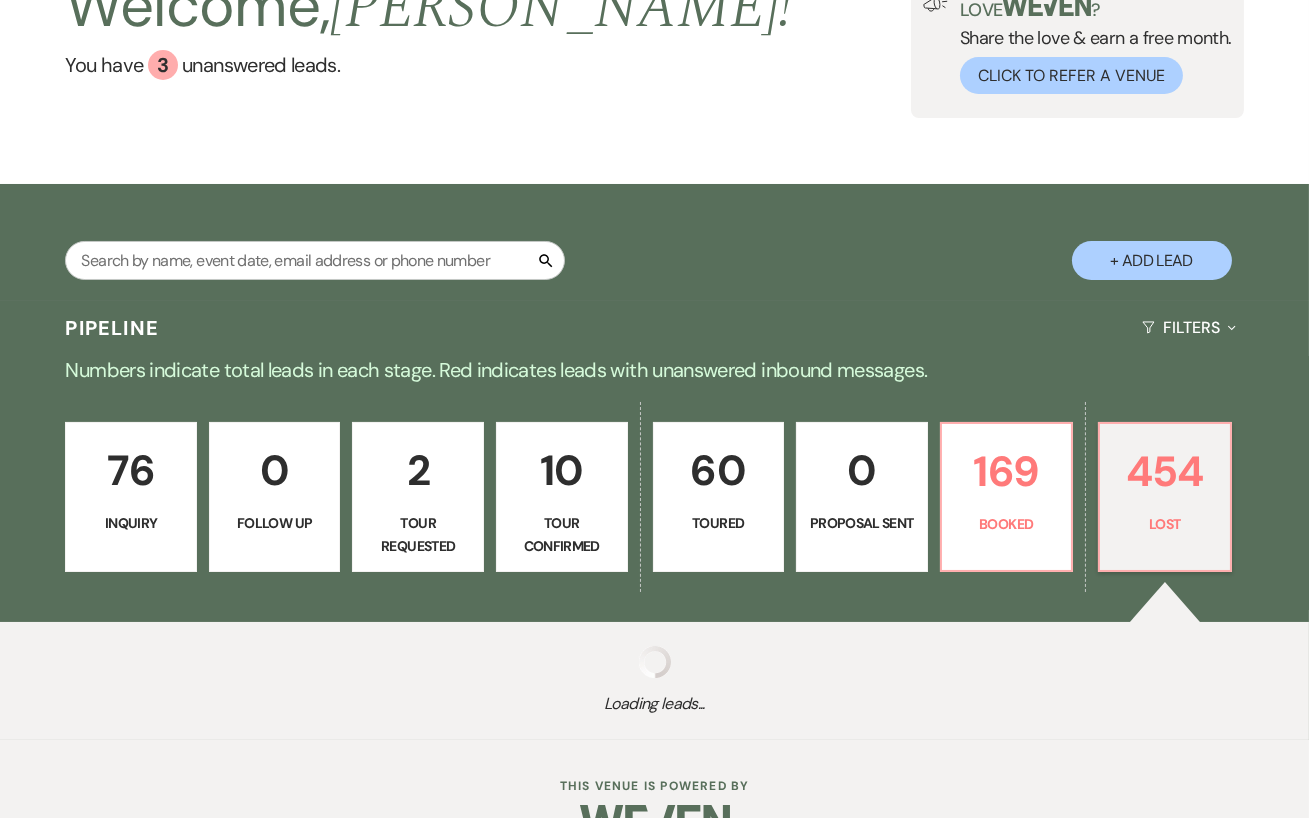 select on "8" 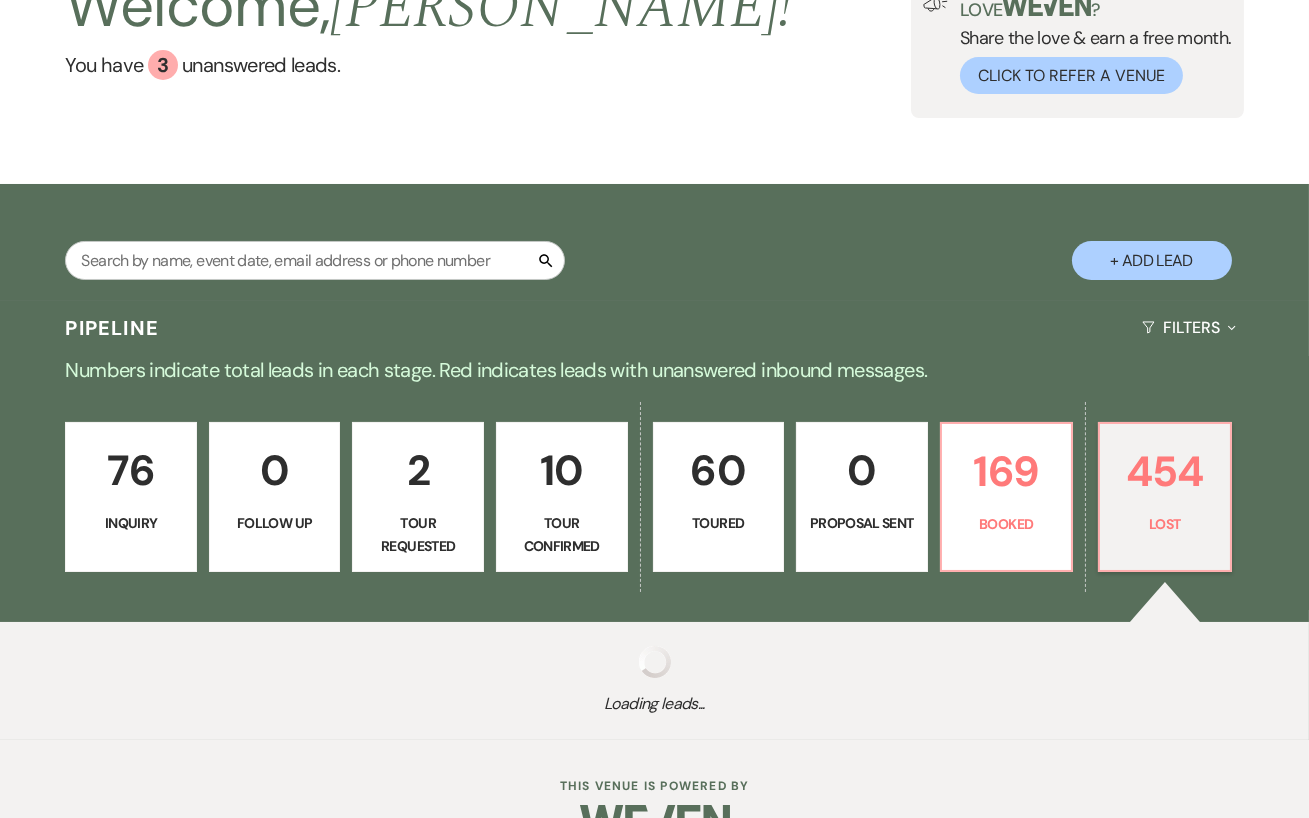 select on "6" 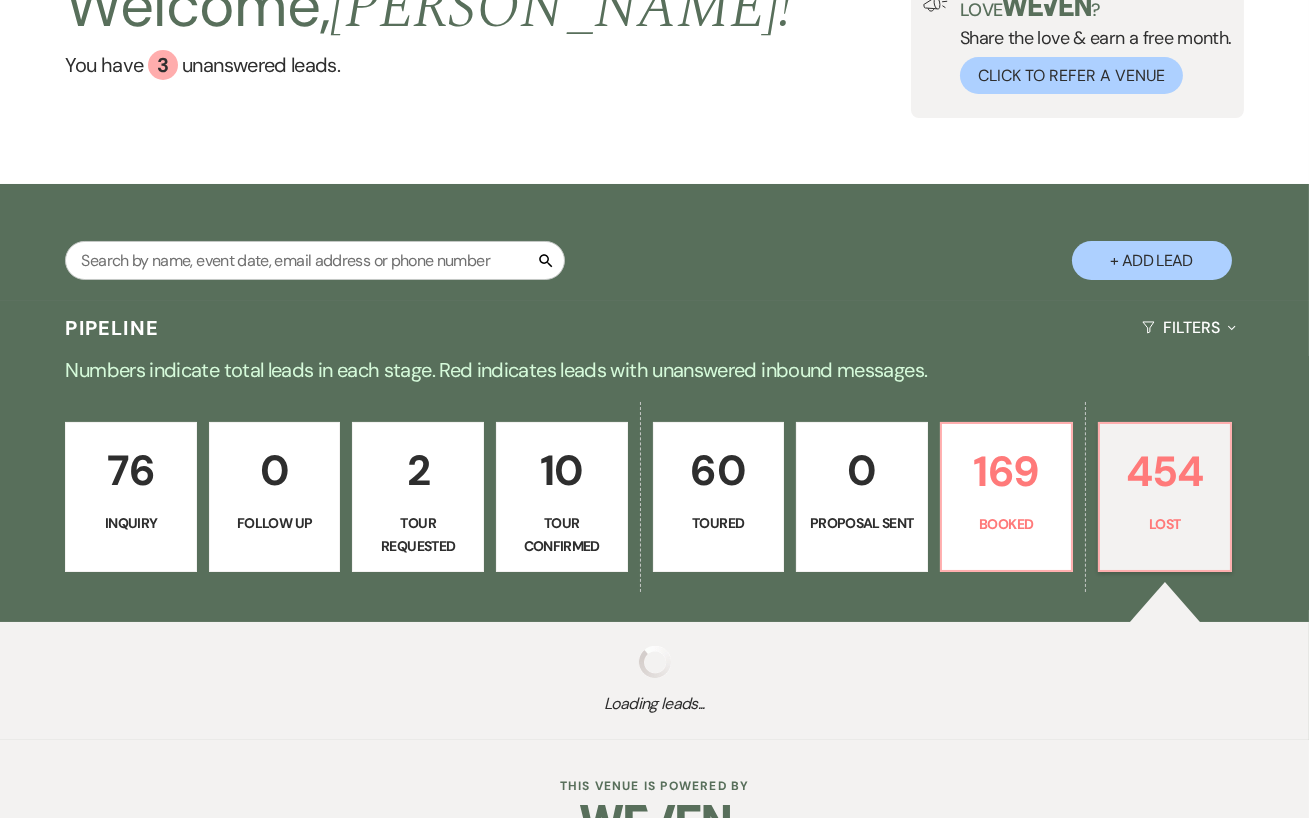 select on "8" 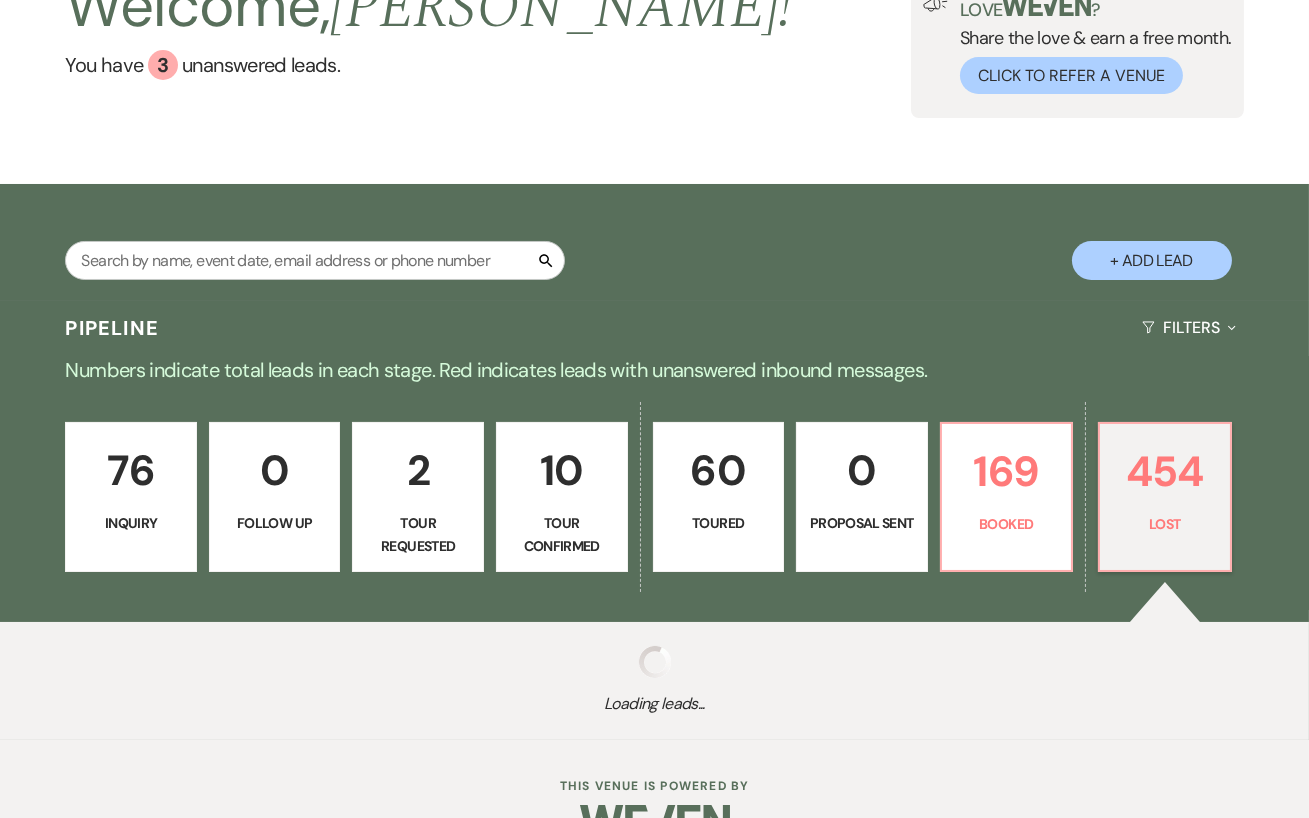 select on "6" 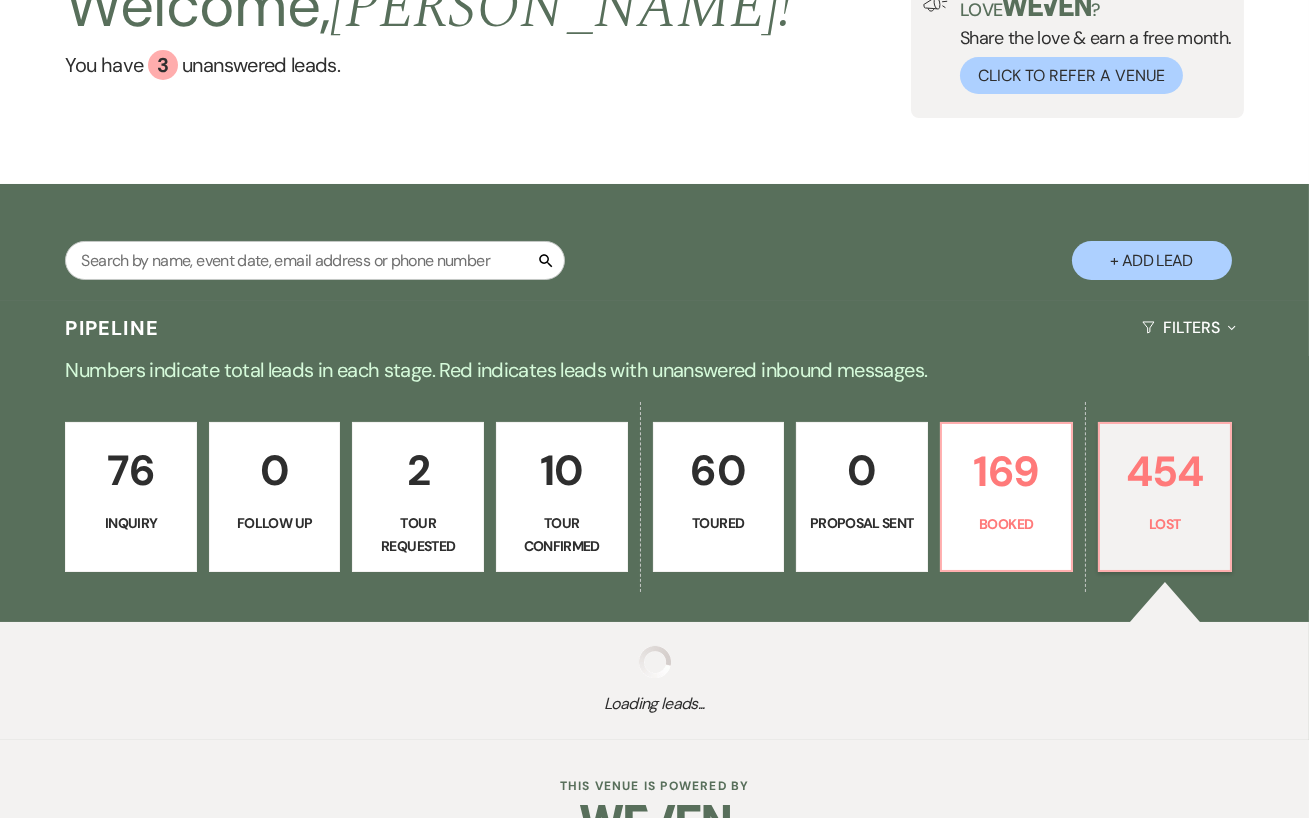 select on "8" 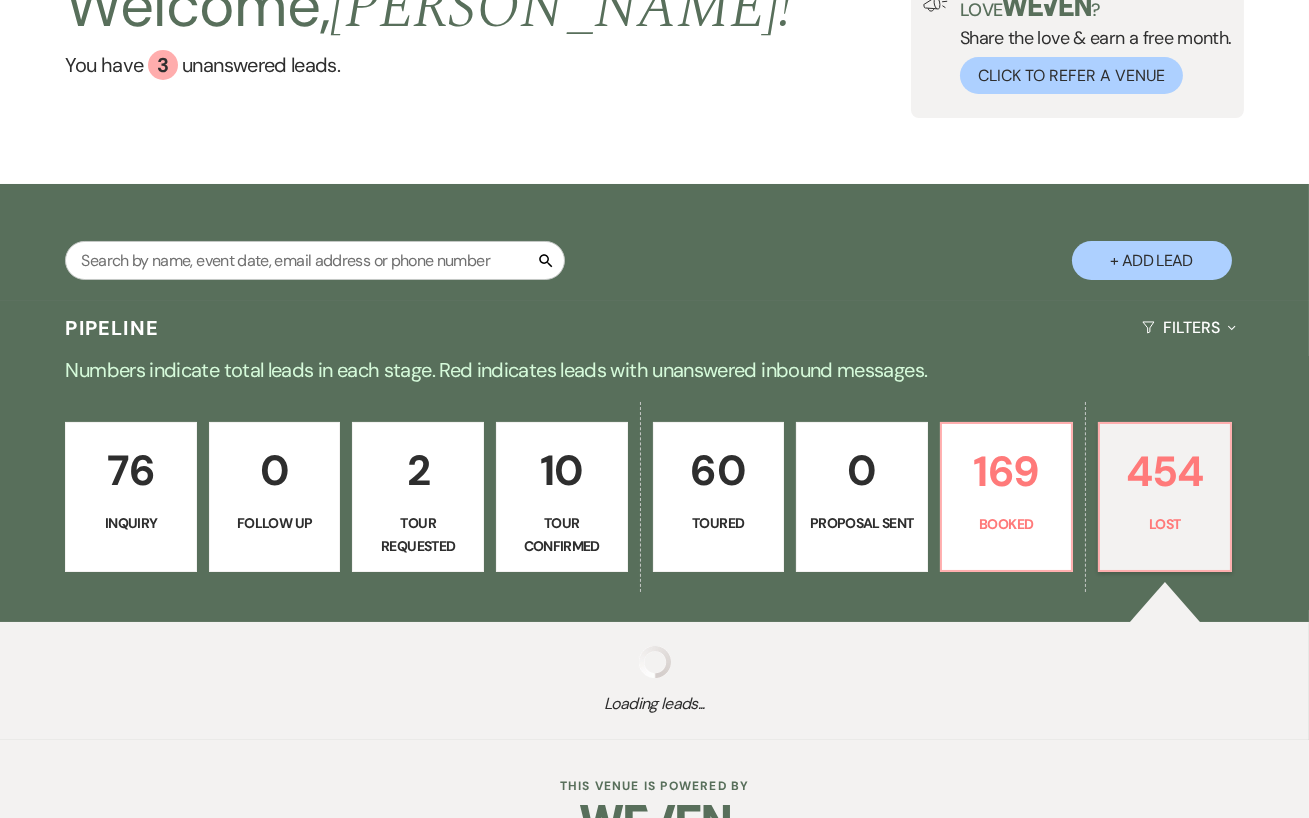 select on "11" 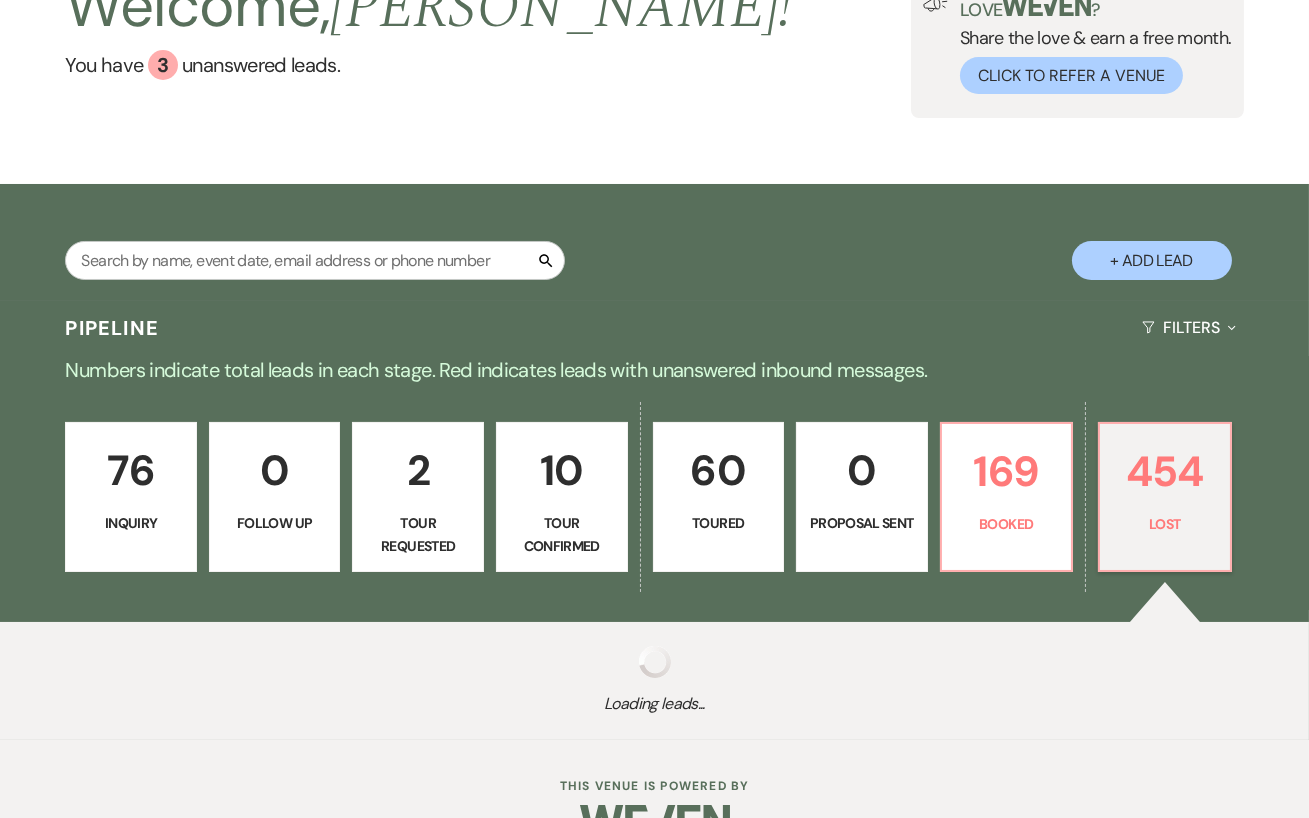 select on "8" 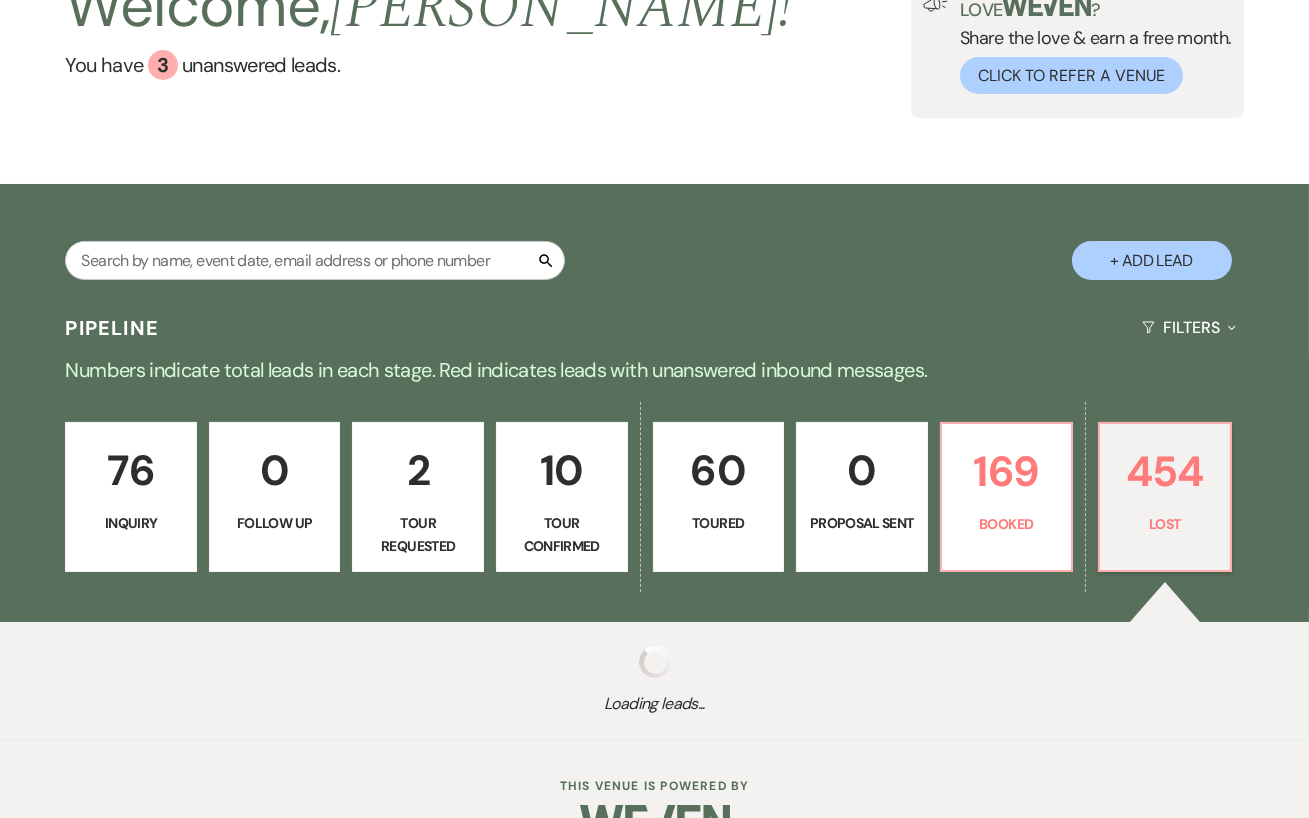 select on "5" 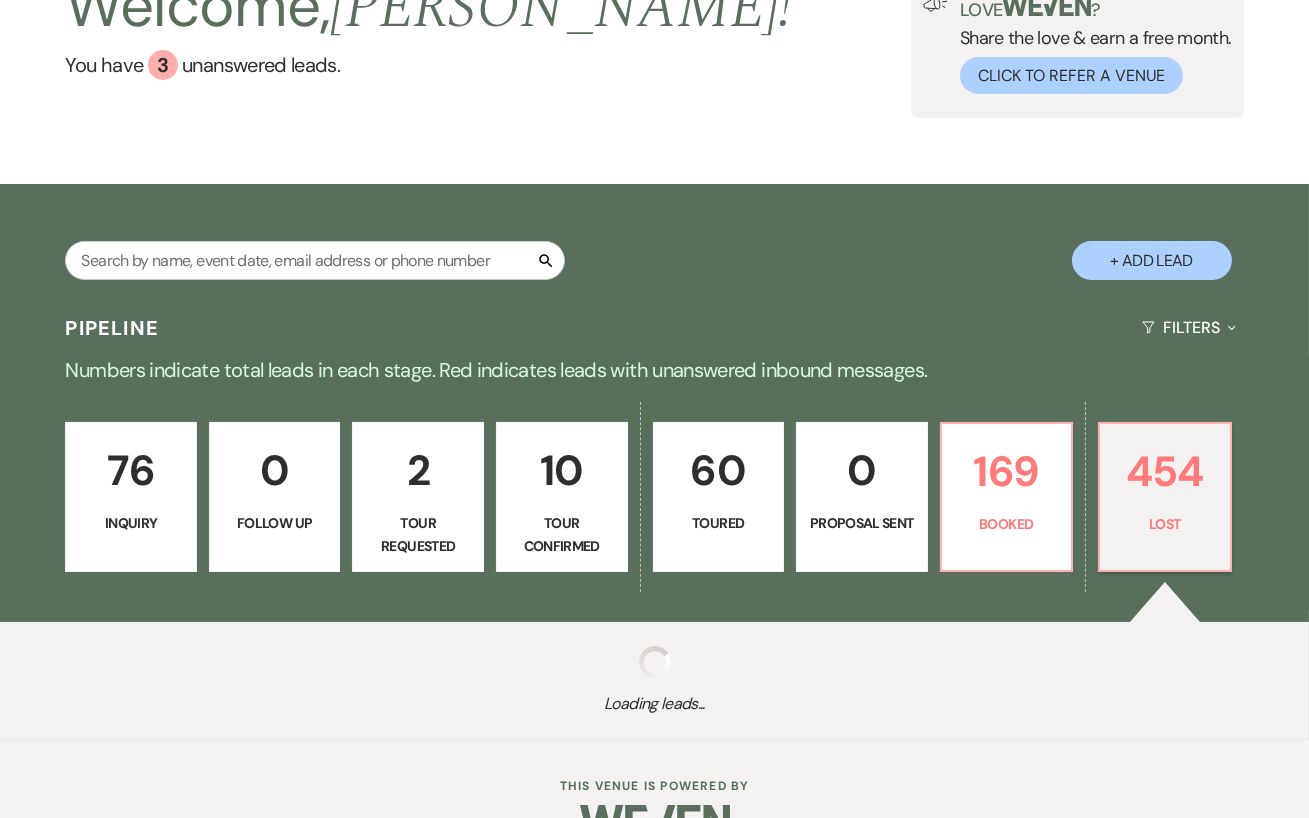 select on "8" 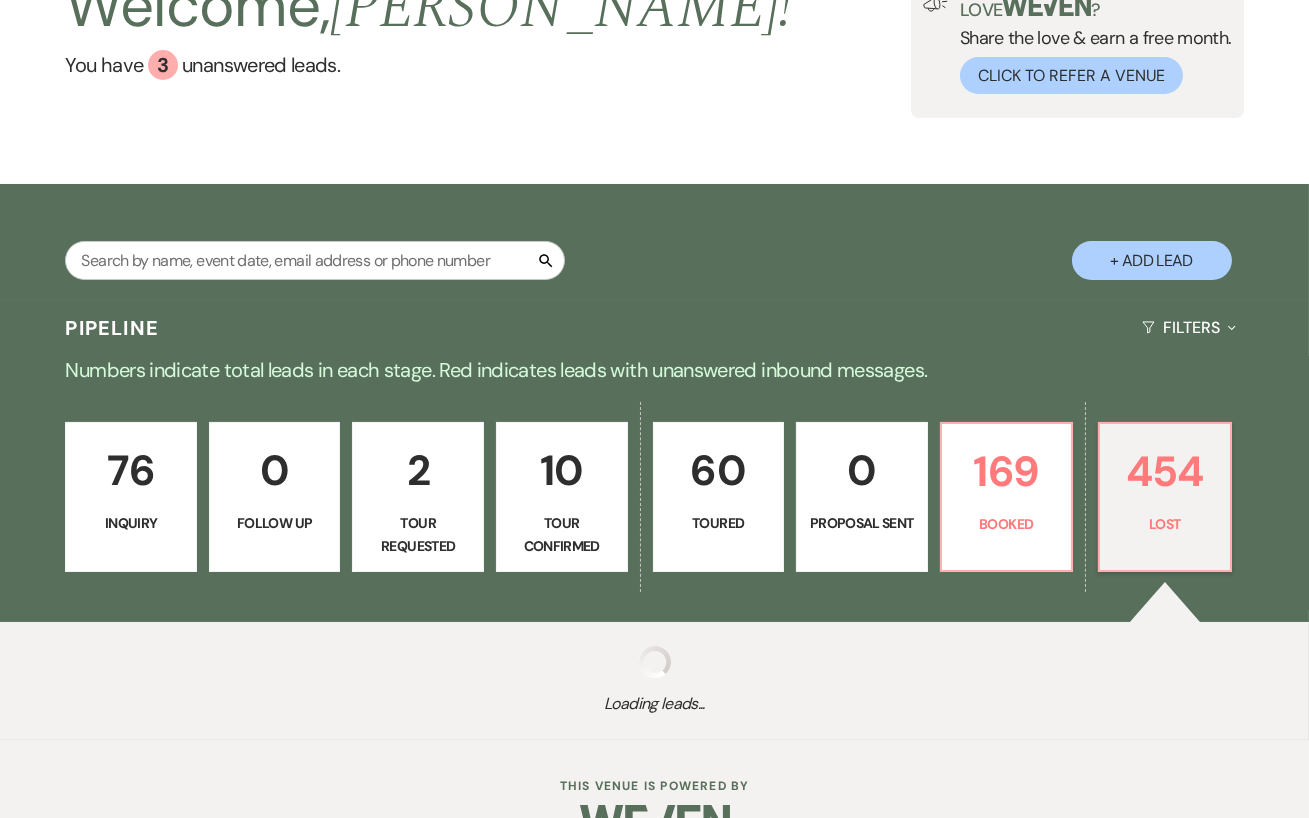 select on "5" 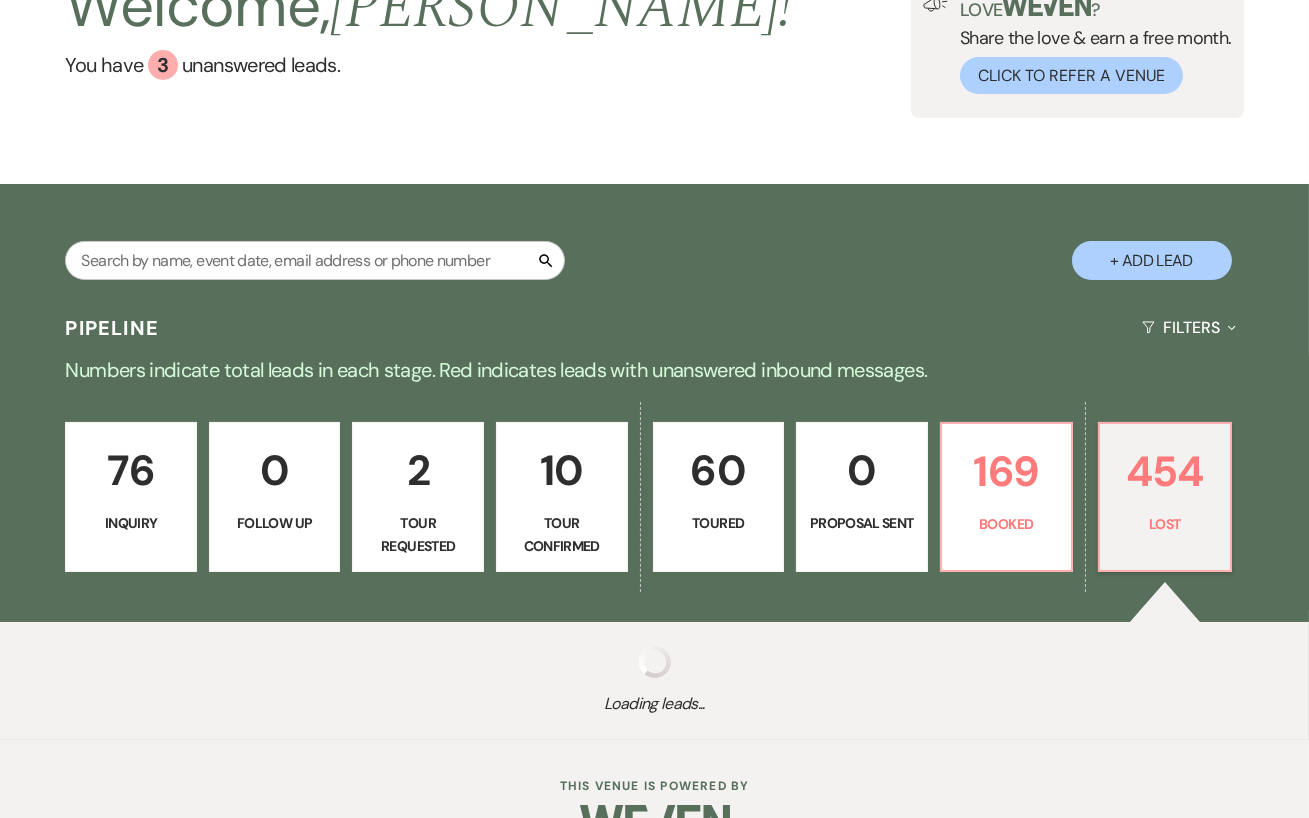 select on "8" 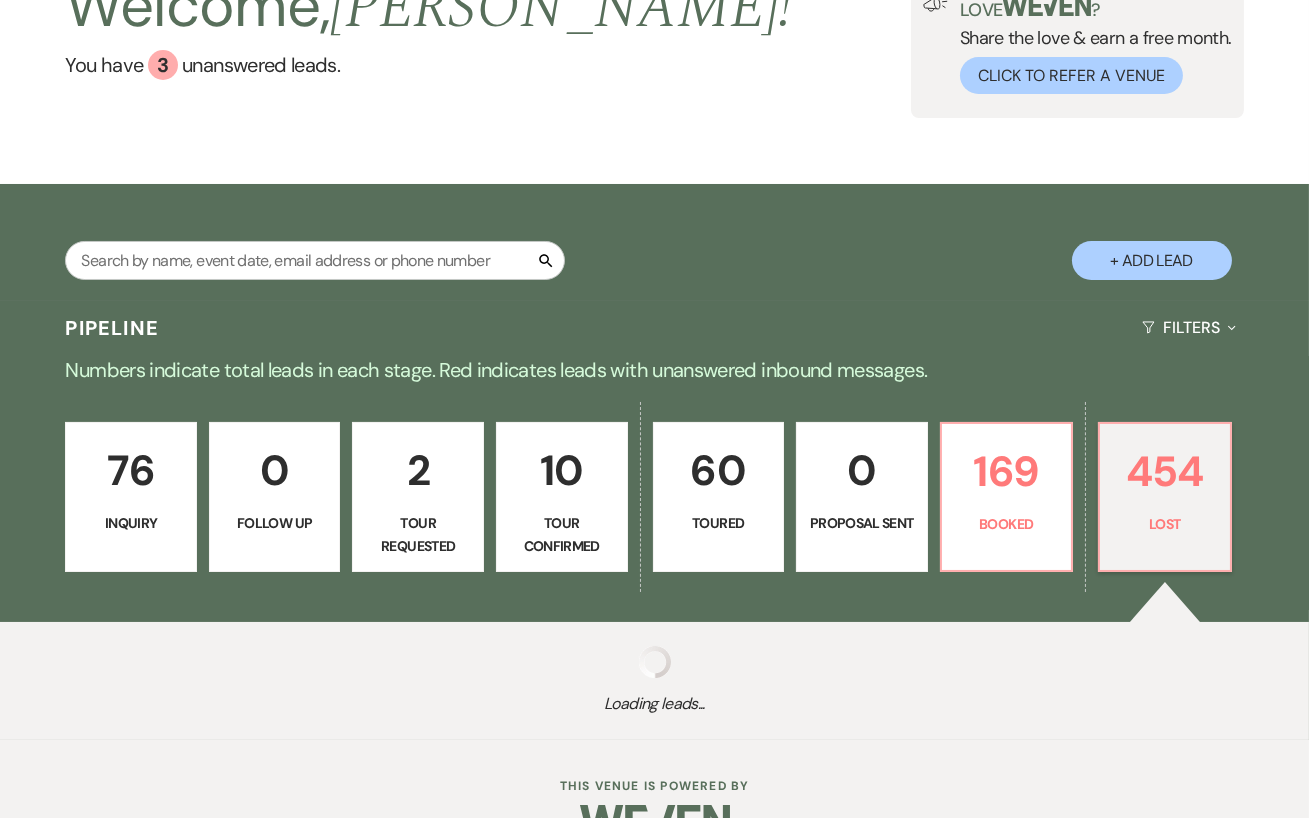 select on "5" 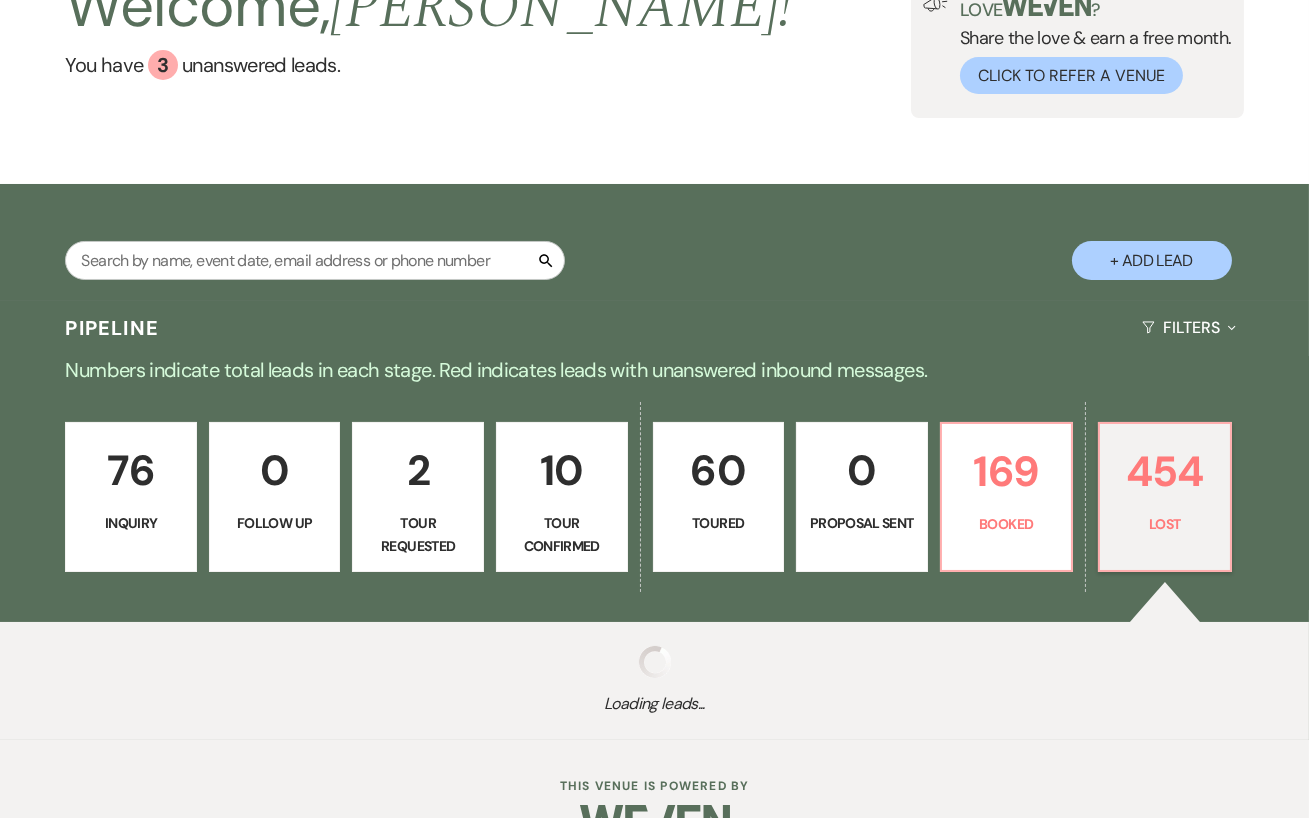 select on "8" 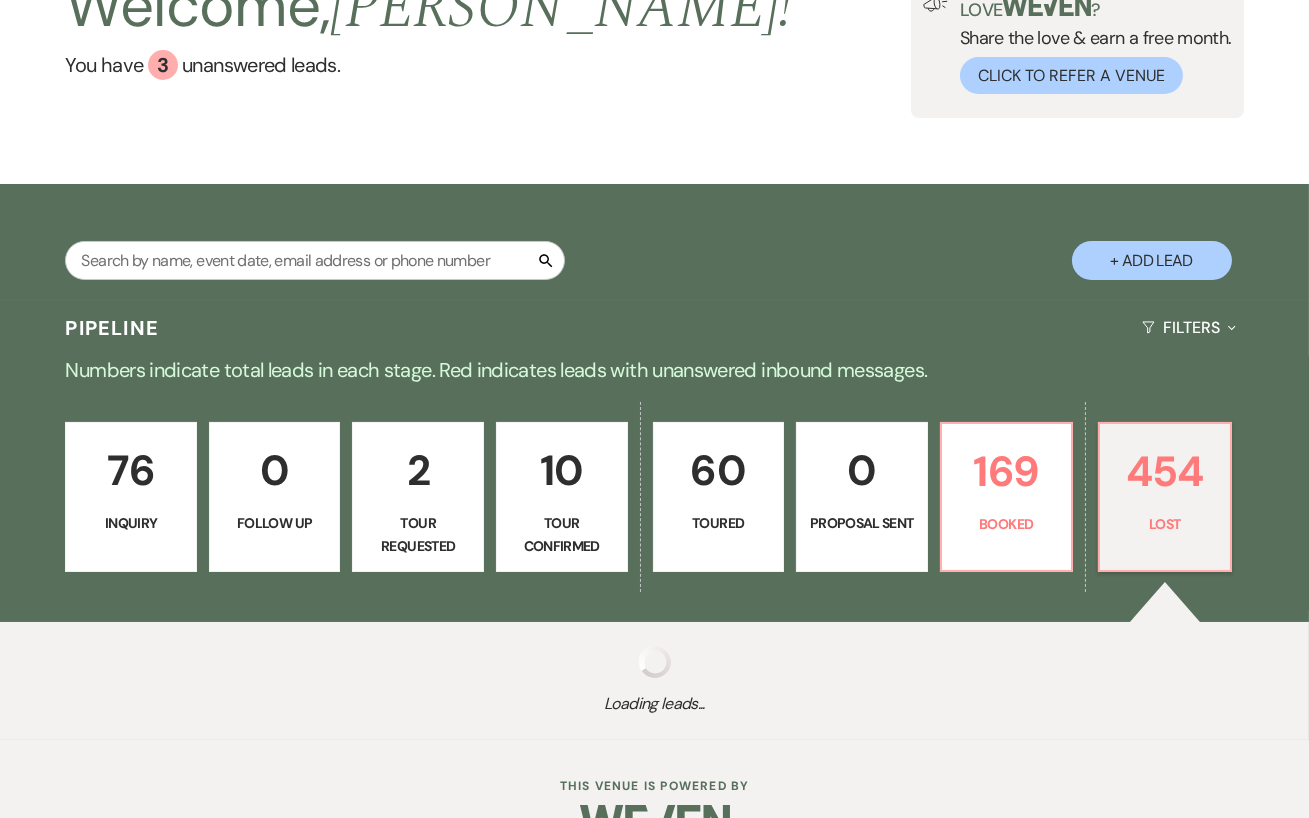 select on "6" 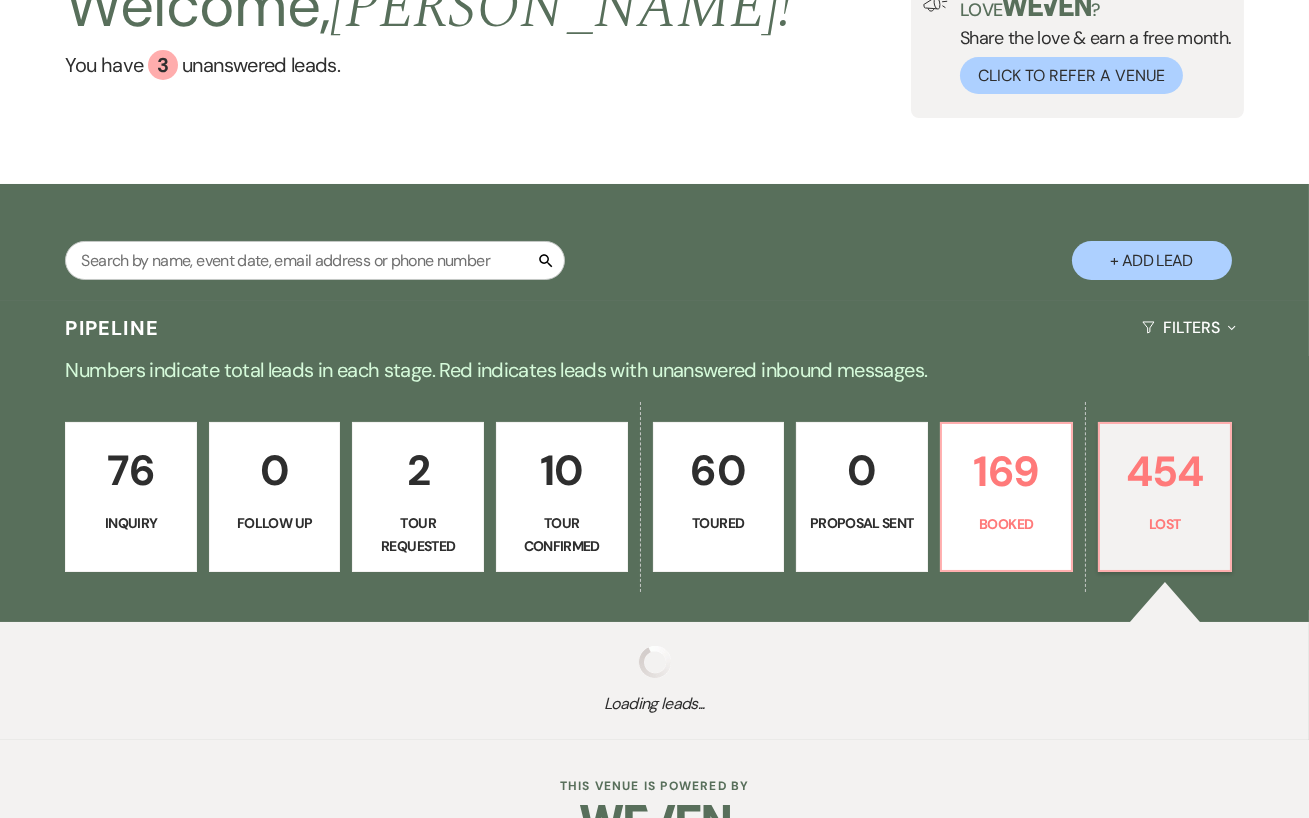 select on "8" 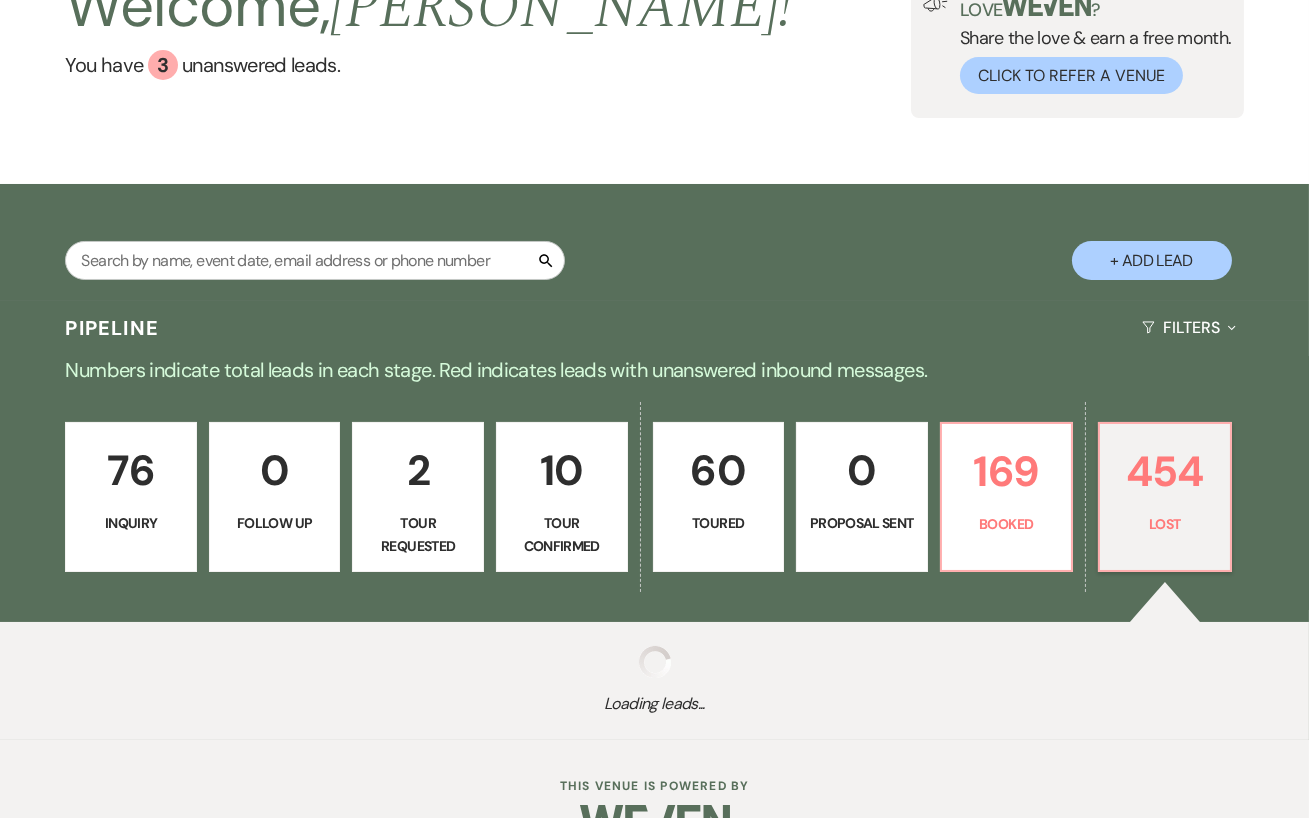 select on "6" 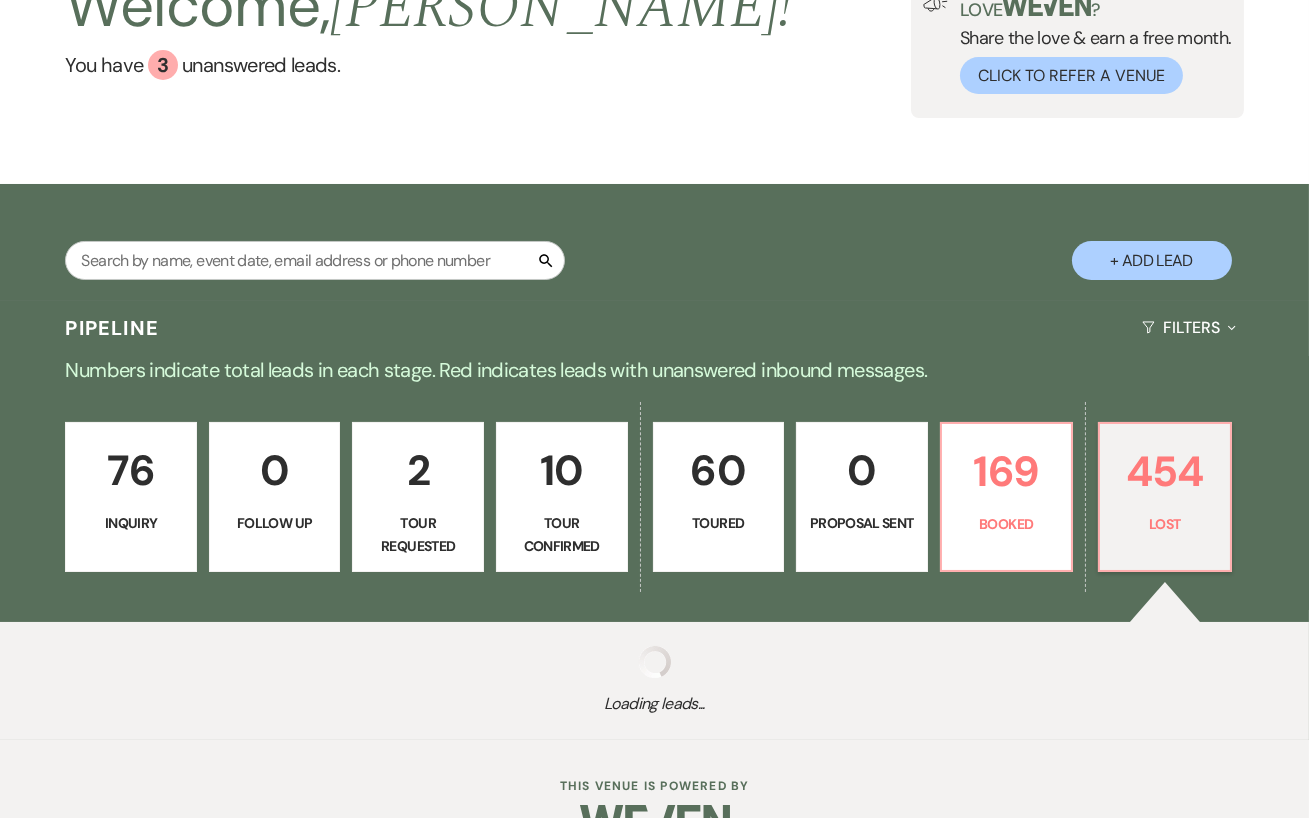 select on "8" 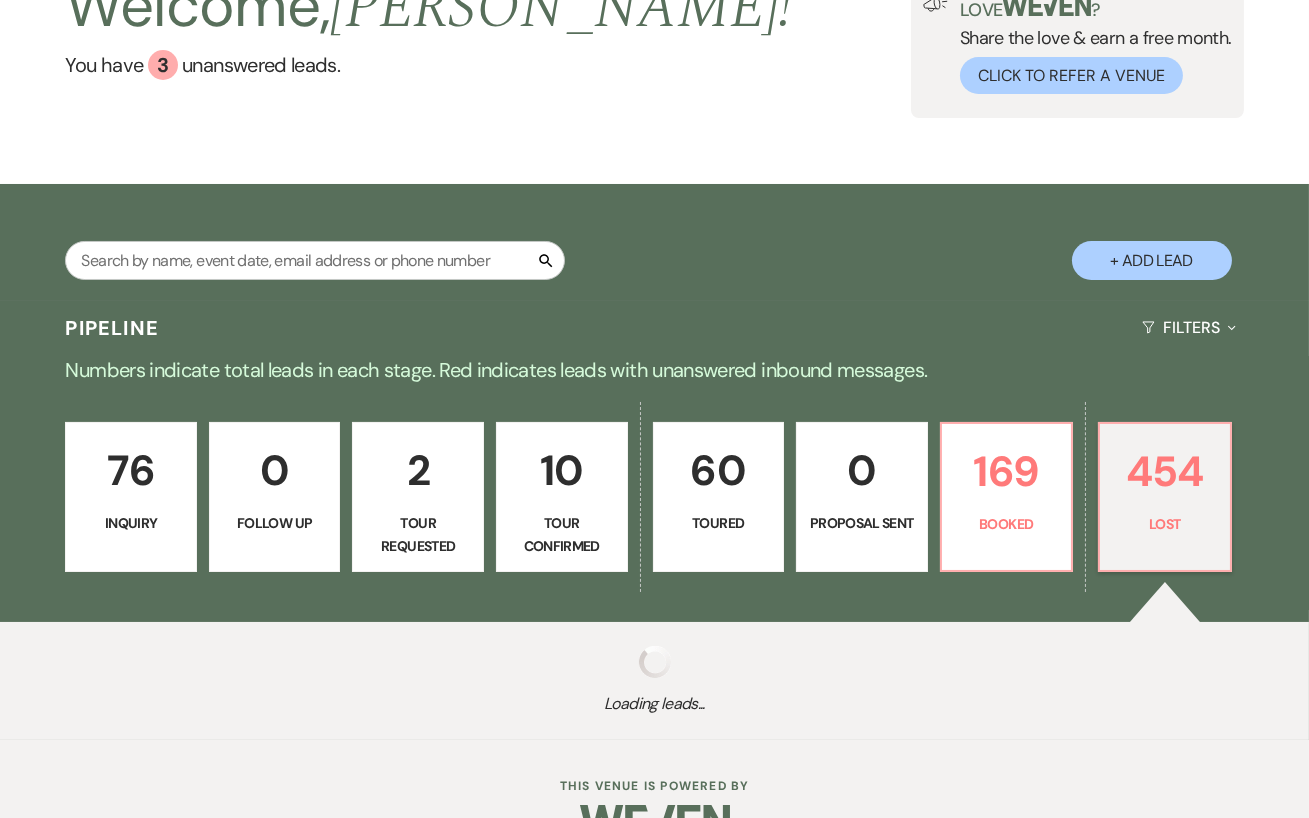 select on "10" 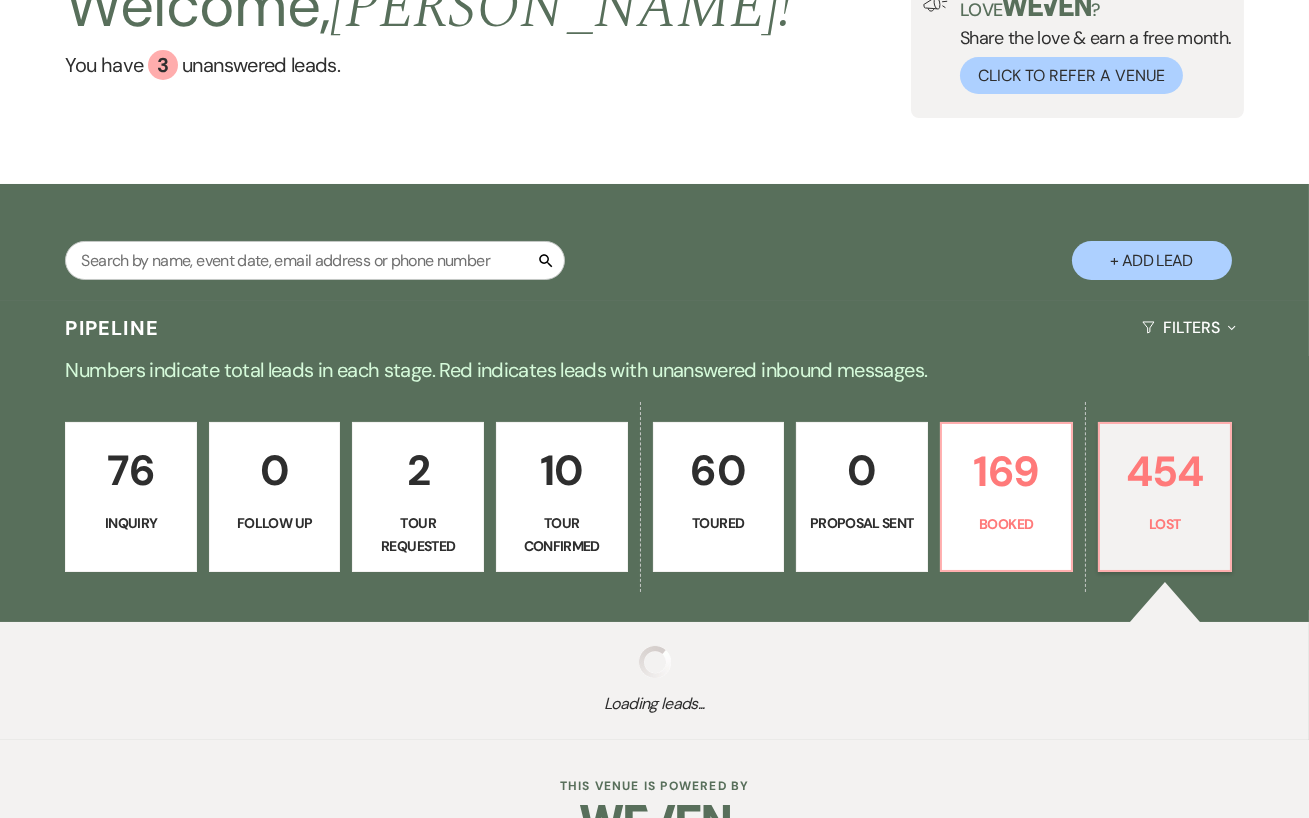 select on "8" 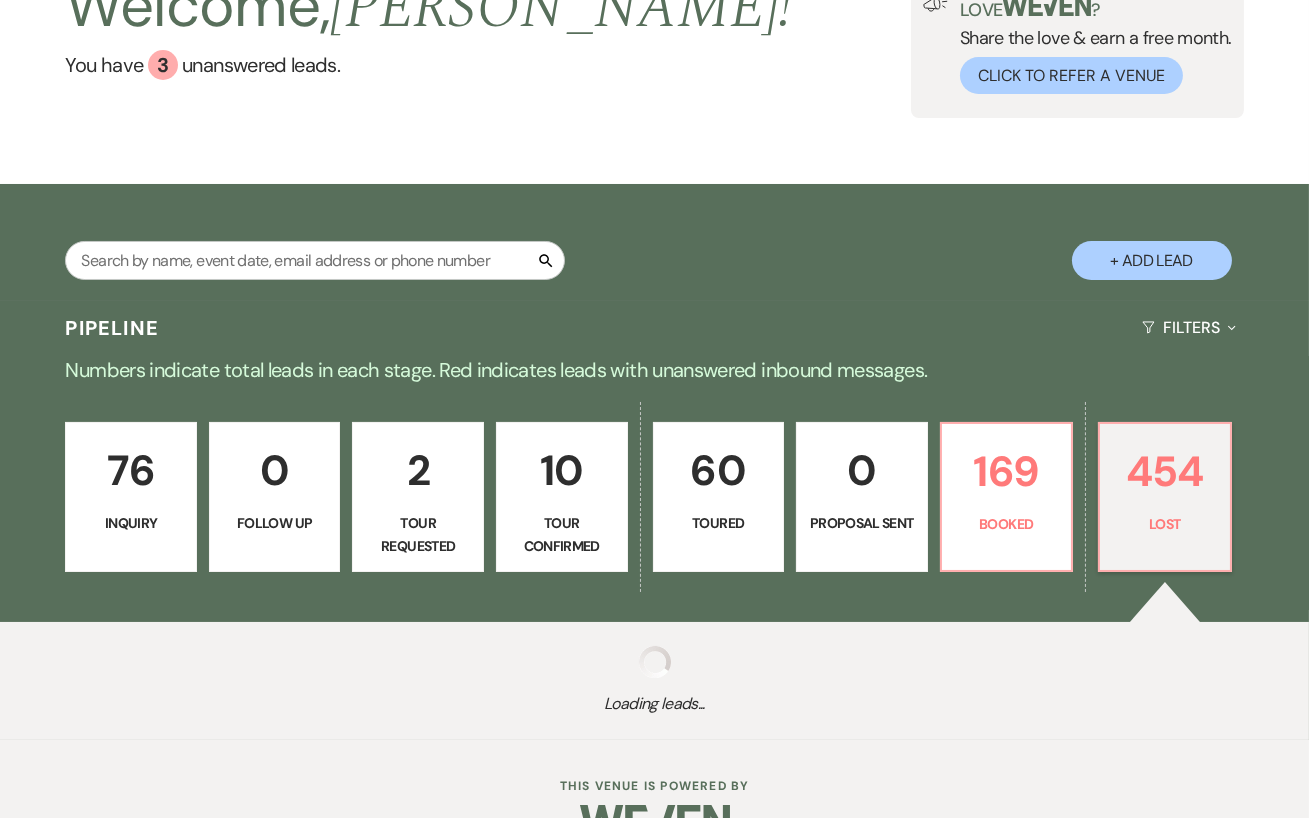 select on "5" 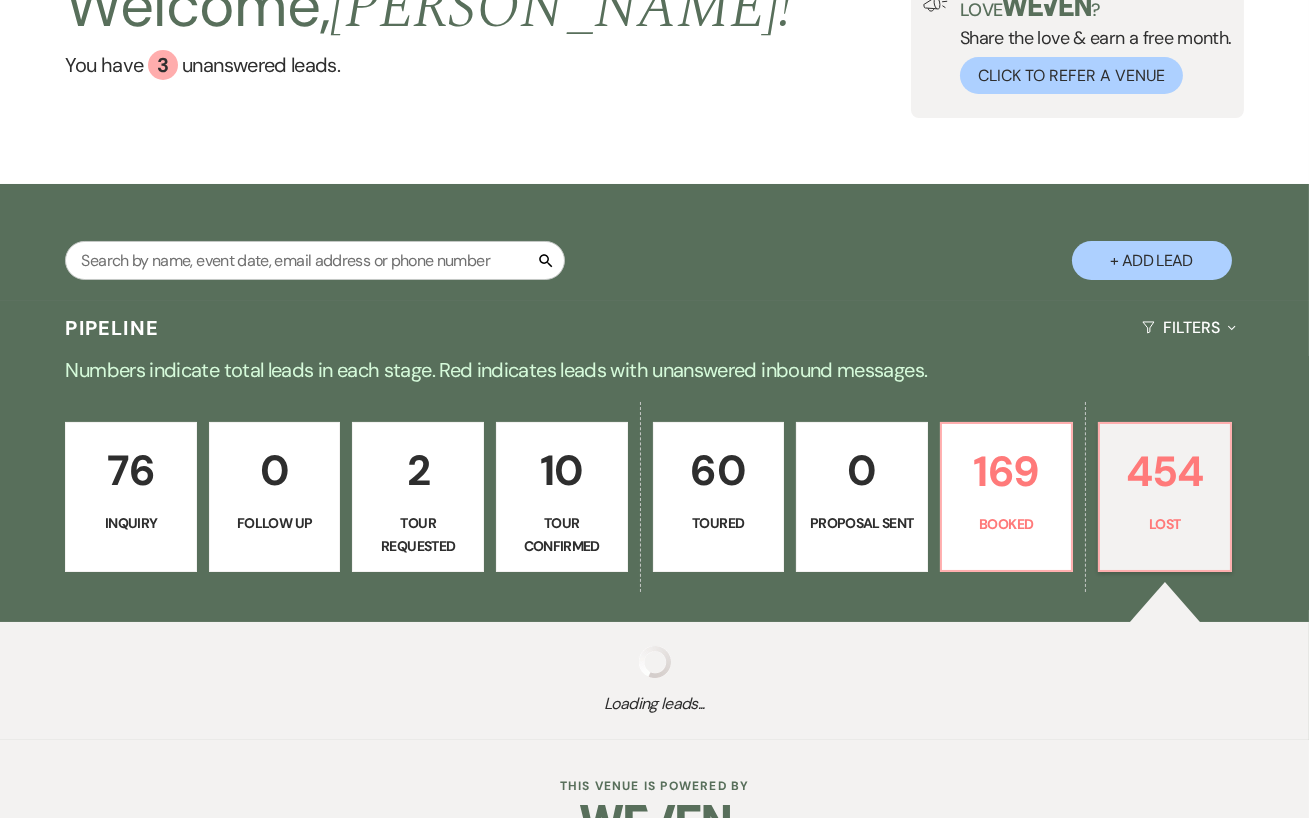select on "8" 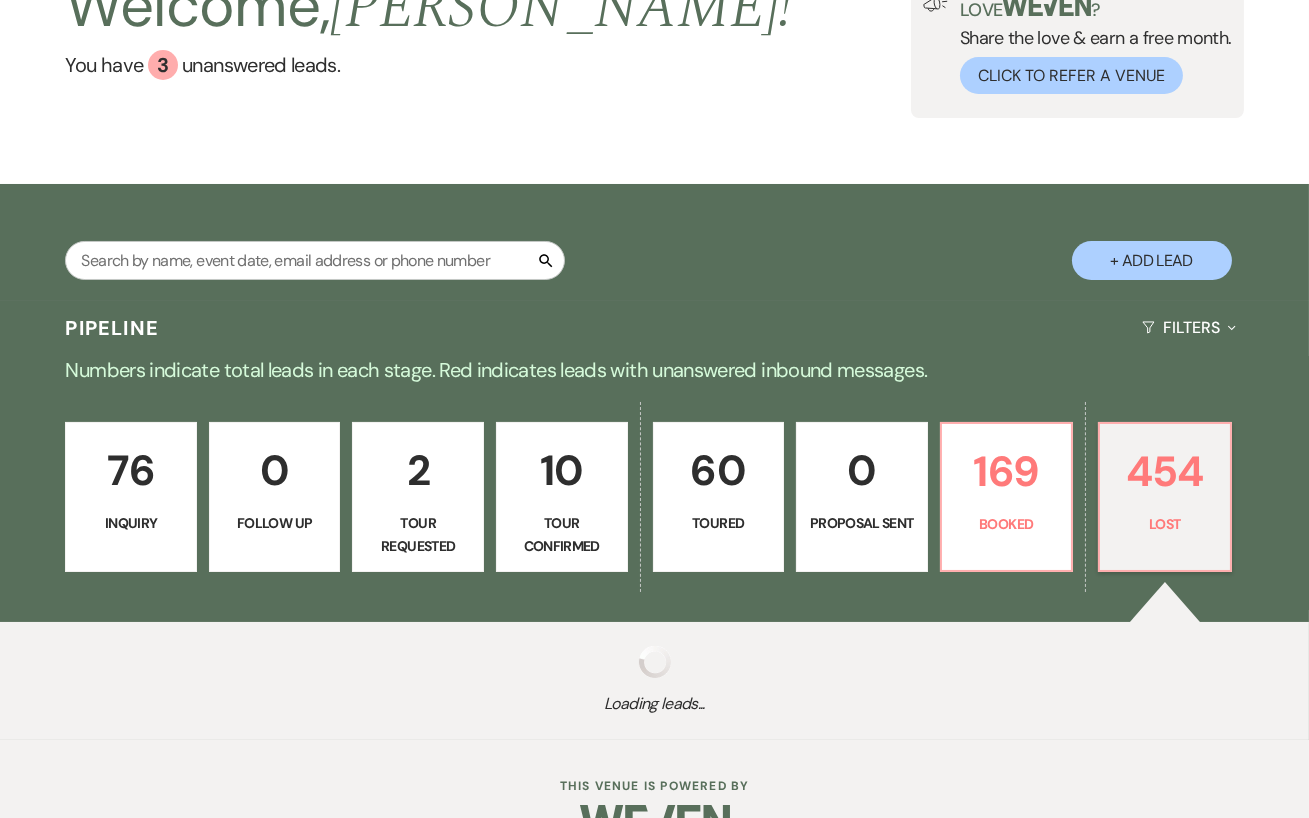 select on "6" 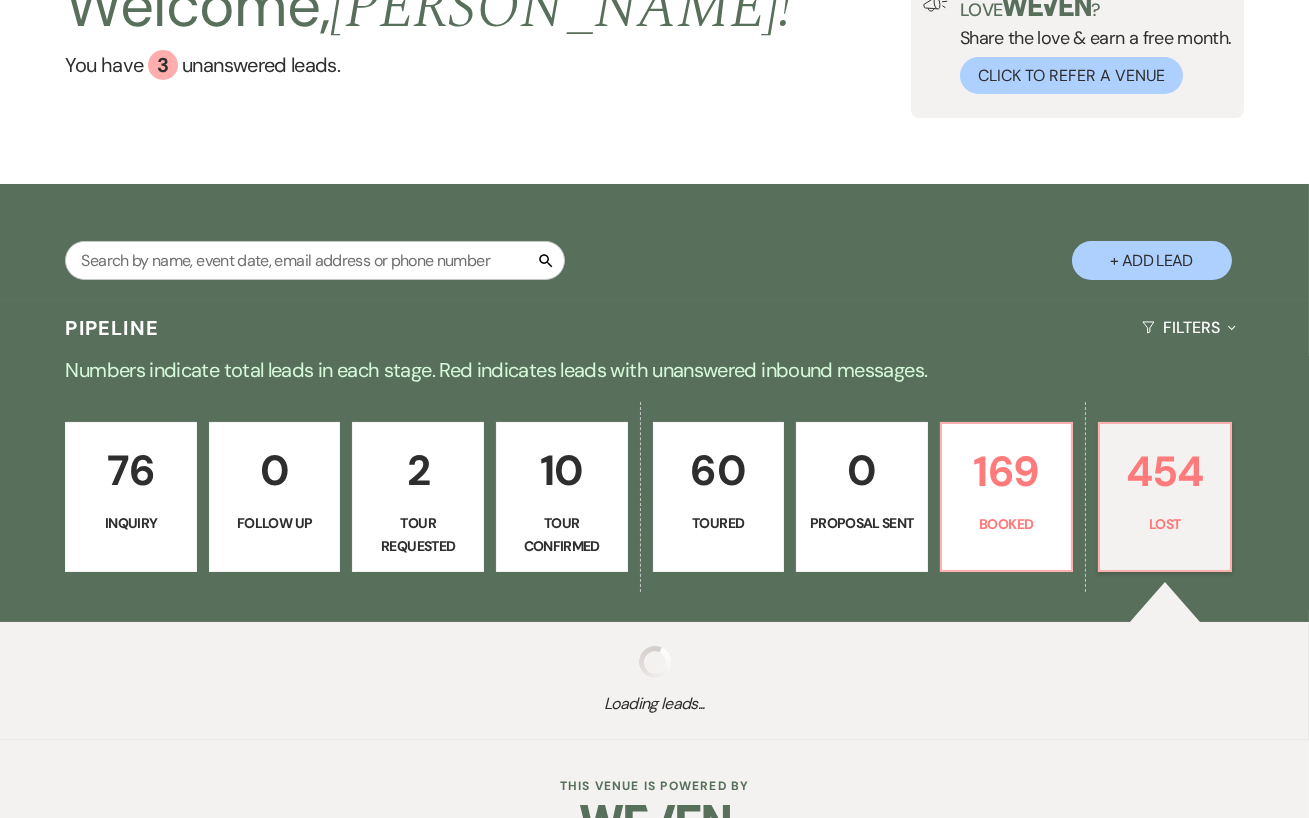 select on "8" 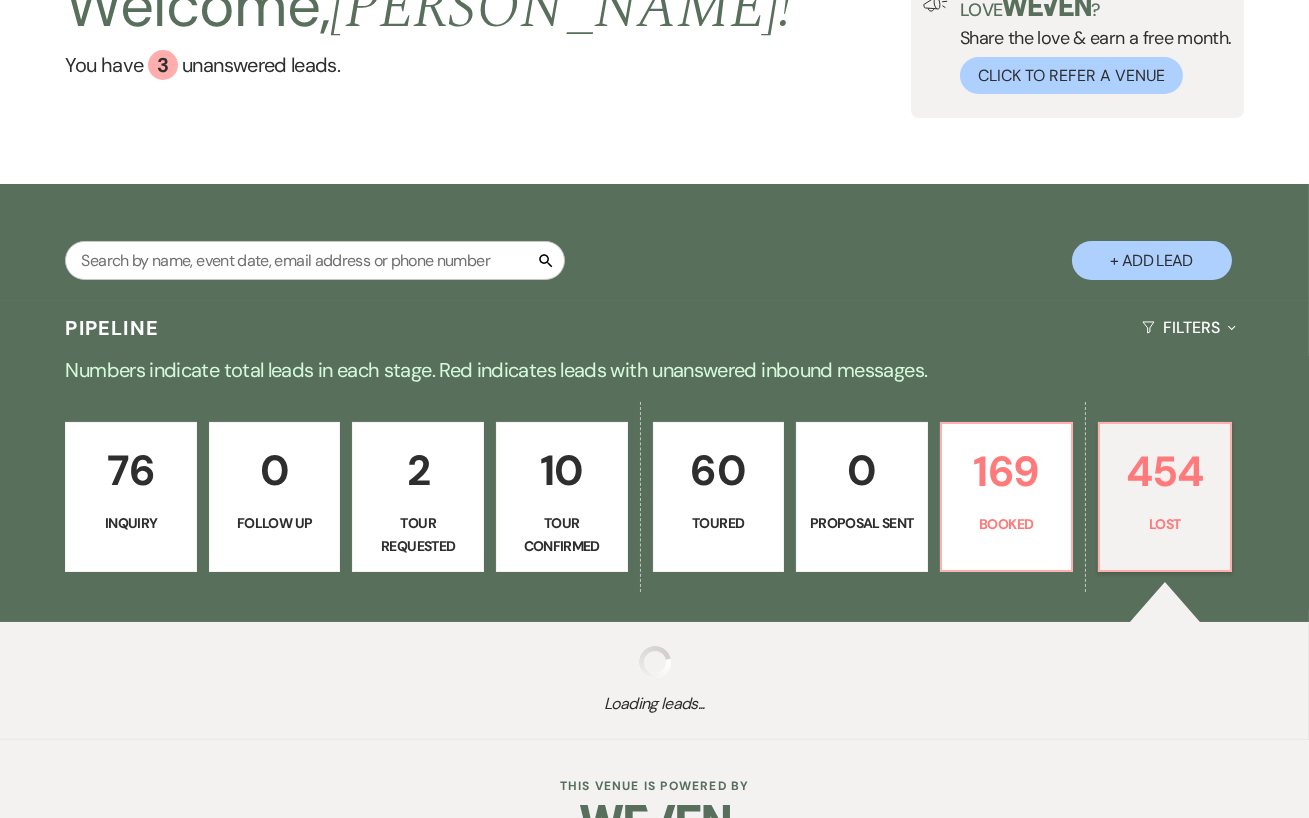 select on "6" 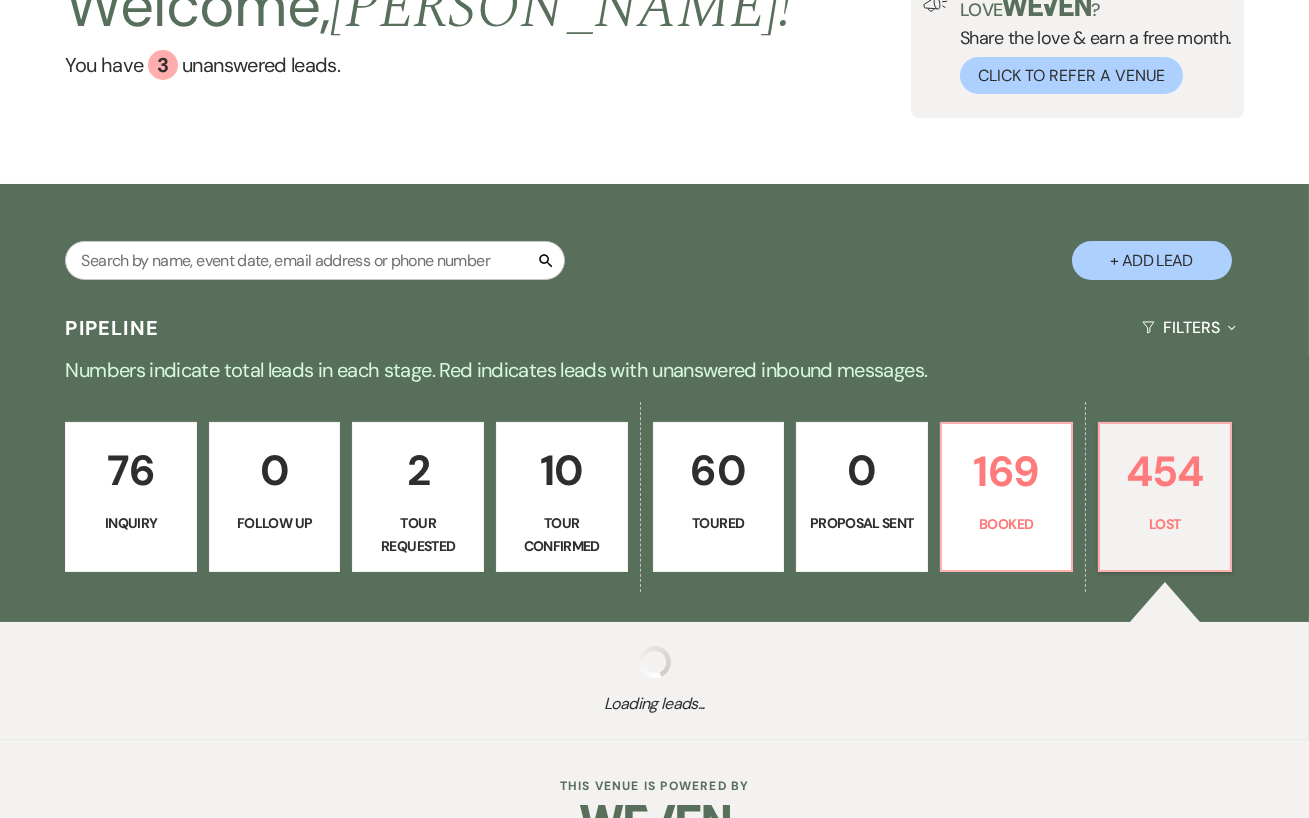 select on "8" 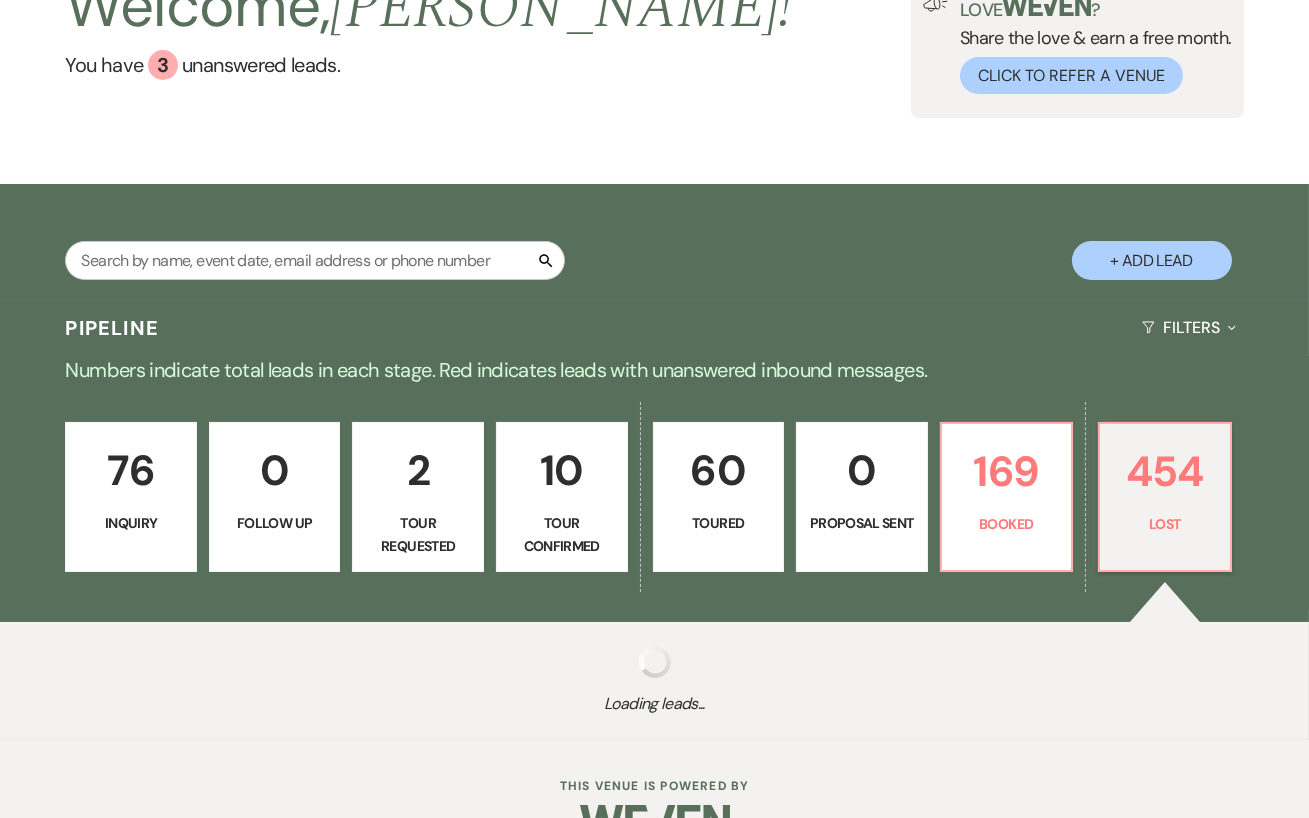 select on "8" 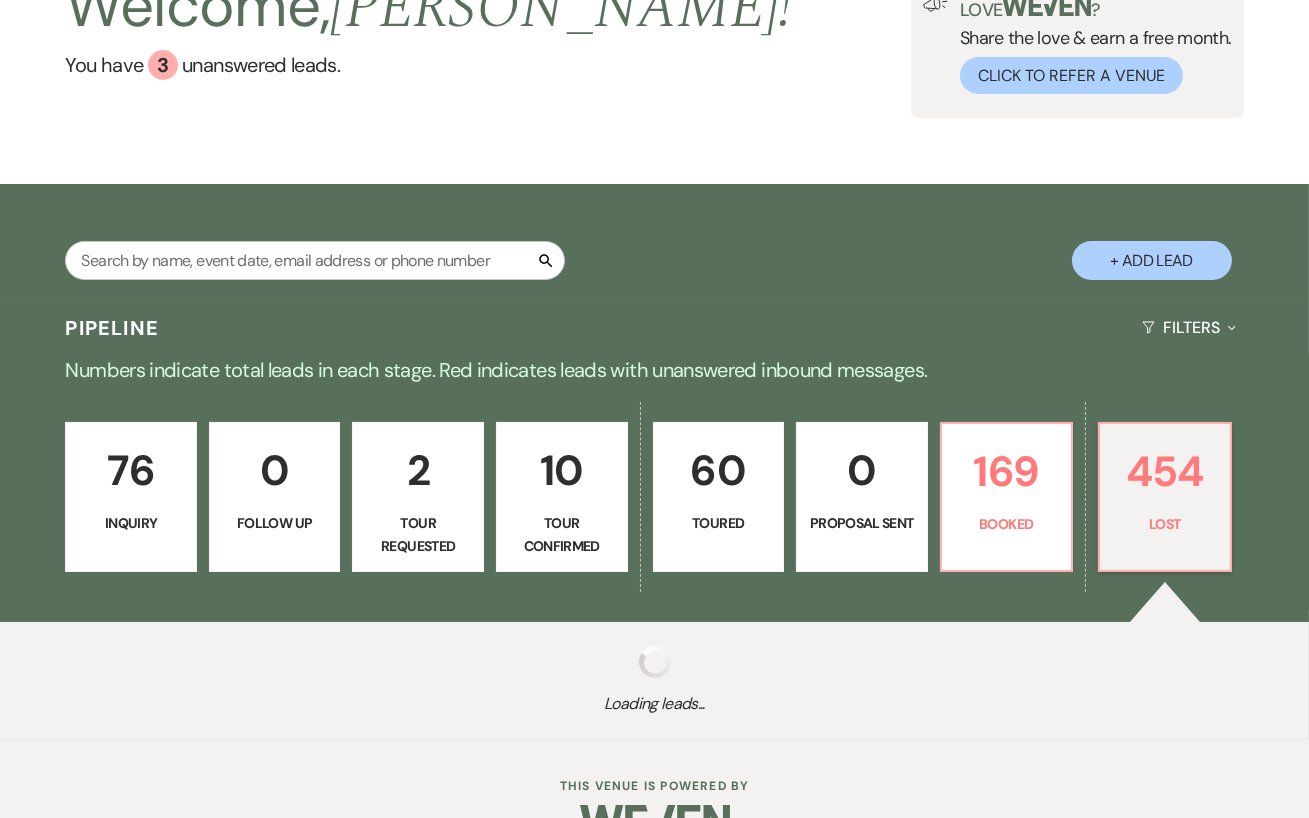 select on "8" 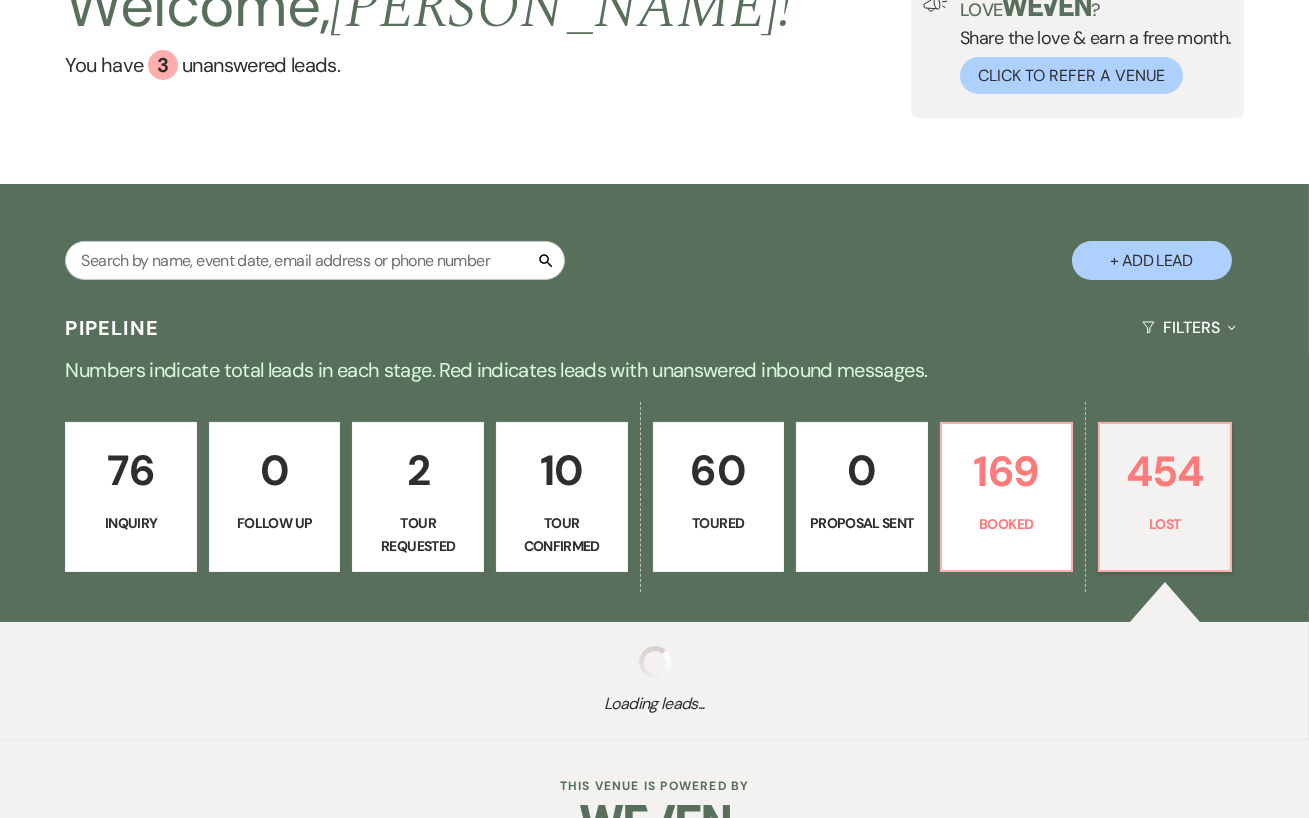 select on "6" 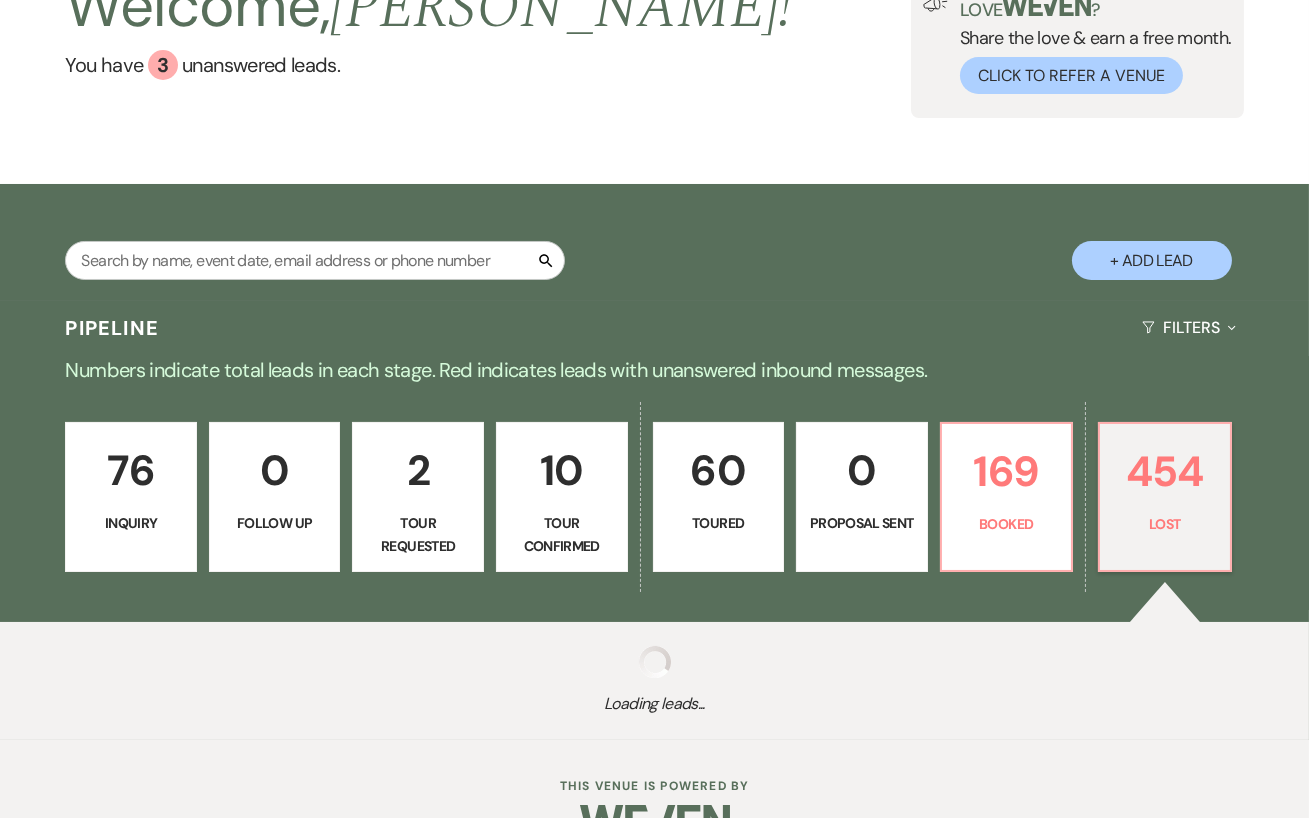 select on "8" 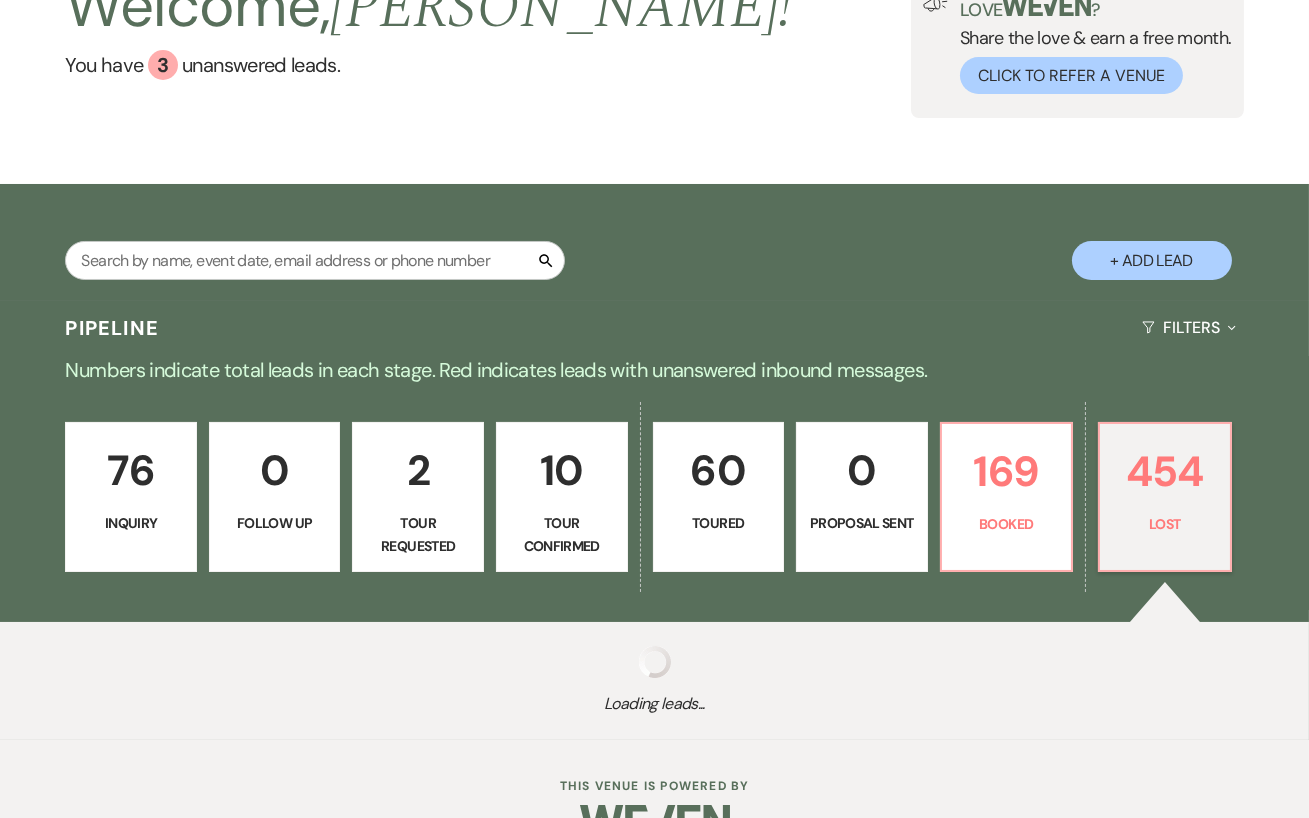 select on "8" 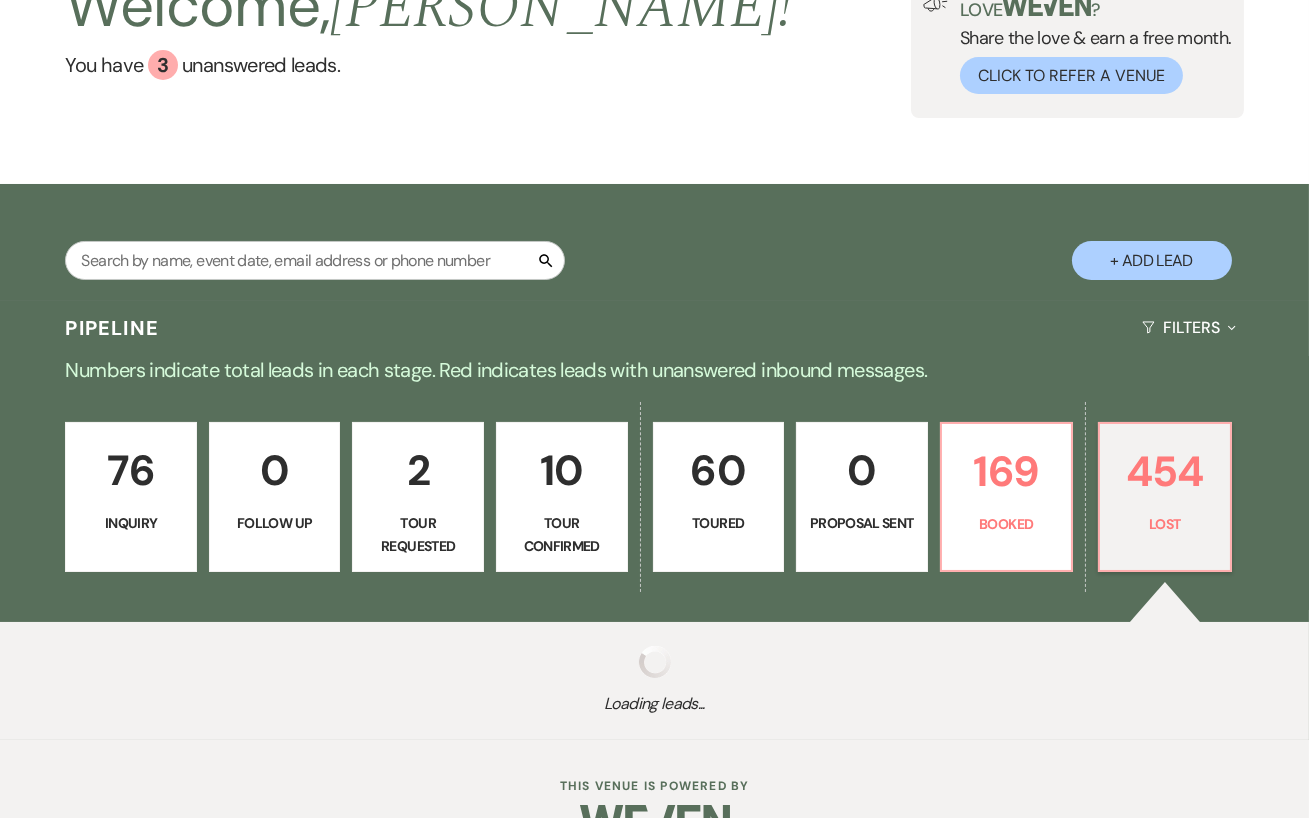 select on "8" 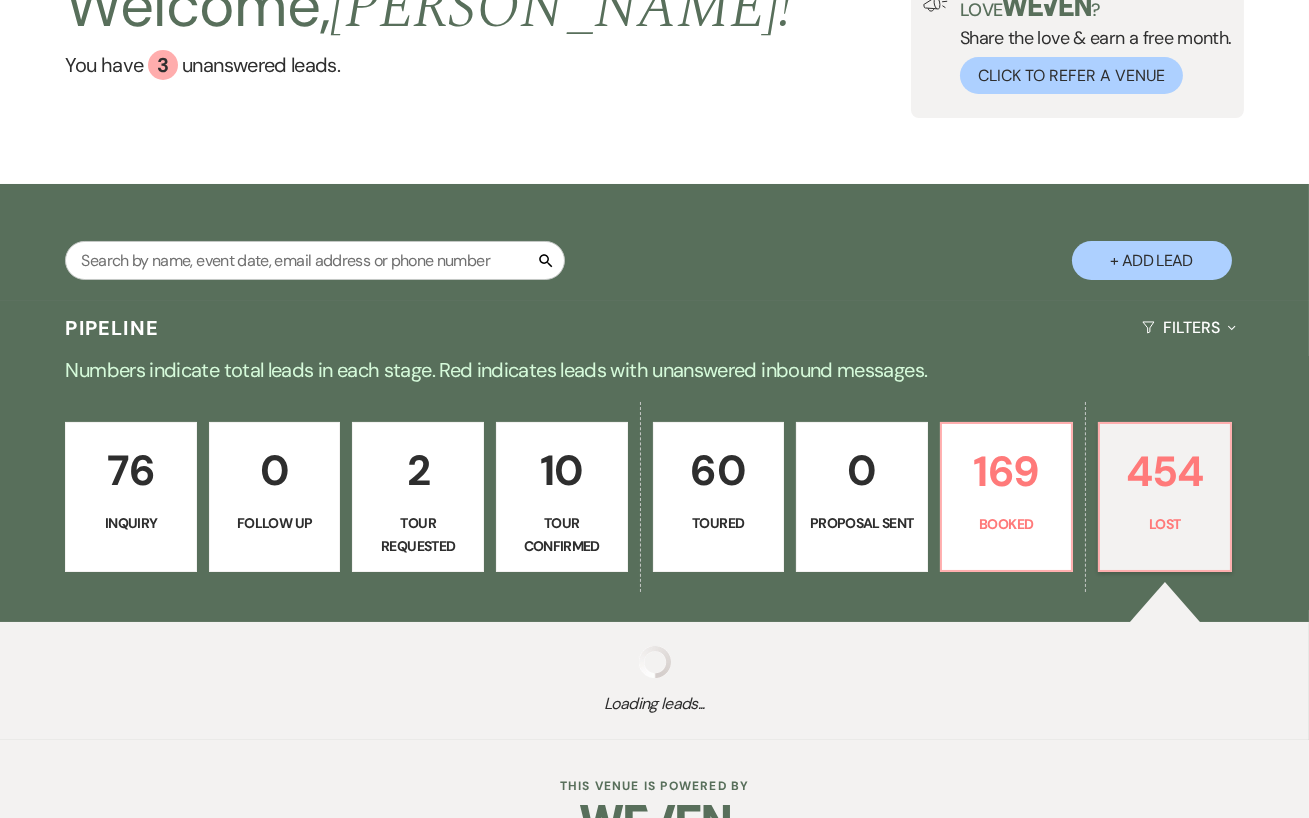select on "1" 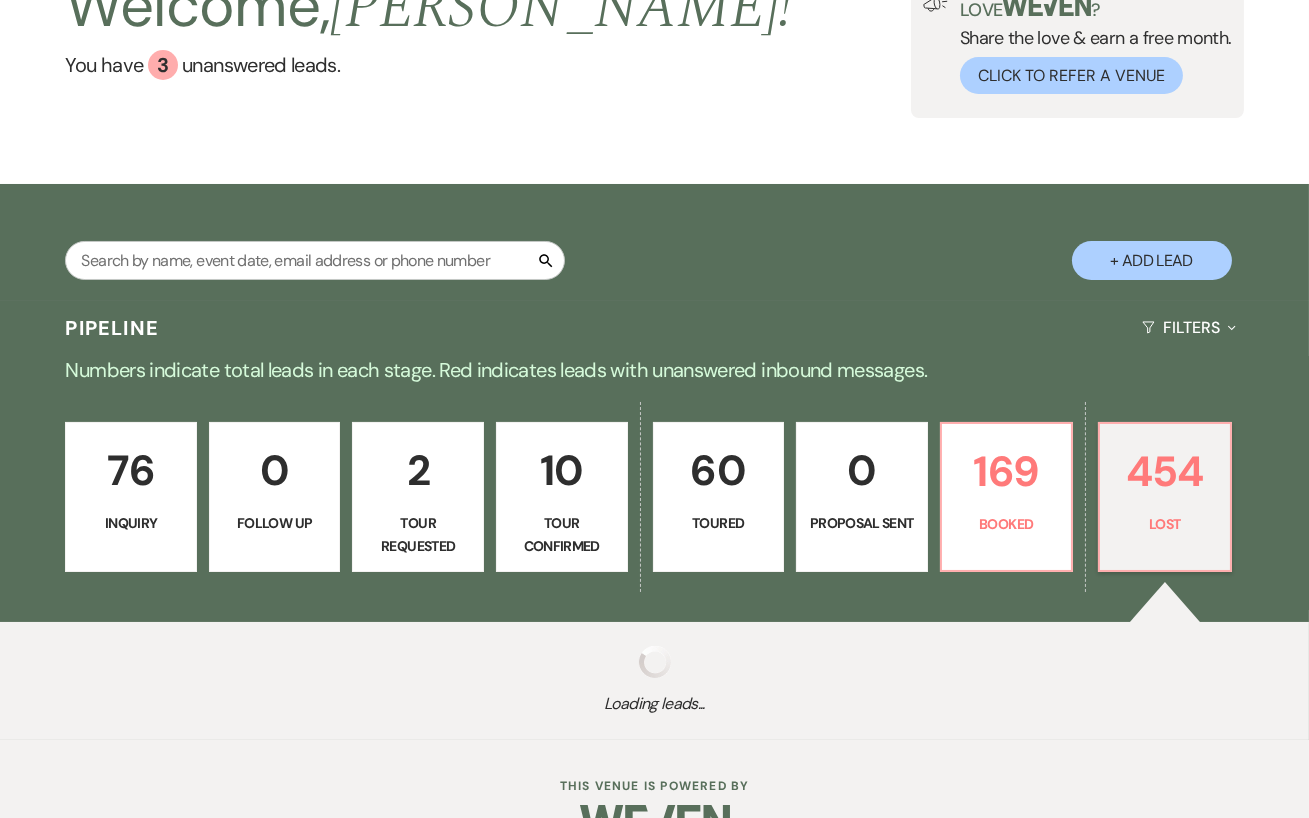select on "8" 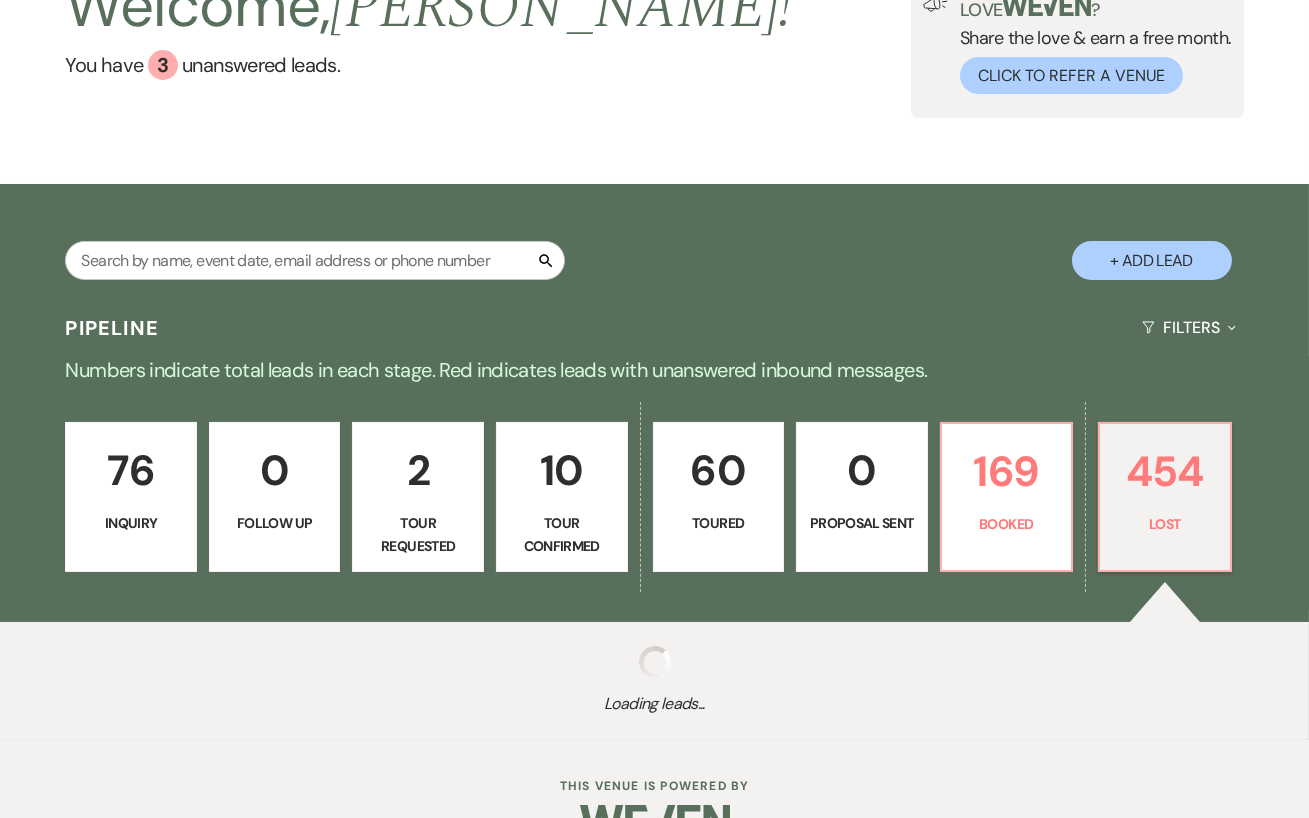 select on "11" 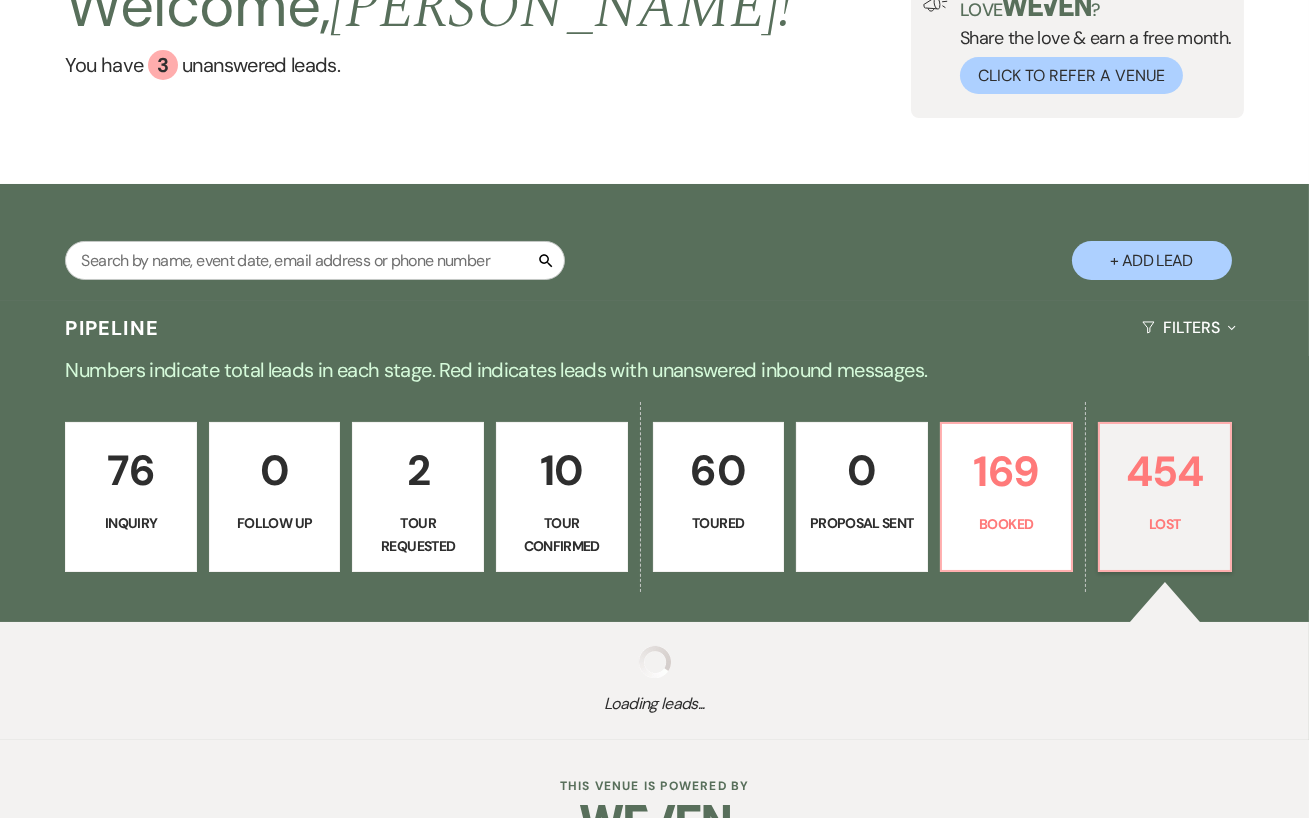 select on "8" 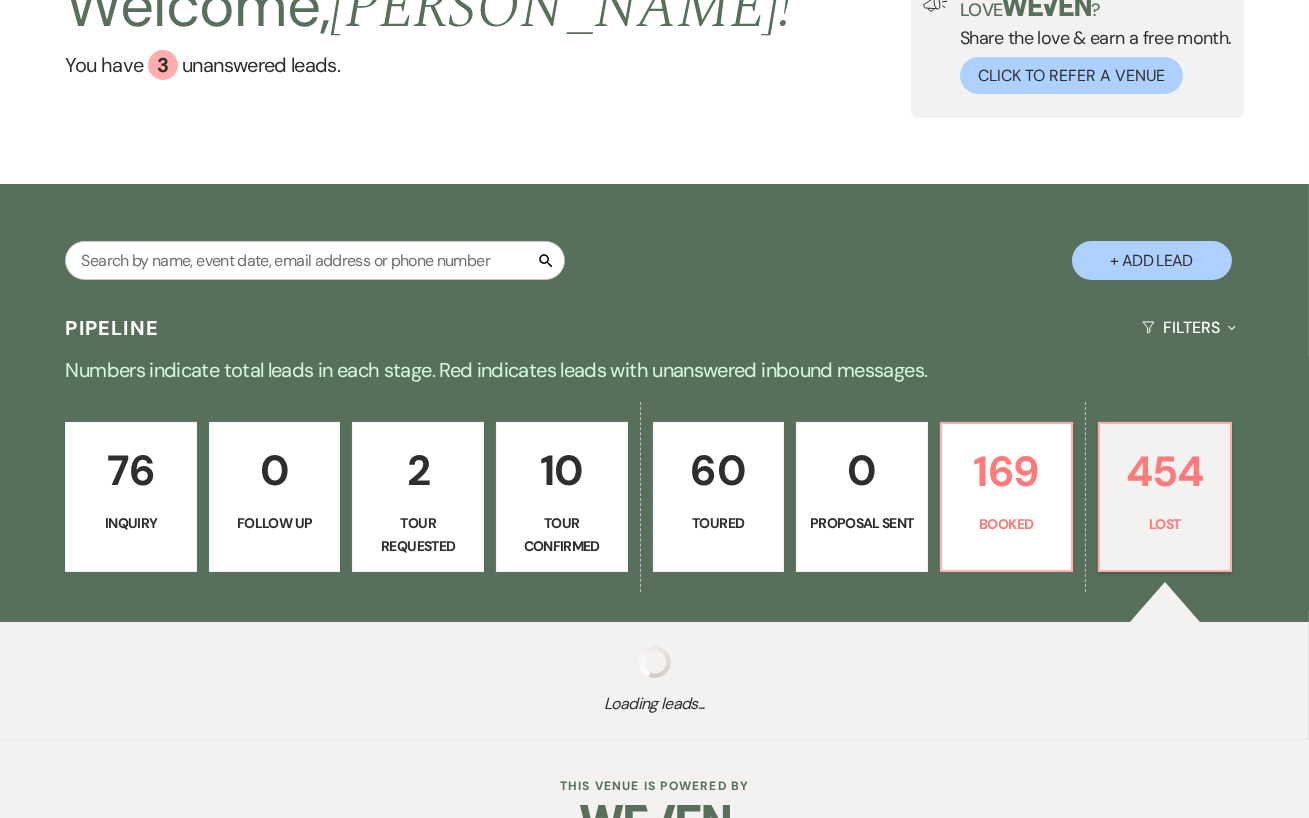 select on "6" 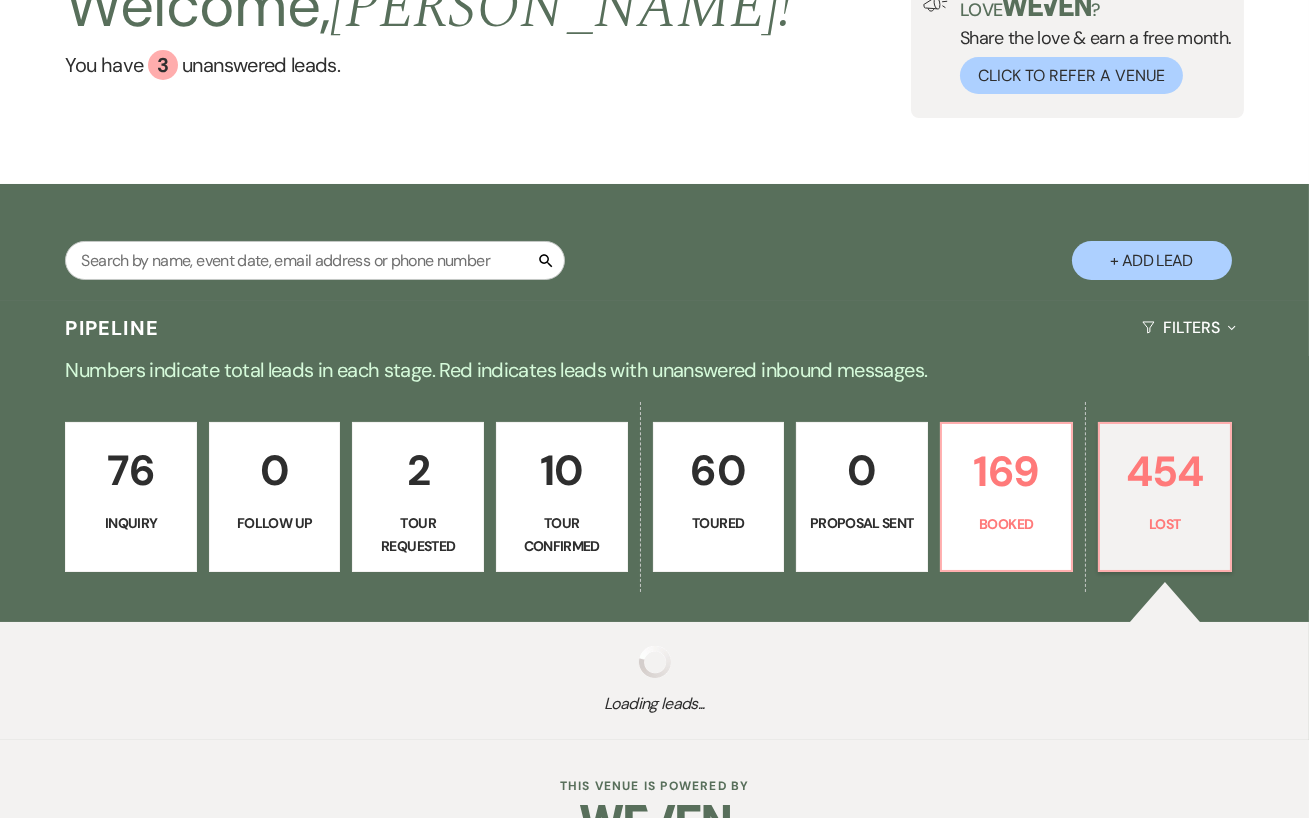 select on "8" 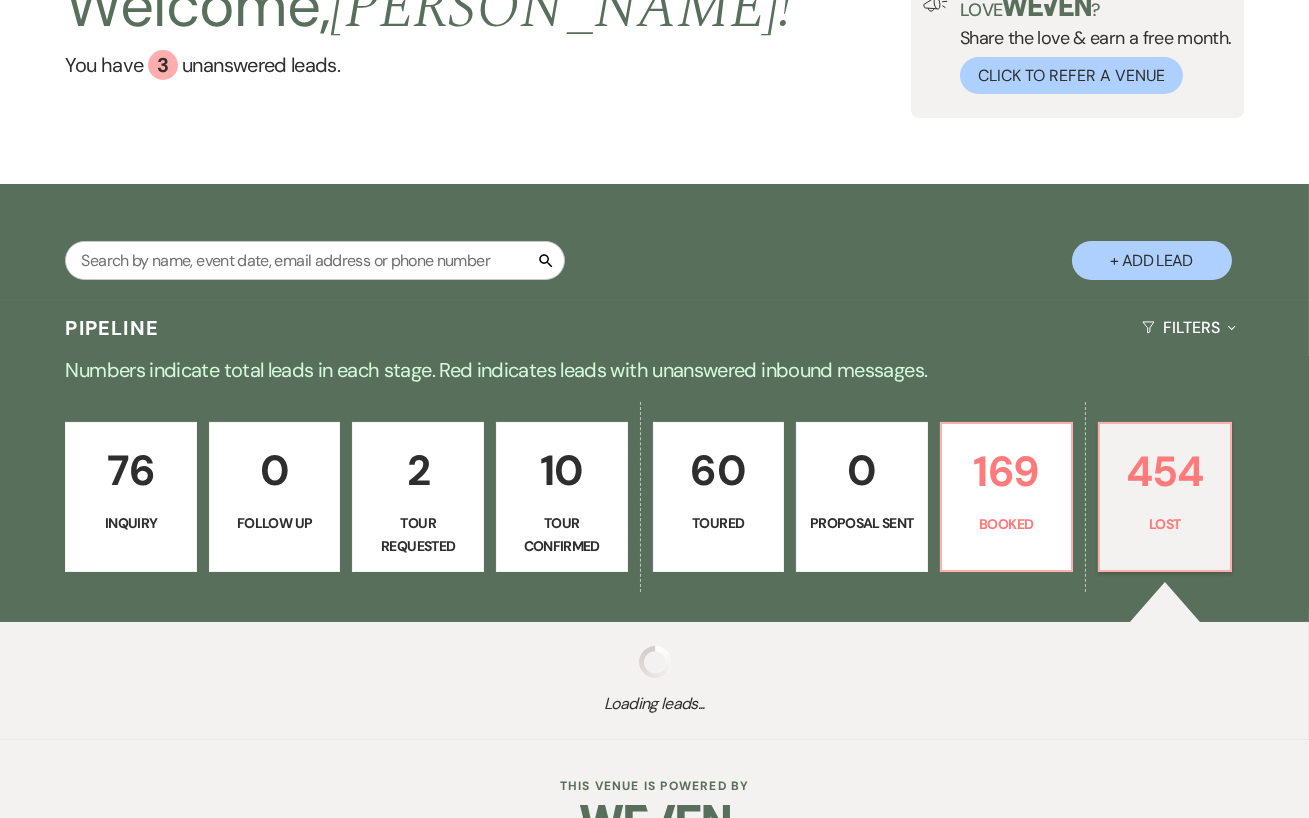 select on "11" 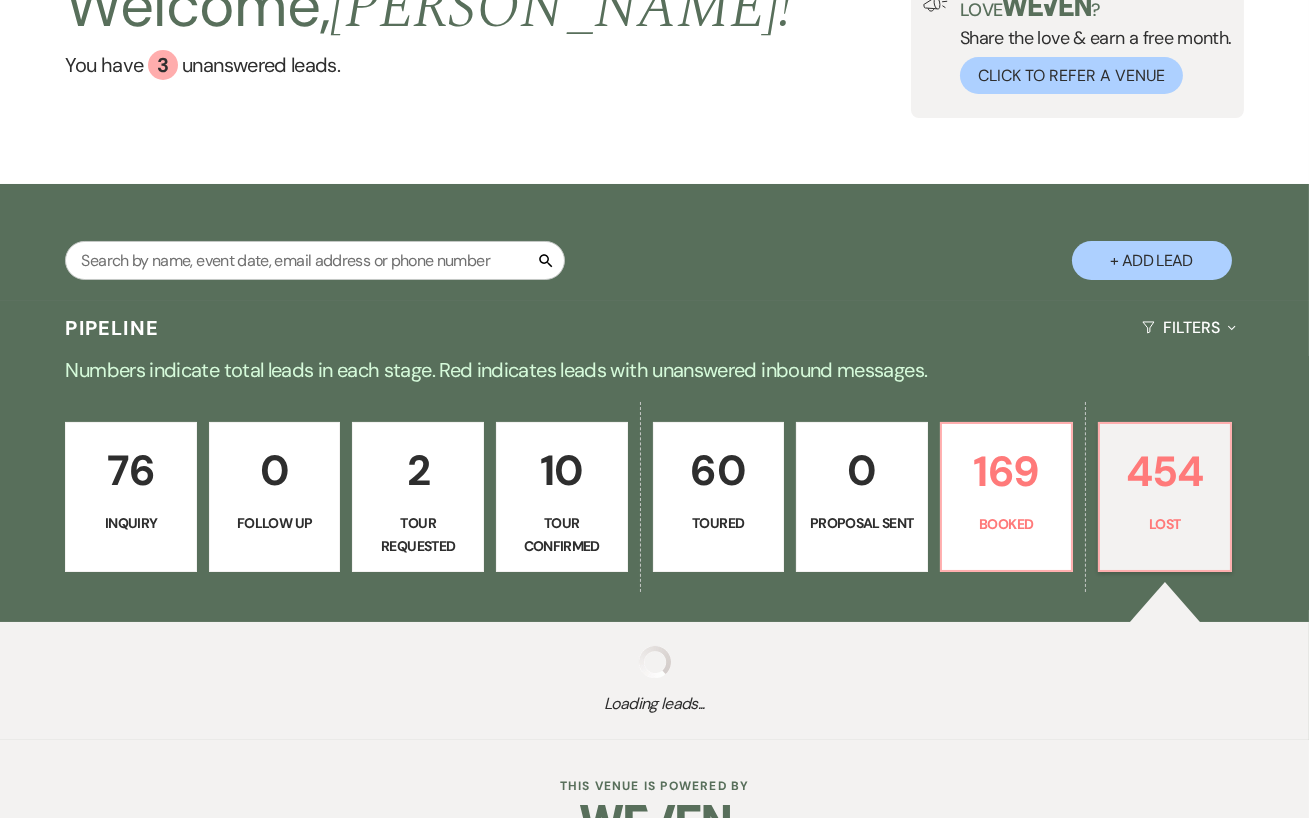 select on "8" 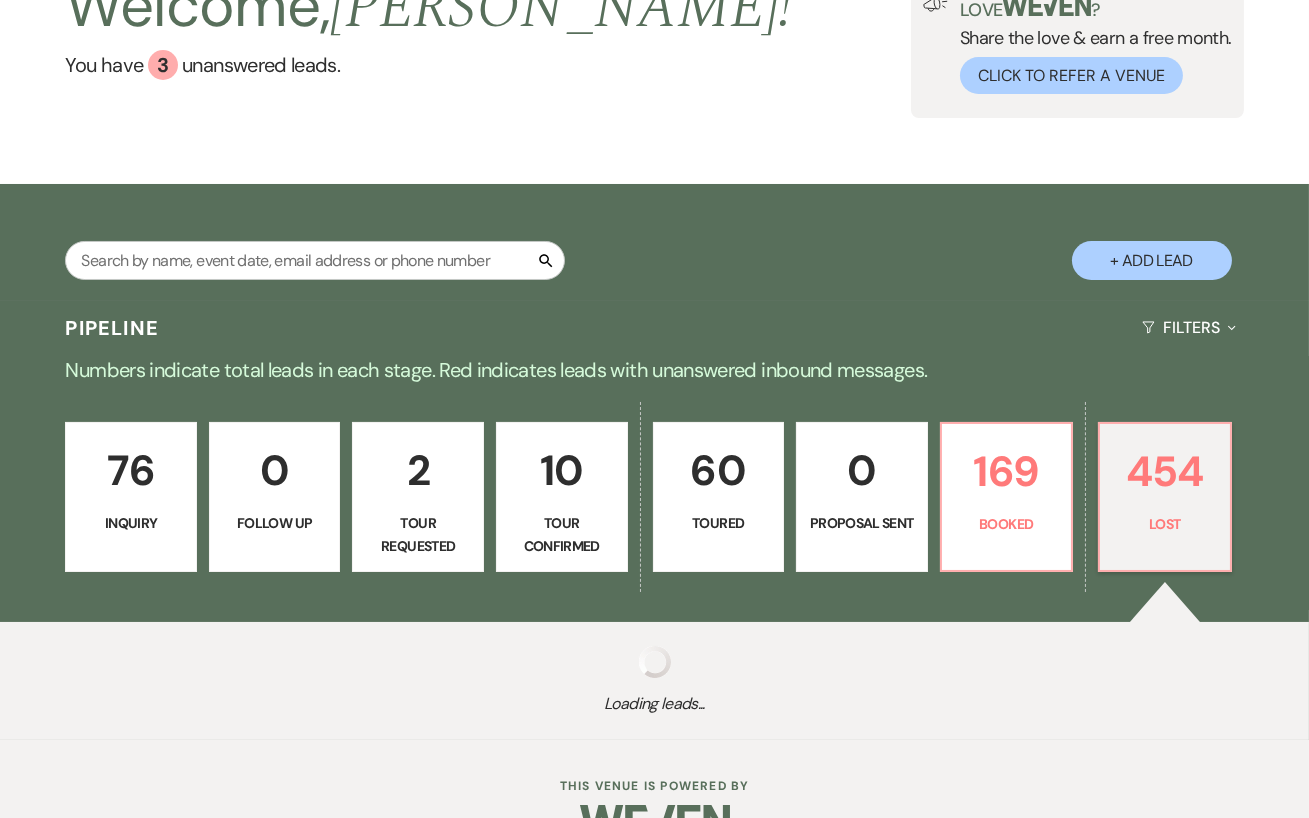 select on "6" 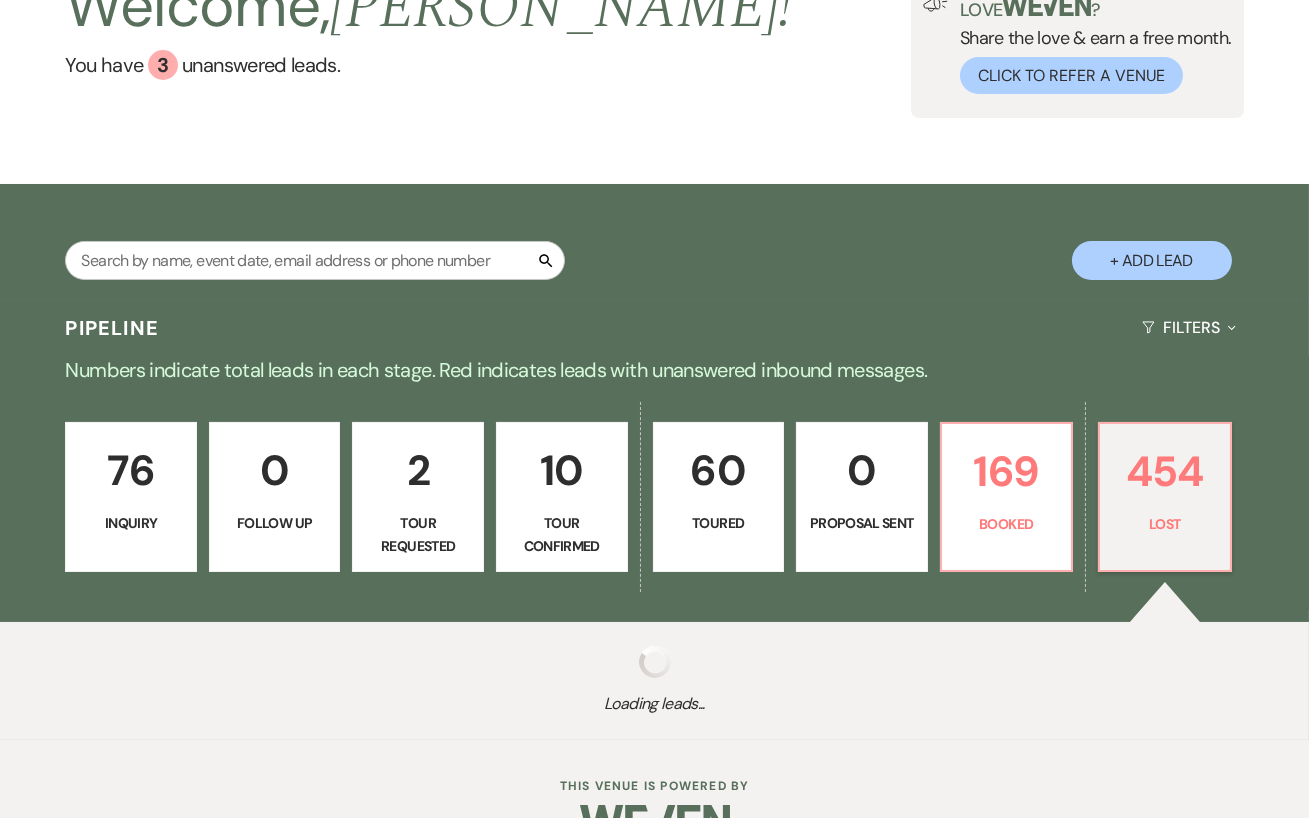 select on "8" 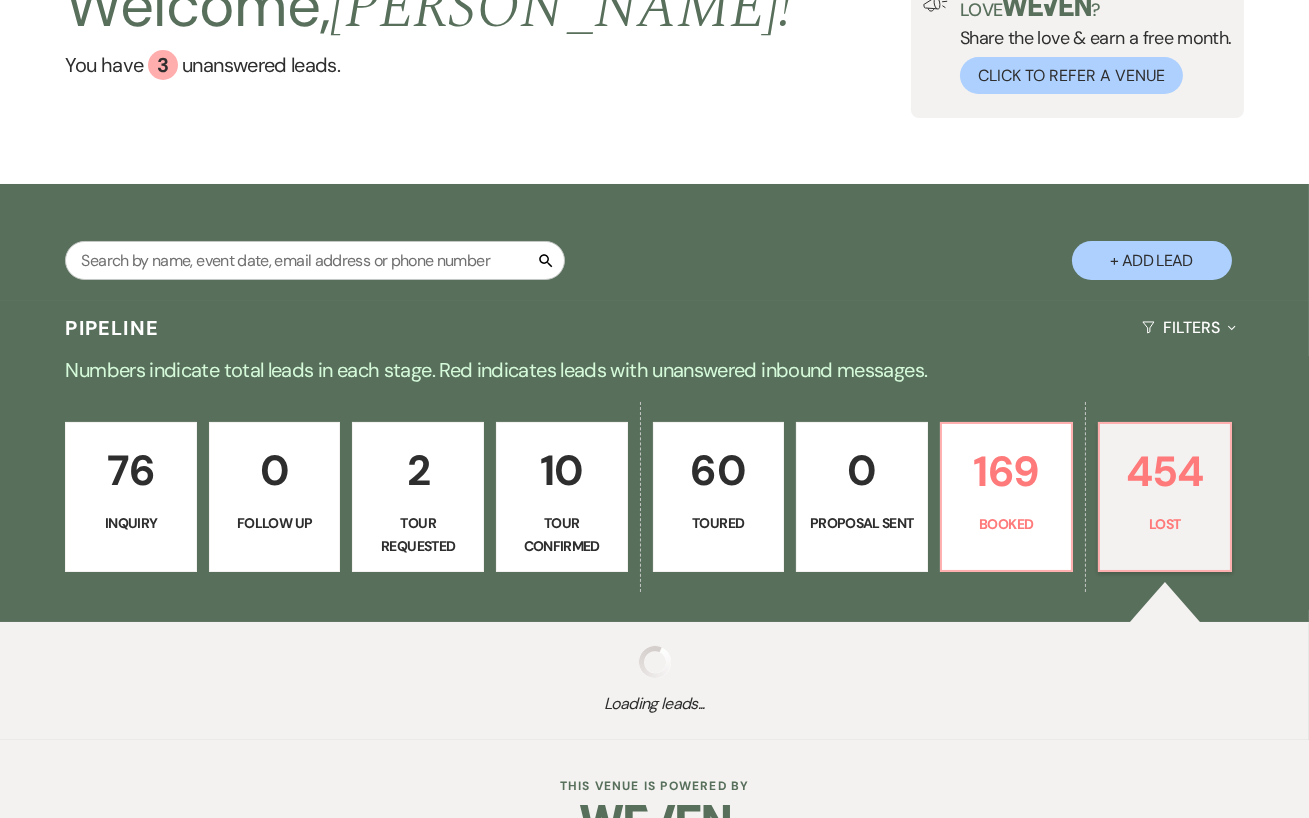 select on "11" 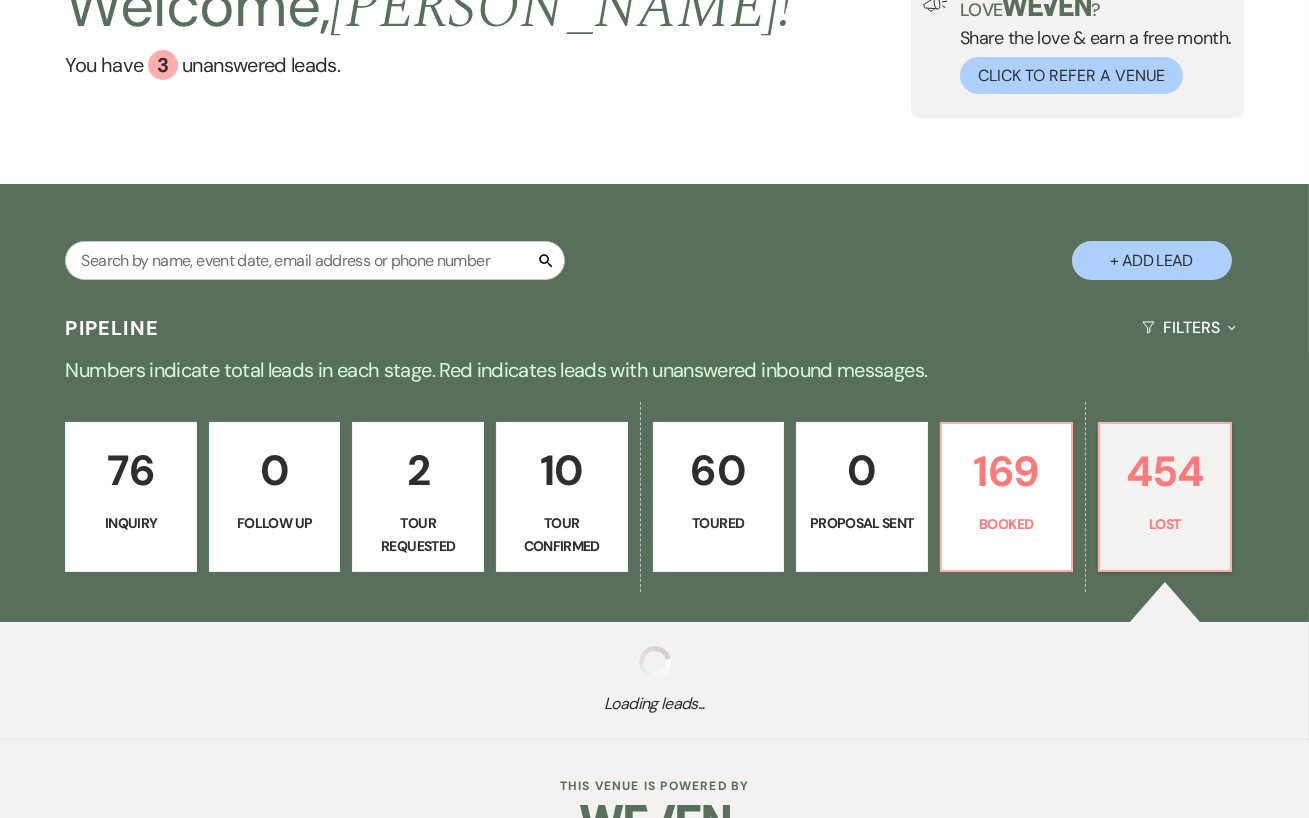 select on "8" 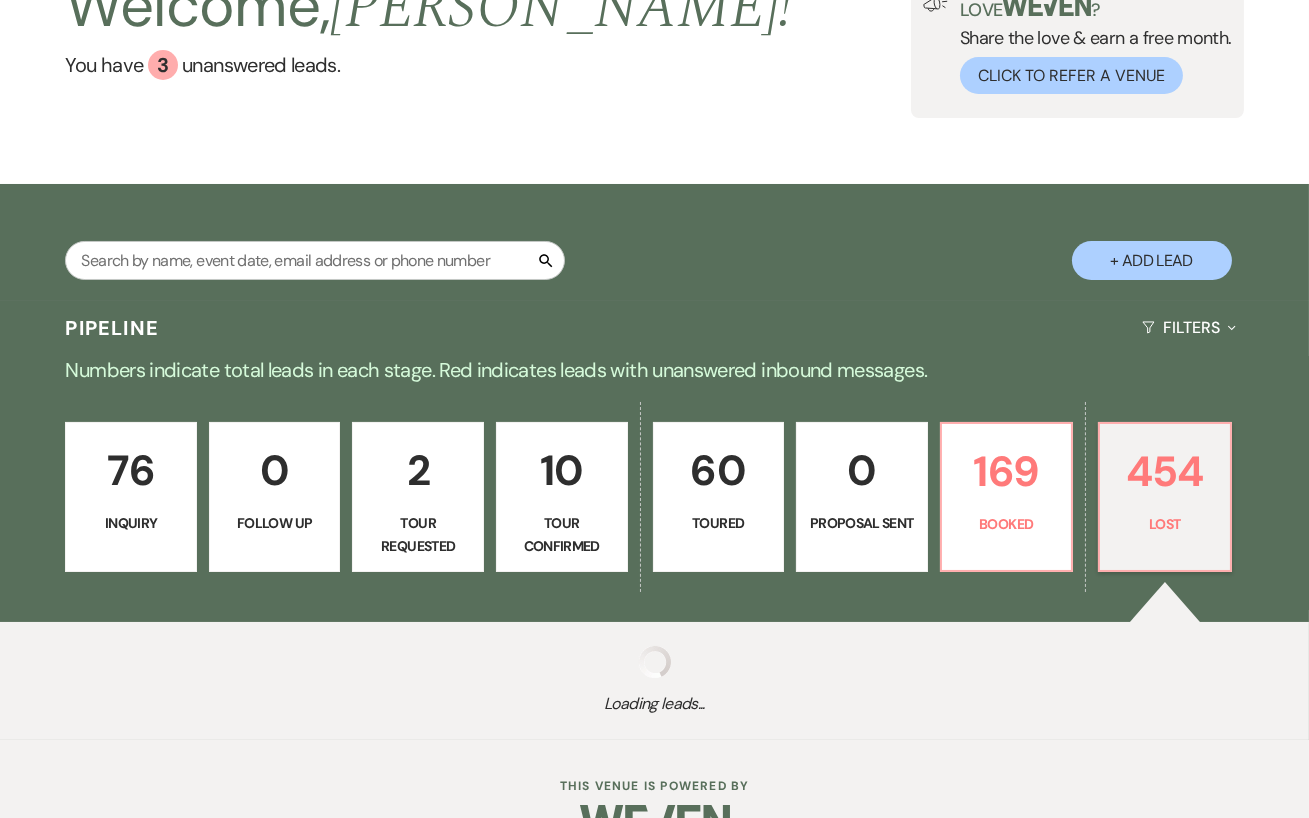 select on "6" 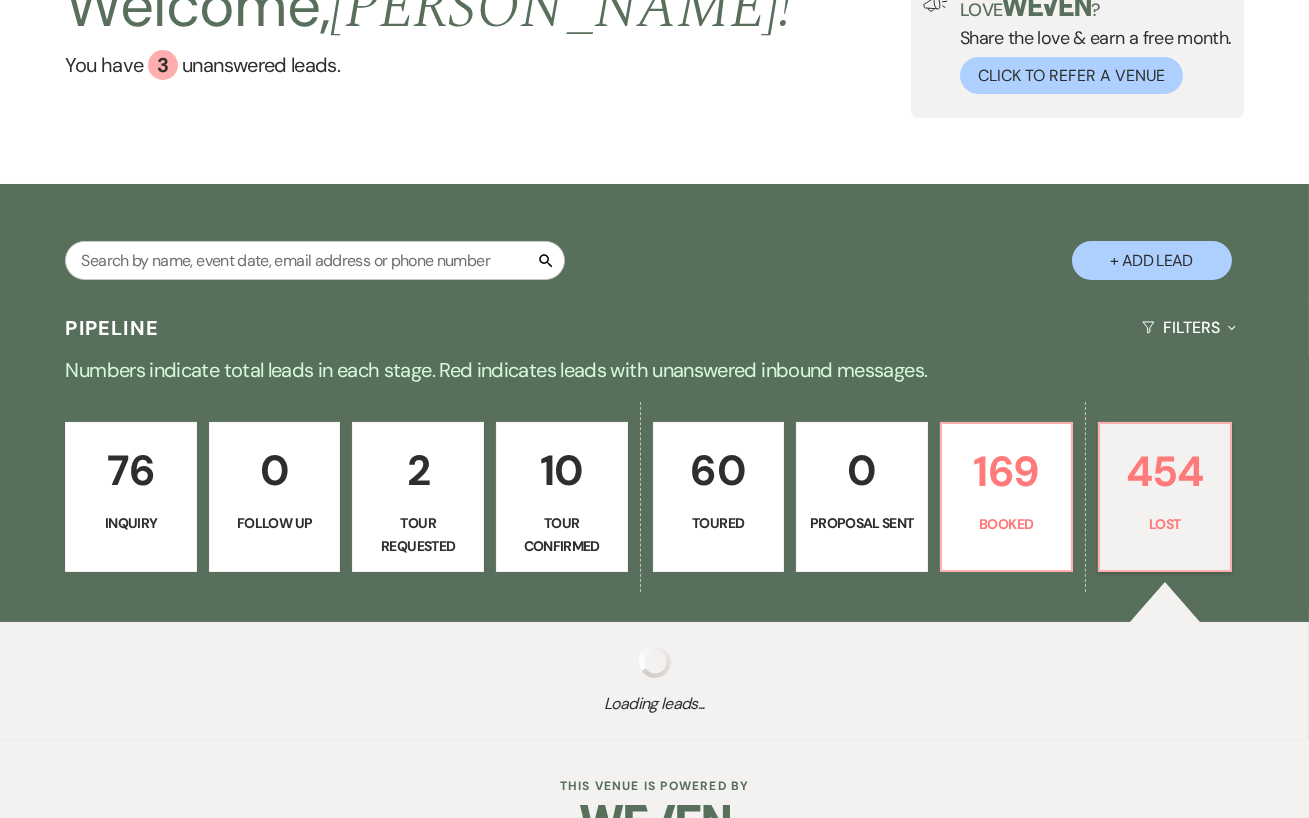 select on "8" 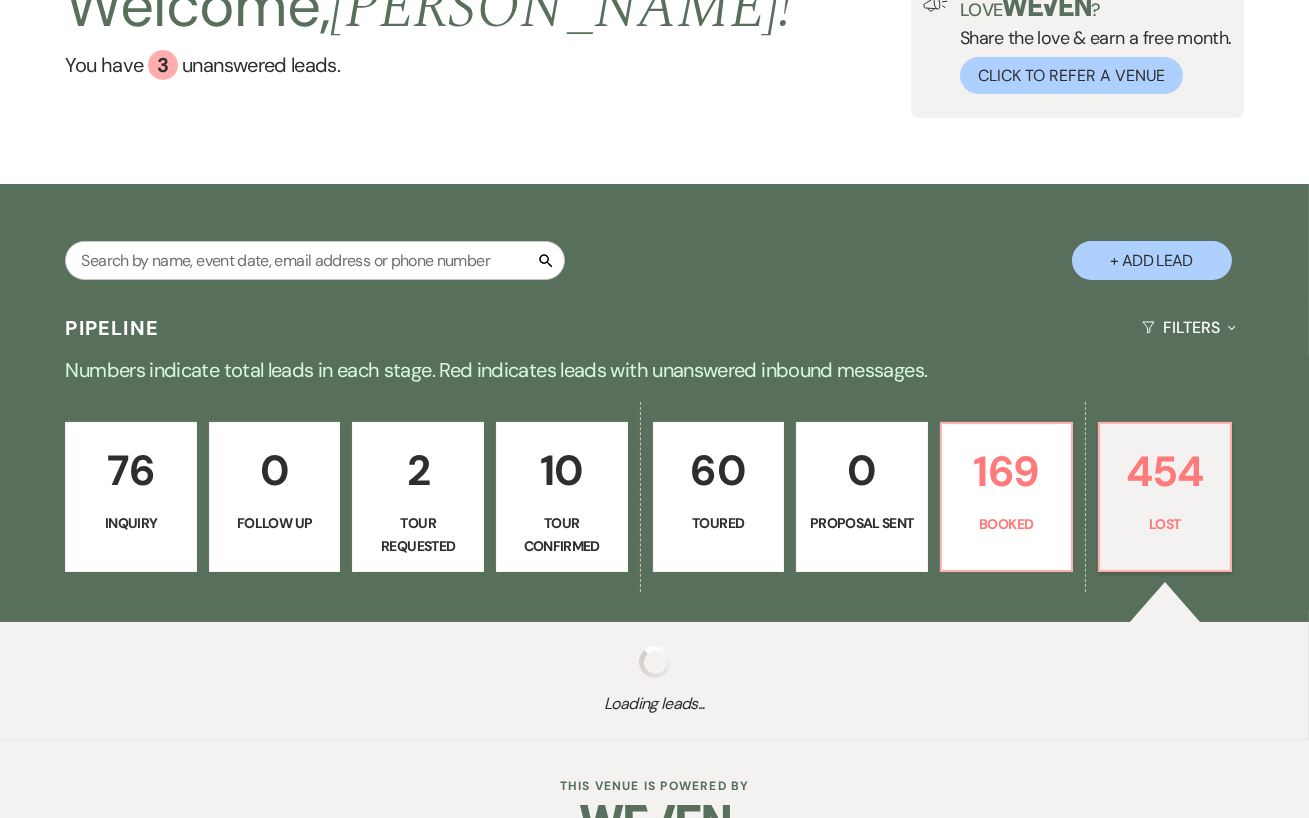select on "10" 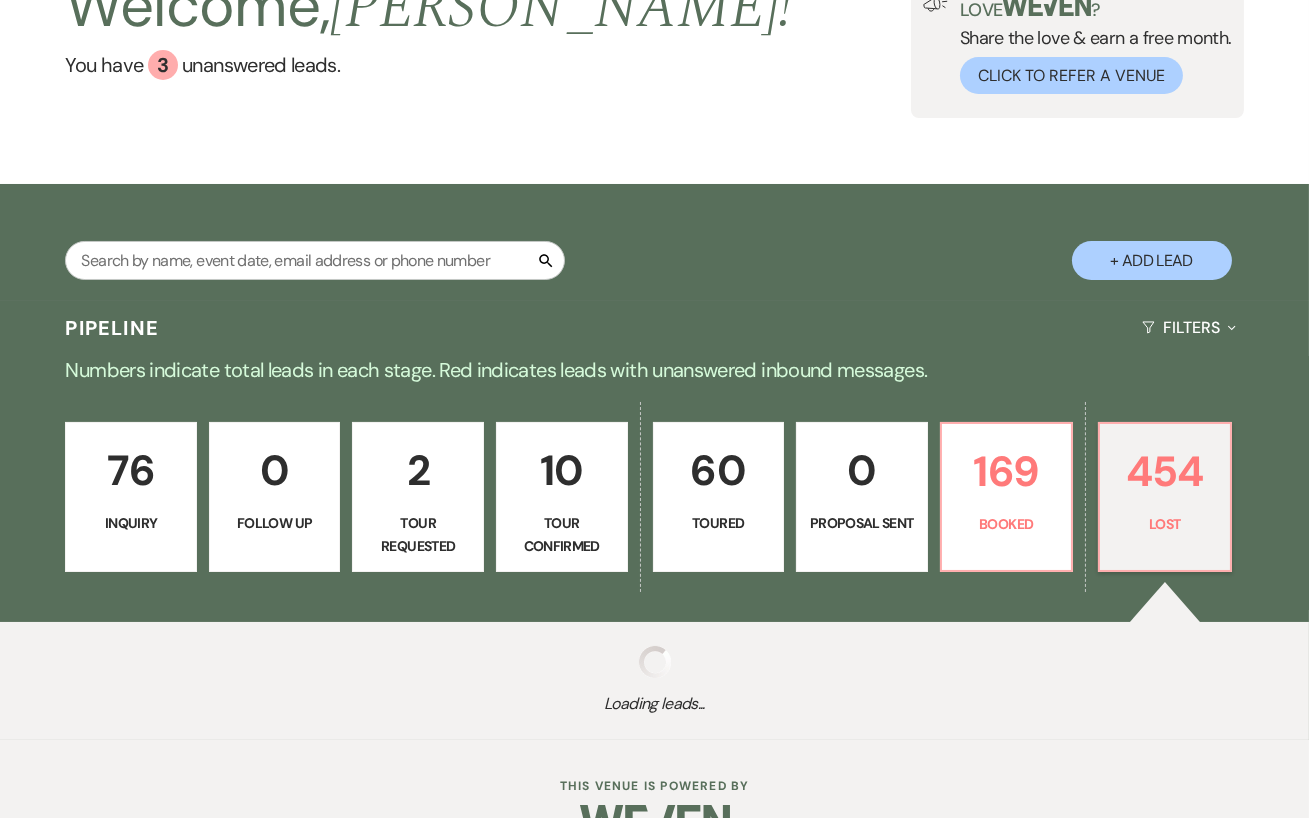 select on "8" 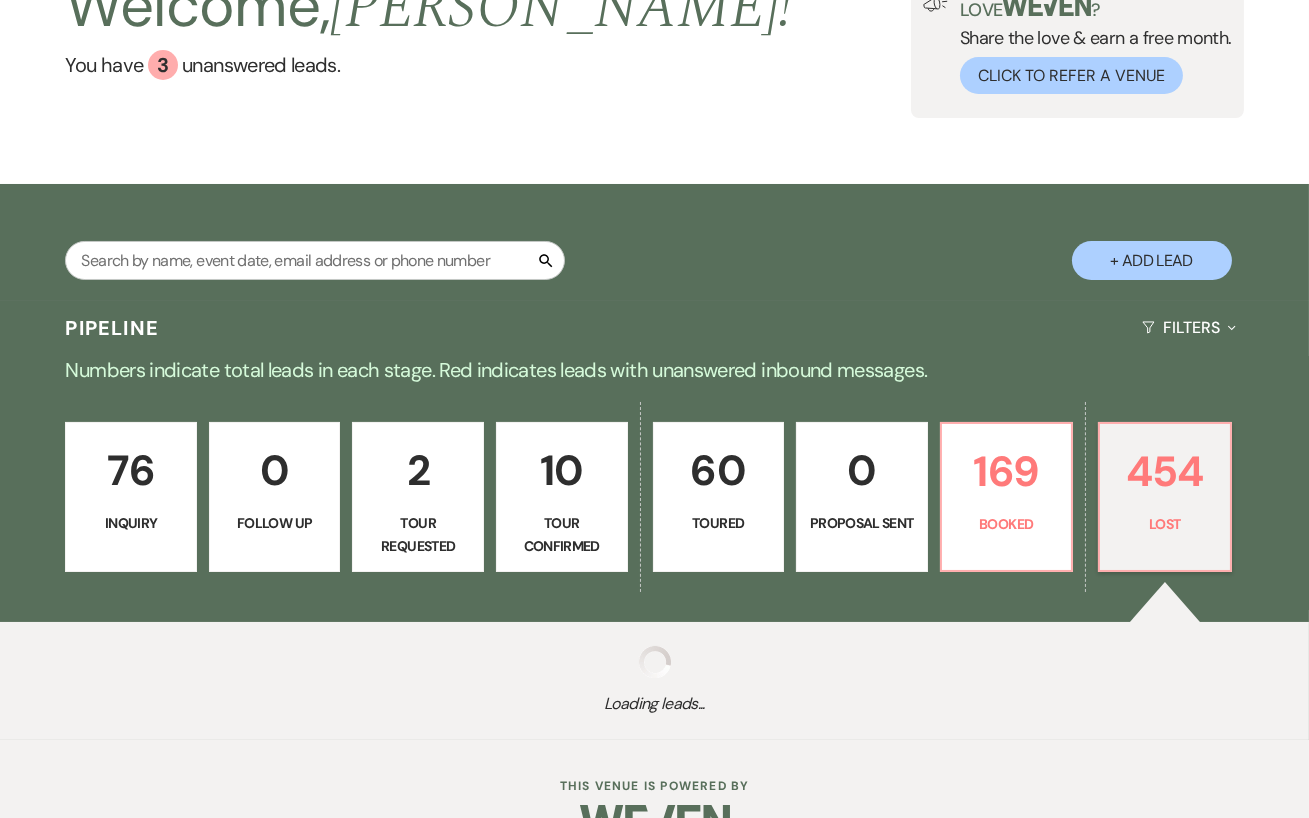 select on "6" 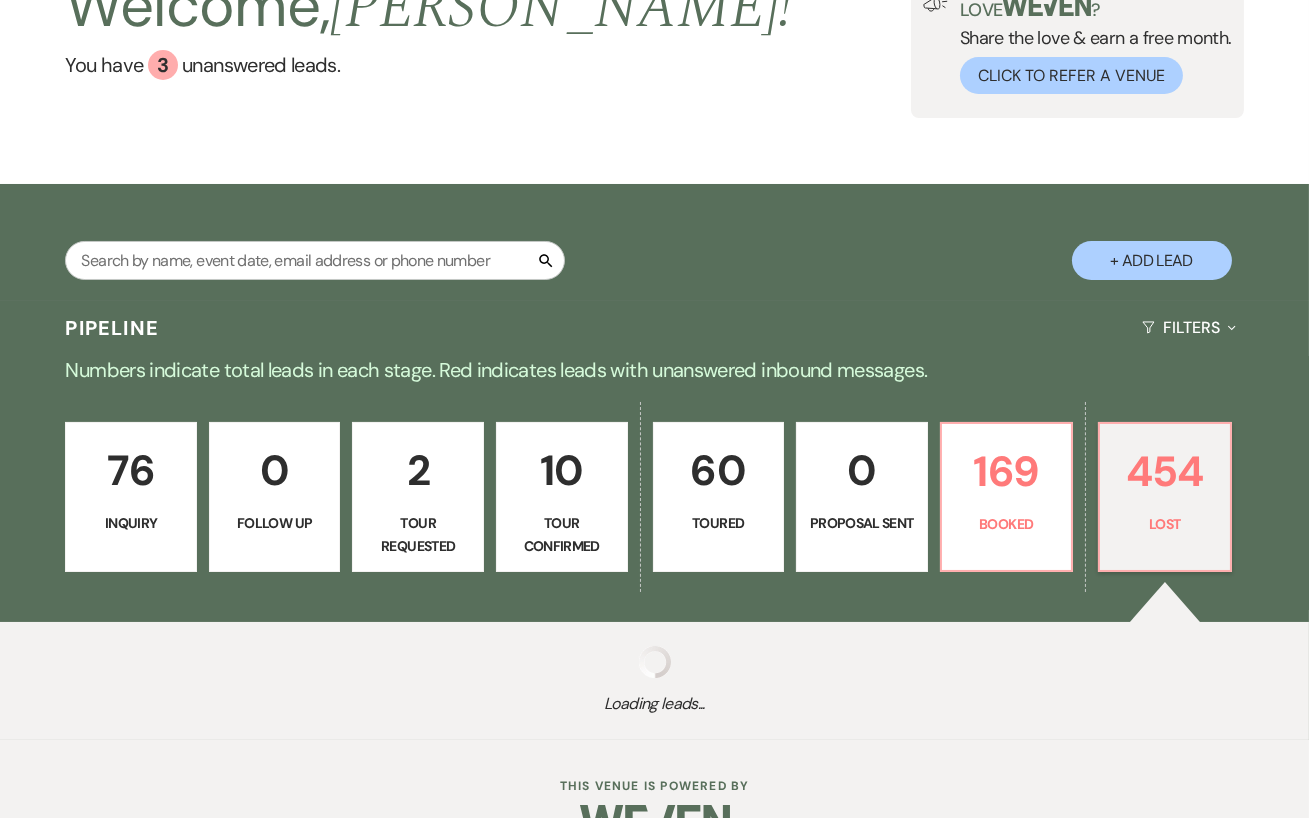 select on "8" 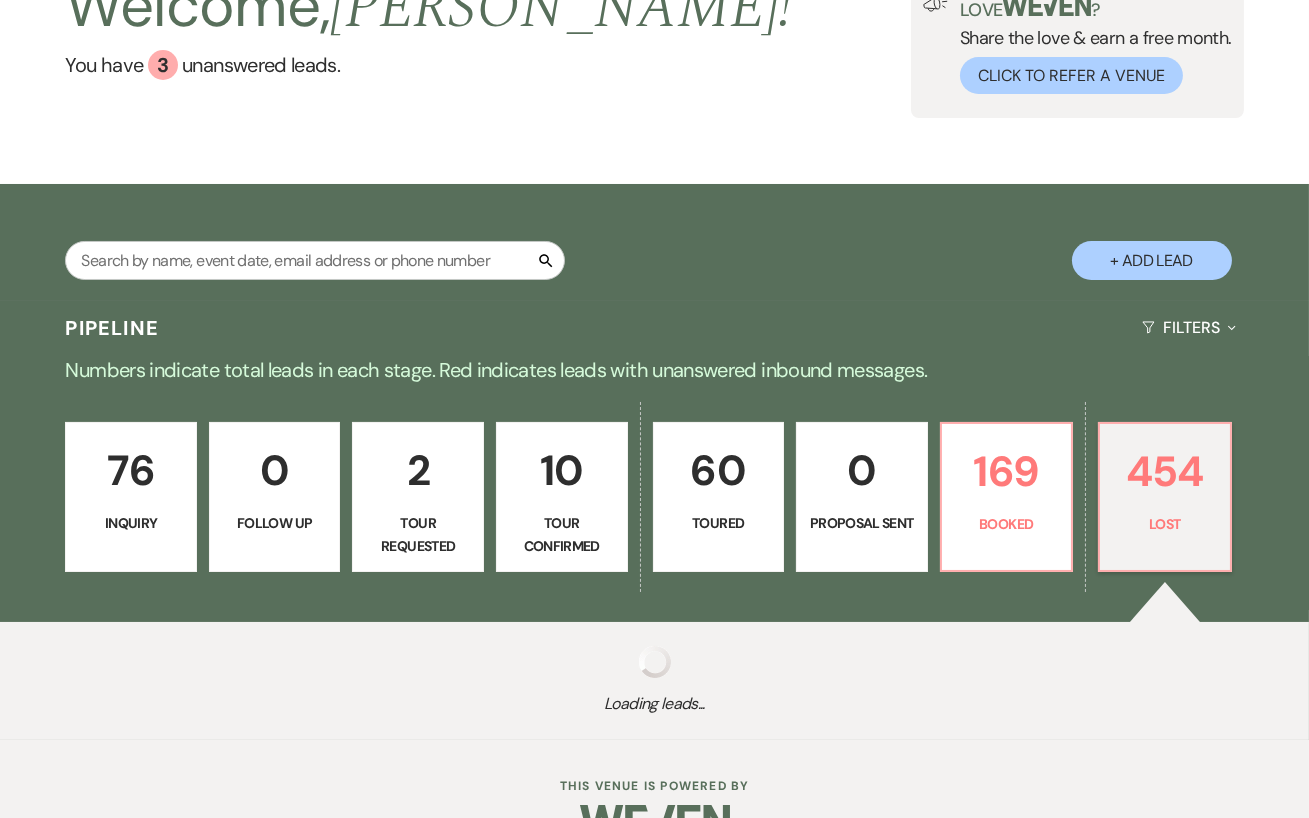 select on "5" 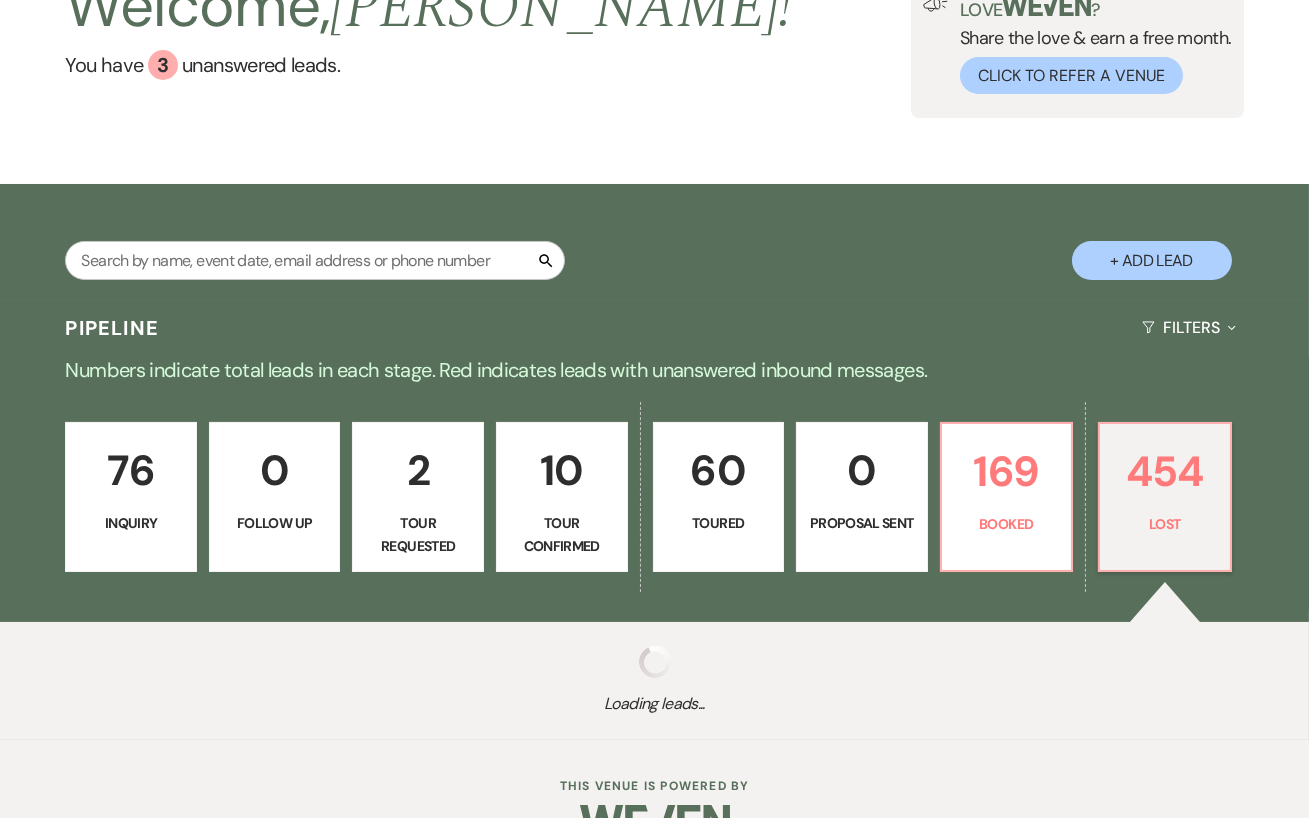 select on "8" 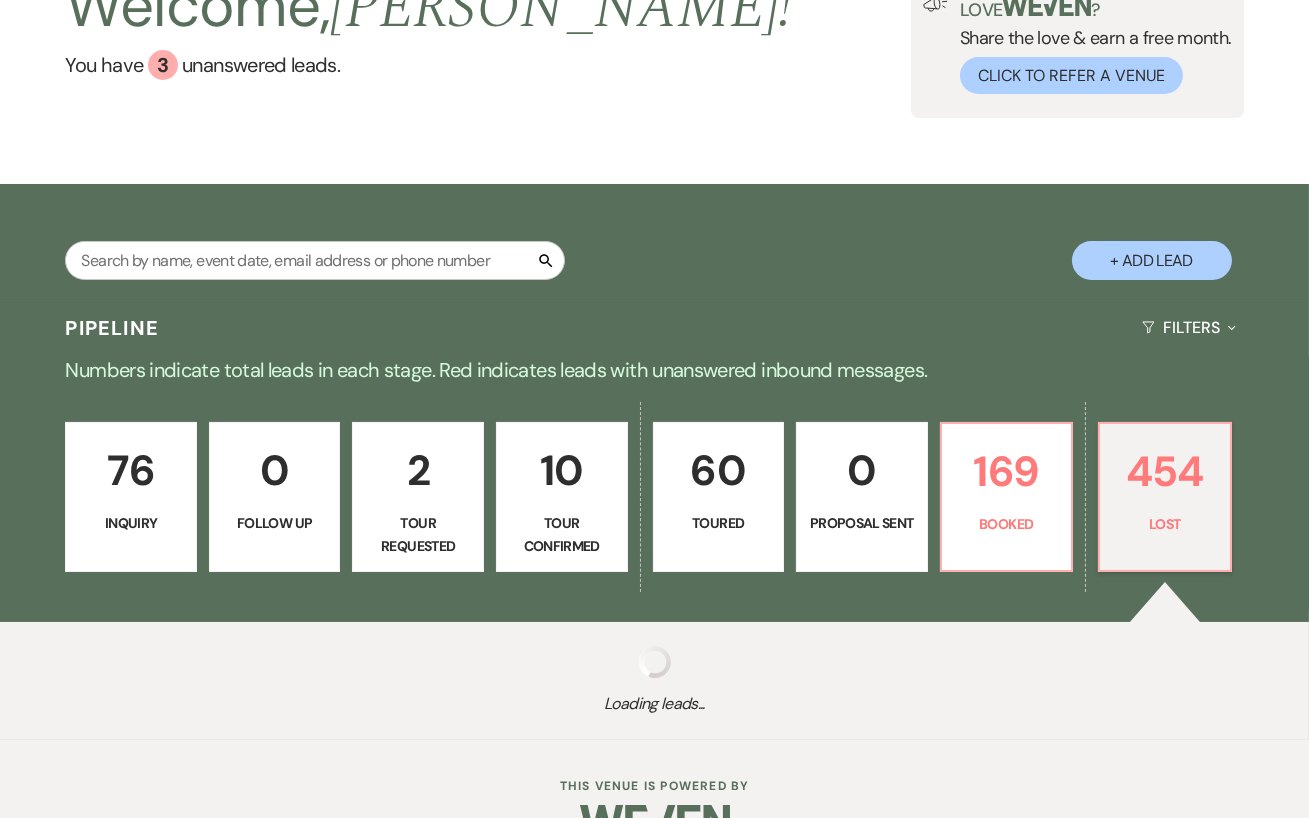 select on "6" 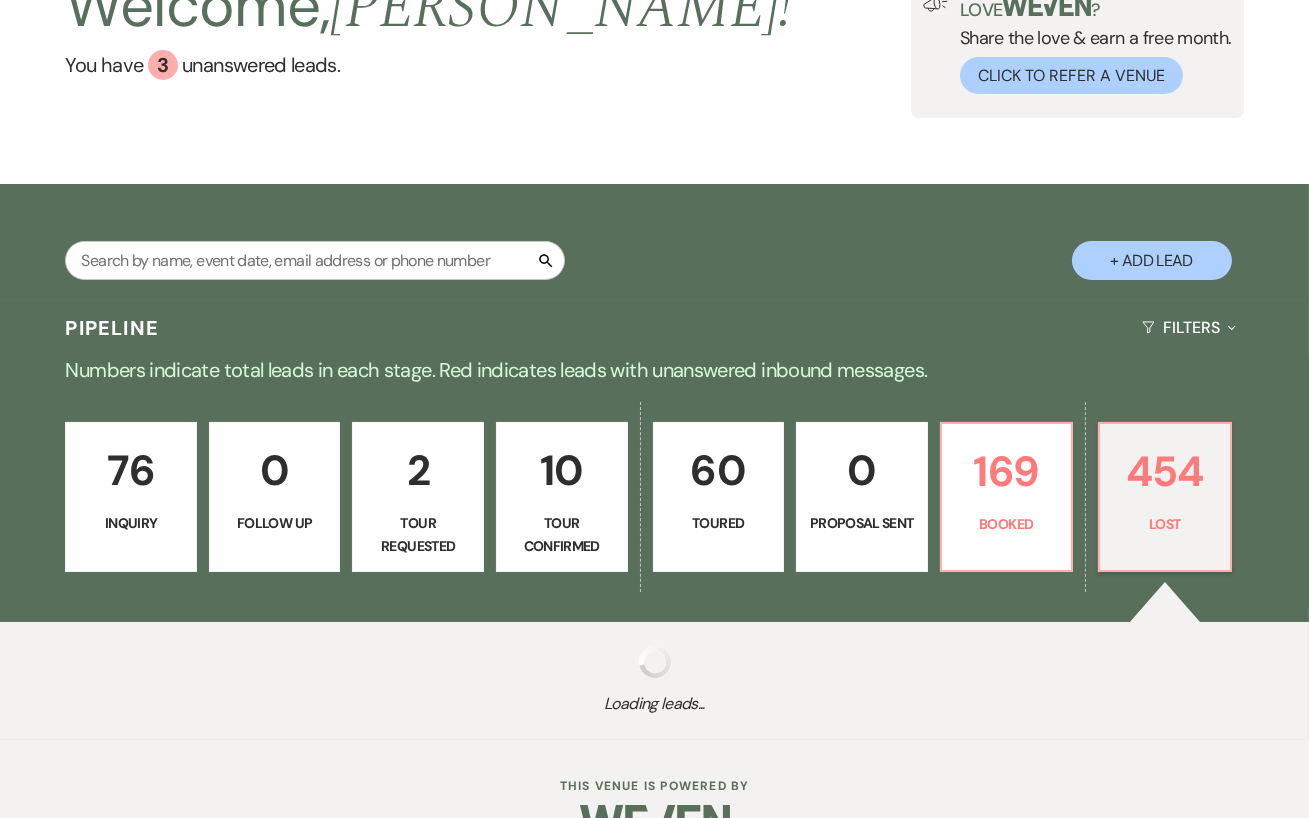 select on "8" 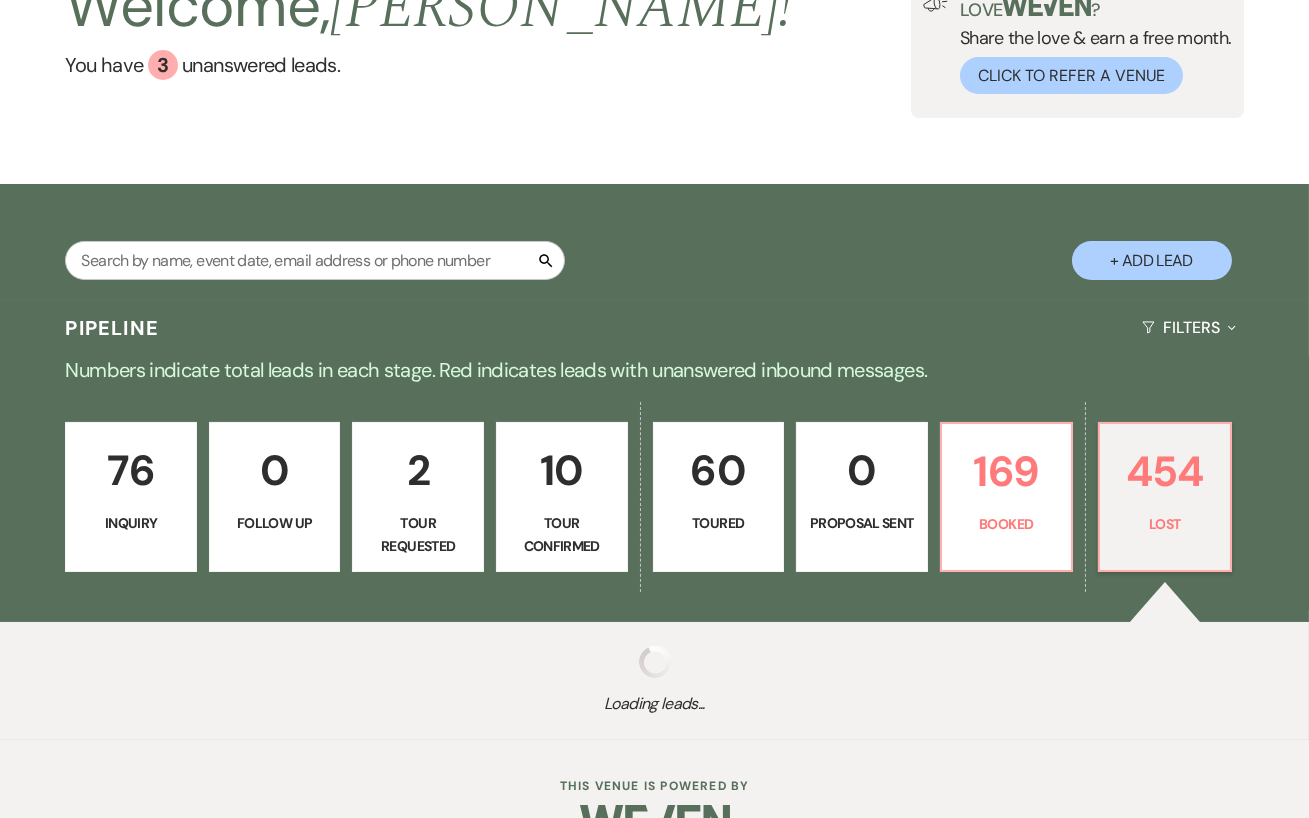 select on "6" 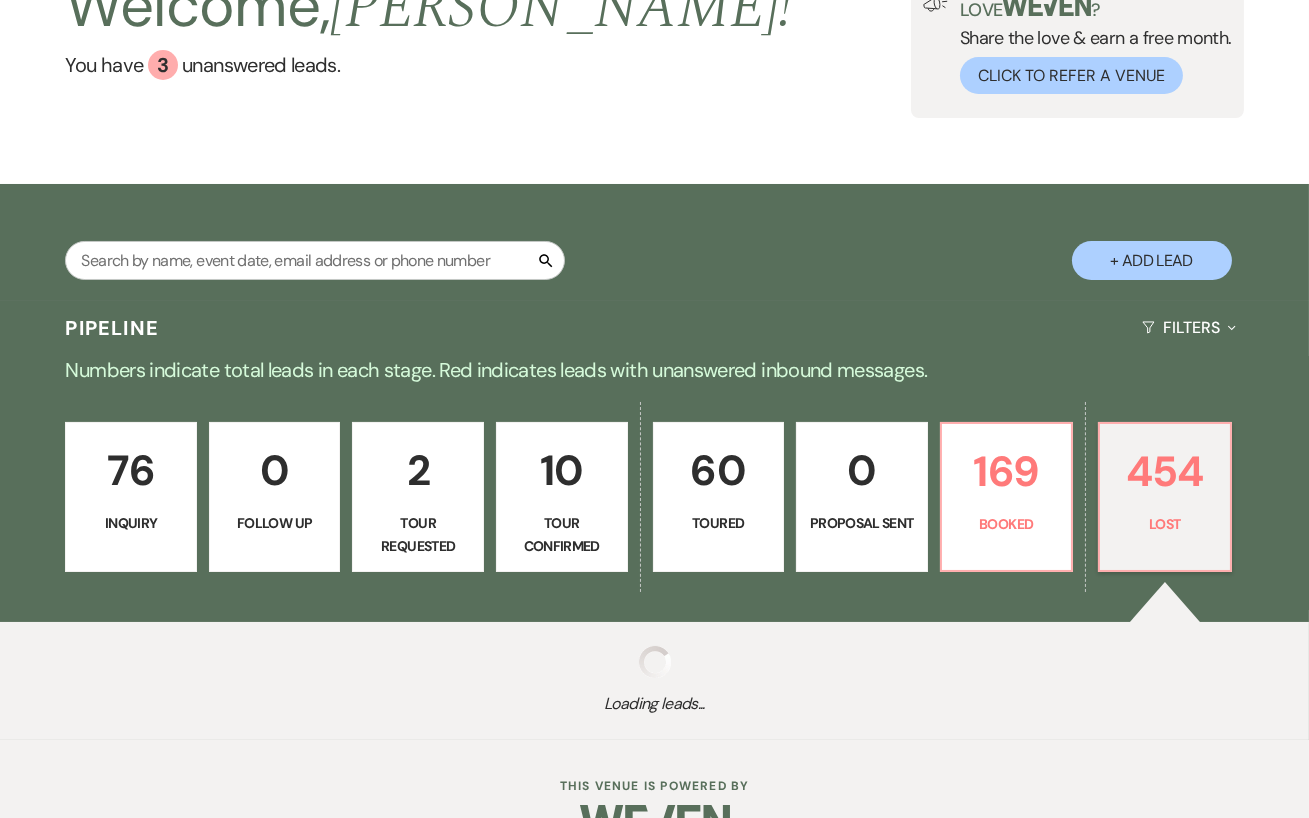 select on "8" 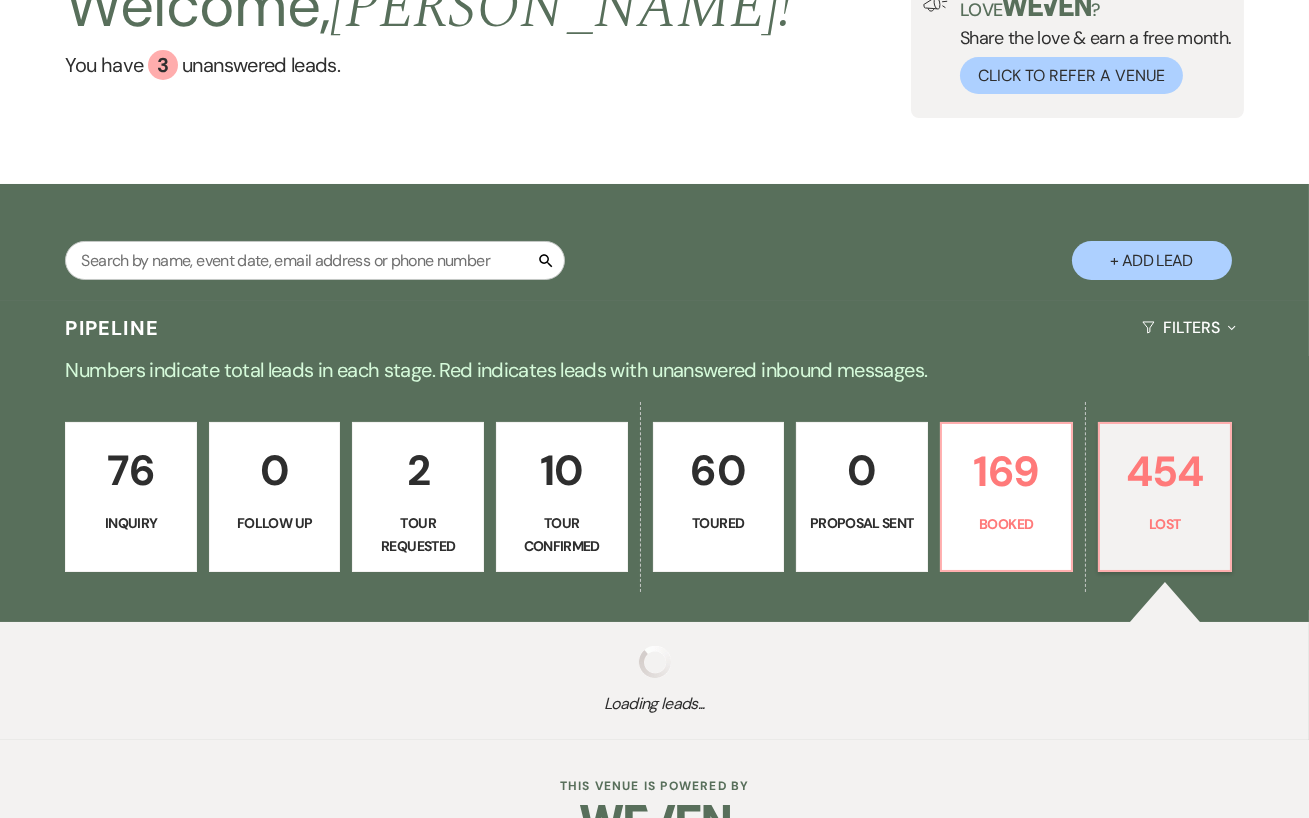 select on "8" 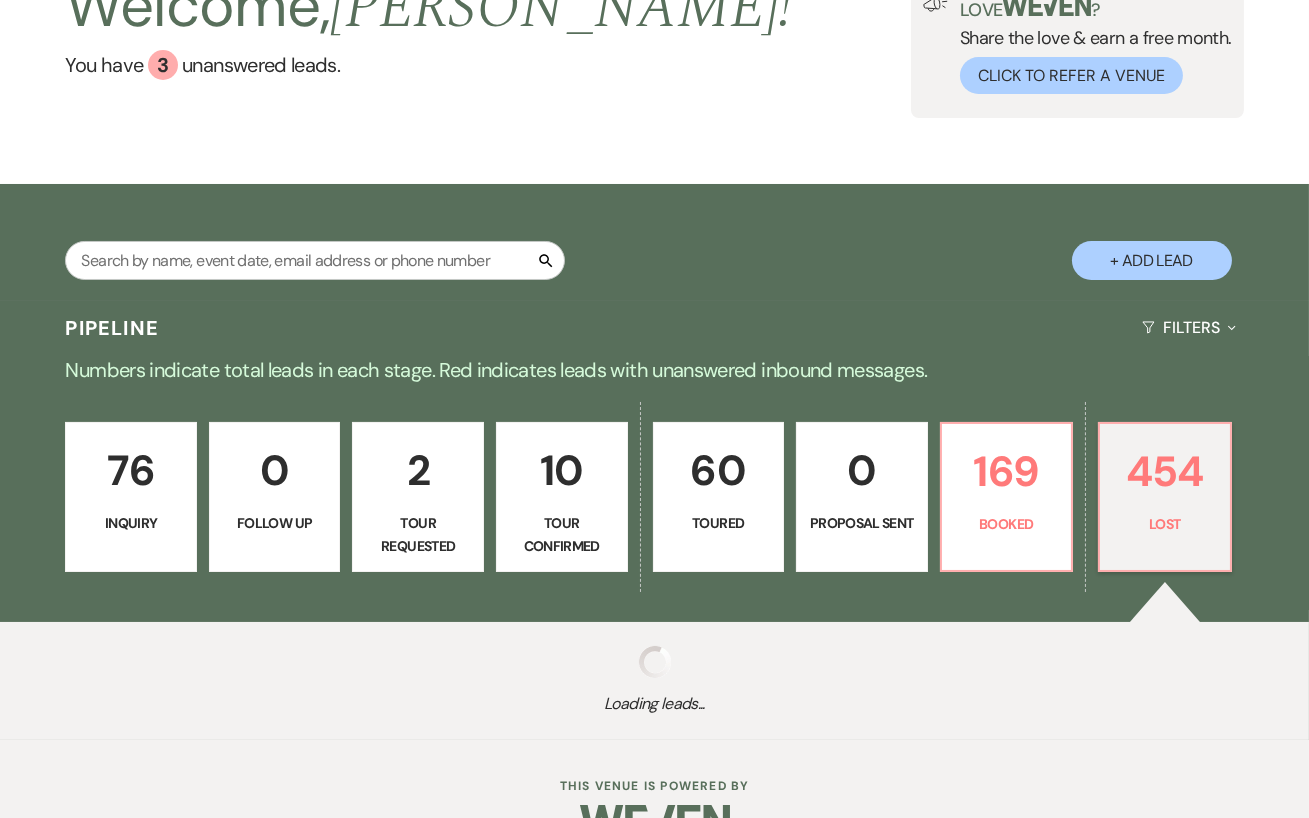 select on "7" 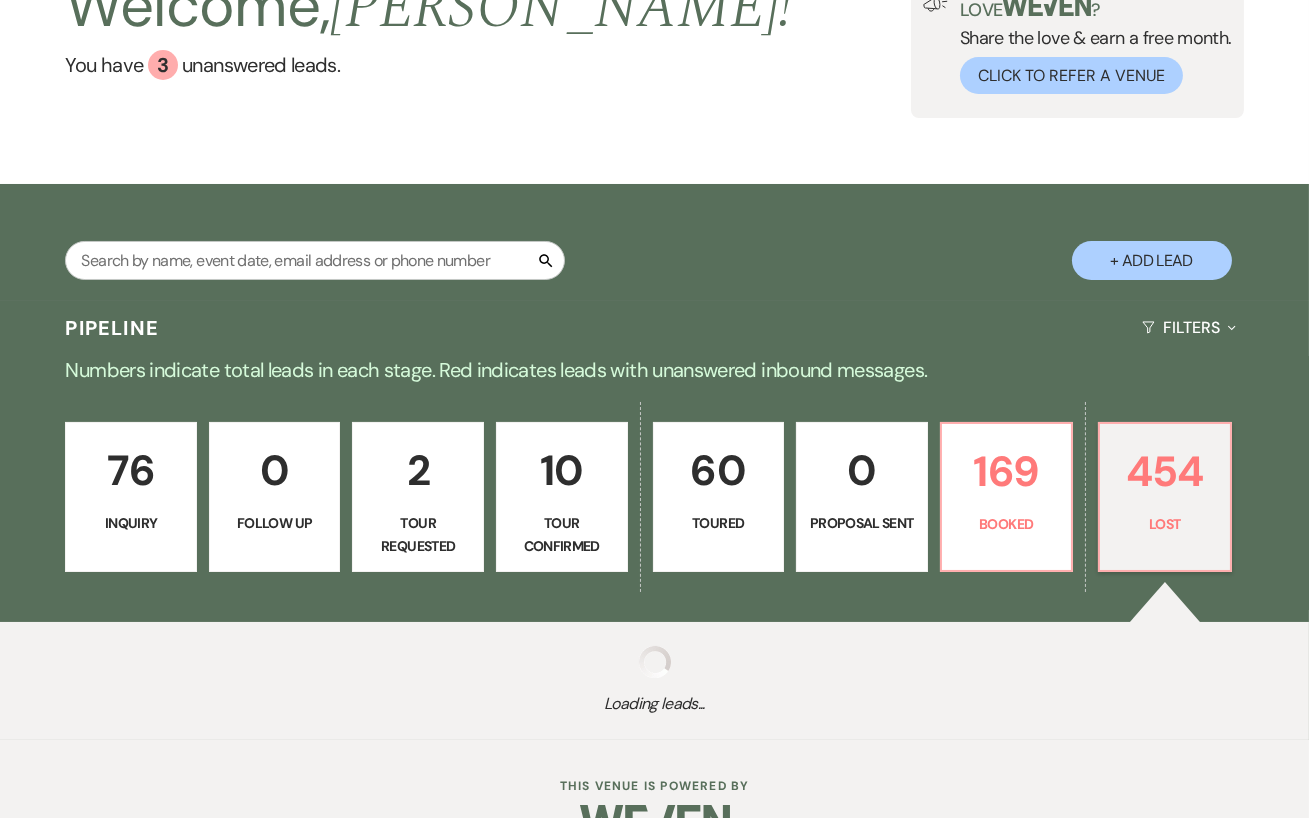 select on "8" 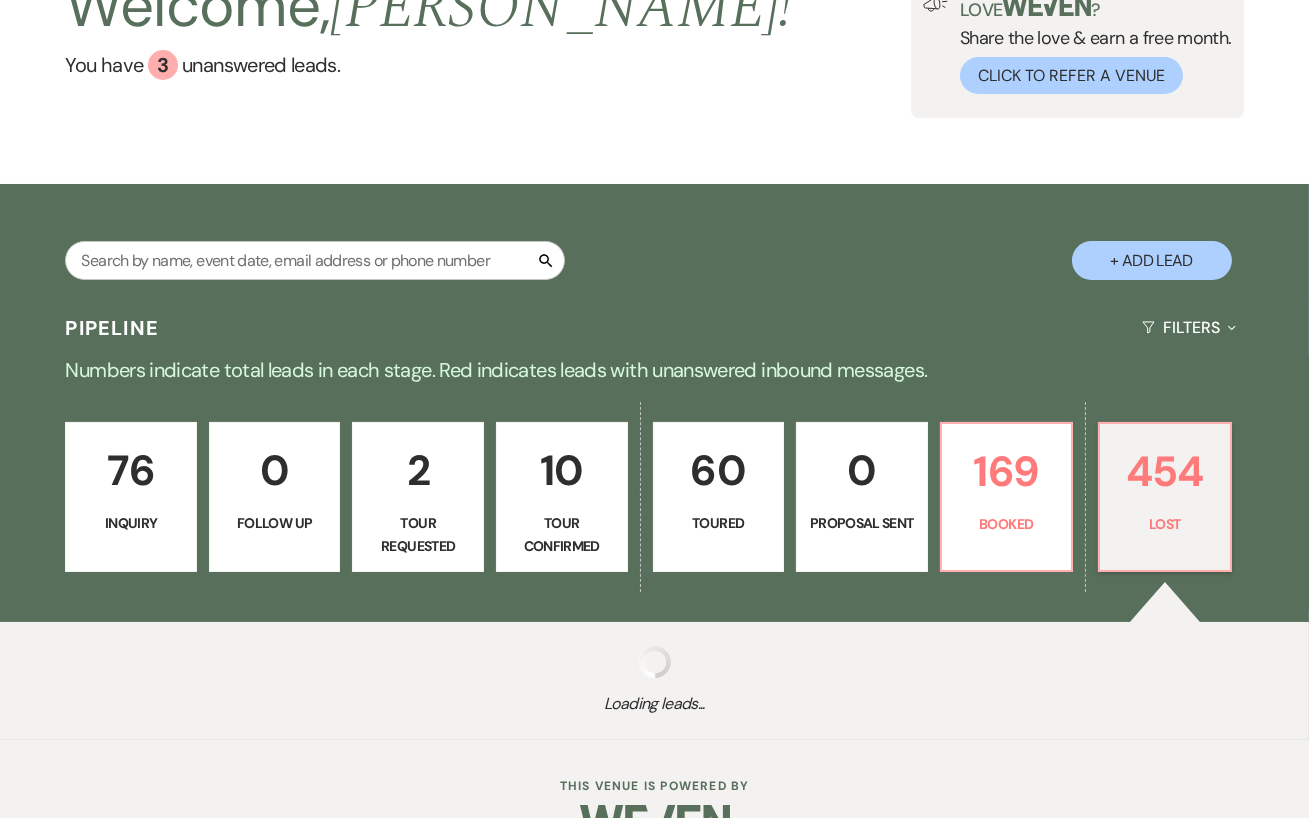 select on "11" 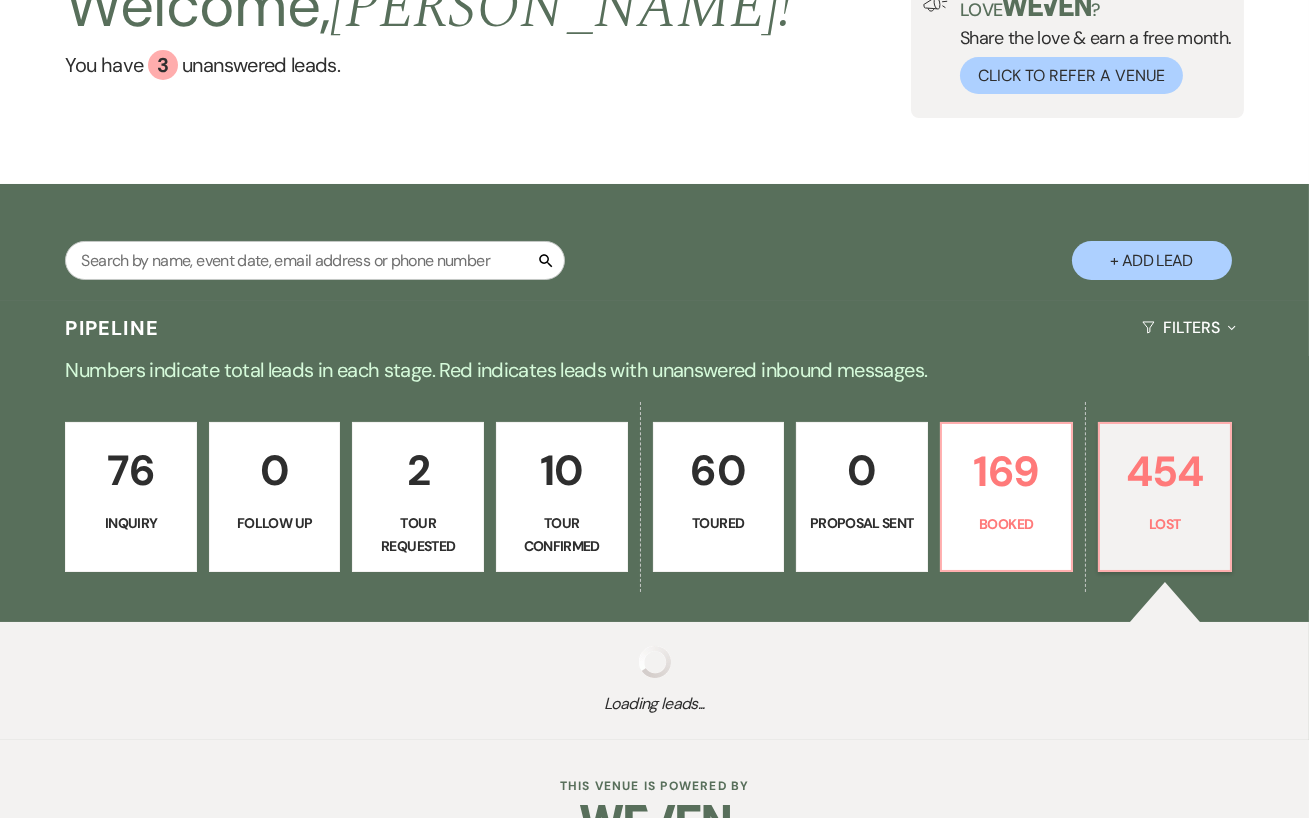 select on "8" 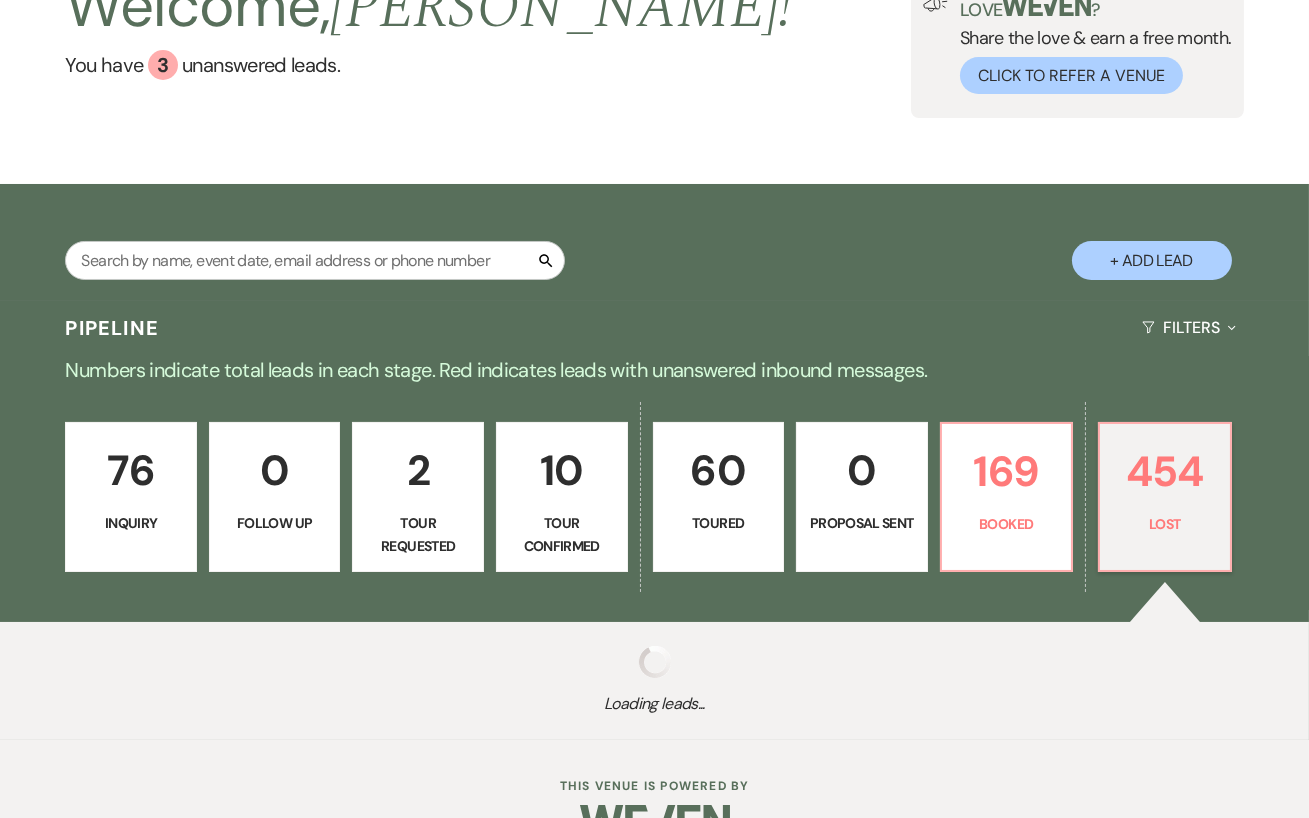 select on "11" 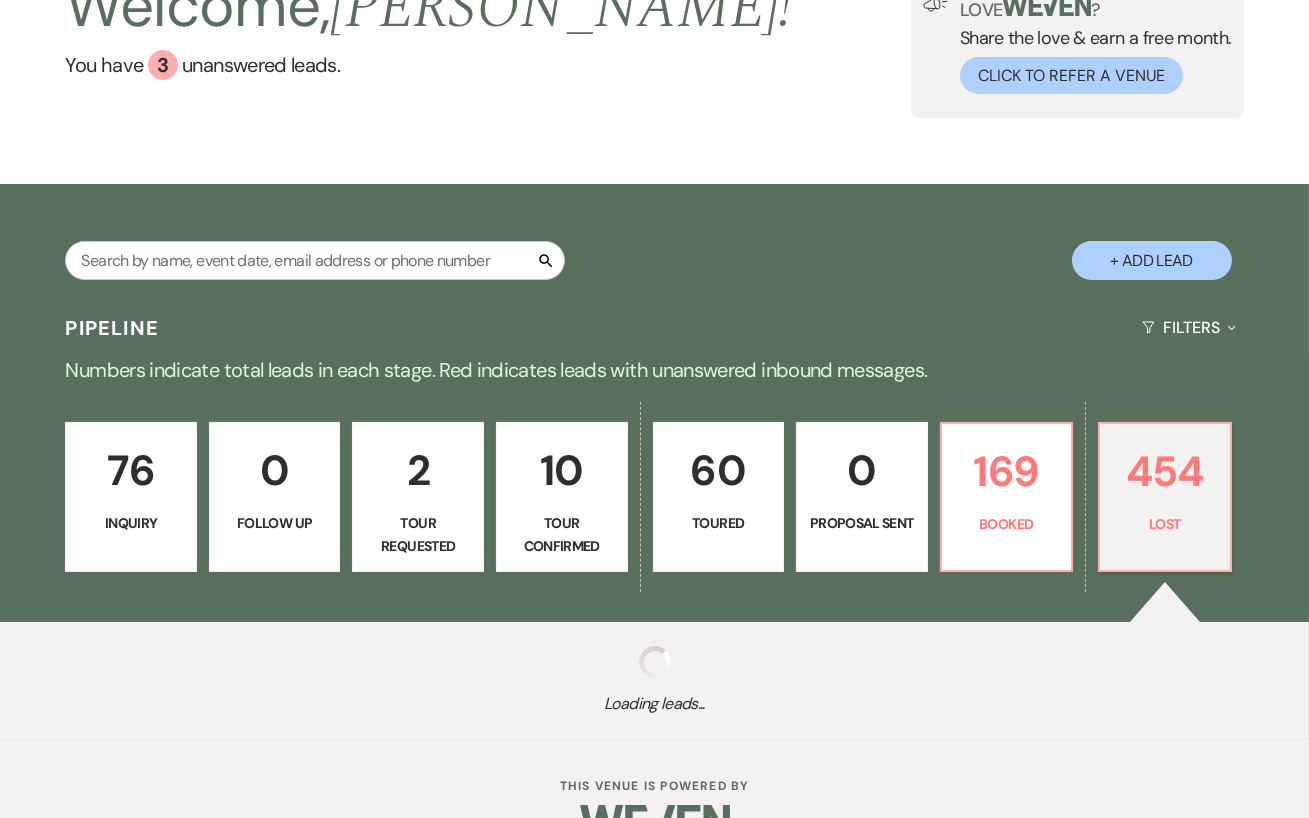 select on "8" 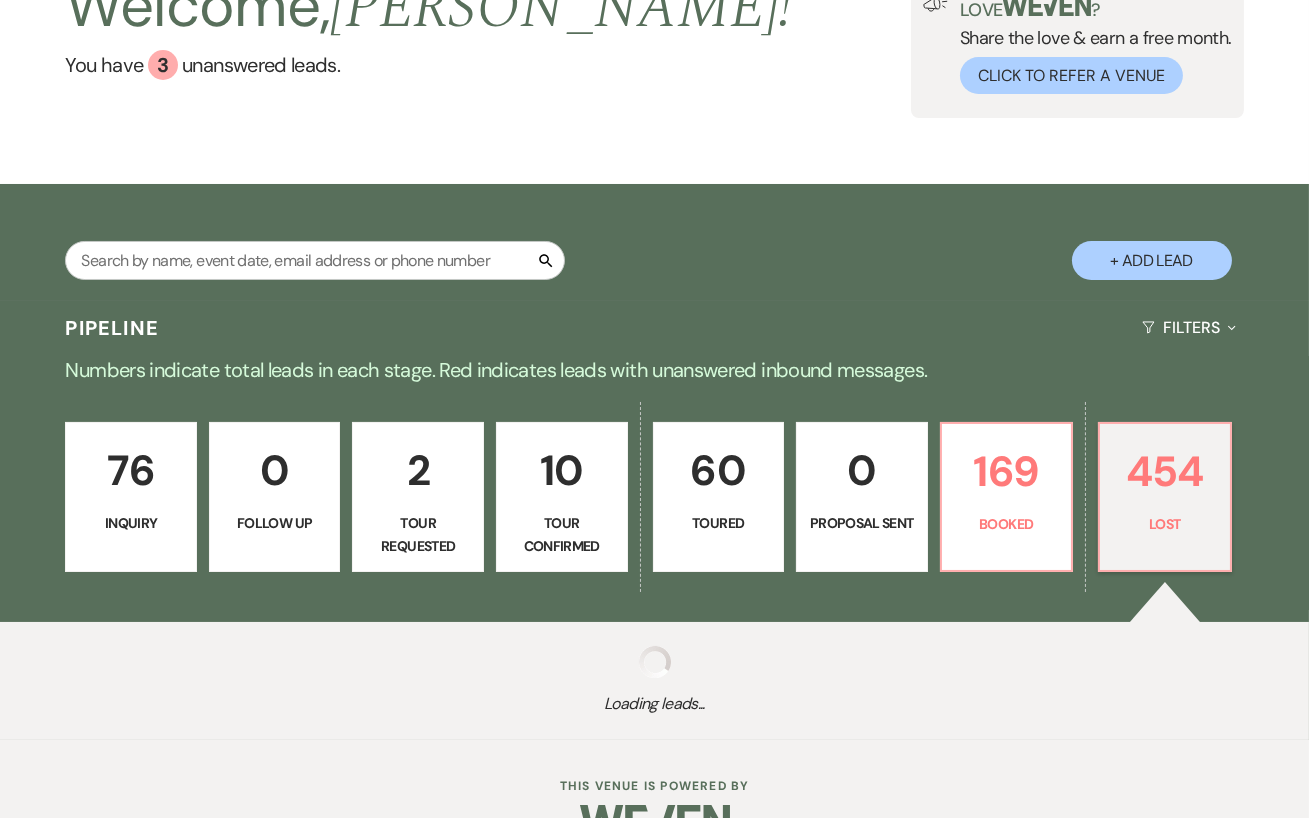 select on "5" 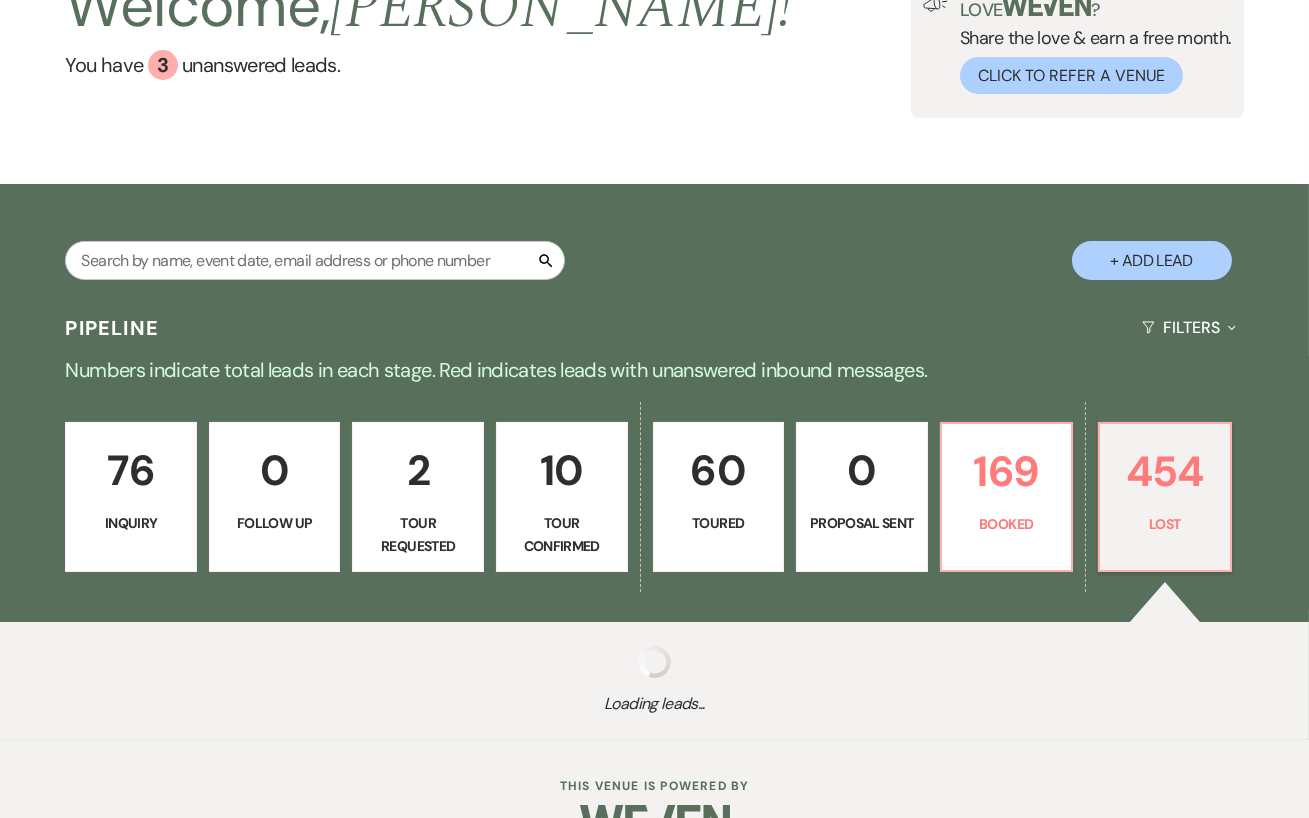 select on "8" 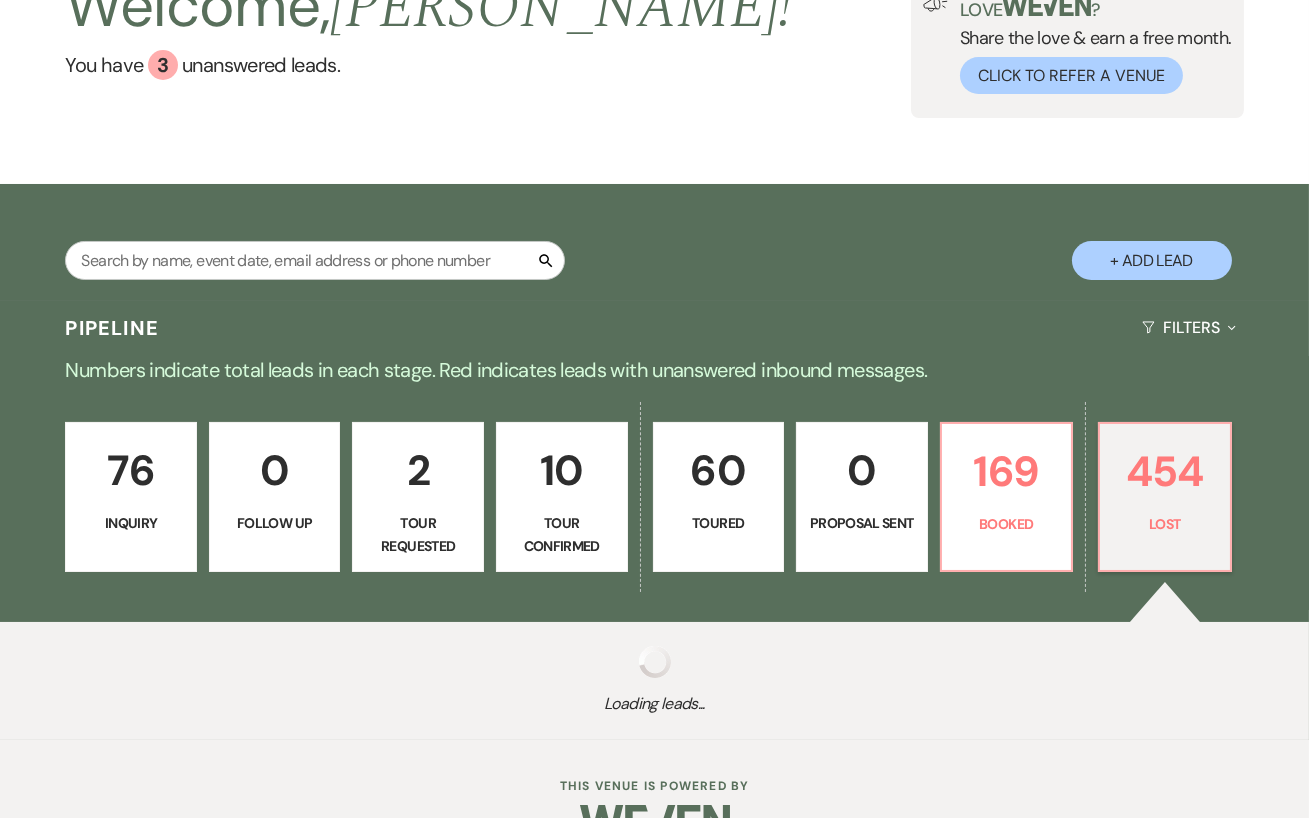 select on "6" 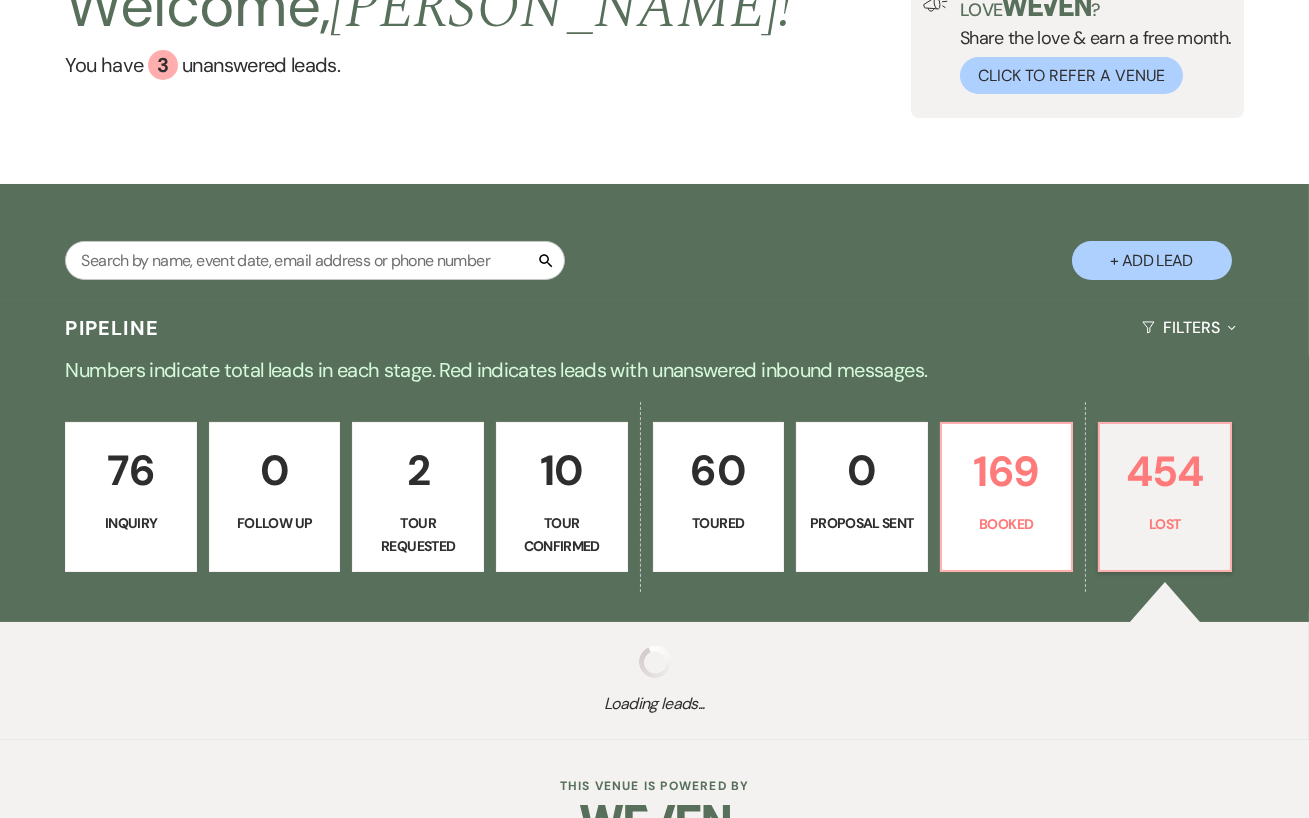 select on "8" 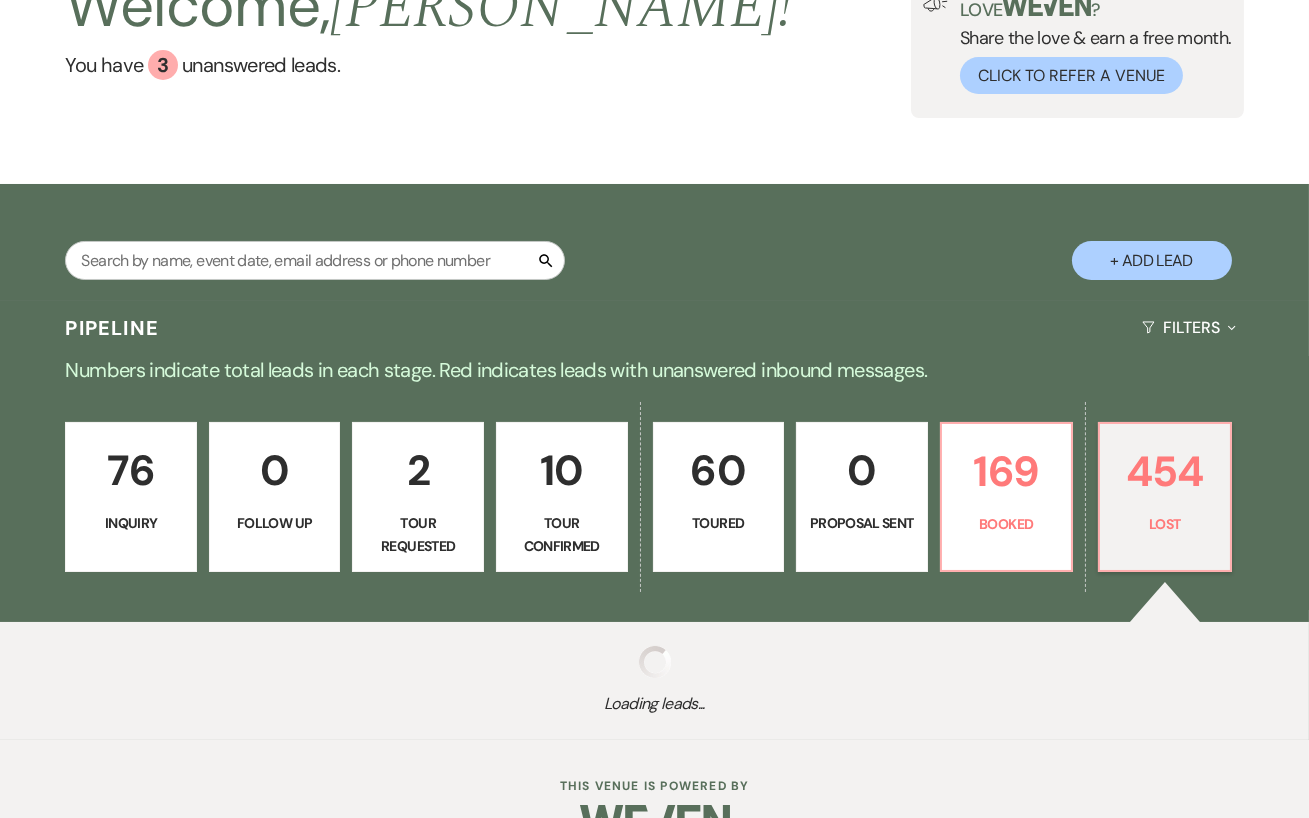 select on "6" 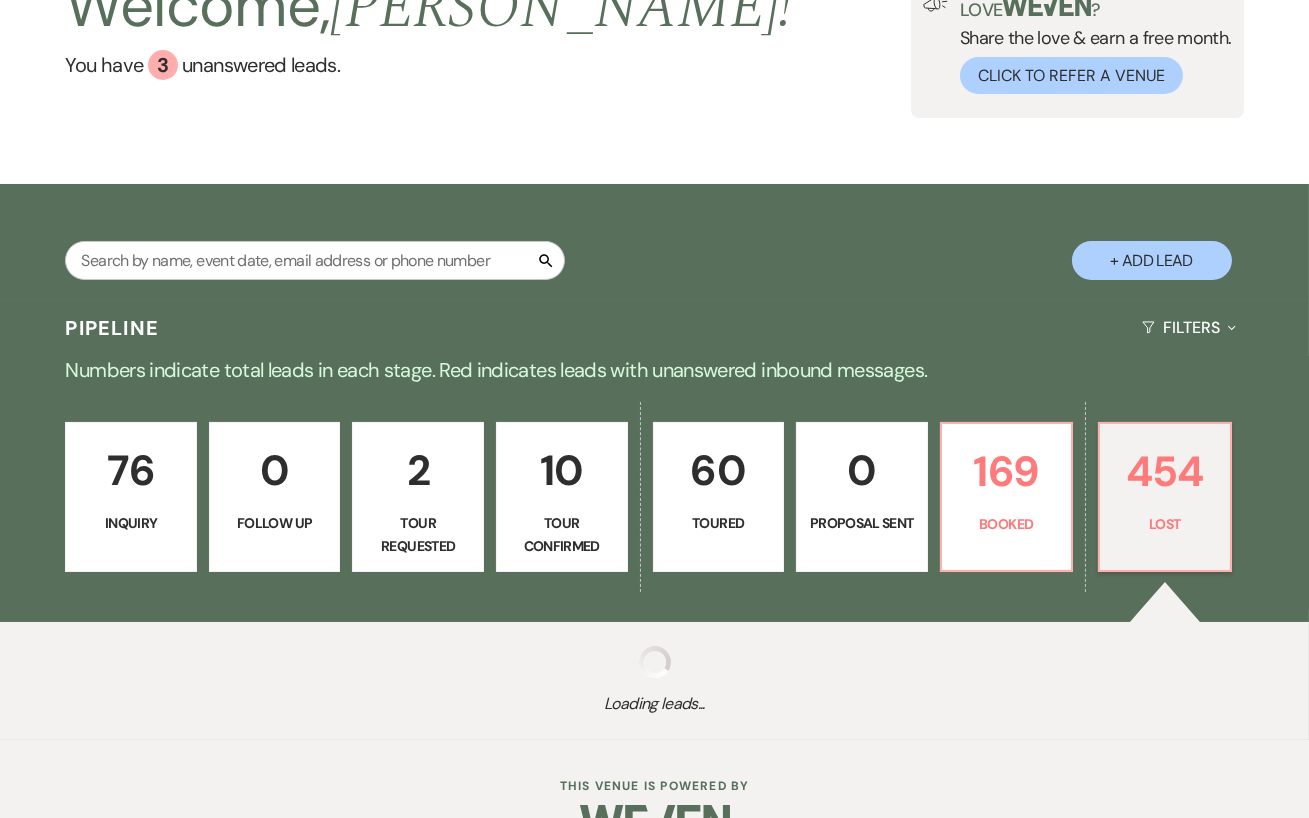 select on "8" 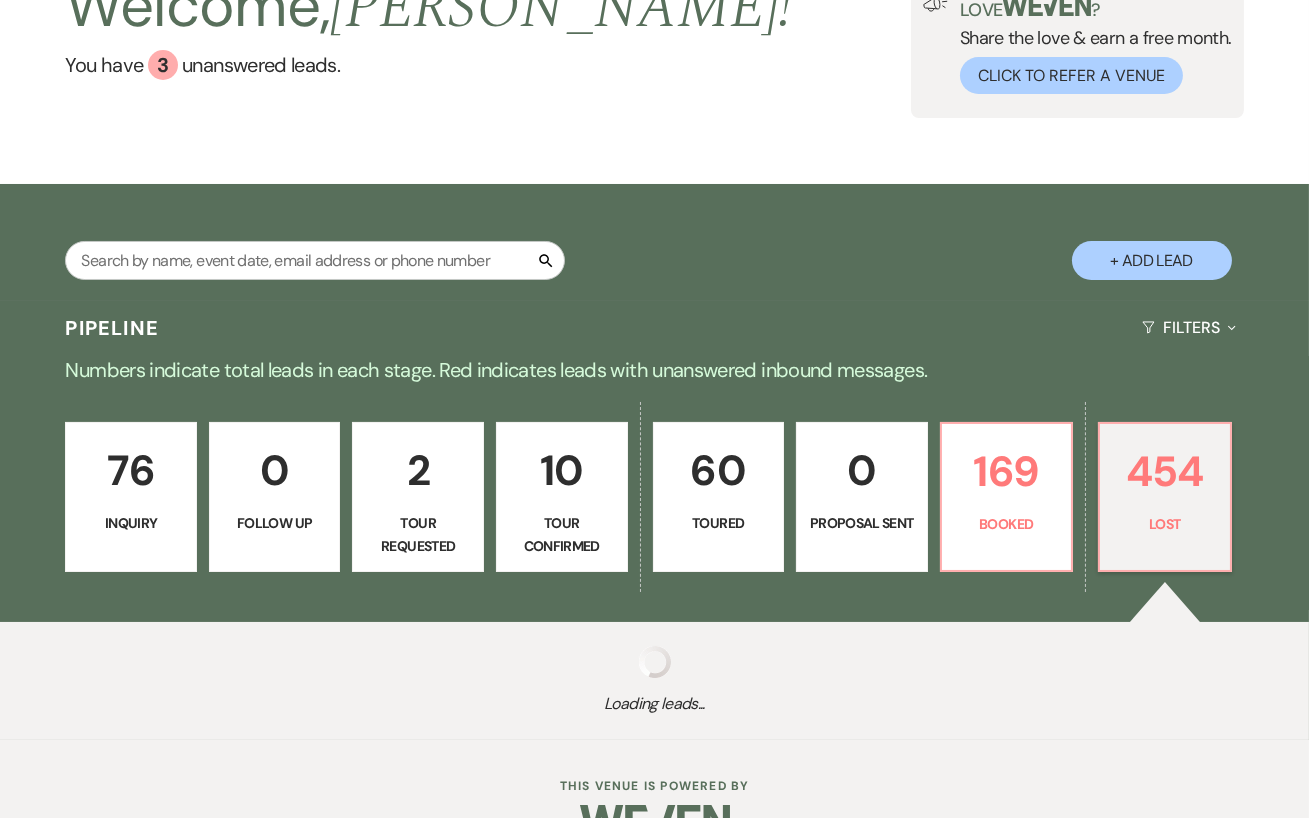 select on "6" 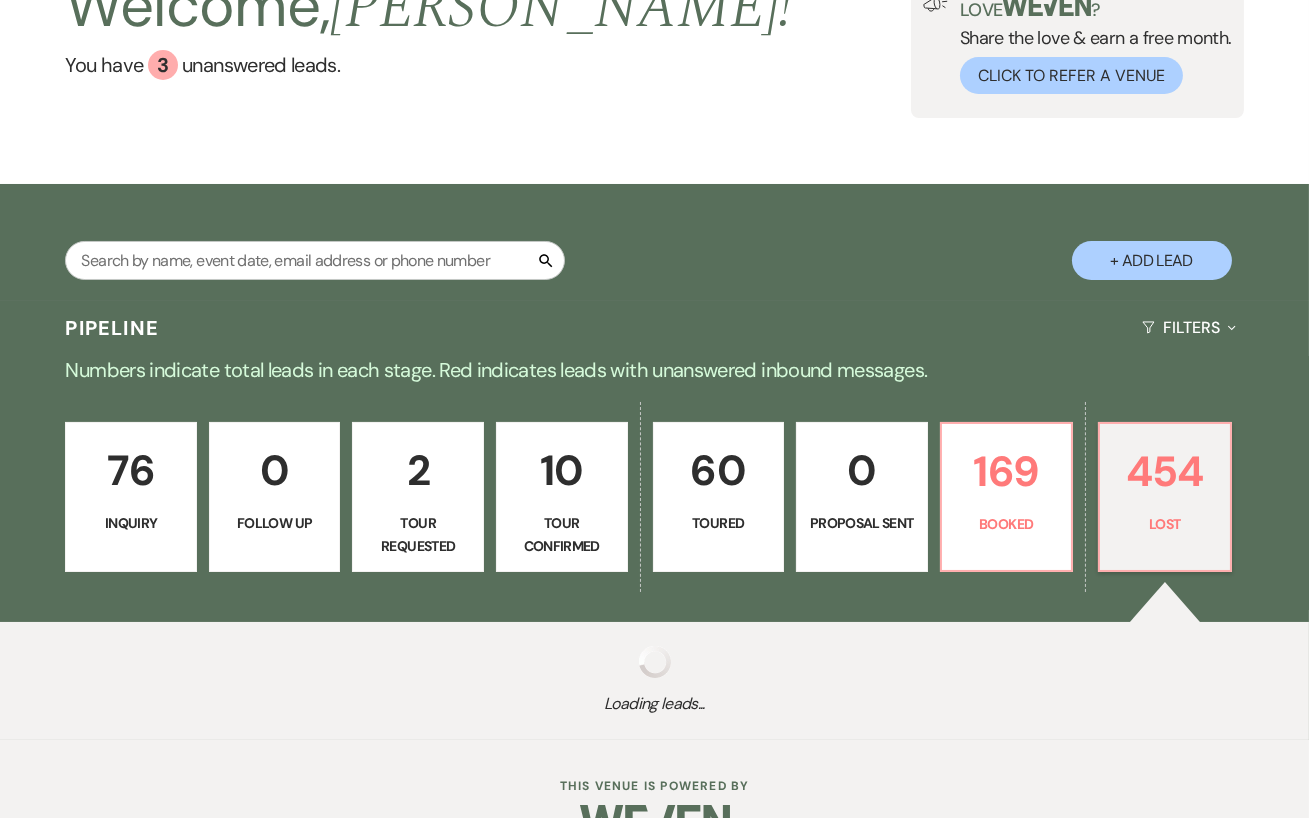 select on "8" 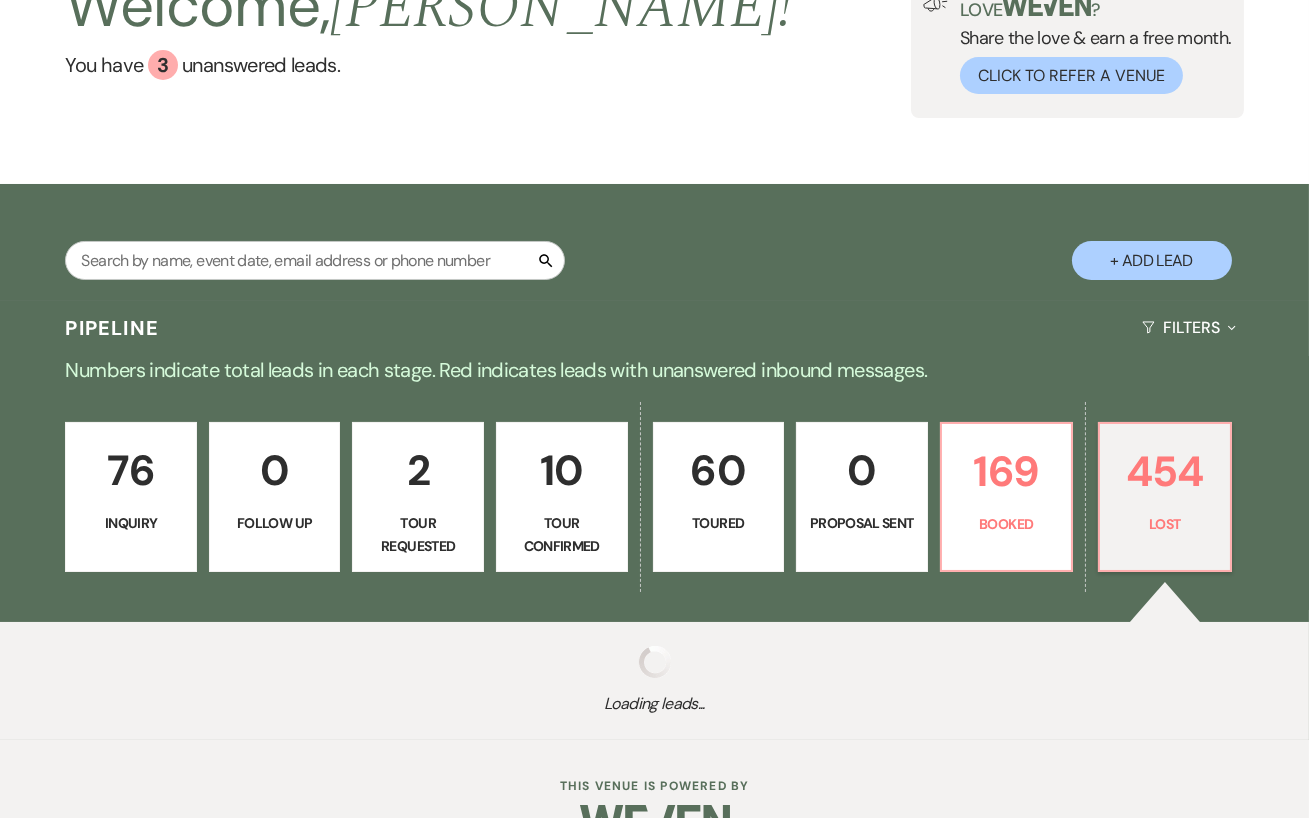 select on "7" 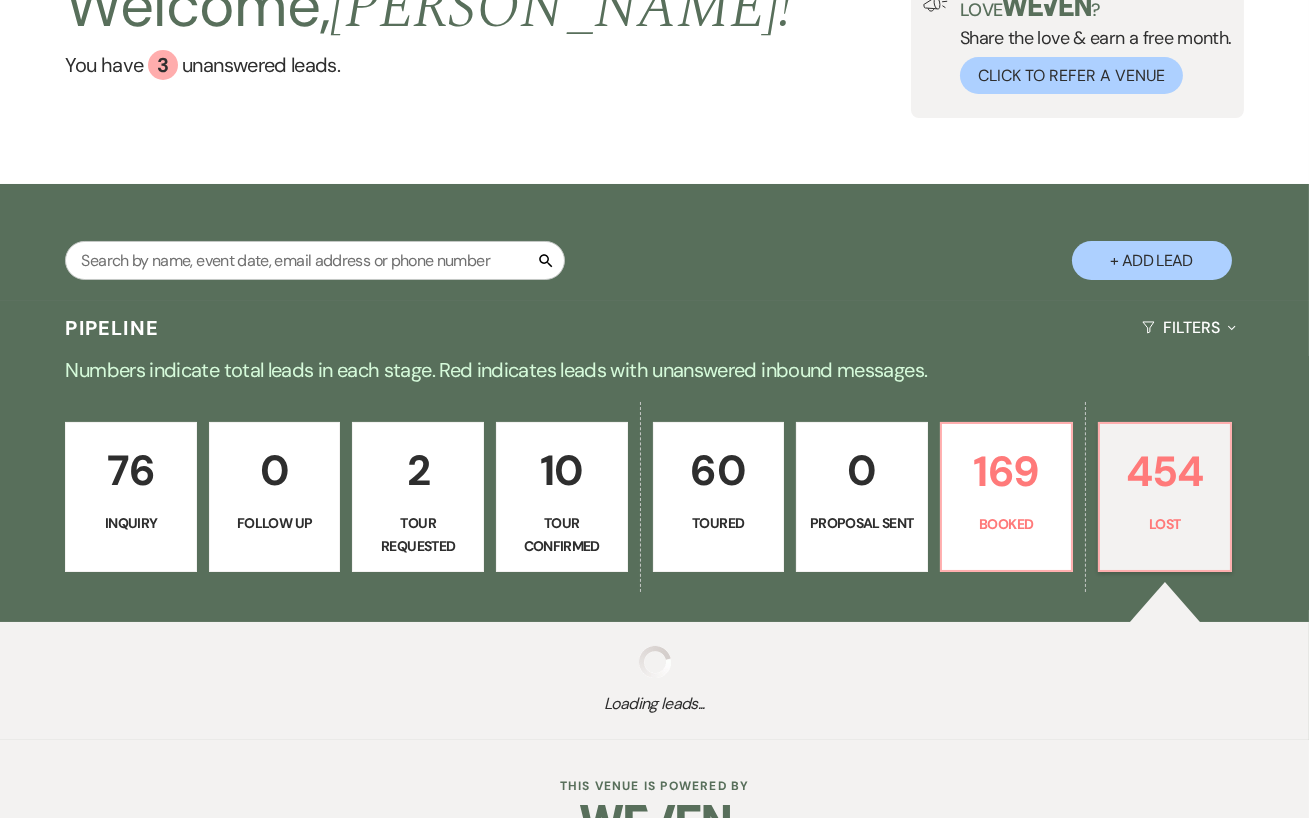 select on "8" 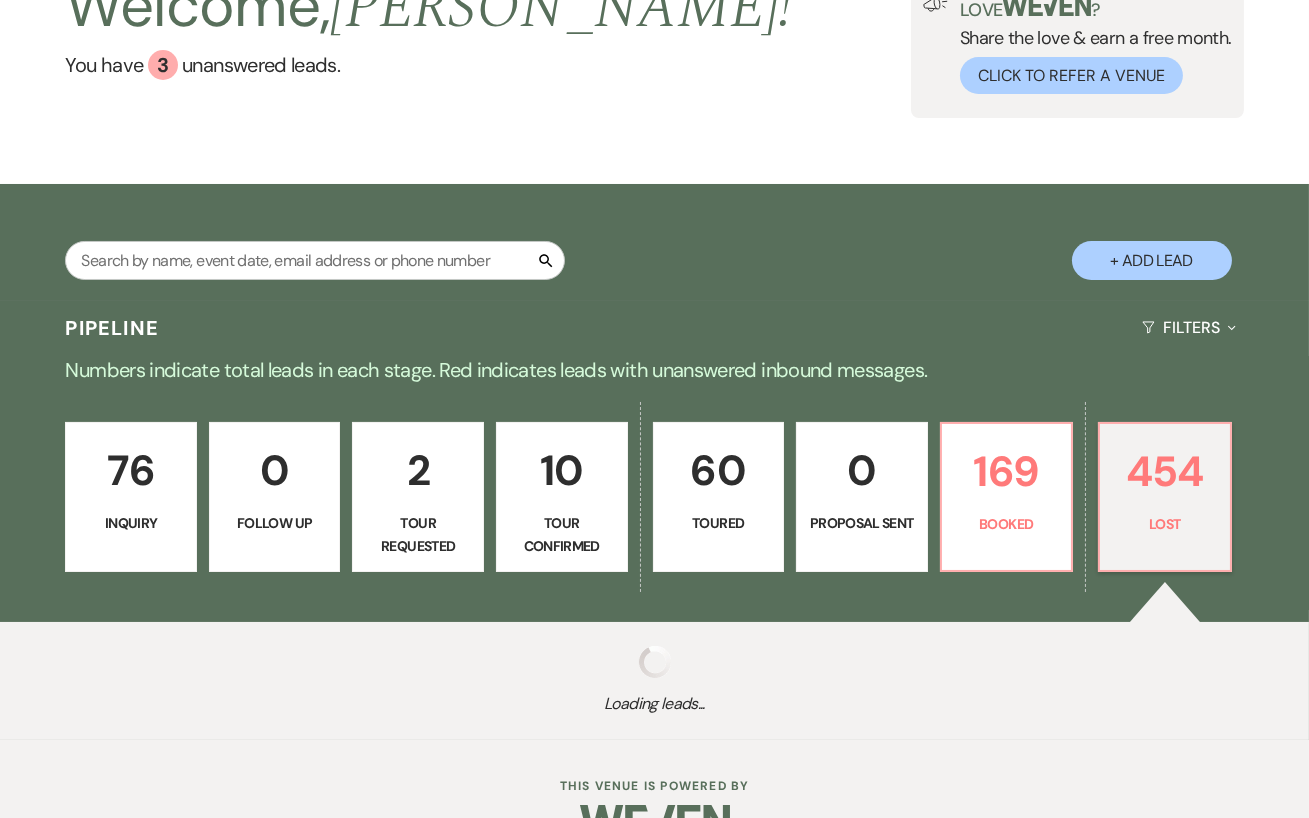 select on "6" 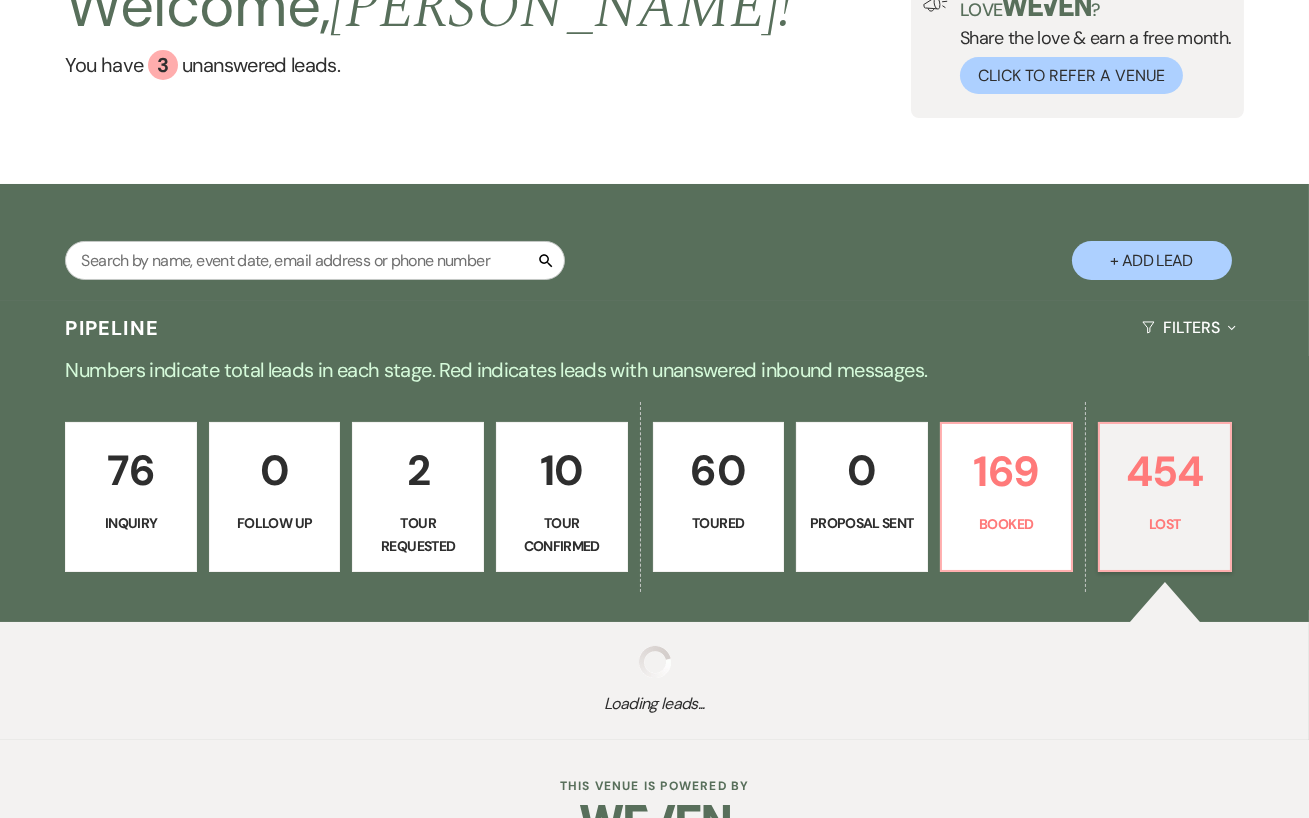 select on "8" 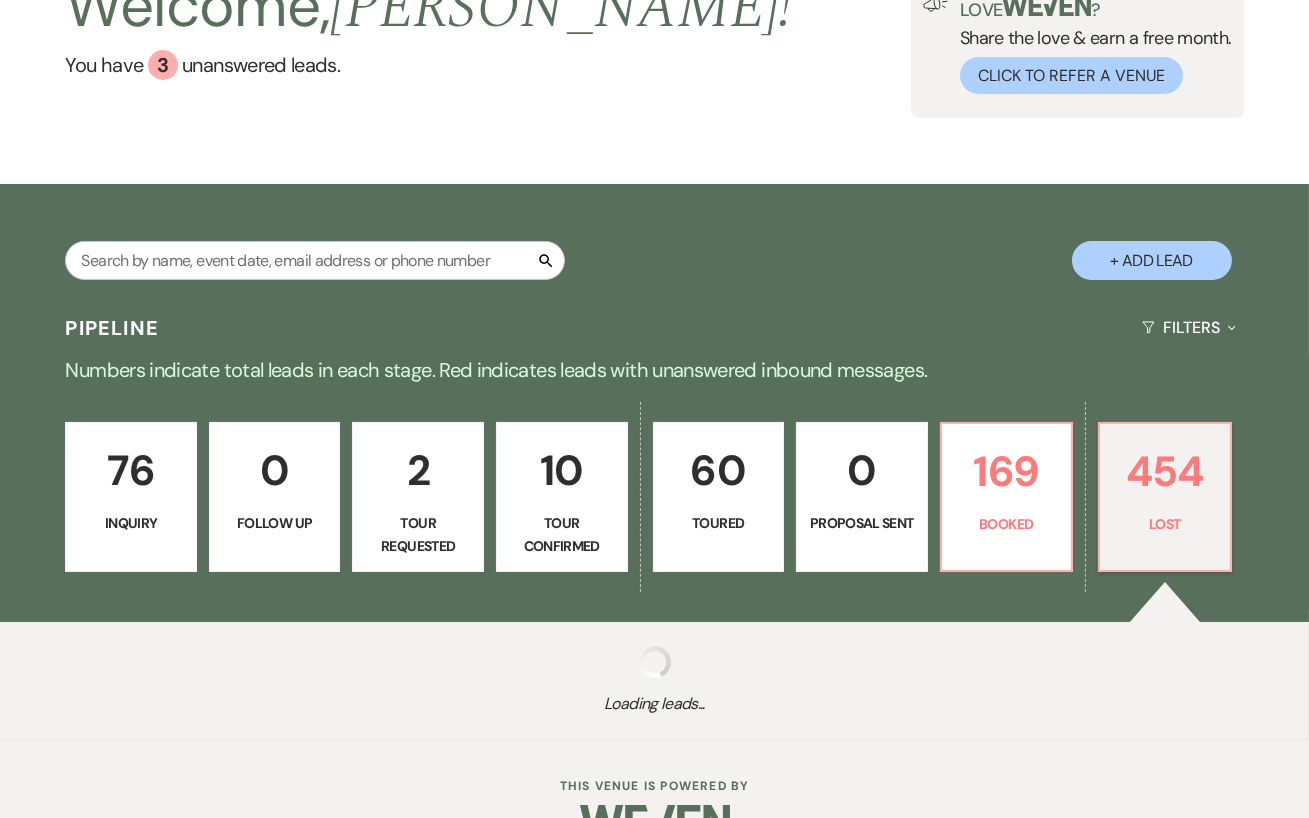 select on "11" 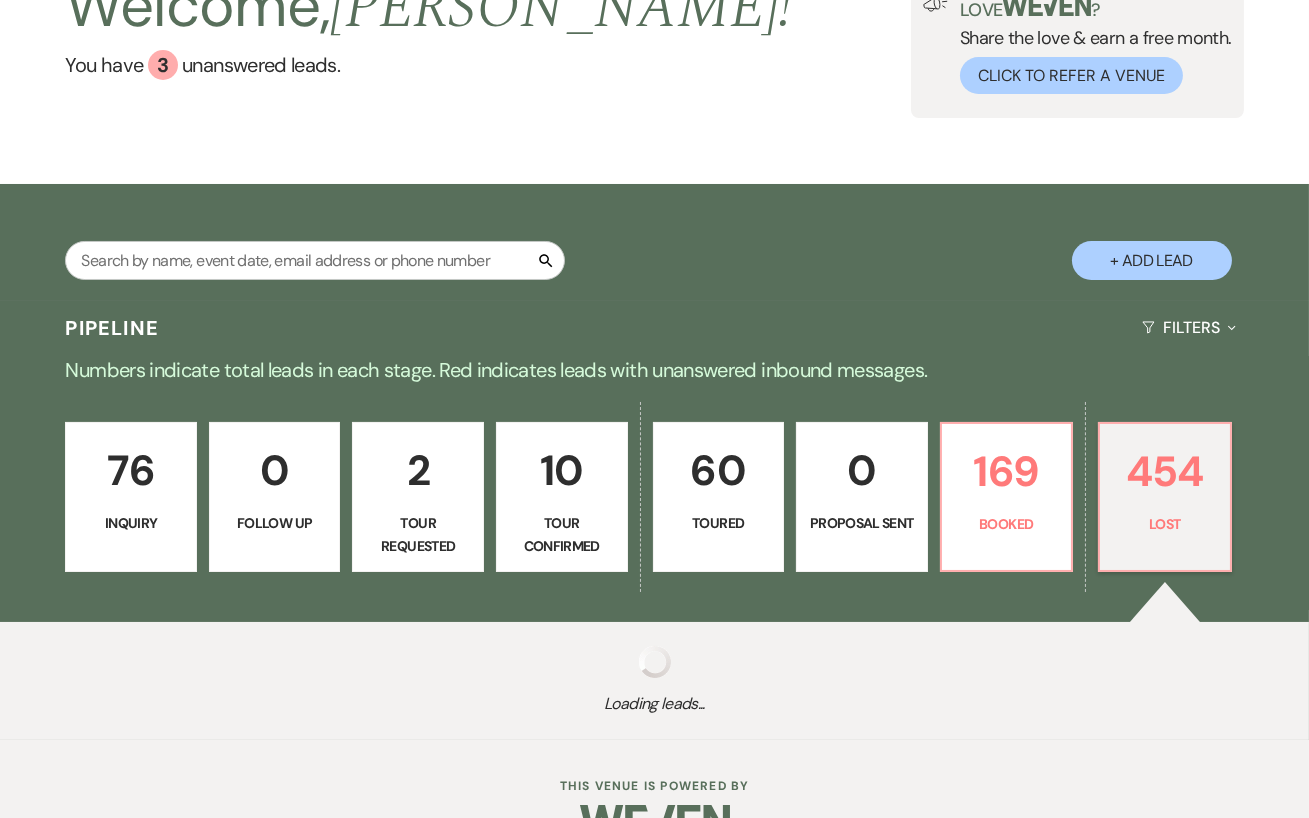 select on "8" 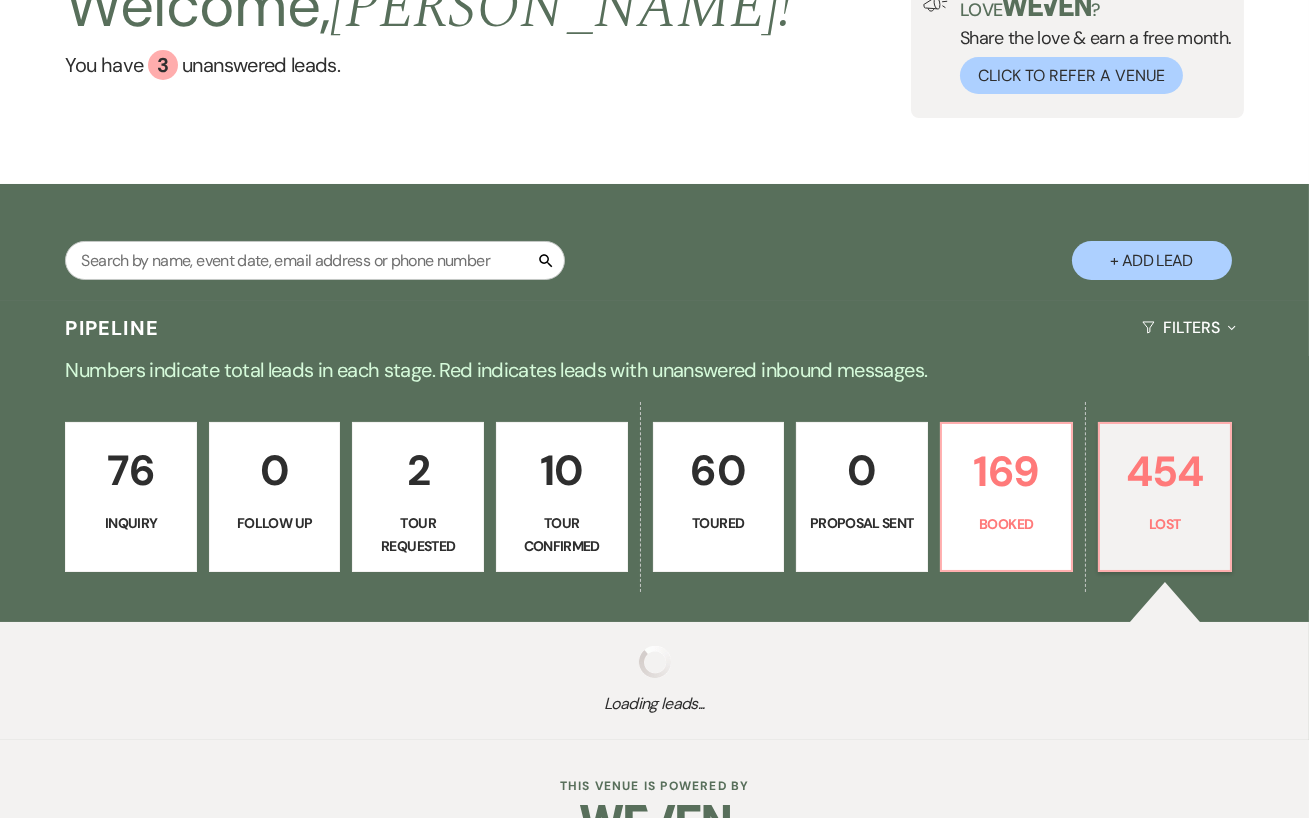 select on "5" 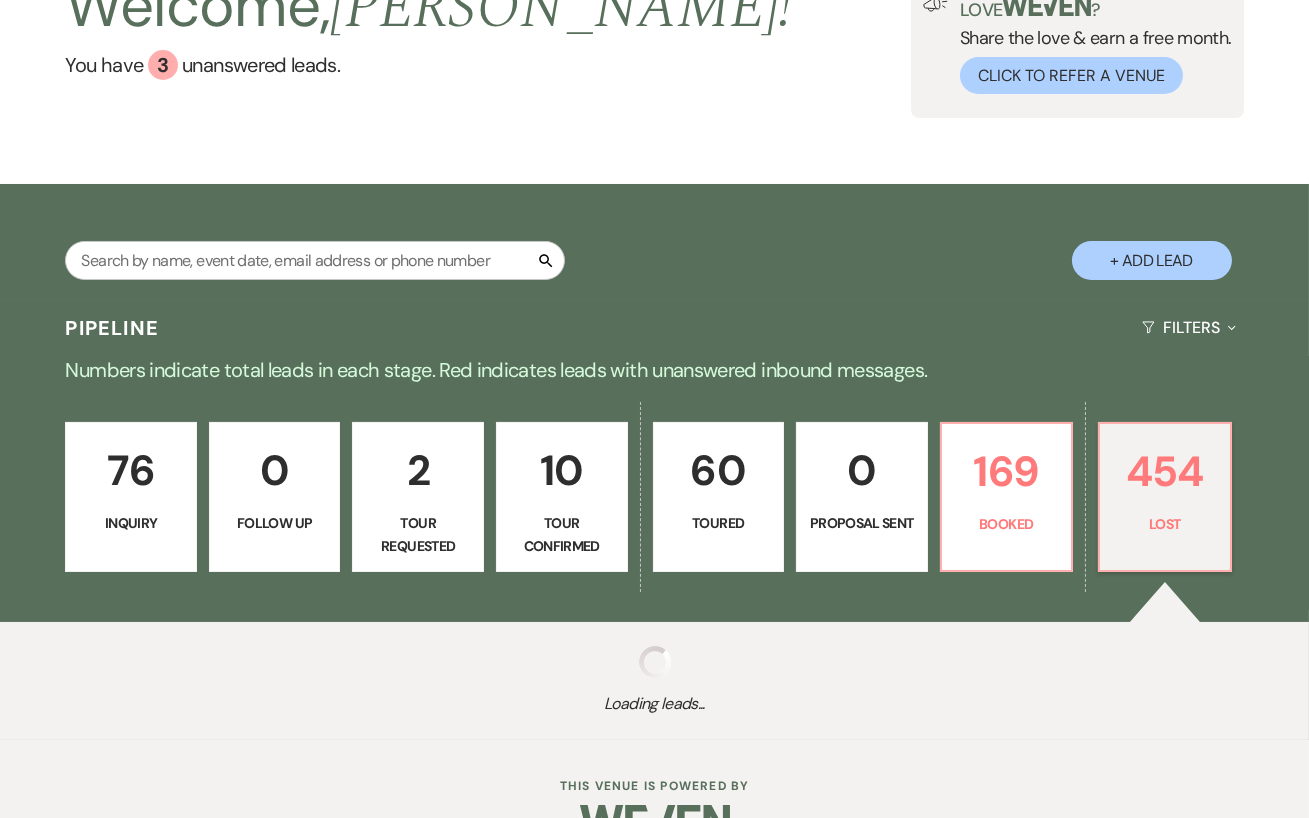 select on "8" 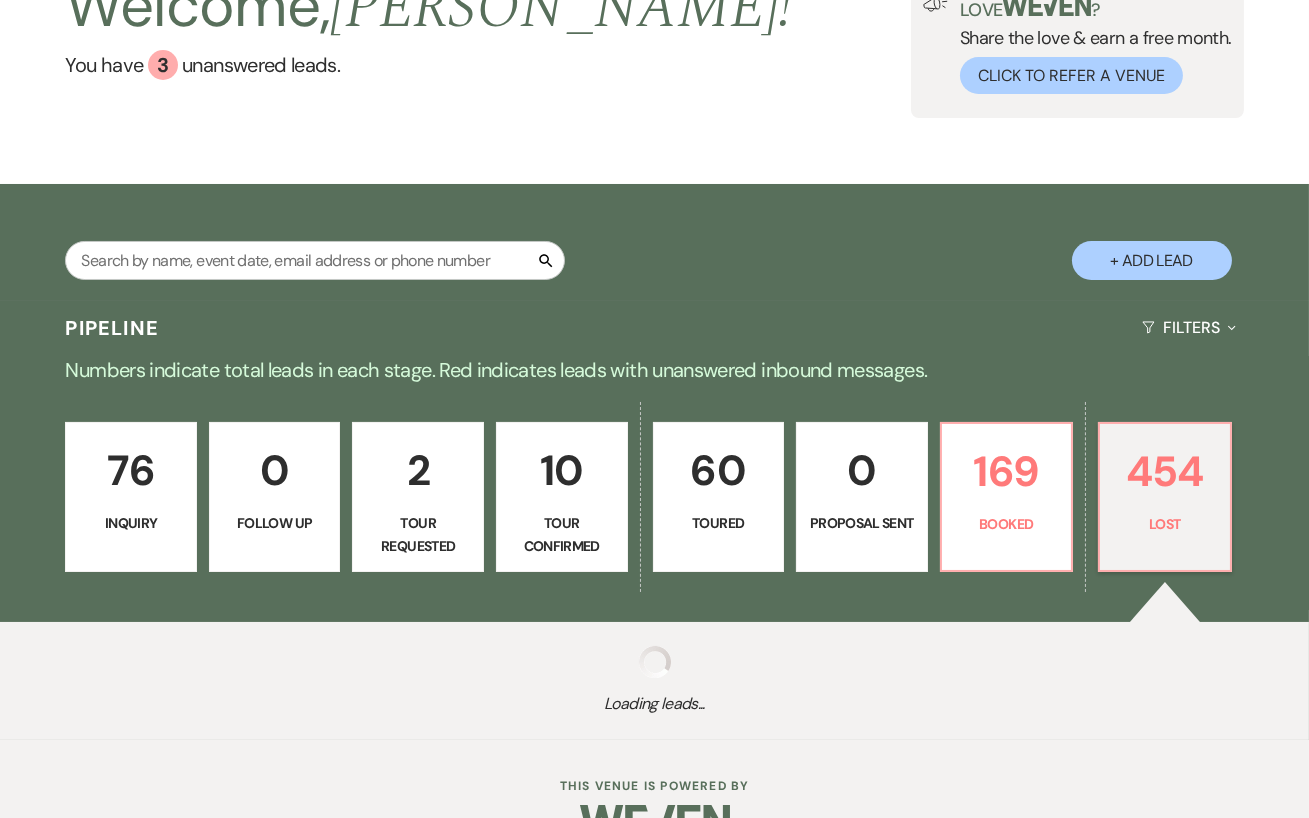 select on "10" 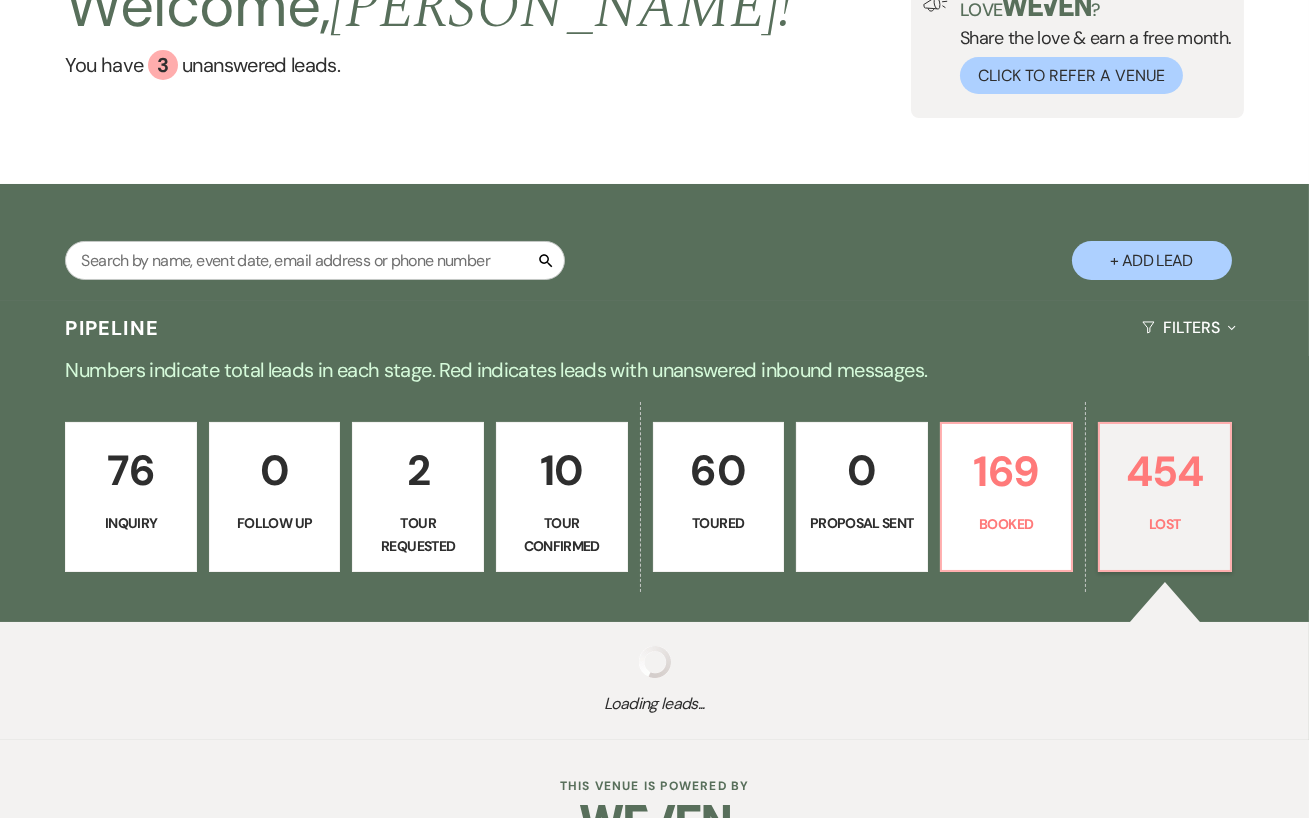 select on "8" 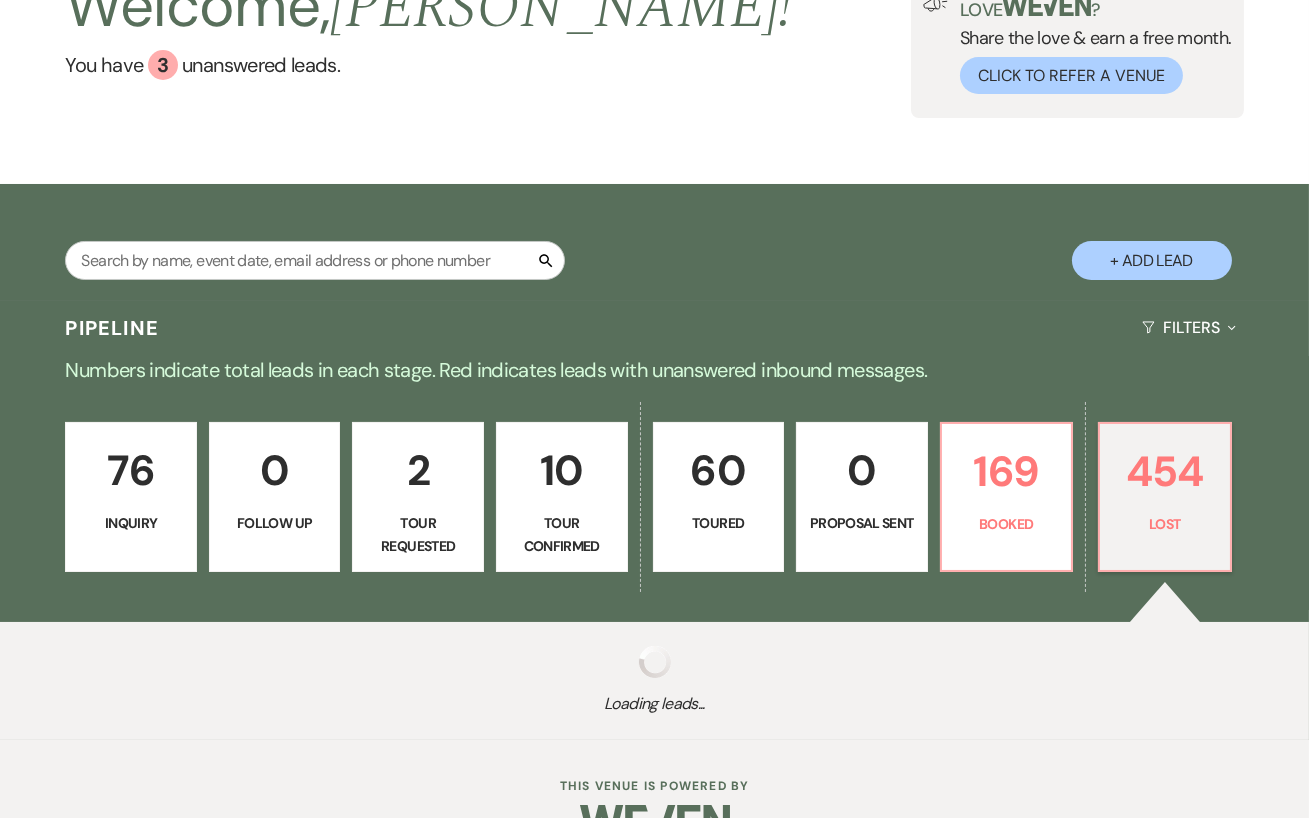 select on "1" 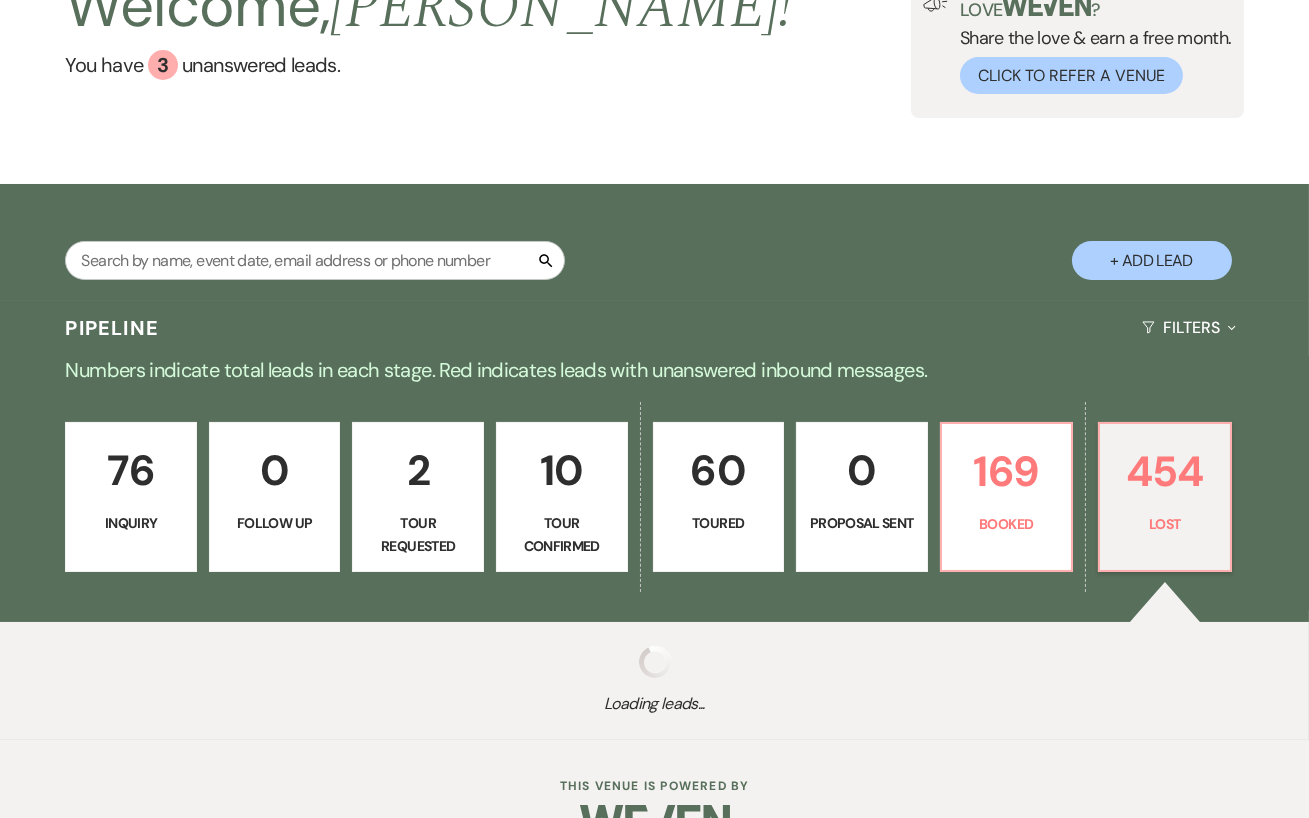 select on "8" 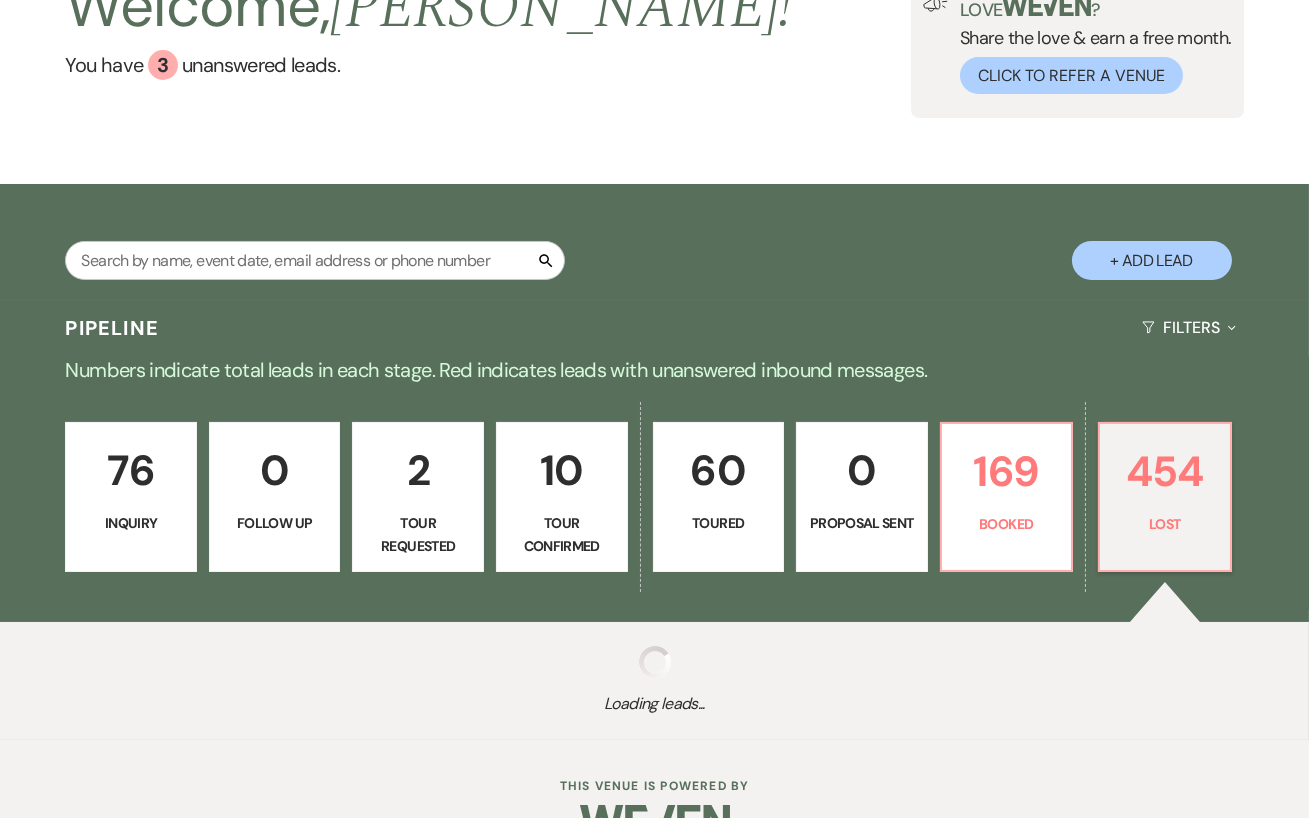 select on "1" 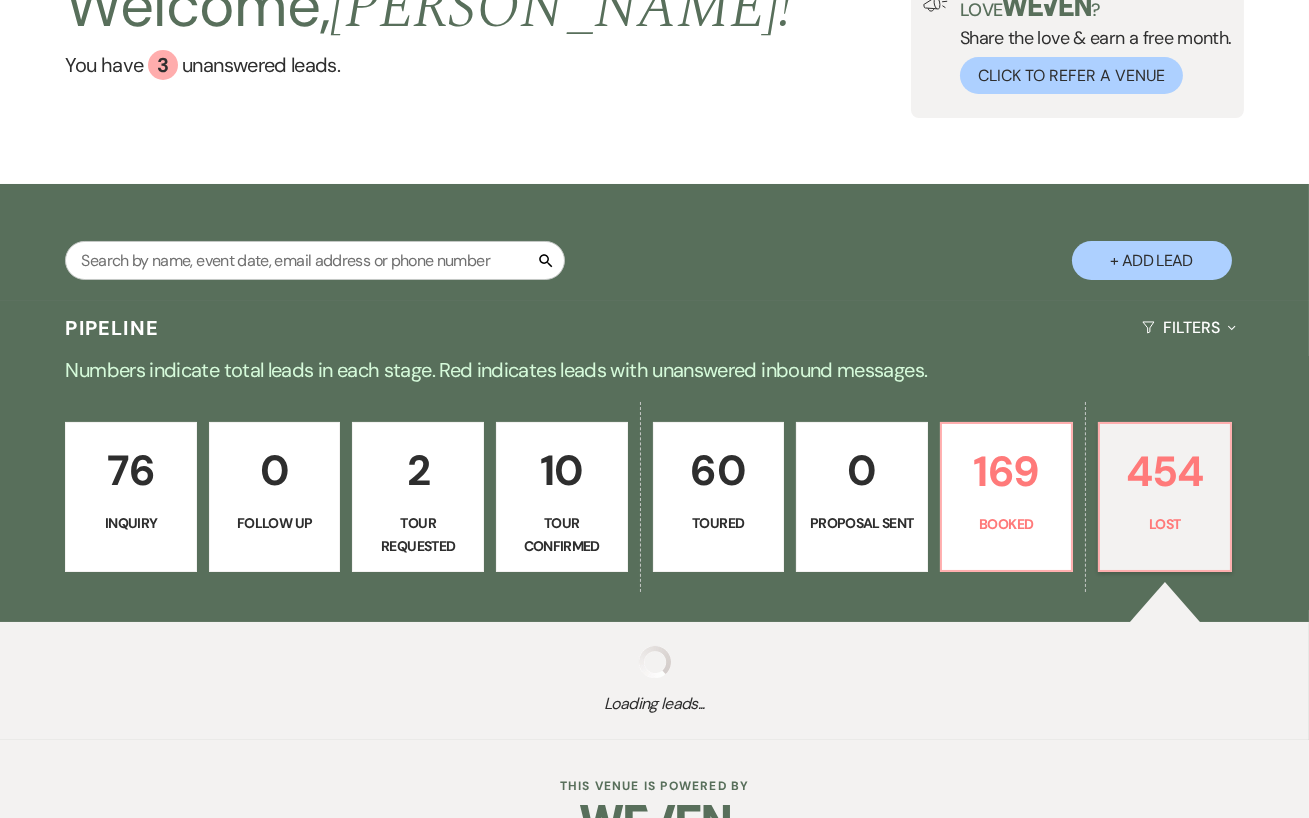 select on "8" 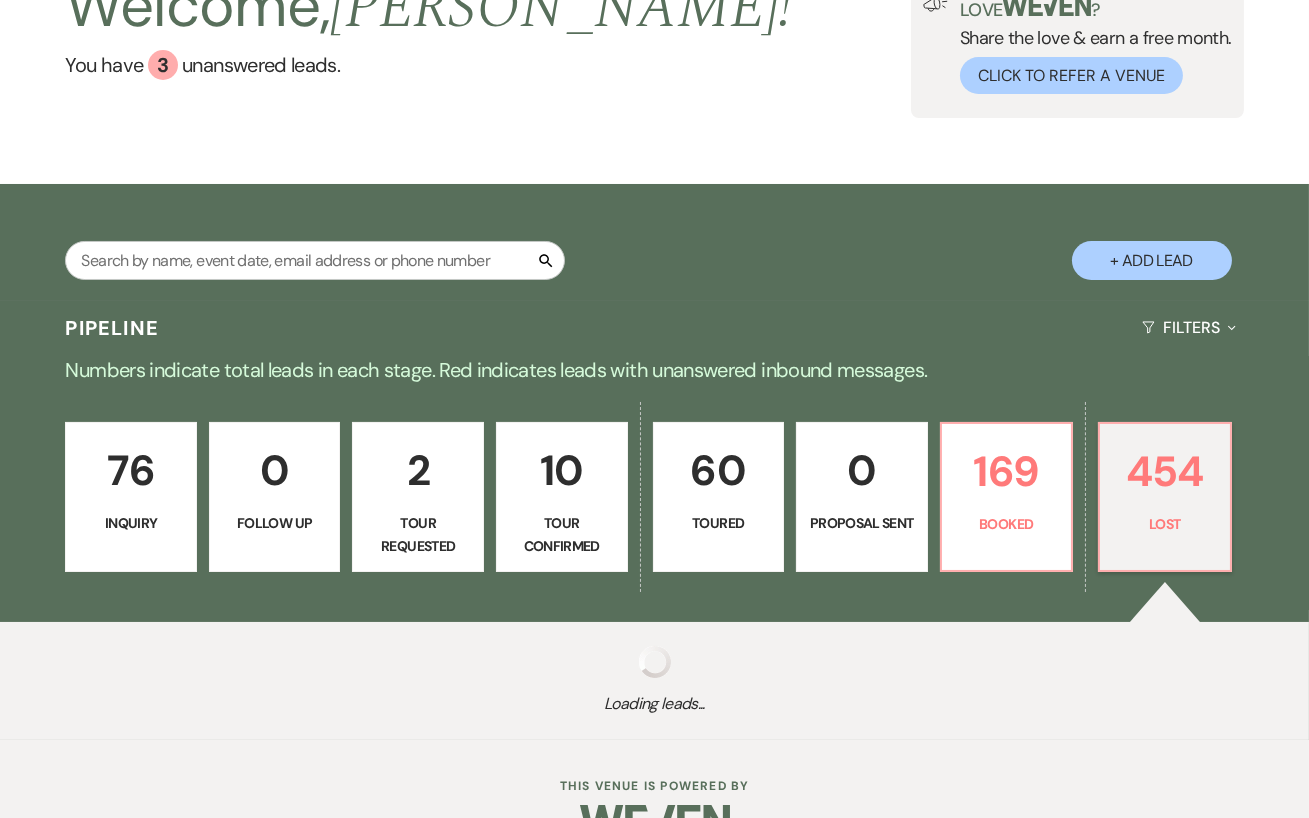 select on "6" 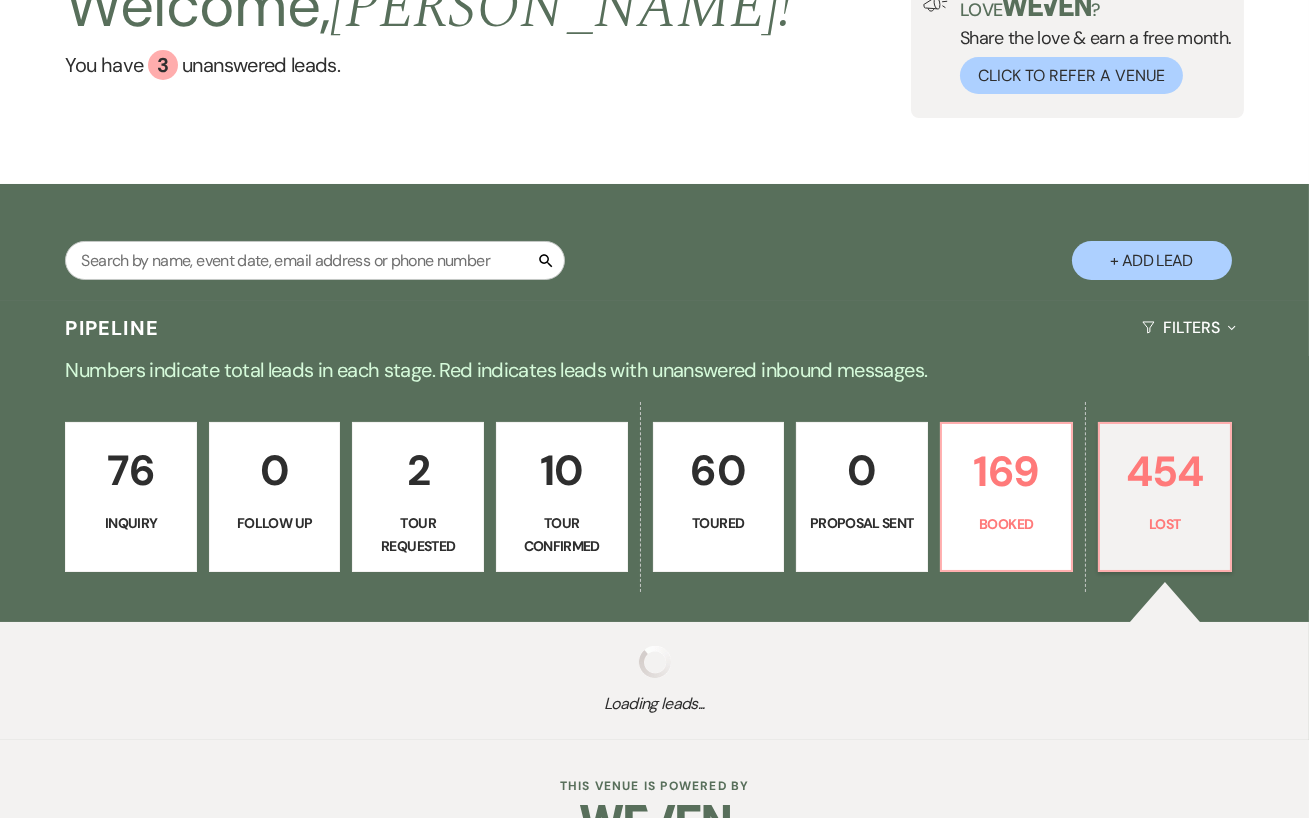 select on "8" 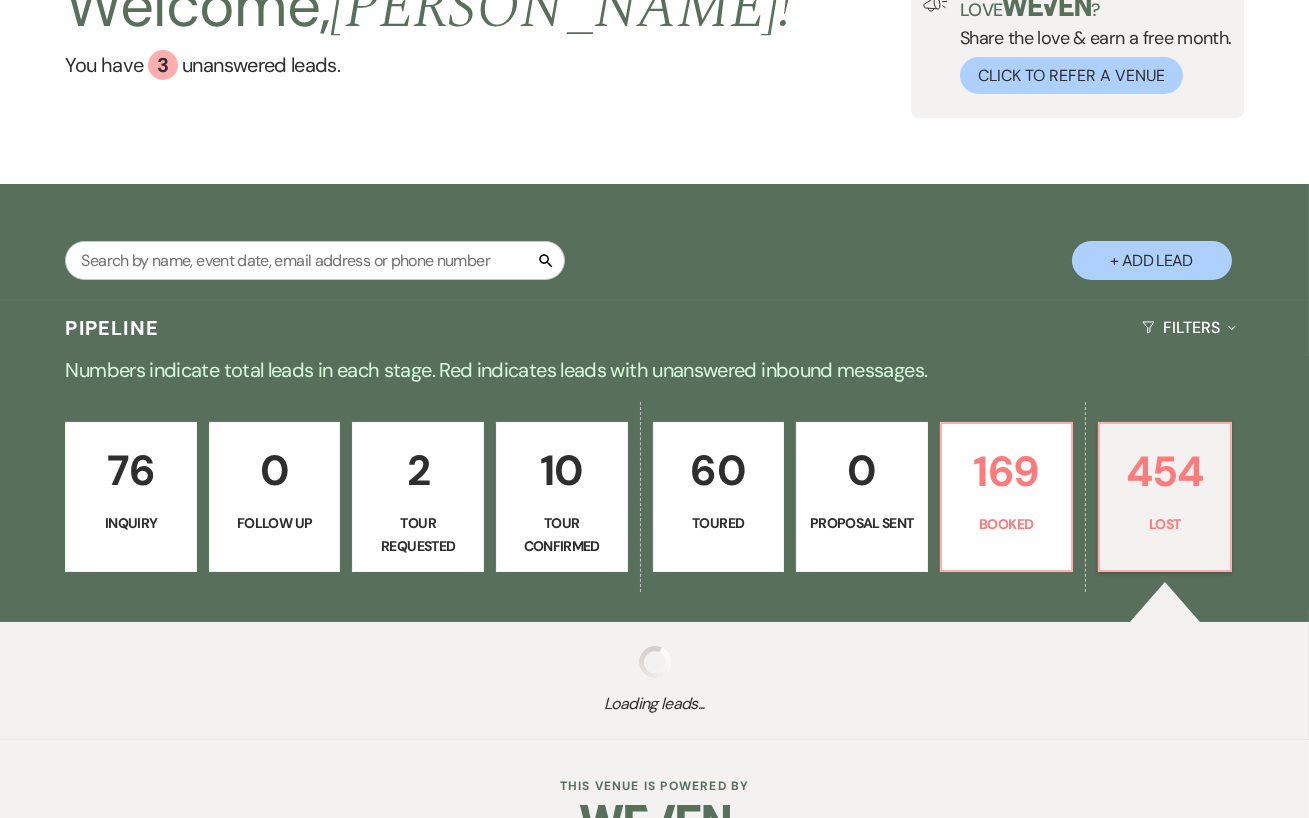 select on "5" 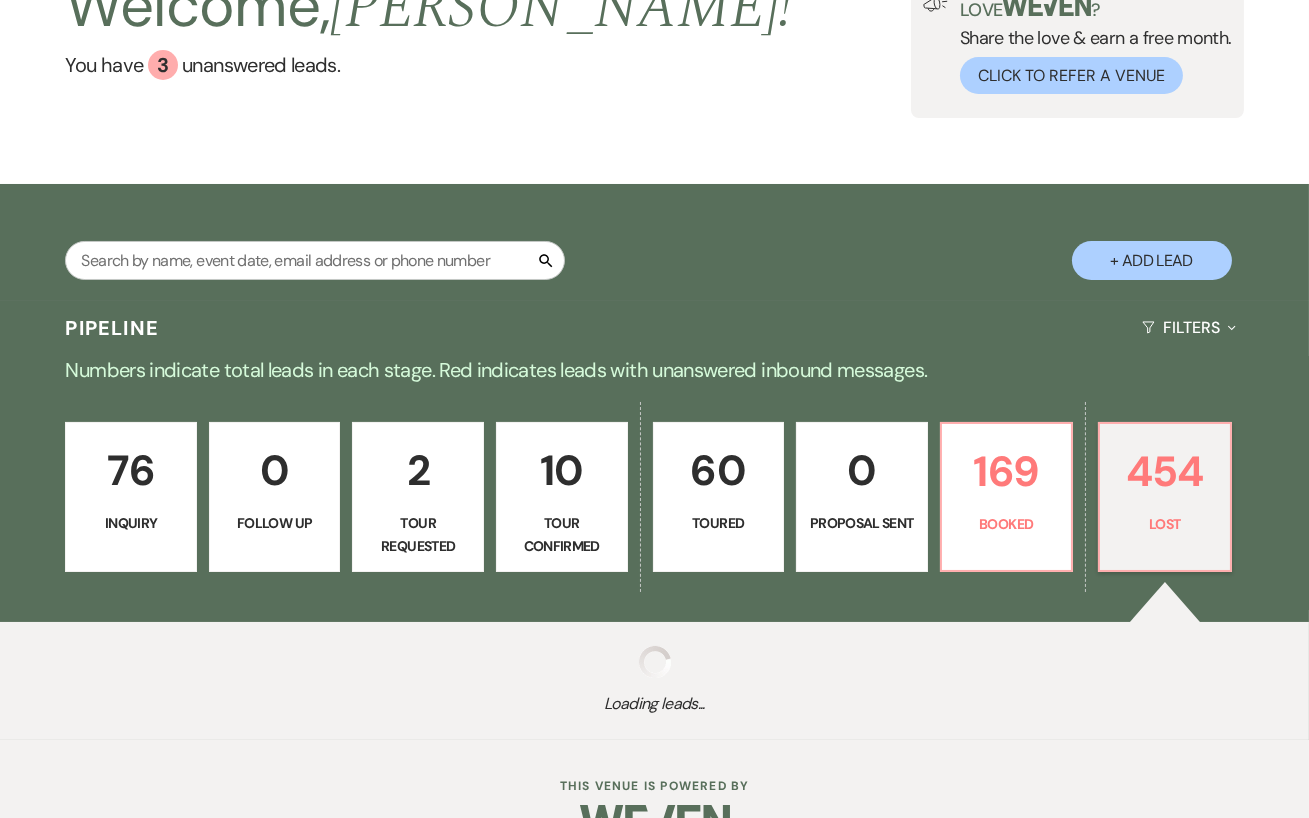 select on "8" 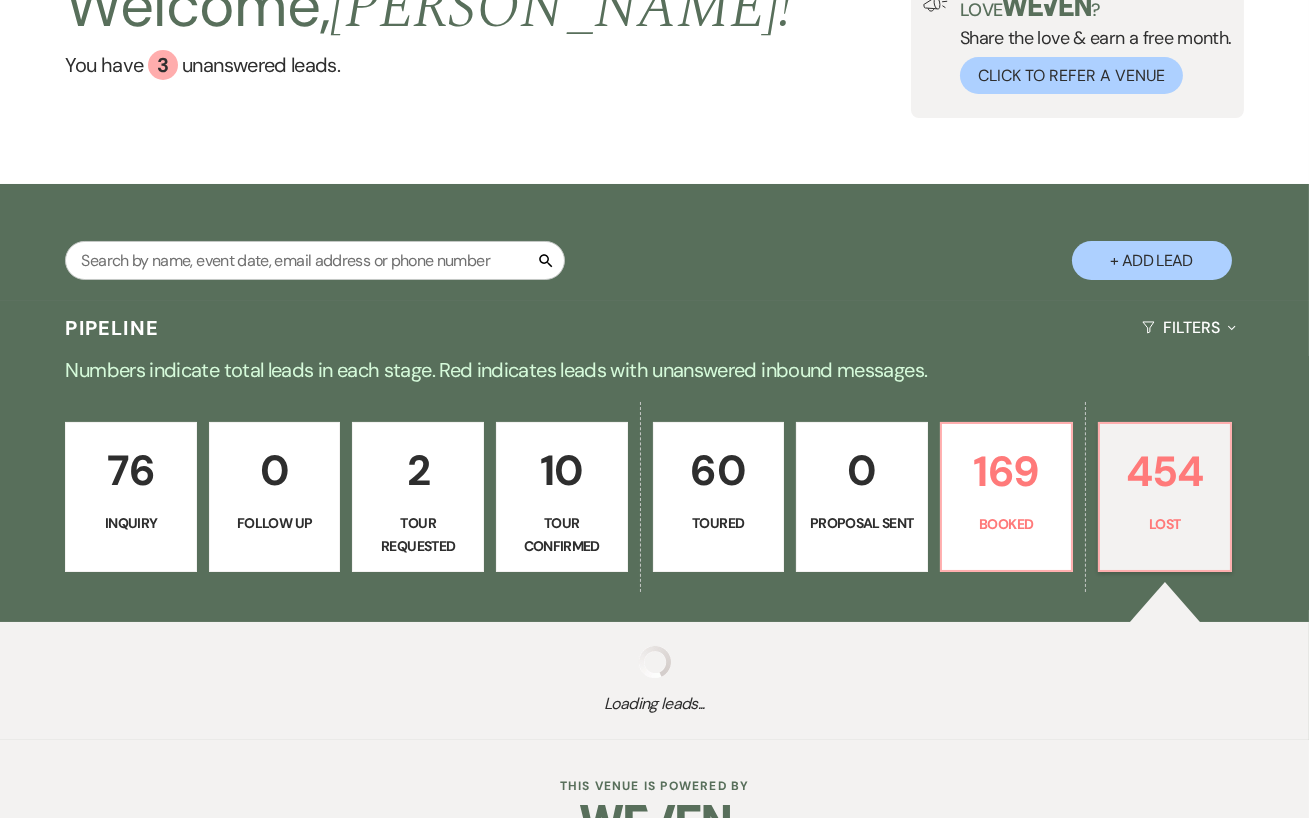 select on "6" 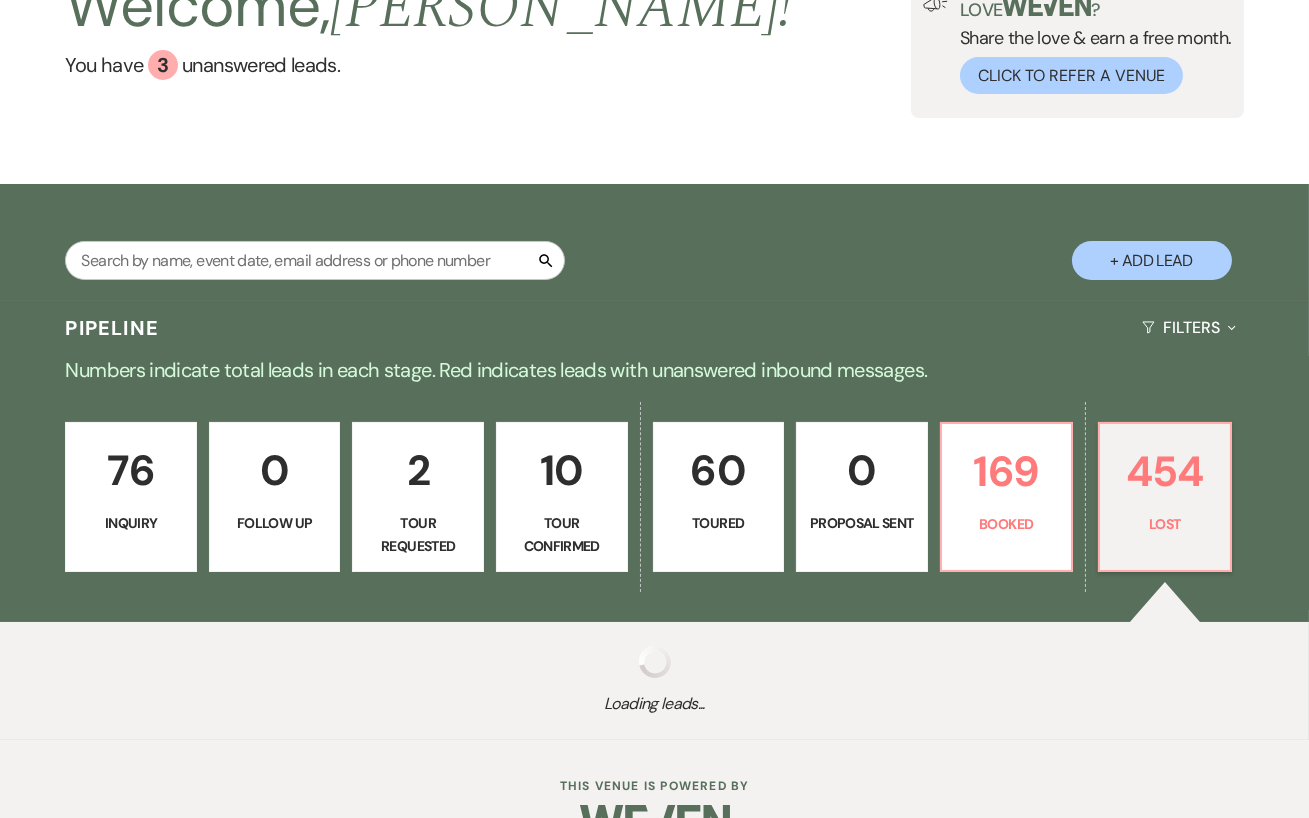 select on "8" 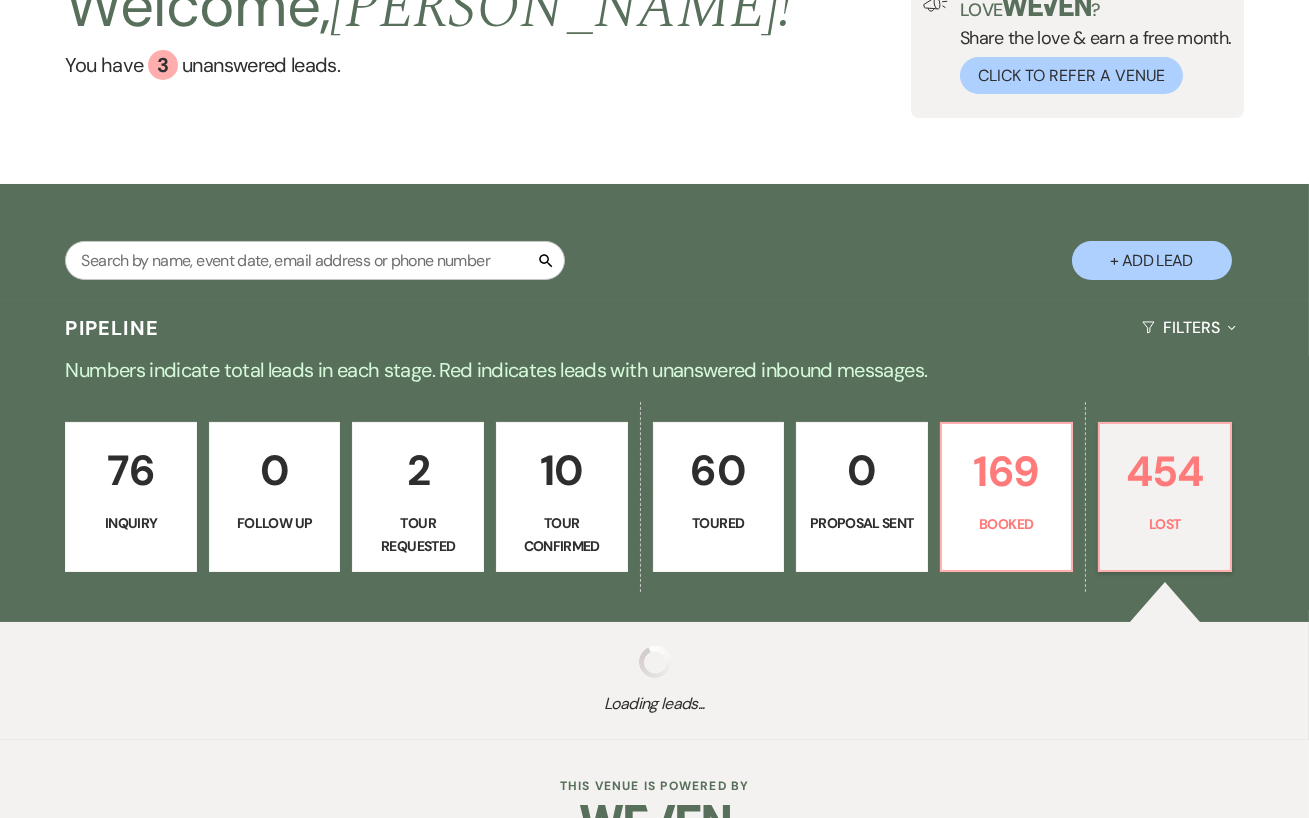select on "1" 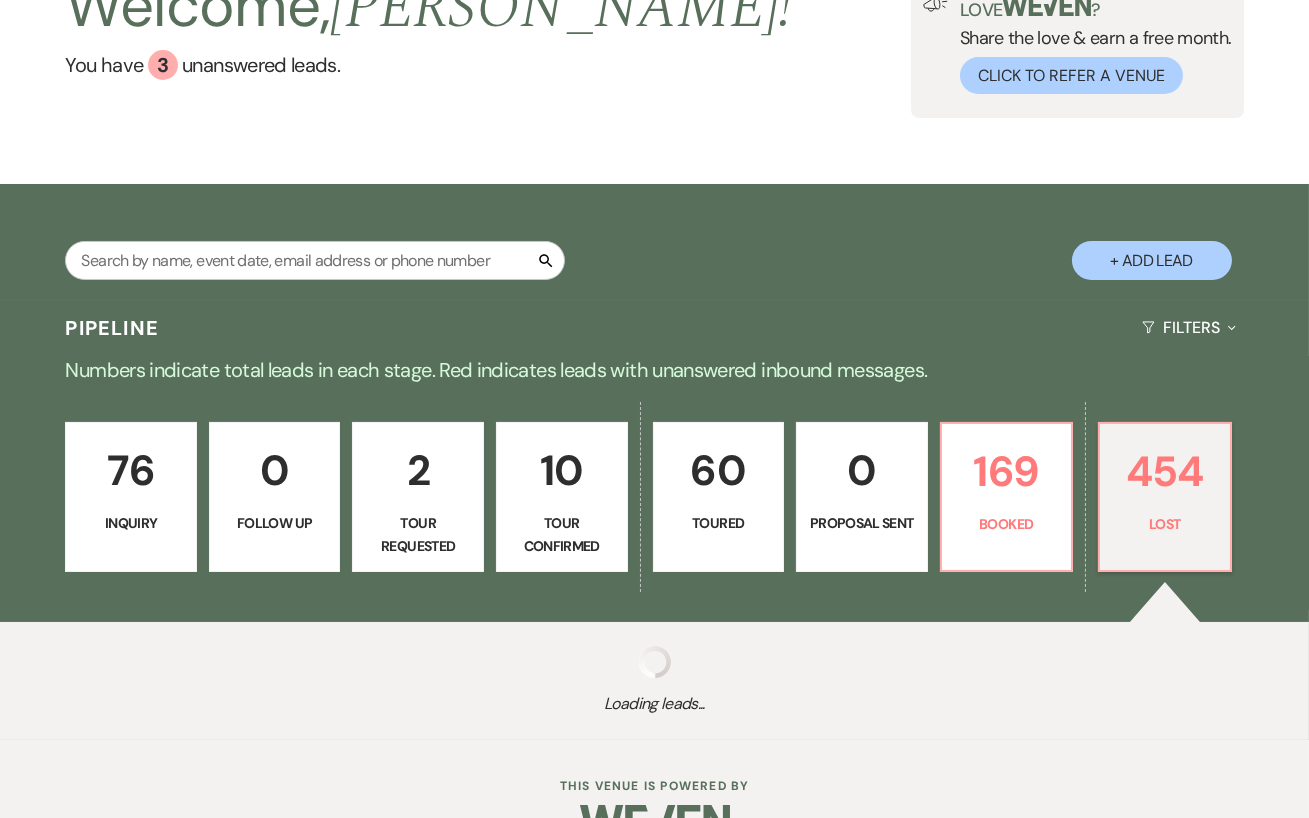 select on "8" 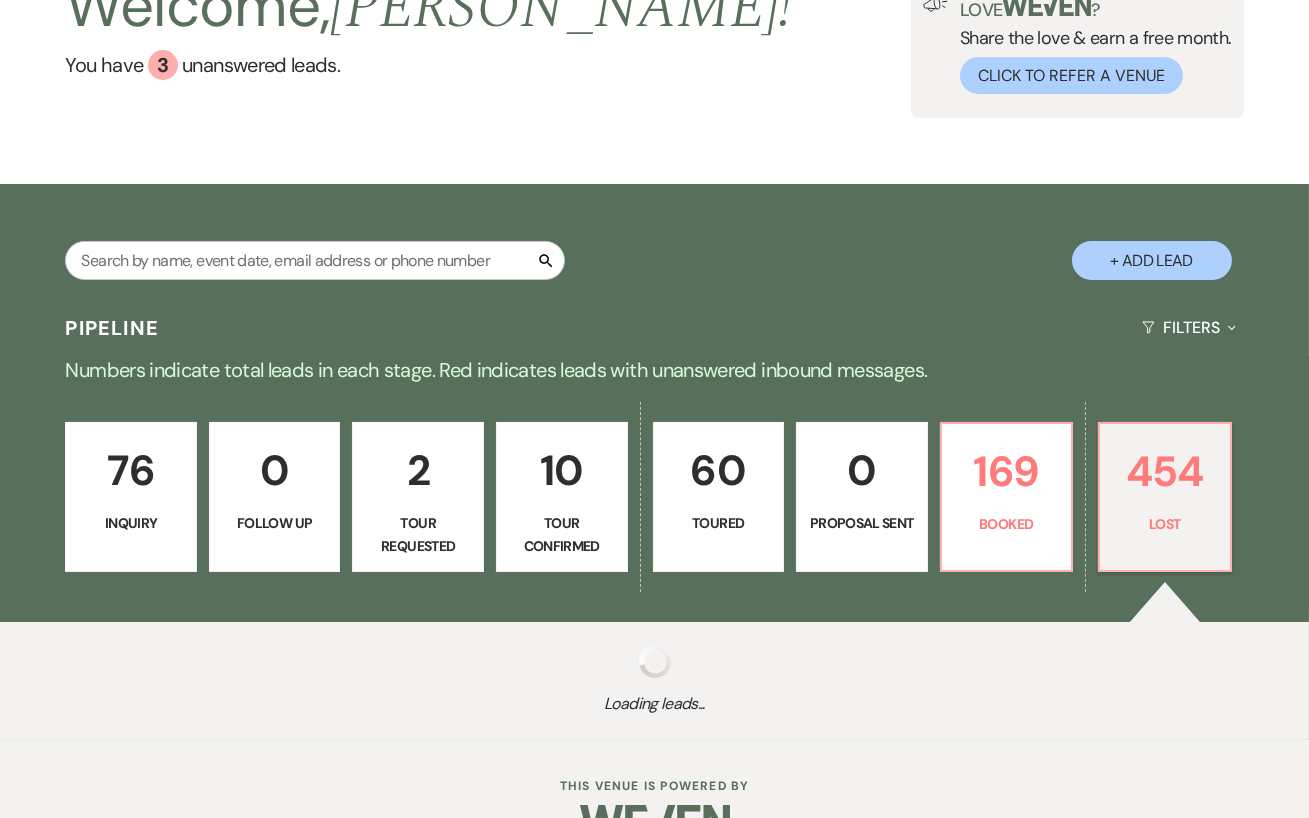 select on "6" 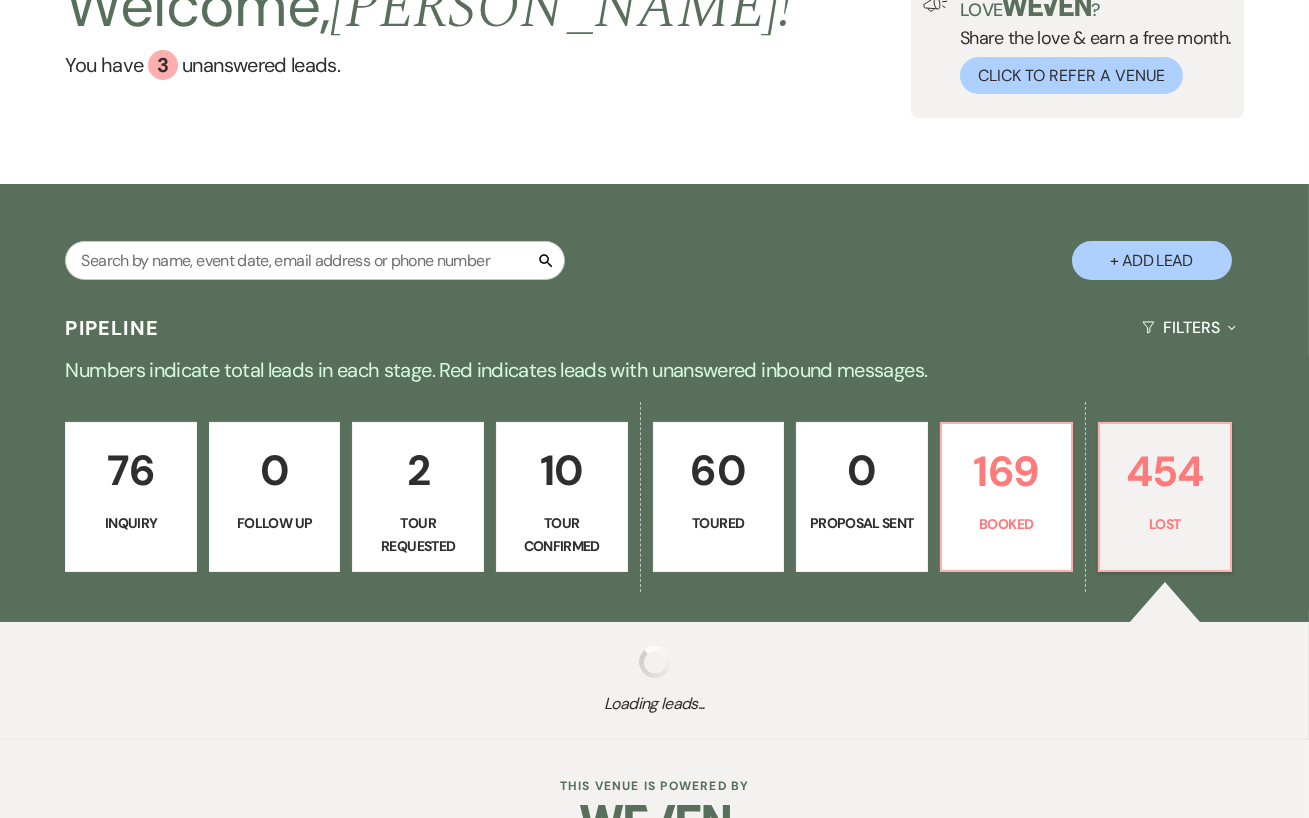 select on "8" 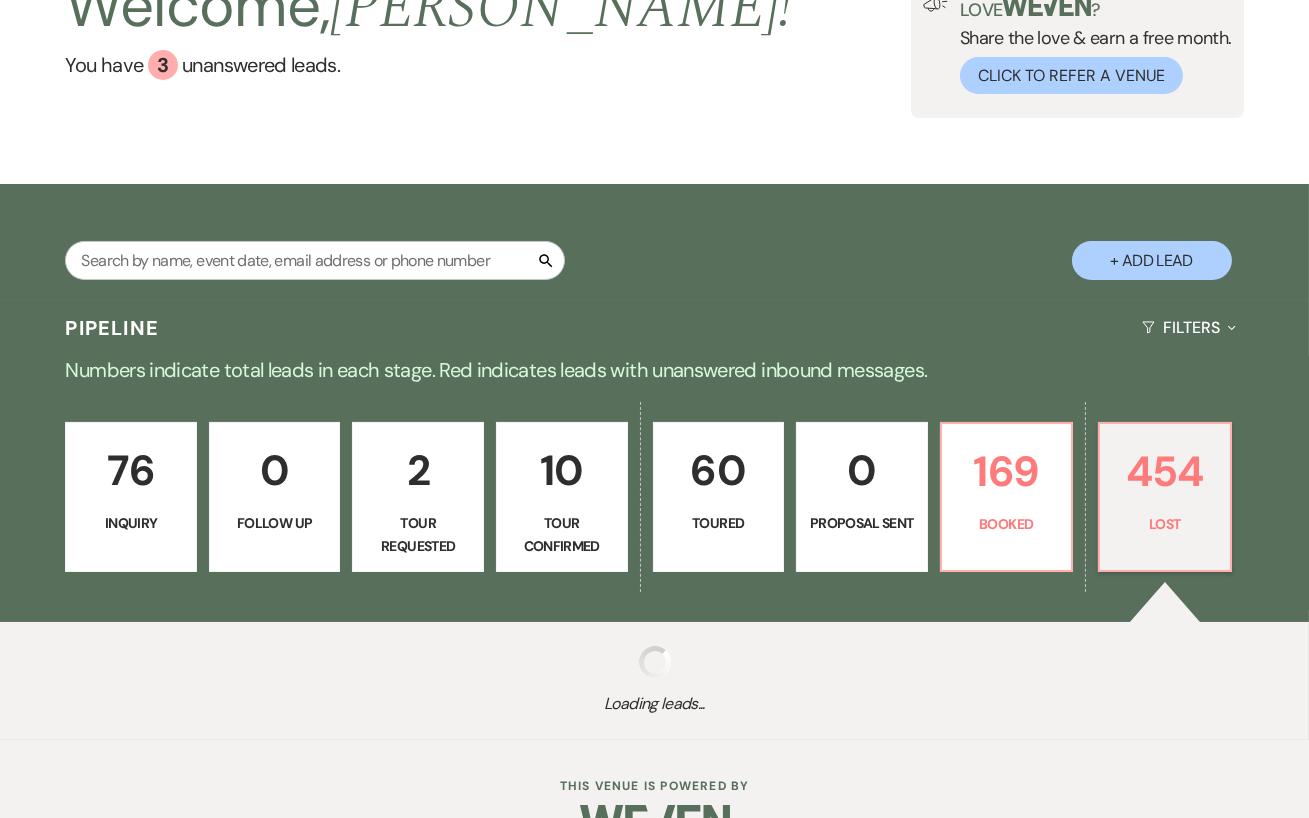 select on "6" 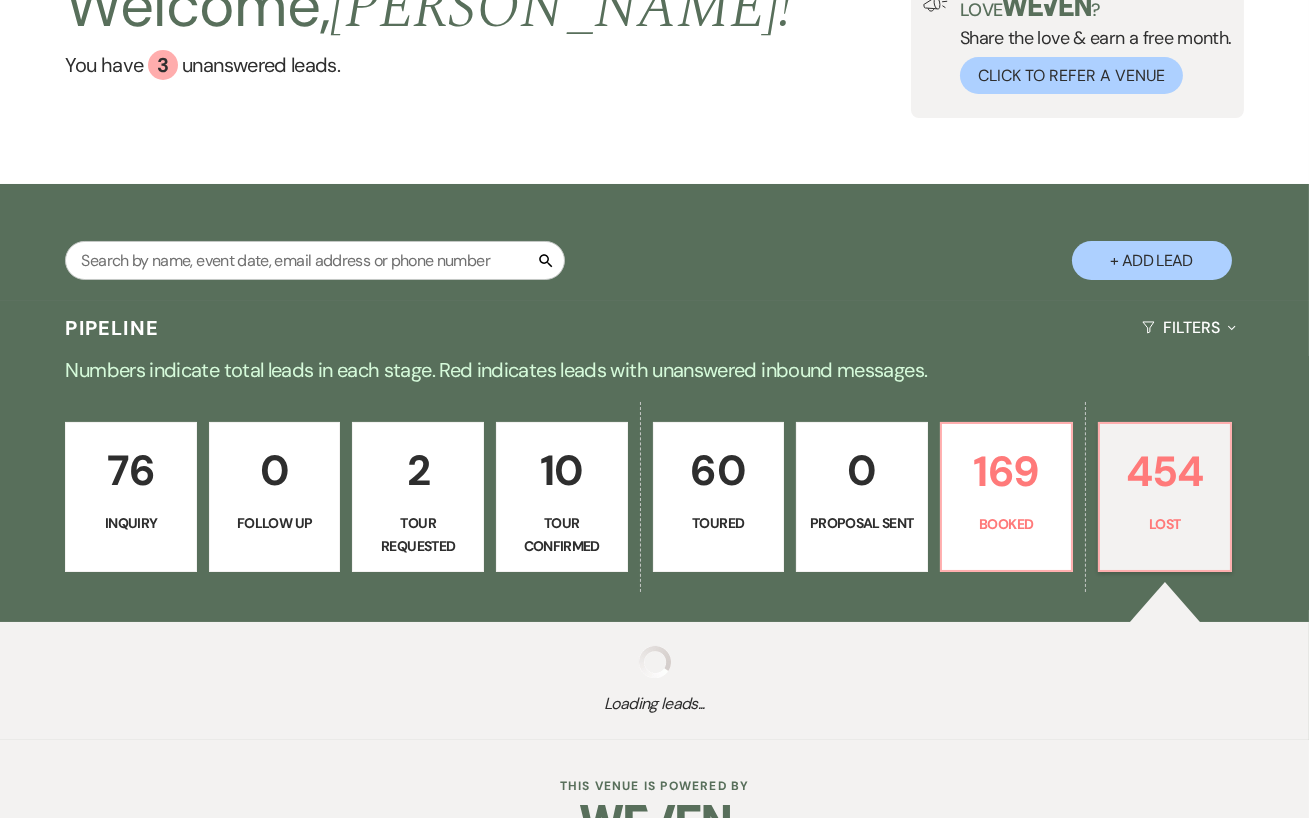 select on "8" 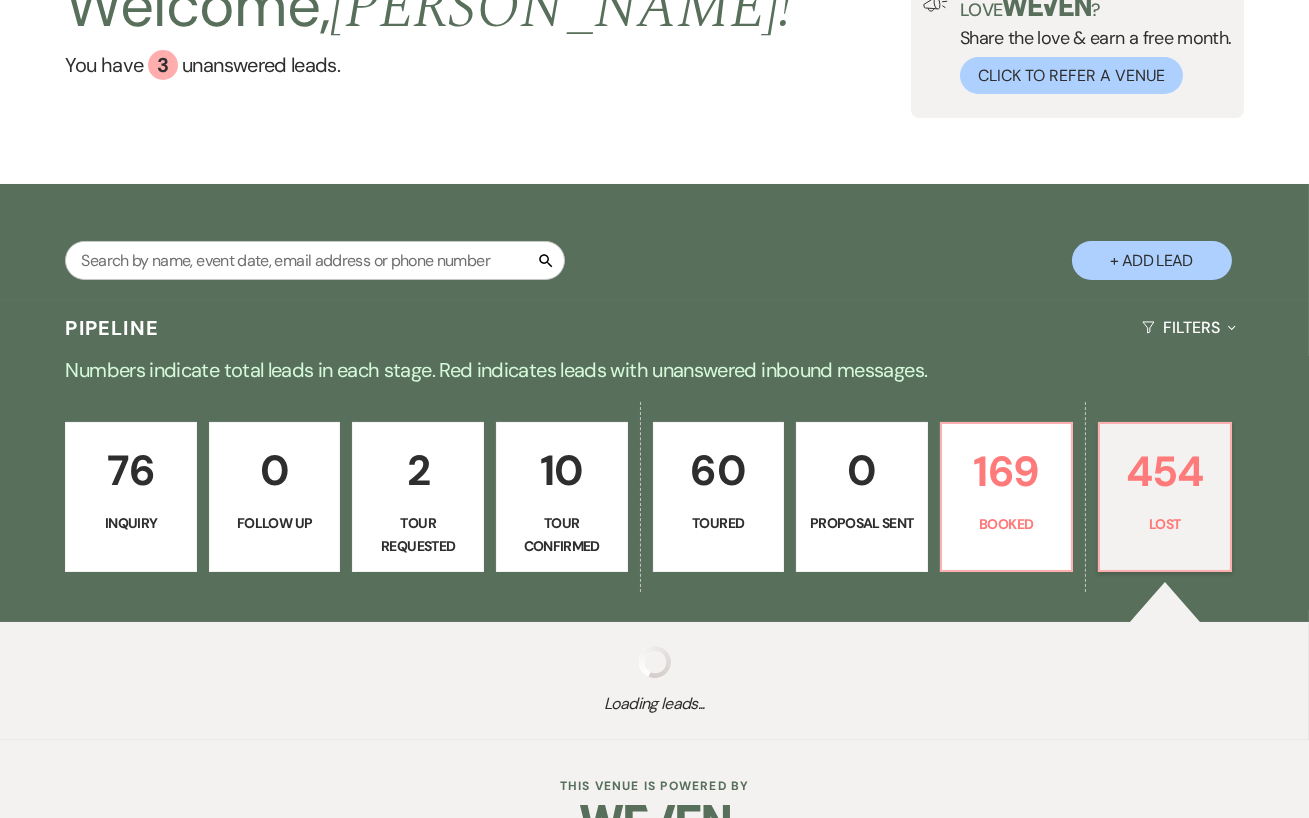 select on "11" 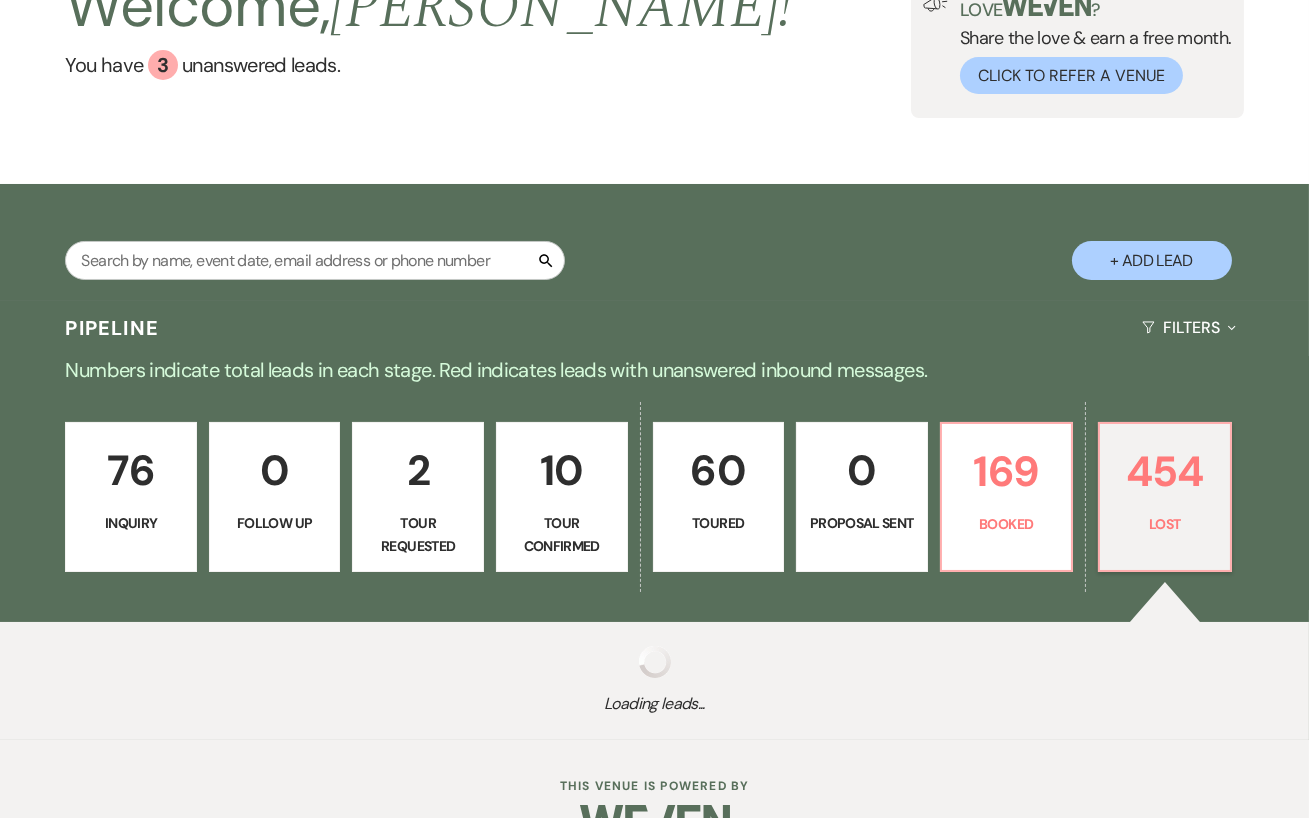 select on "8" 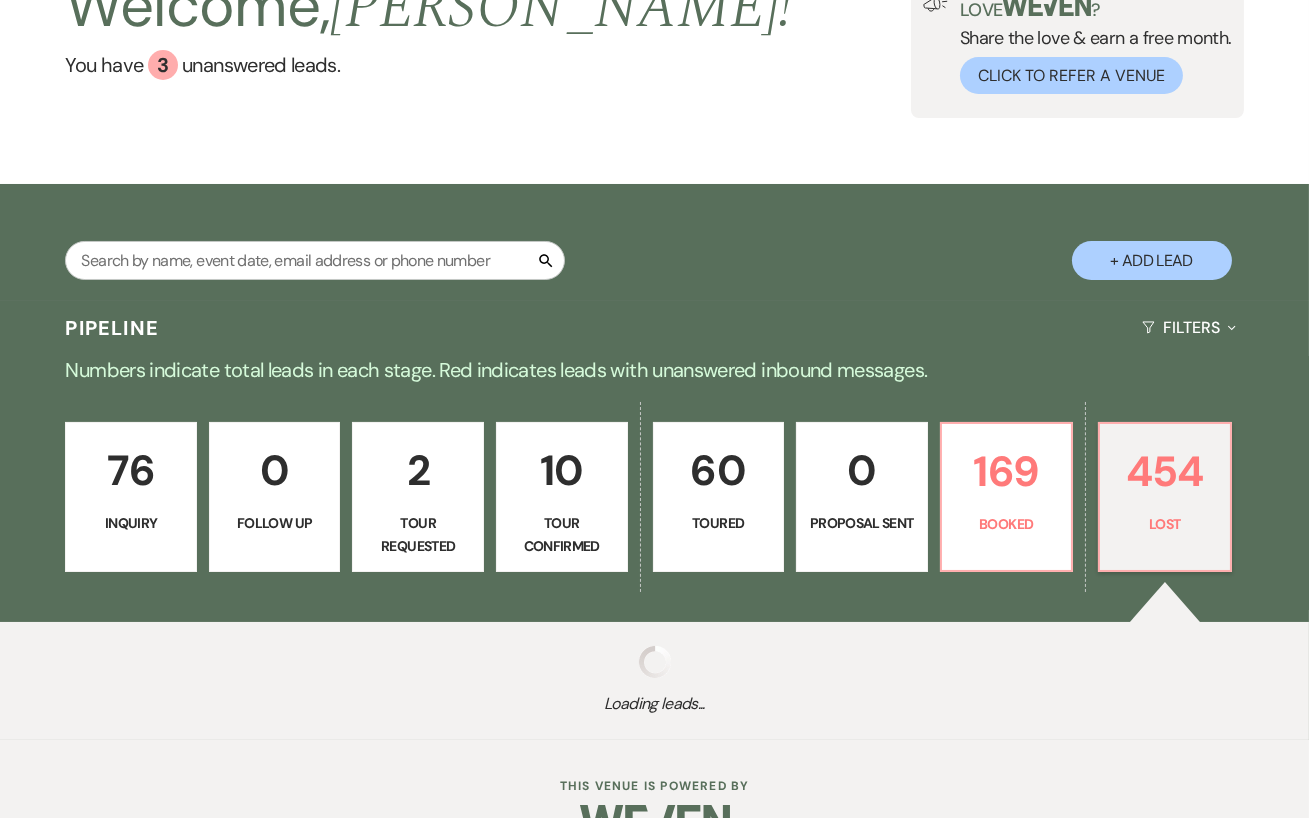 select on "8" 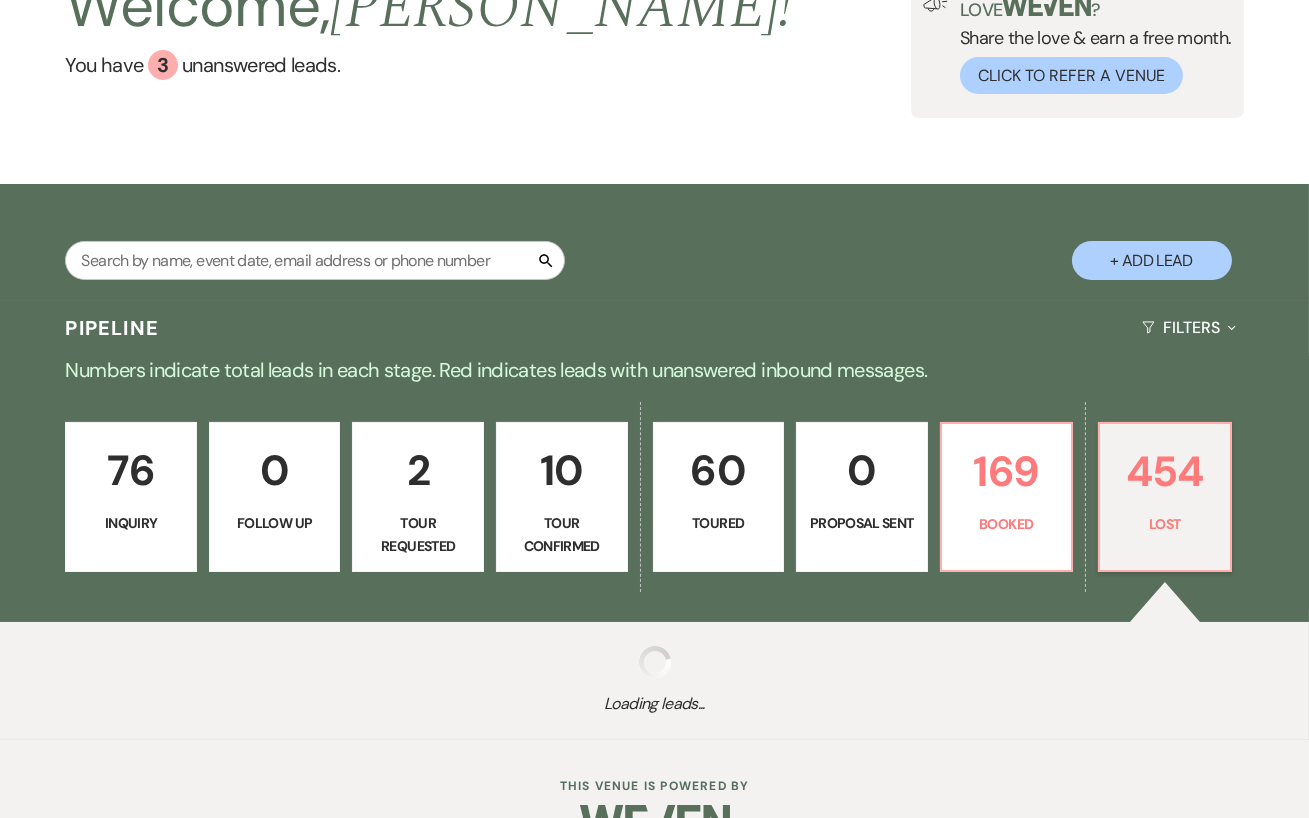 select on "6" 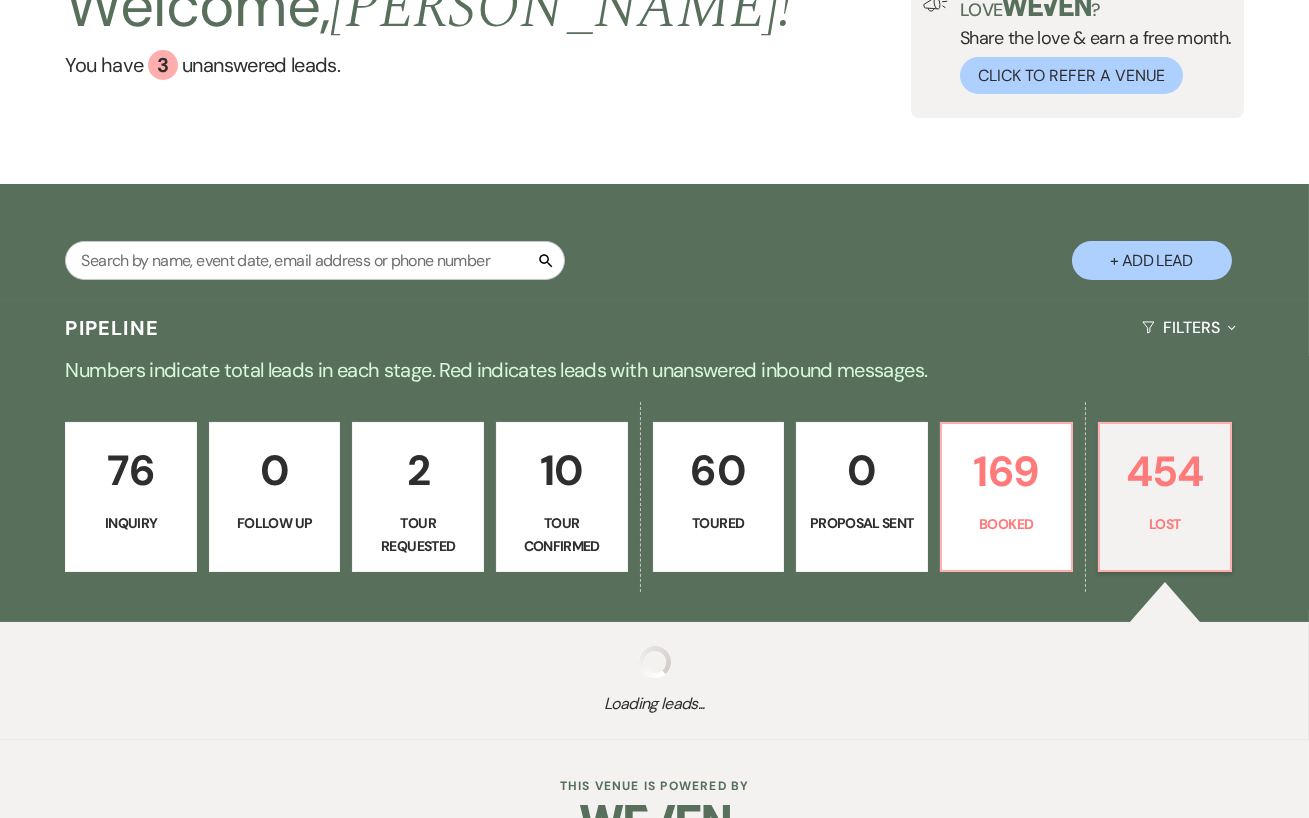 select on "8" 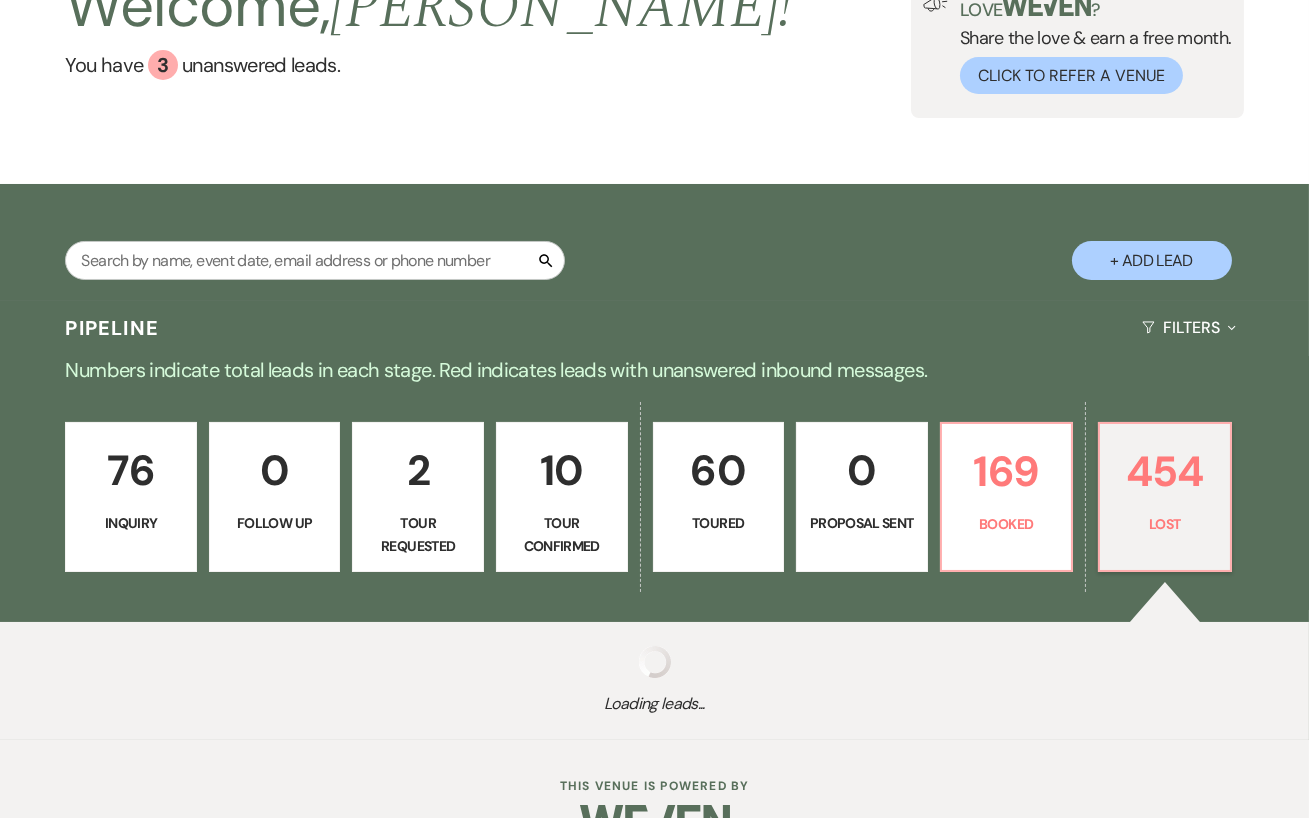 select on "6" 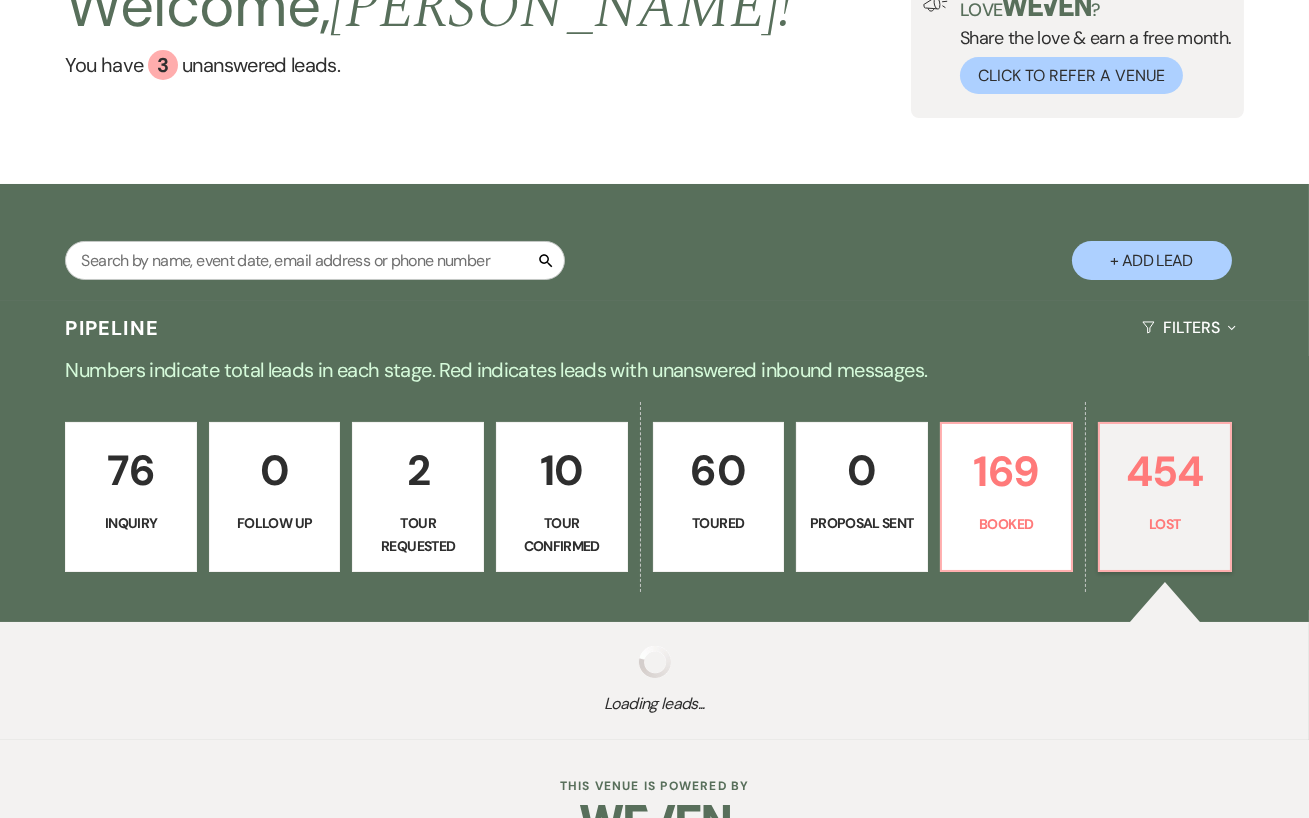 select on "8" 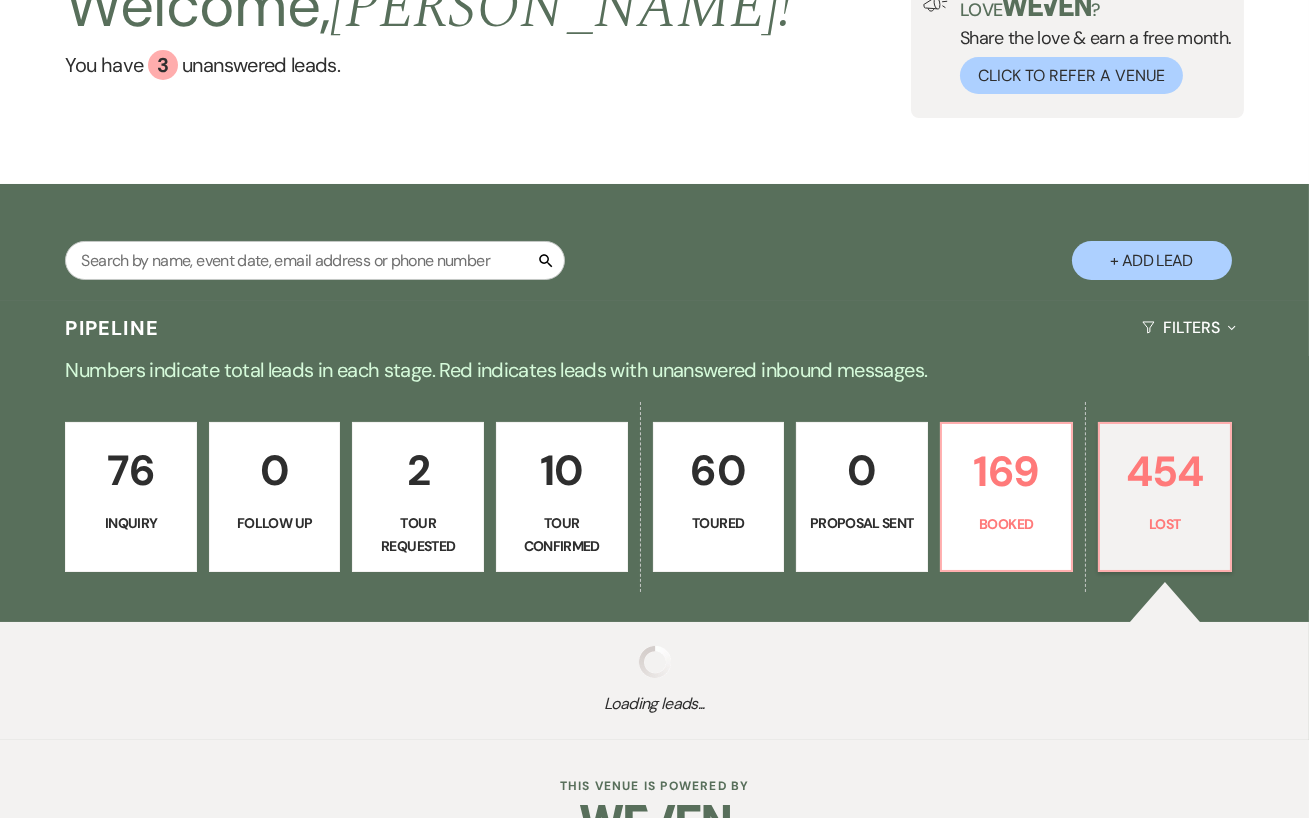 select on "6" 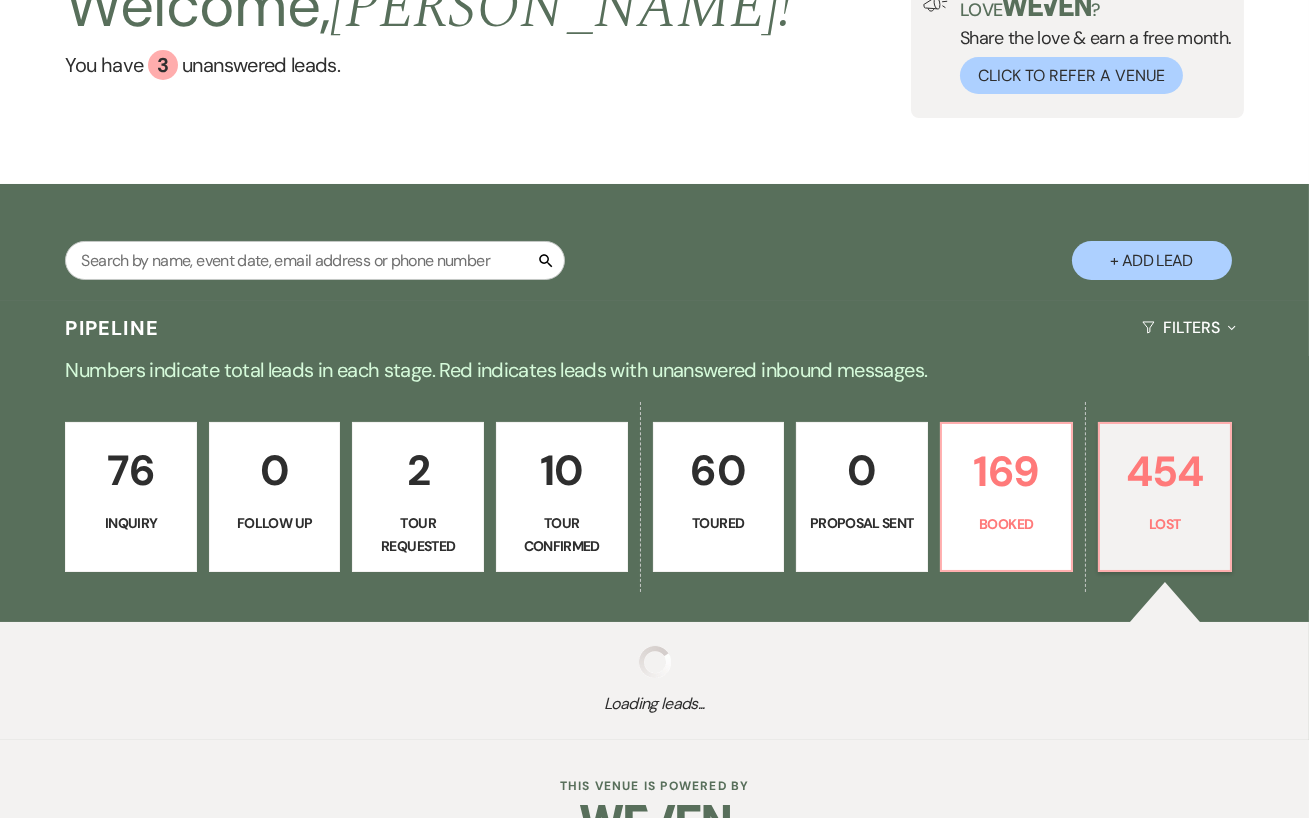 select on "8" 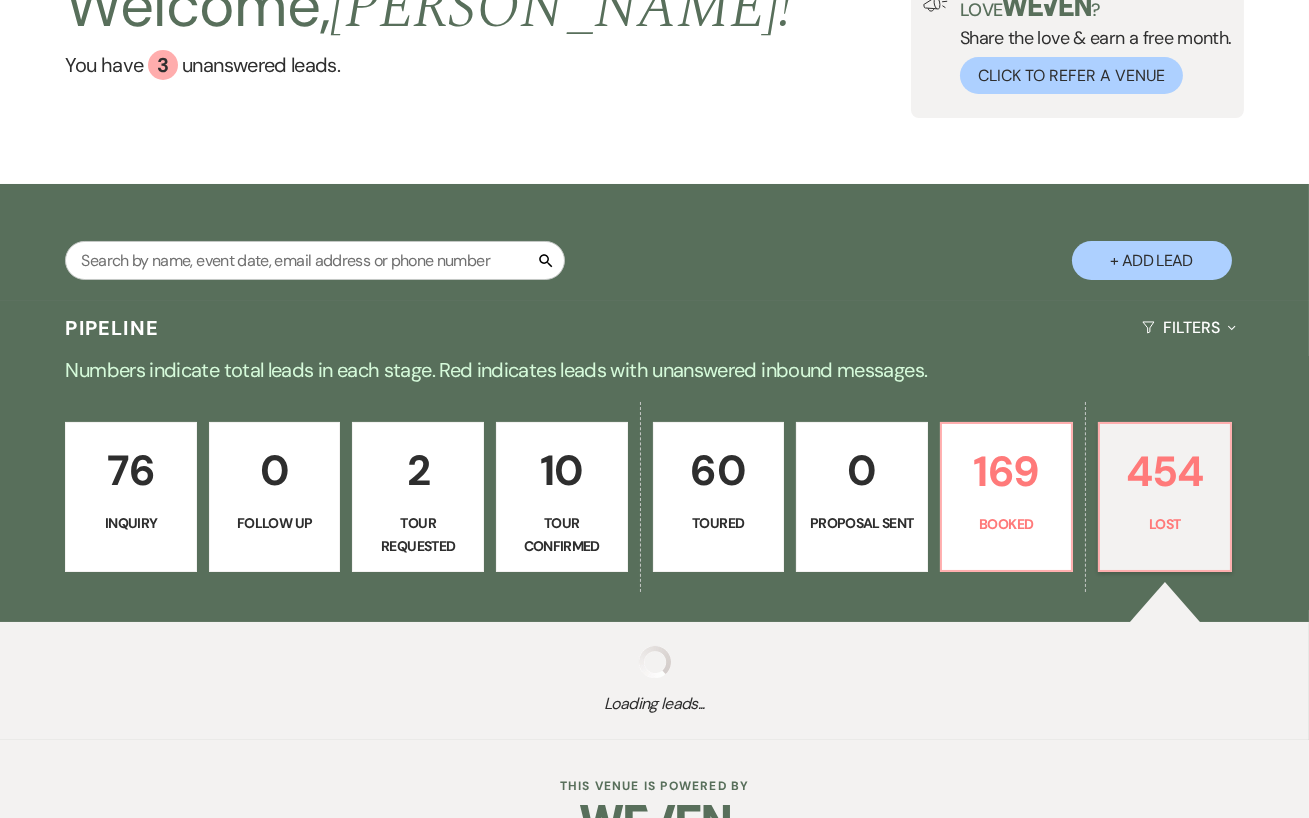 select on "5" 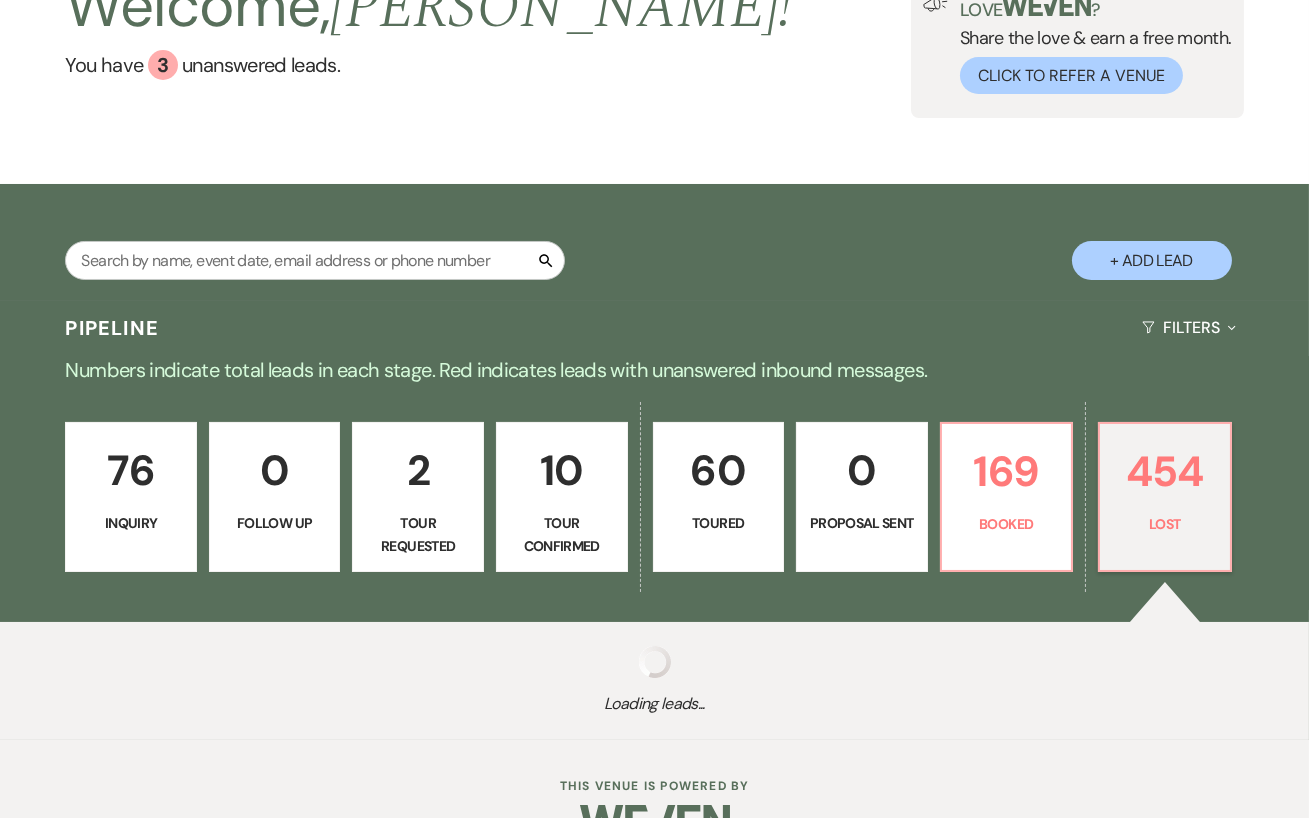 select on "8" 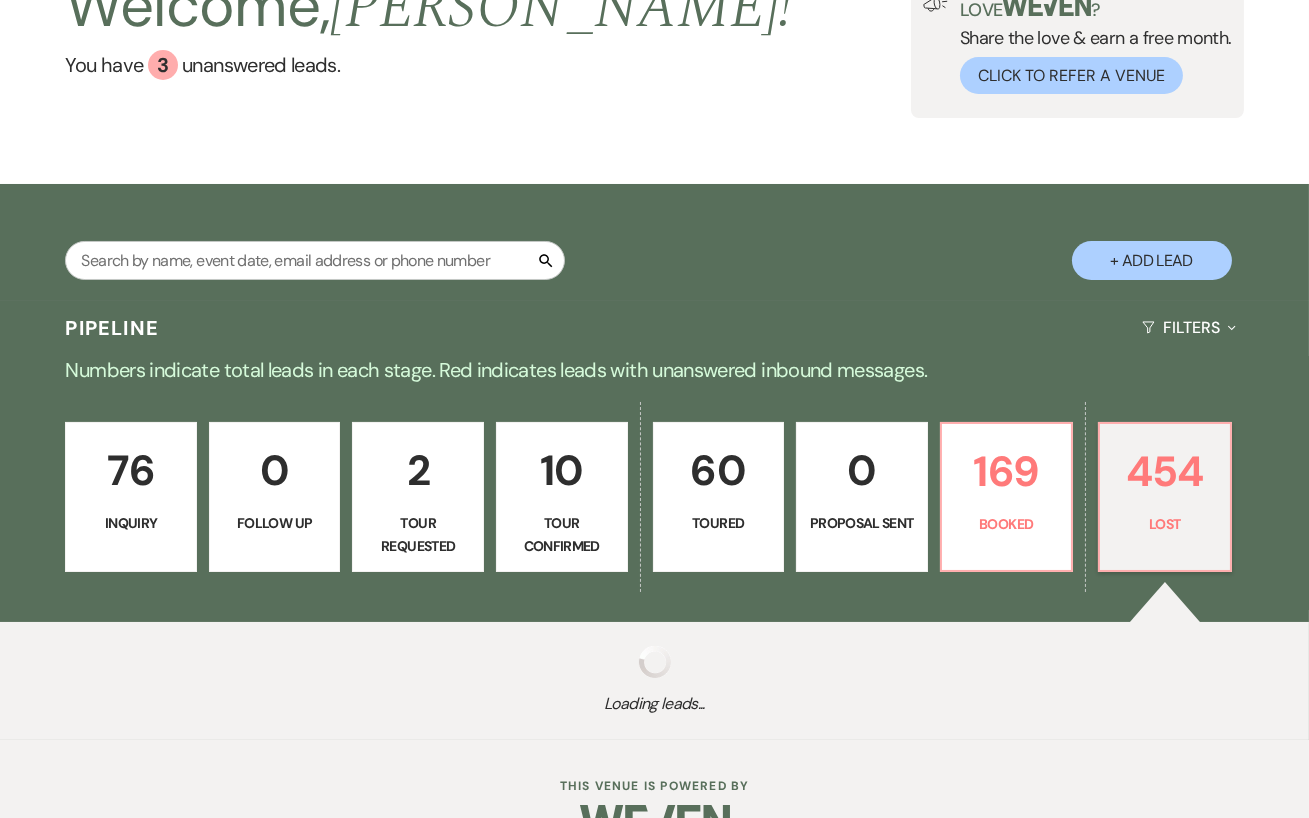 select on "6" 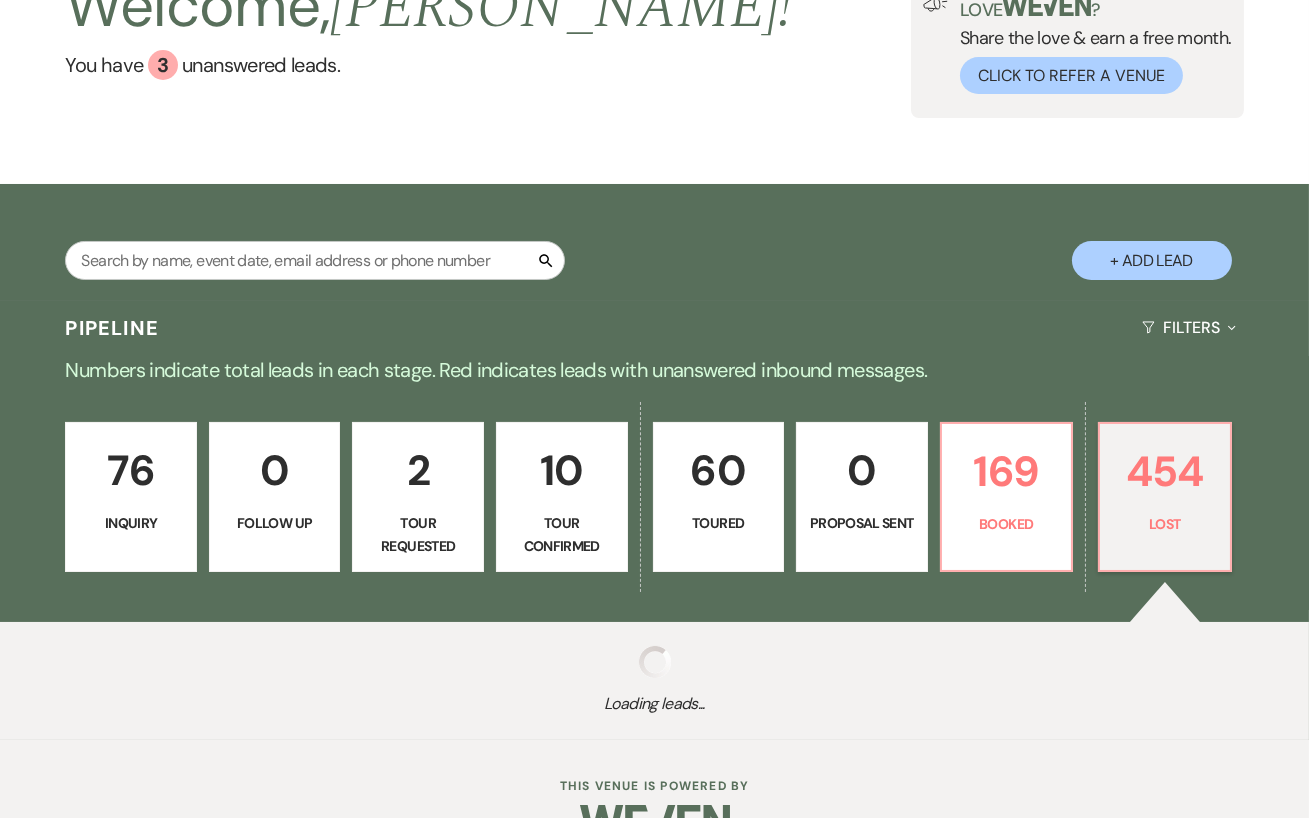 select on "8" 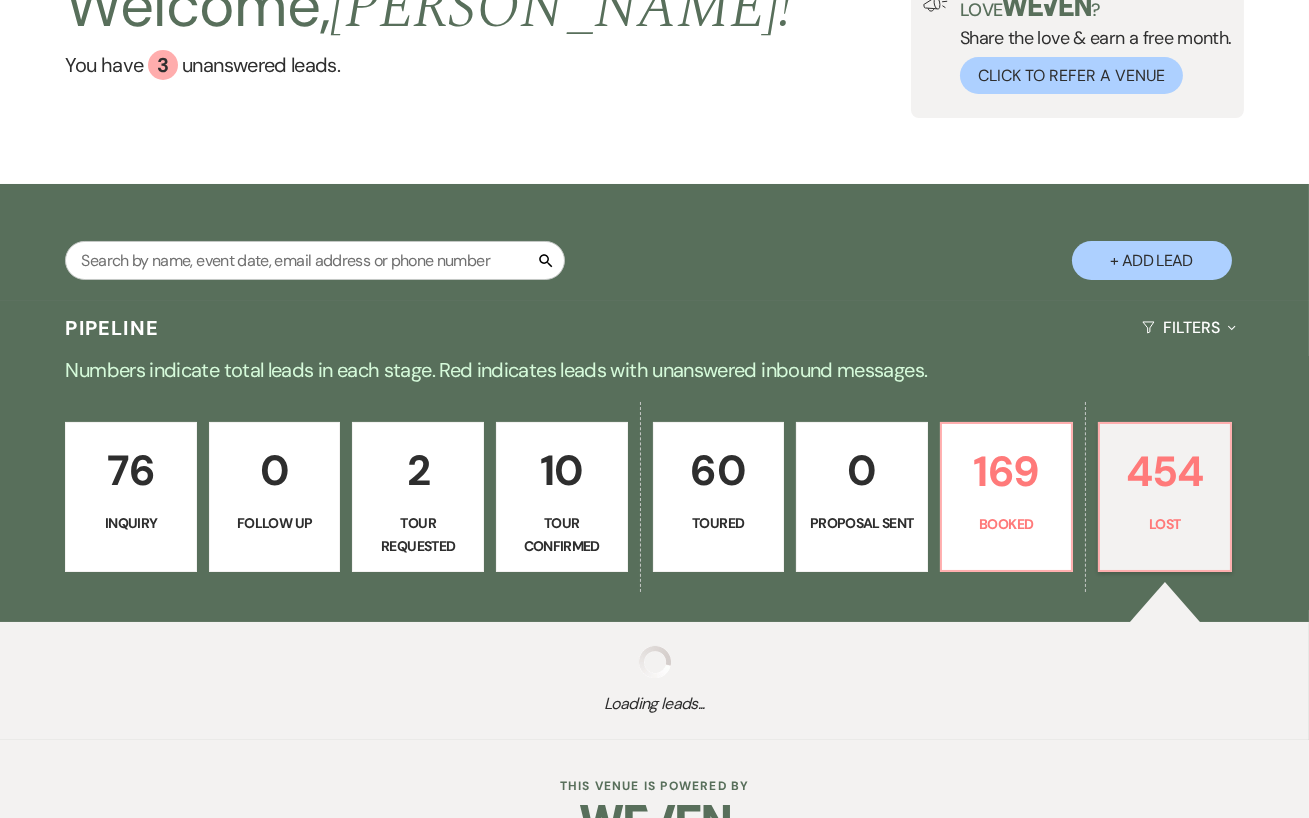 select on "11" 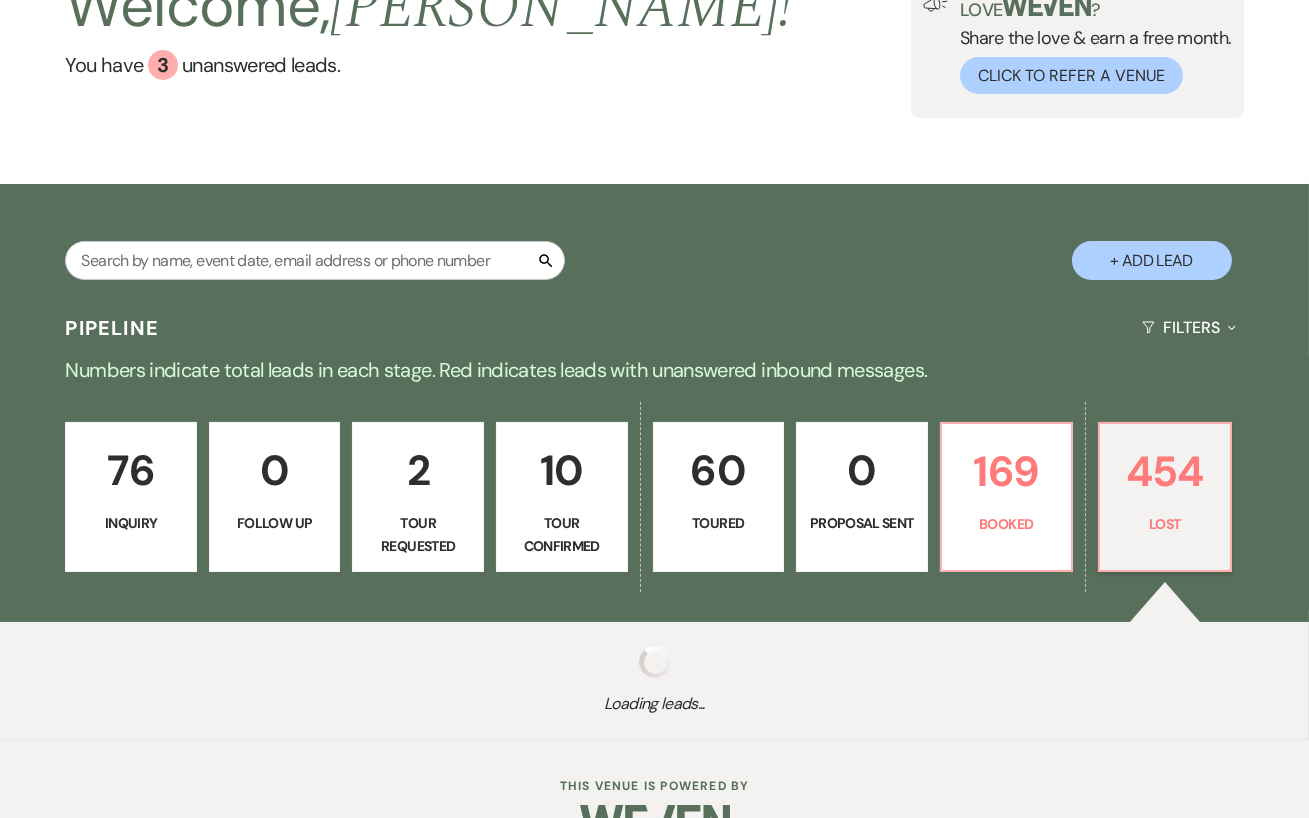 select on "8" 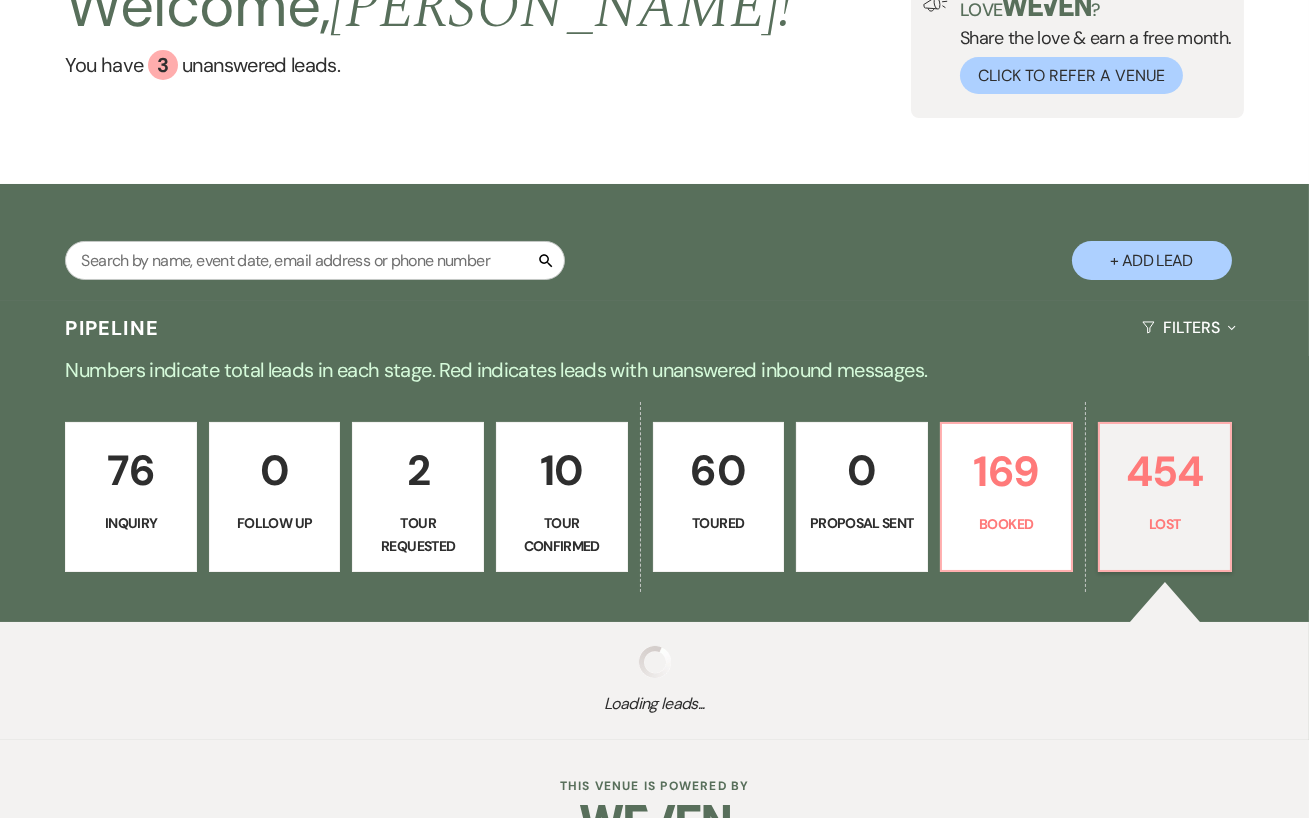 select on "5" 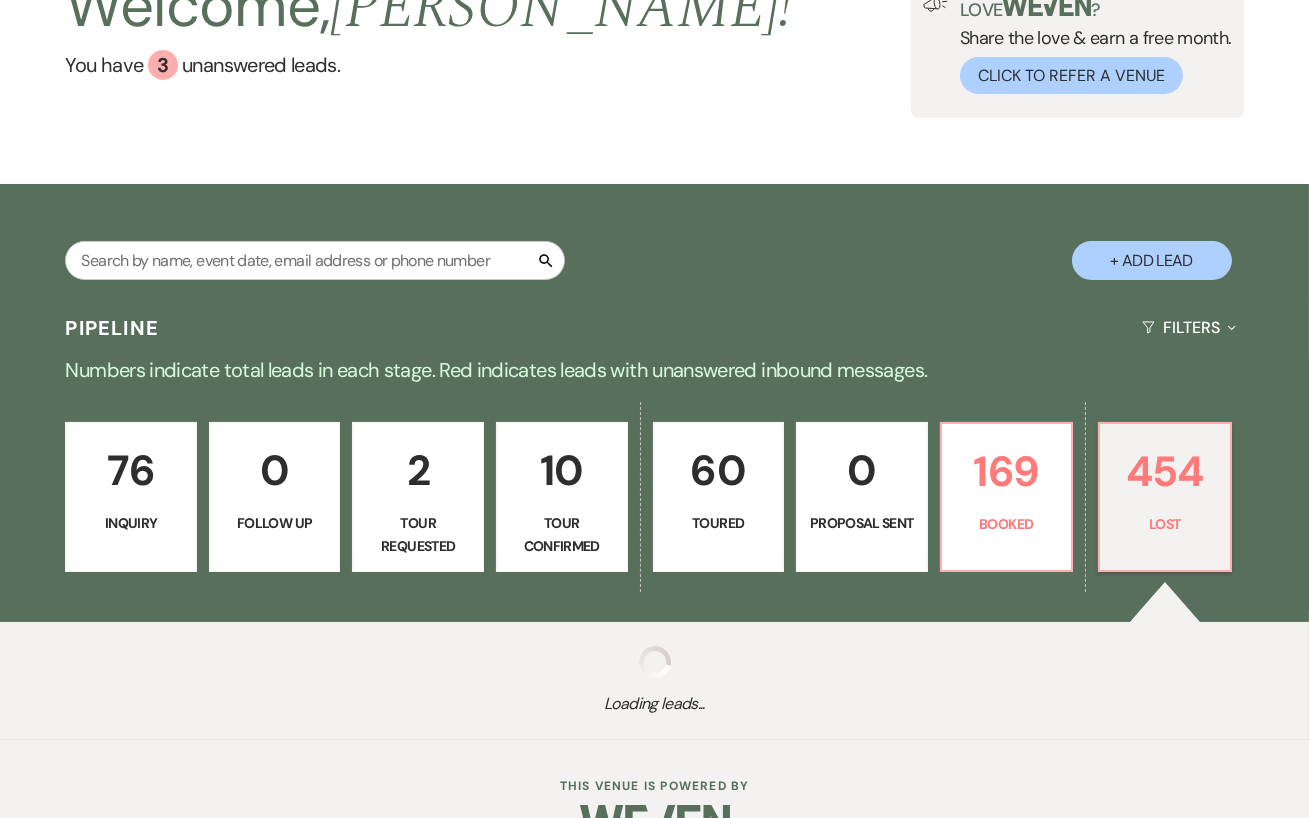 select on "8" 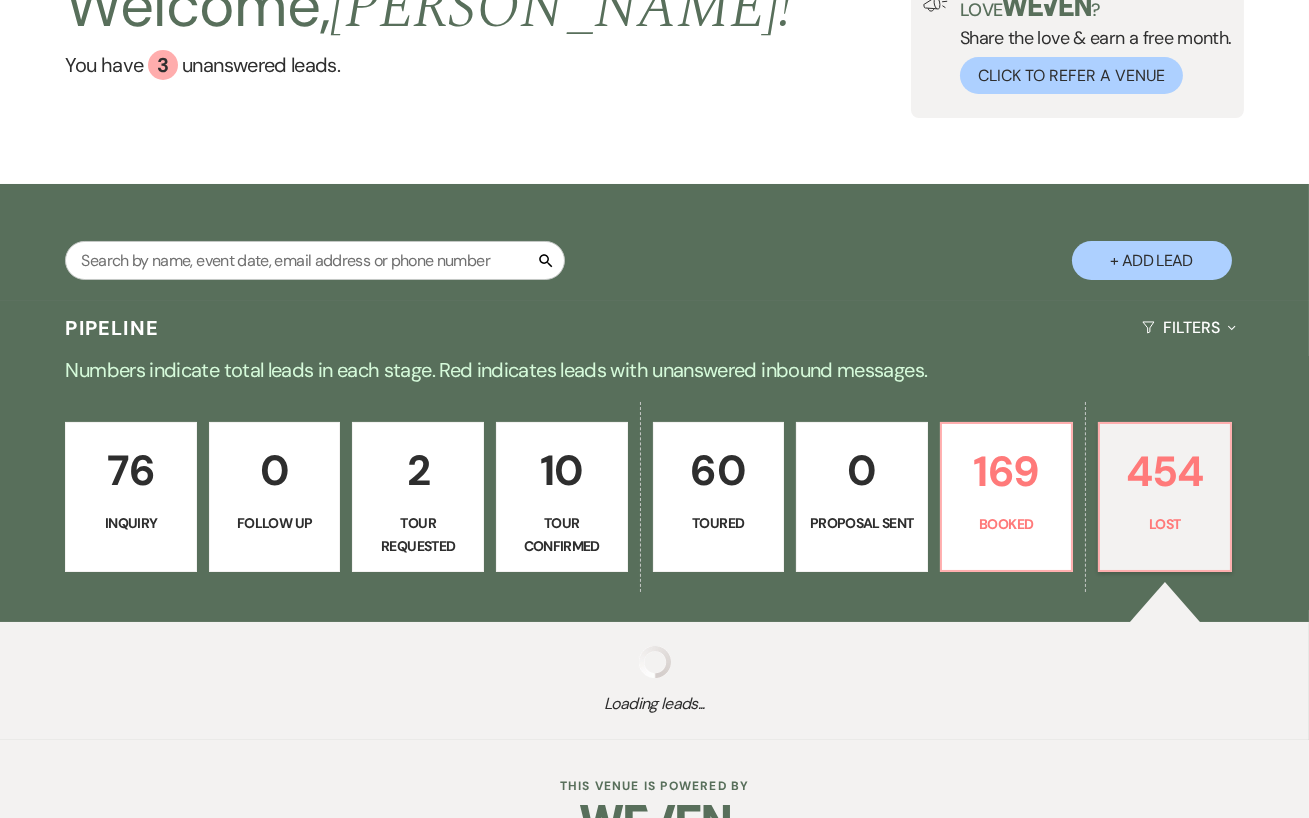 select on "6" 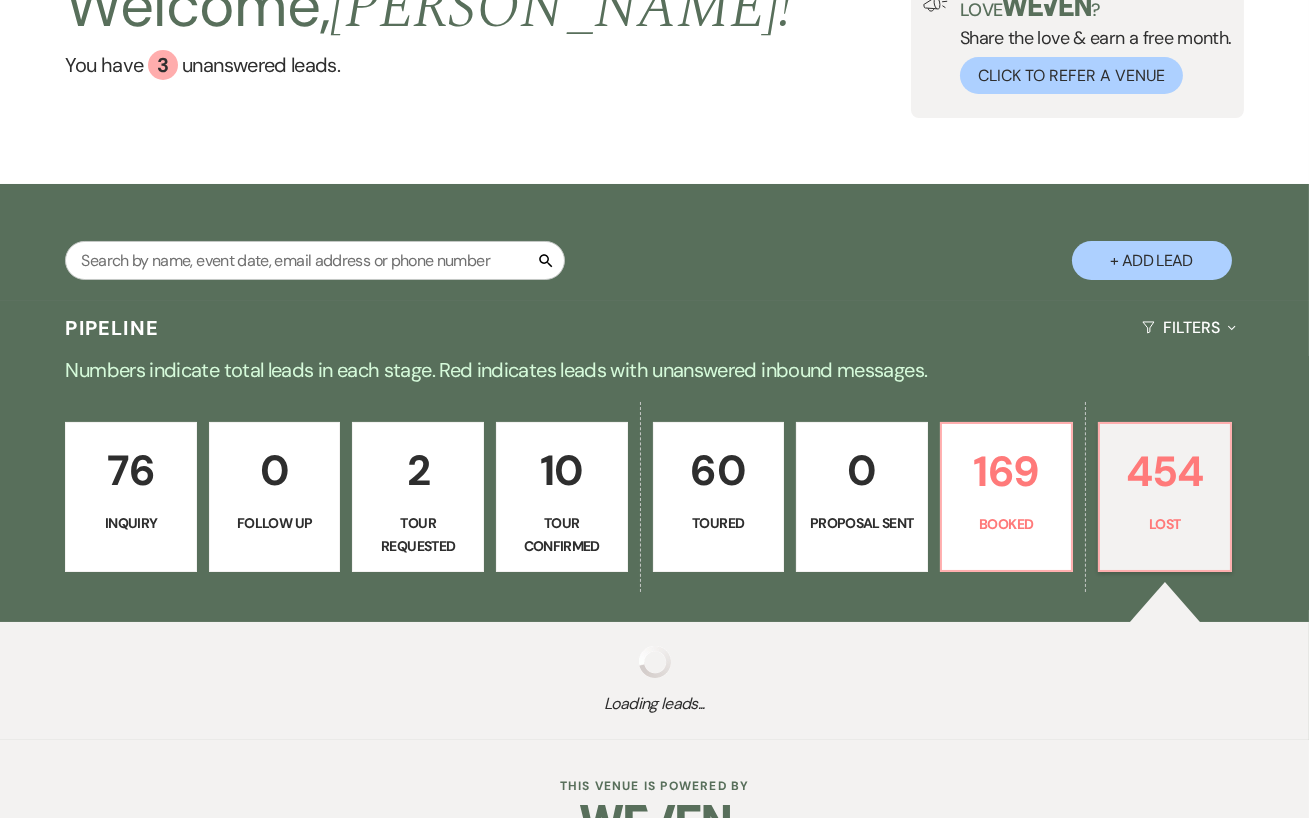 select on "8" 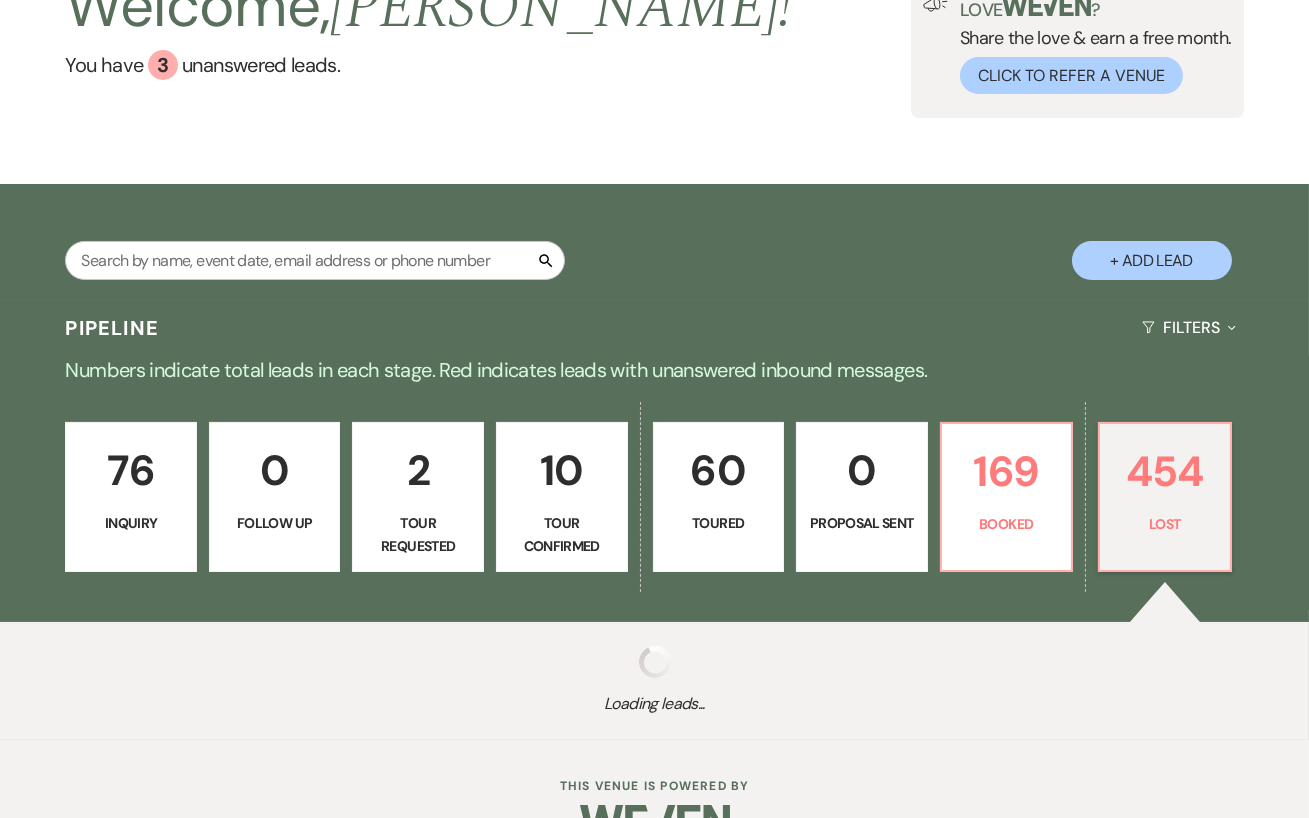 select on "5" 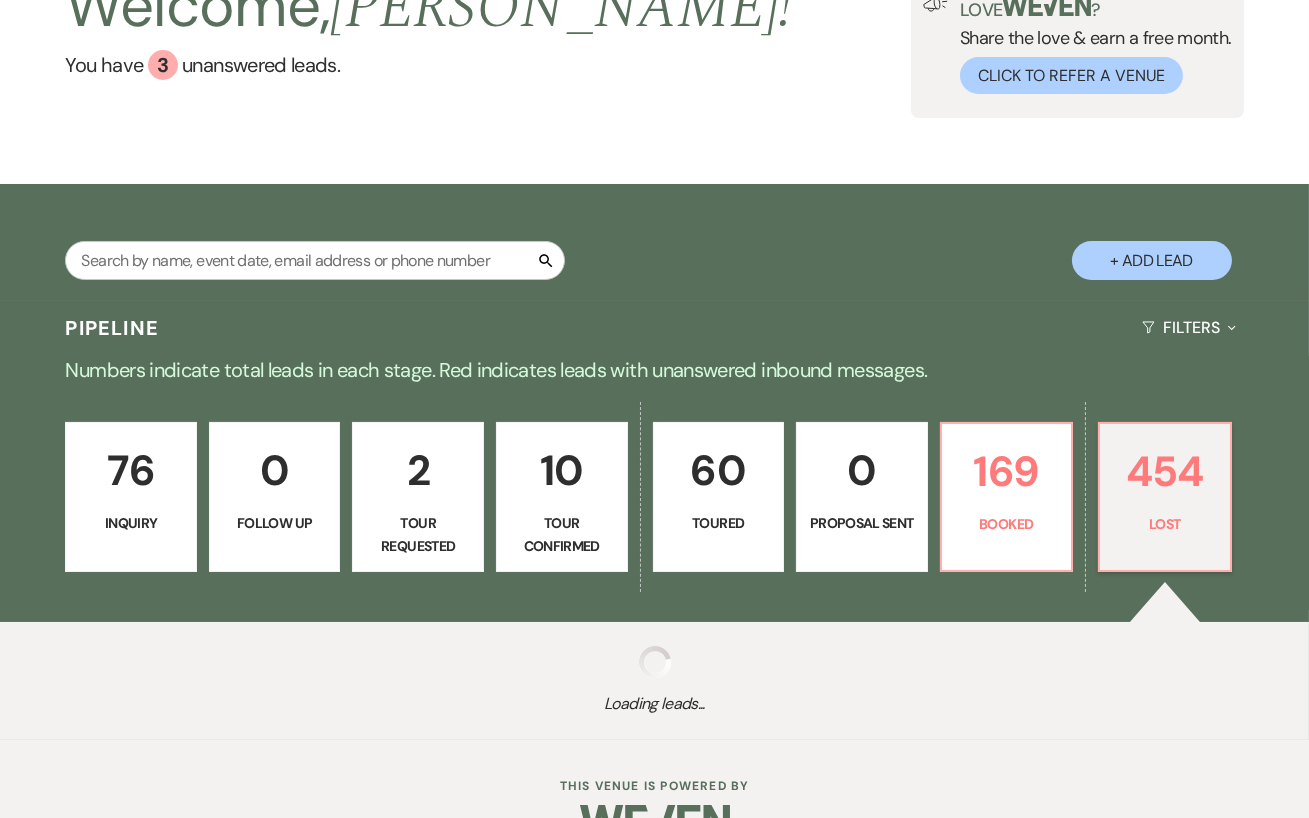 select on "8" 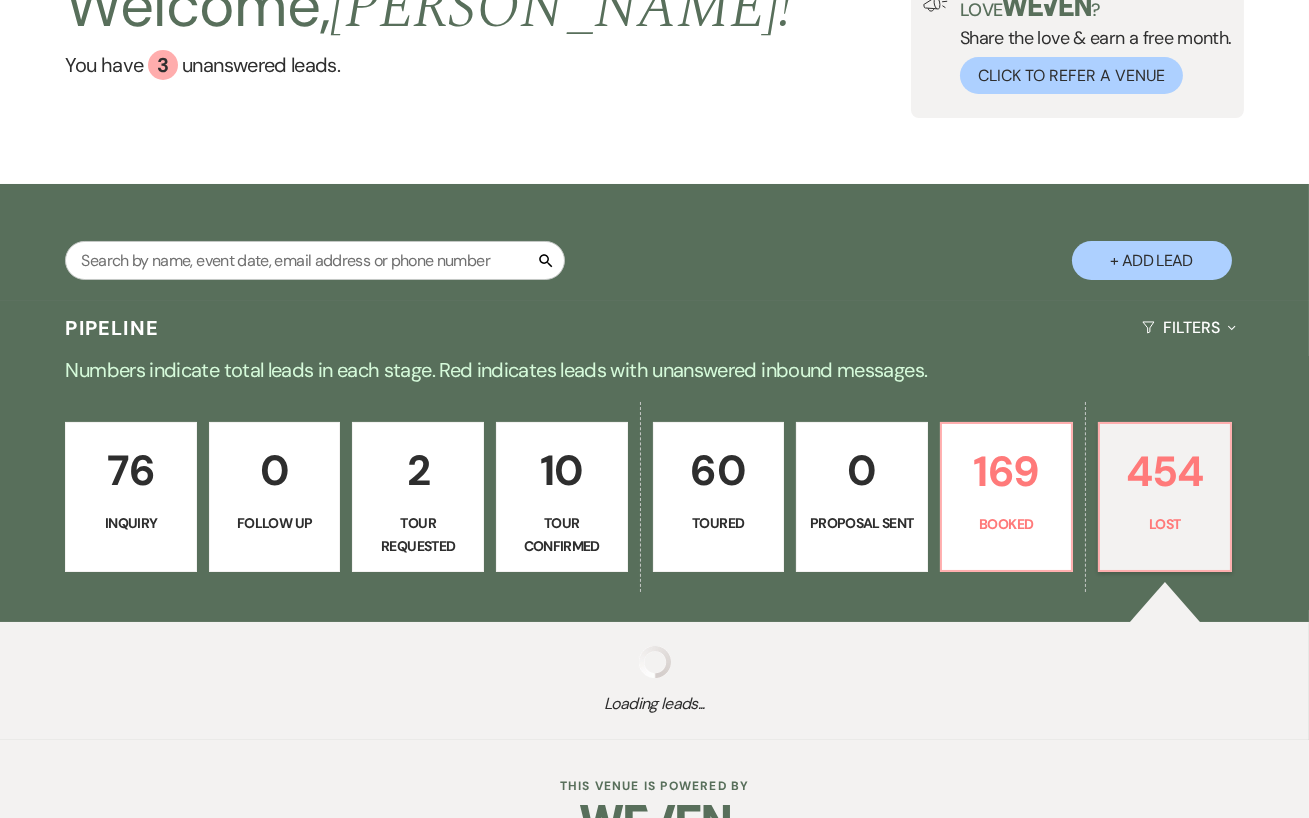 select on "5" 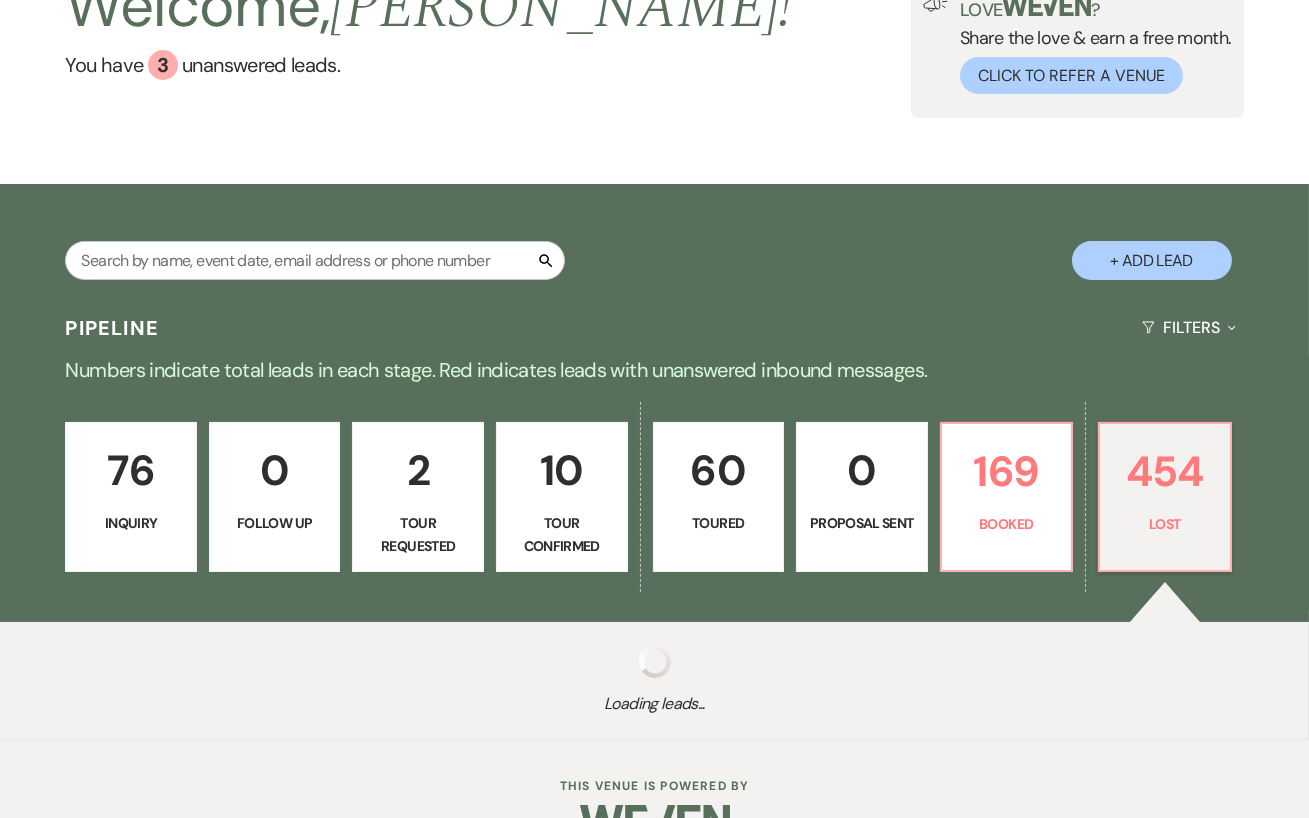 select on "8" 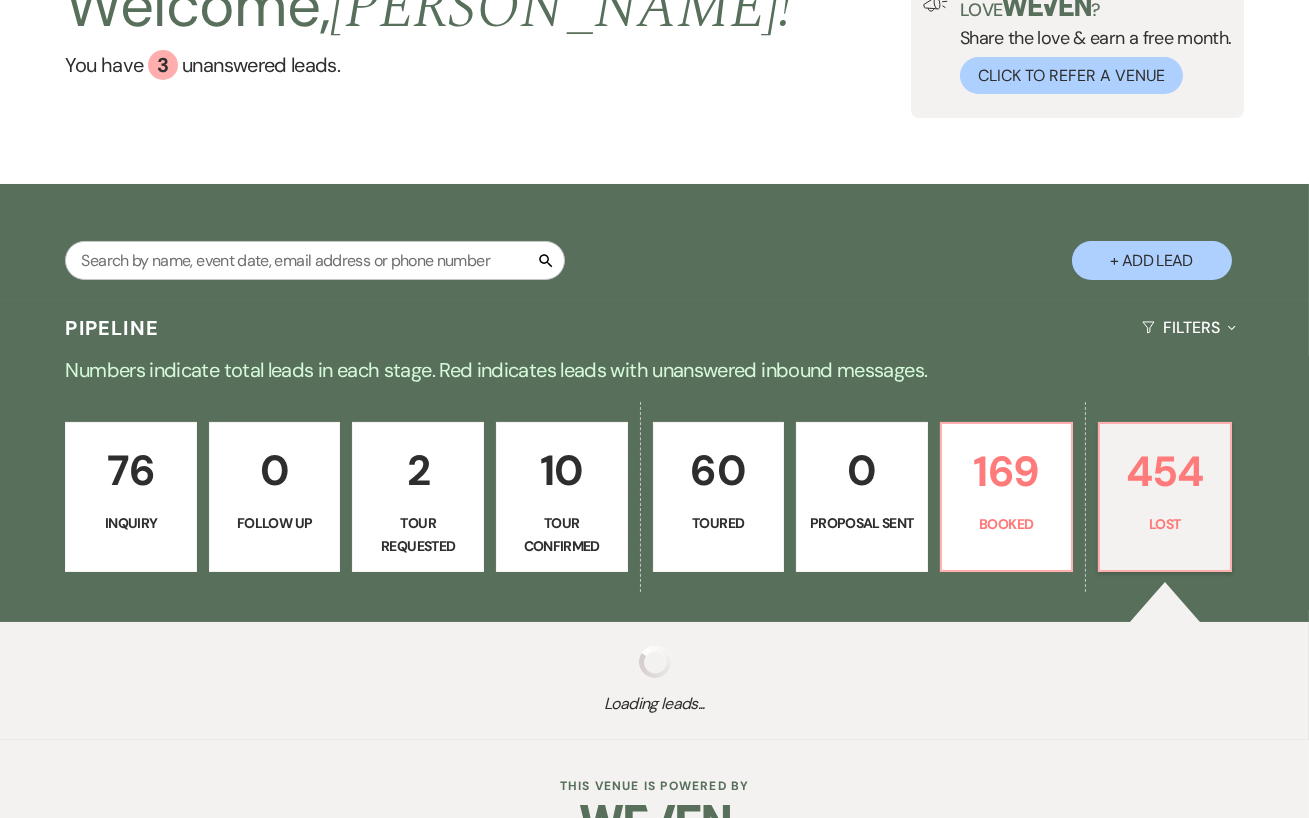 select on "11" 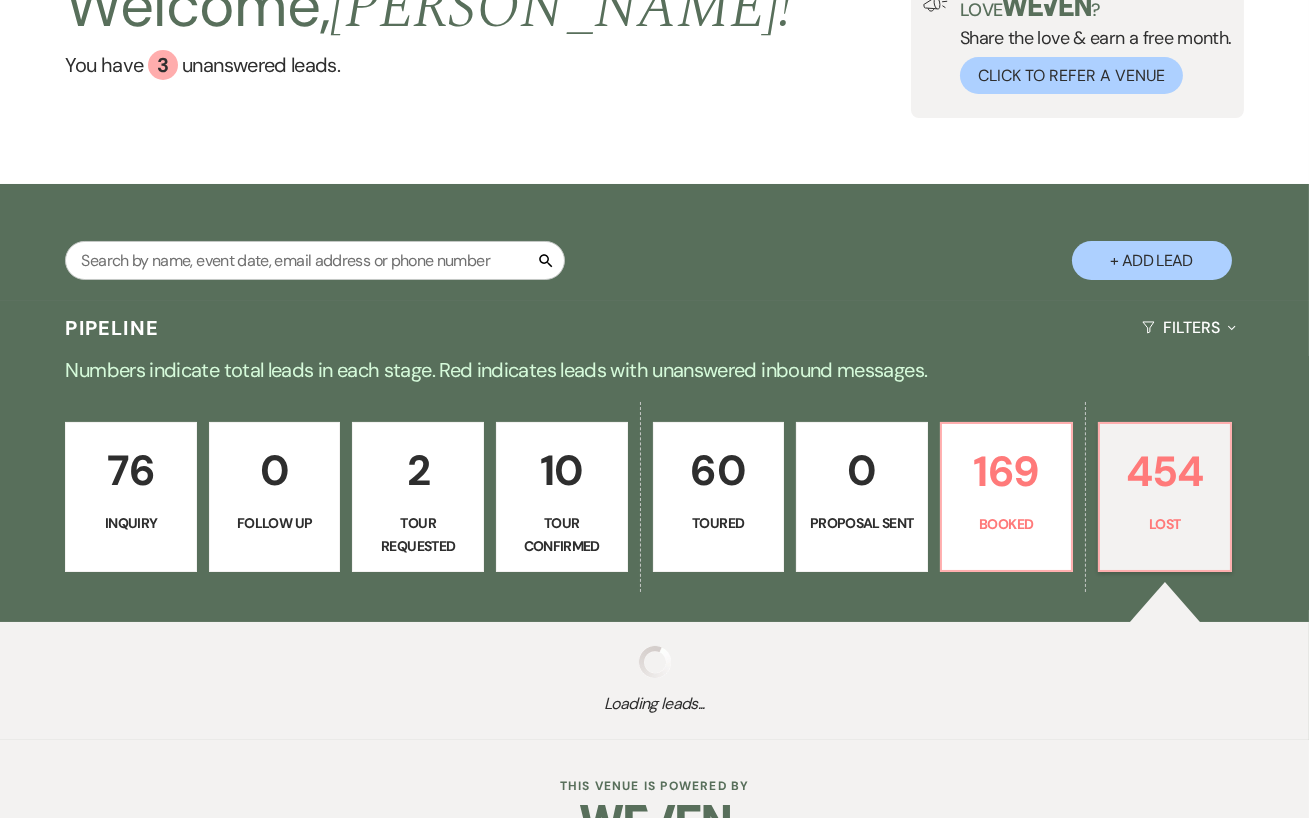 select on "8" 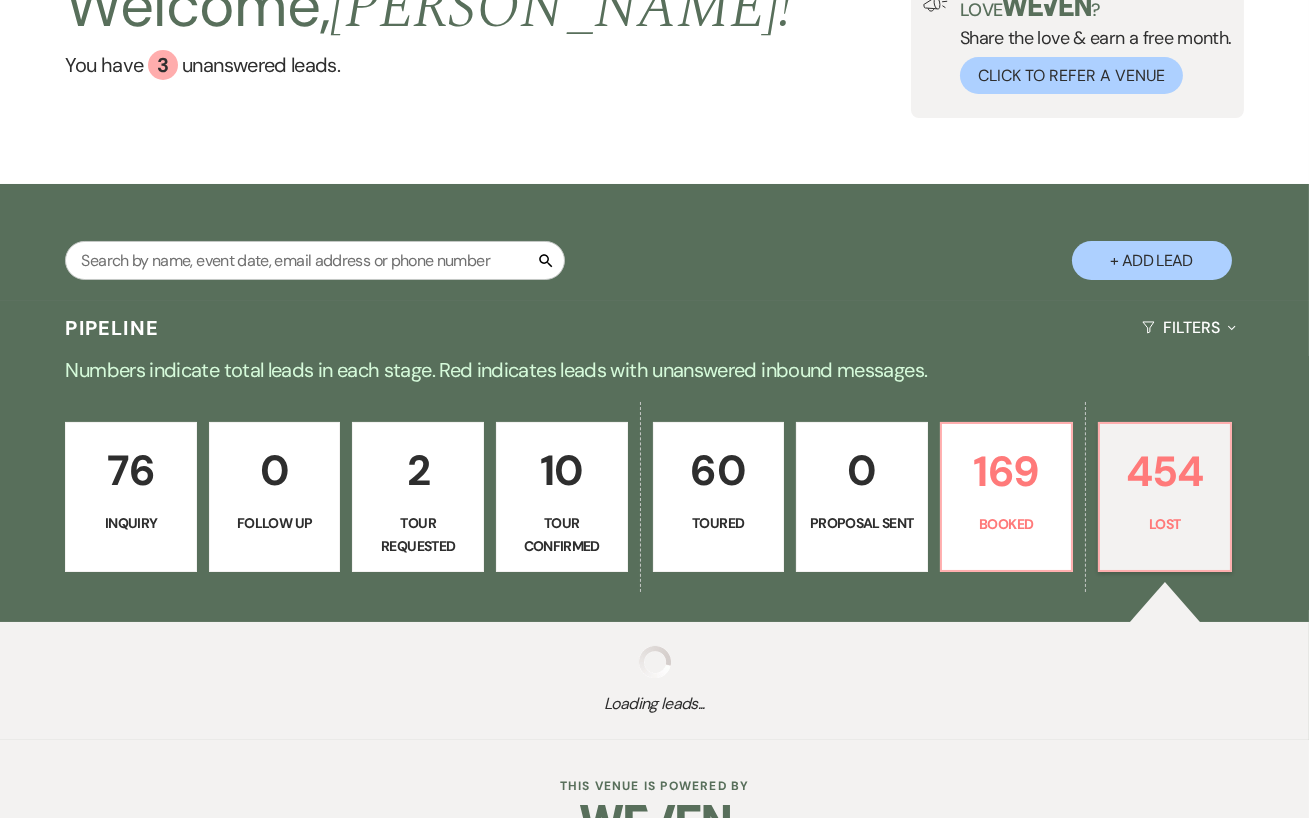 select on "5" 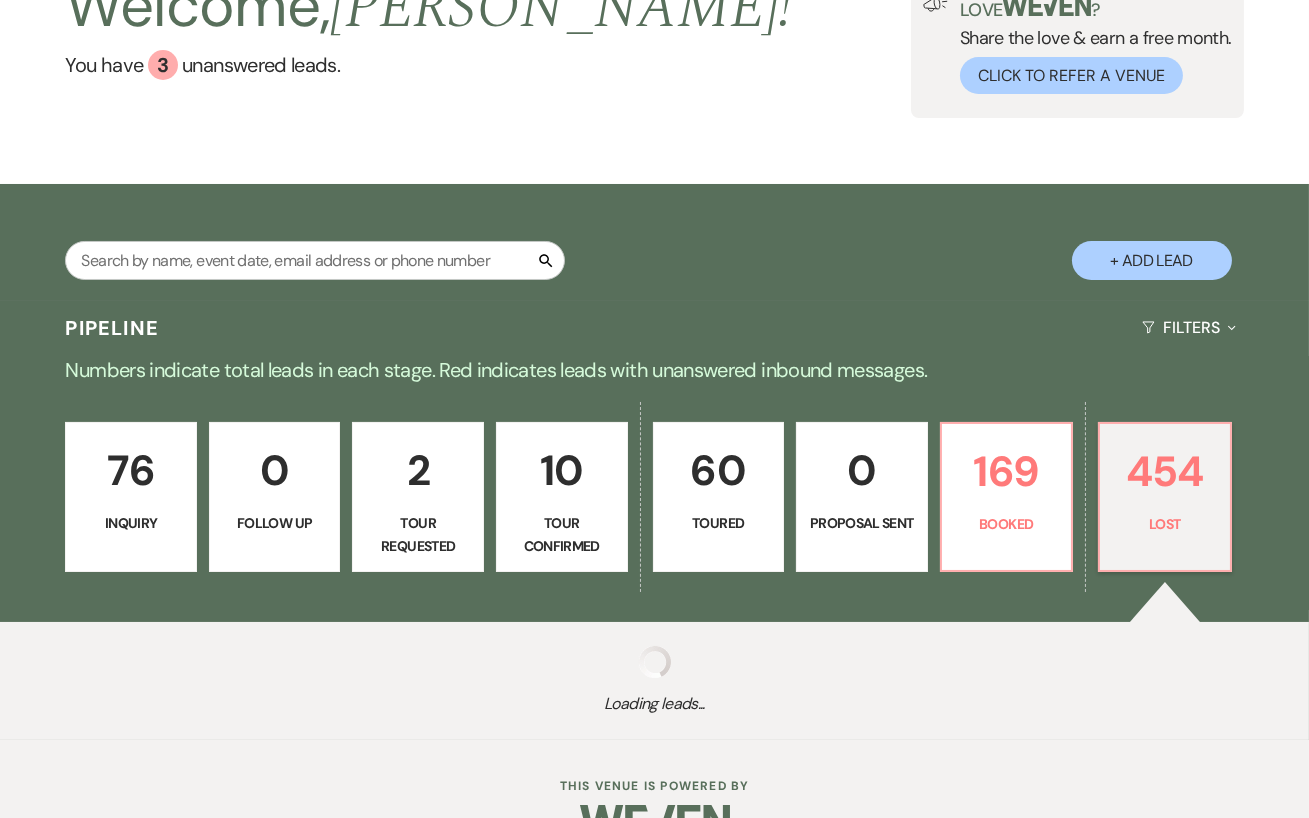 select on "8" 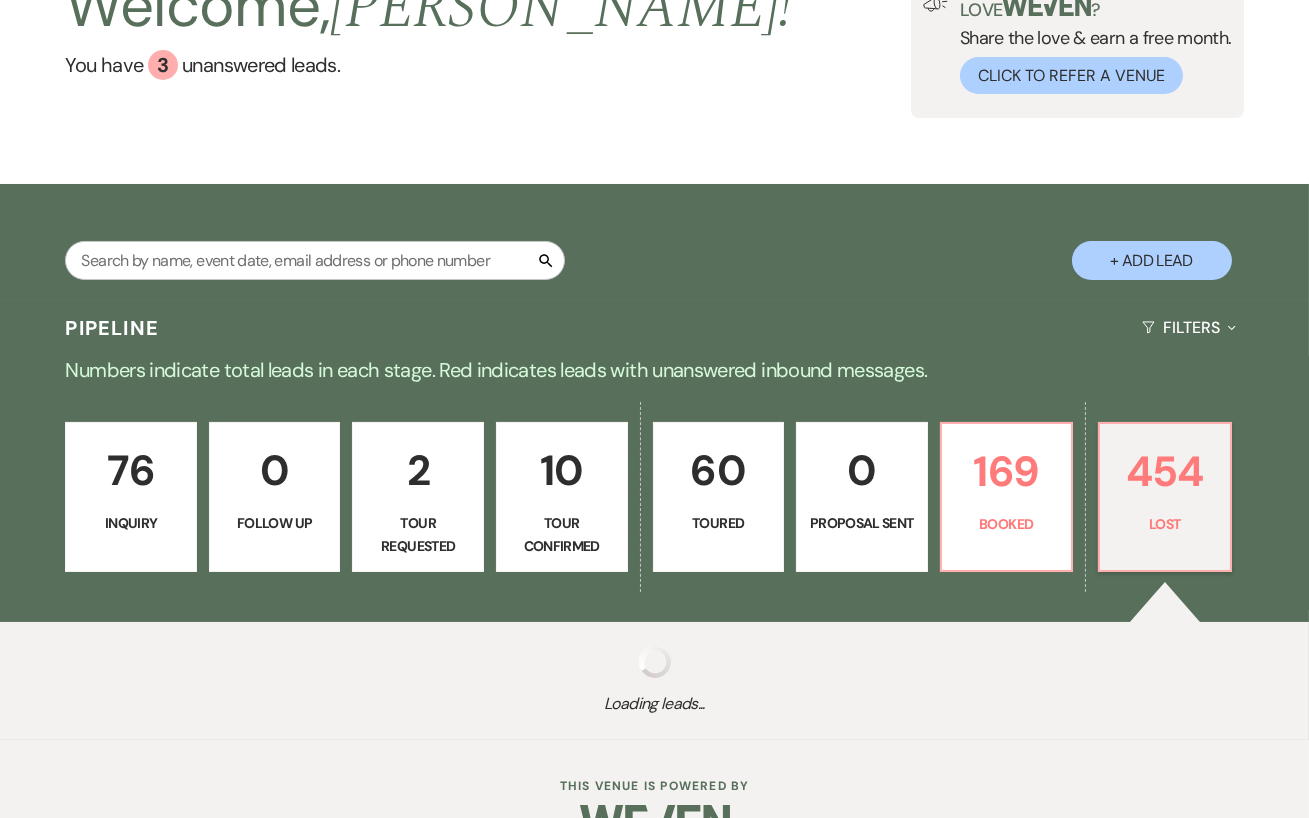 select on "11" 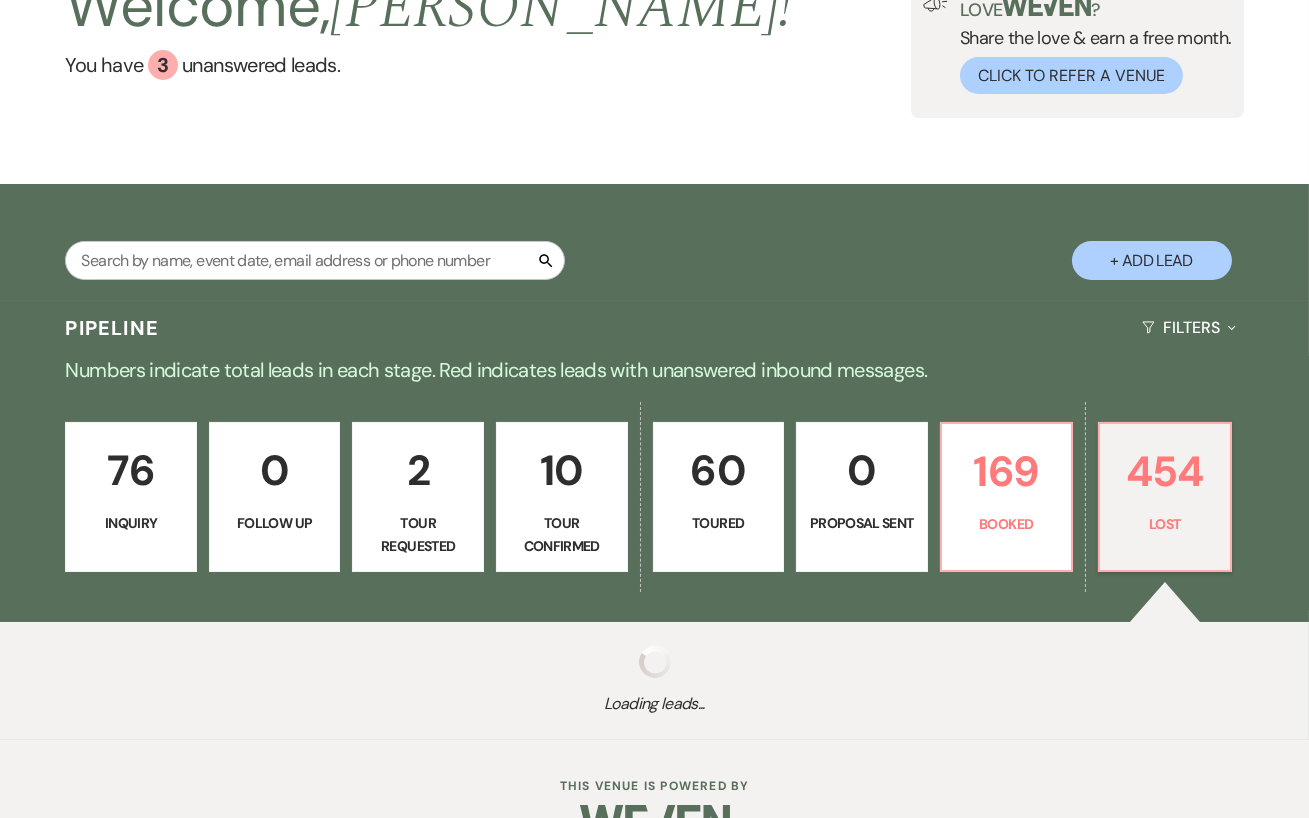 select on "8" 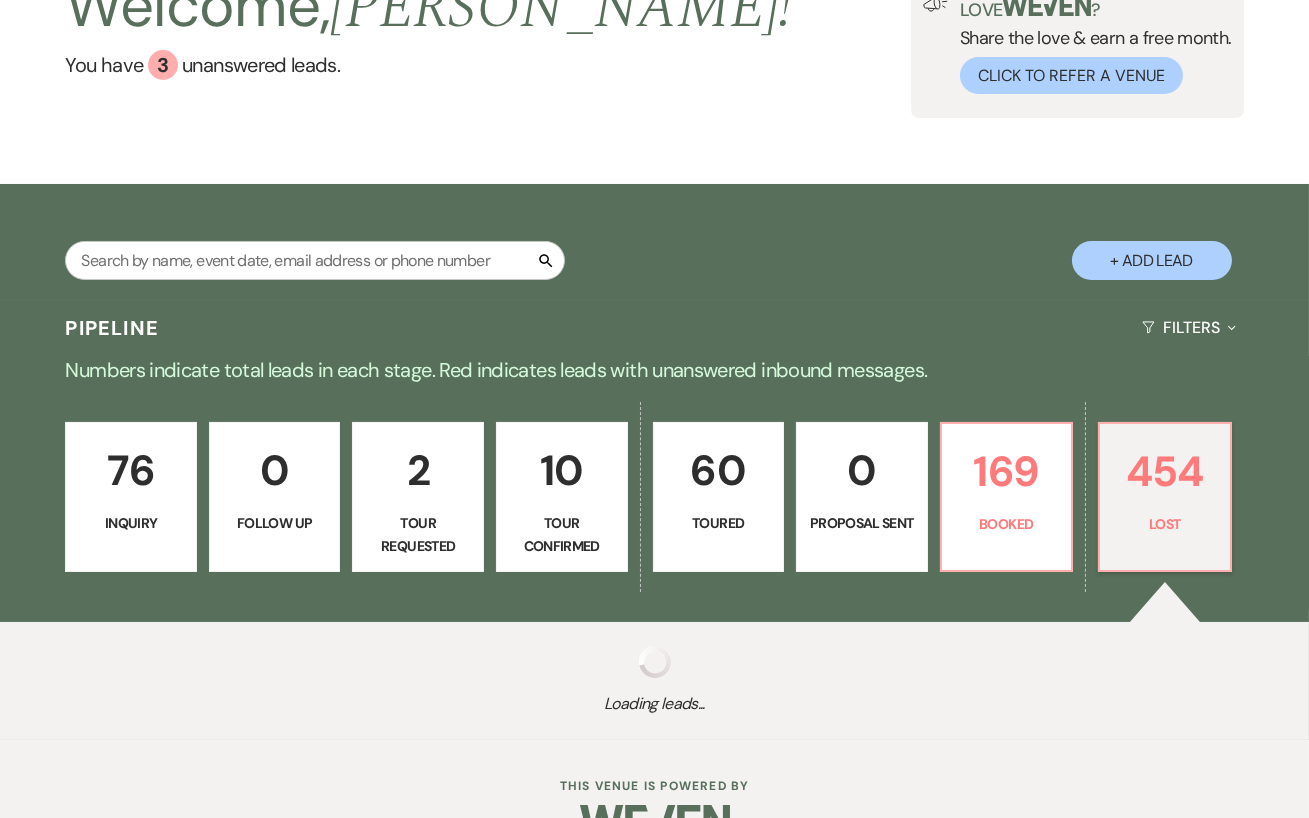 select on "6" 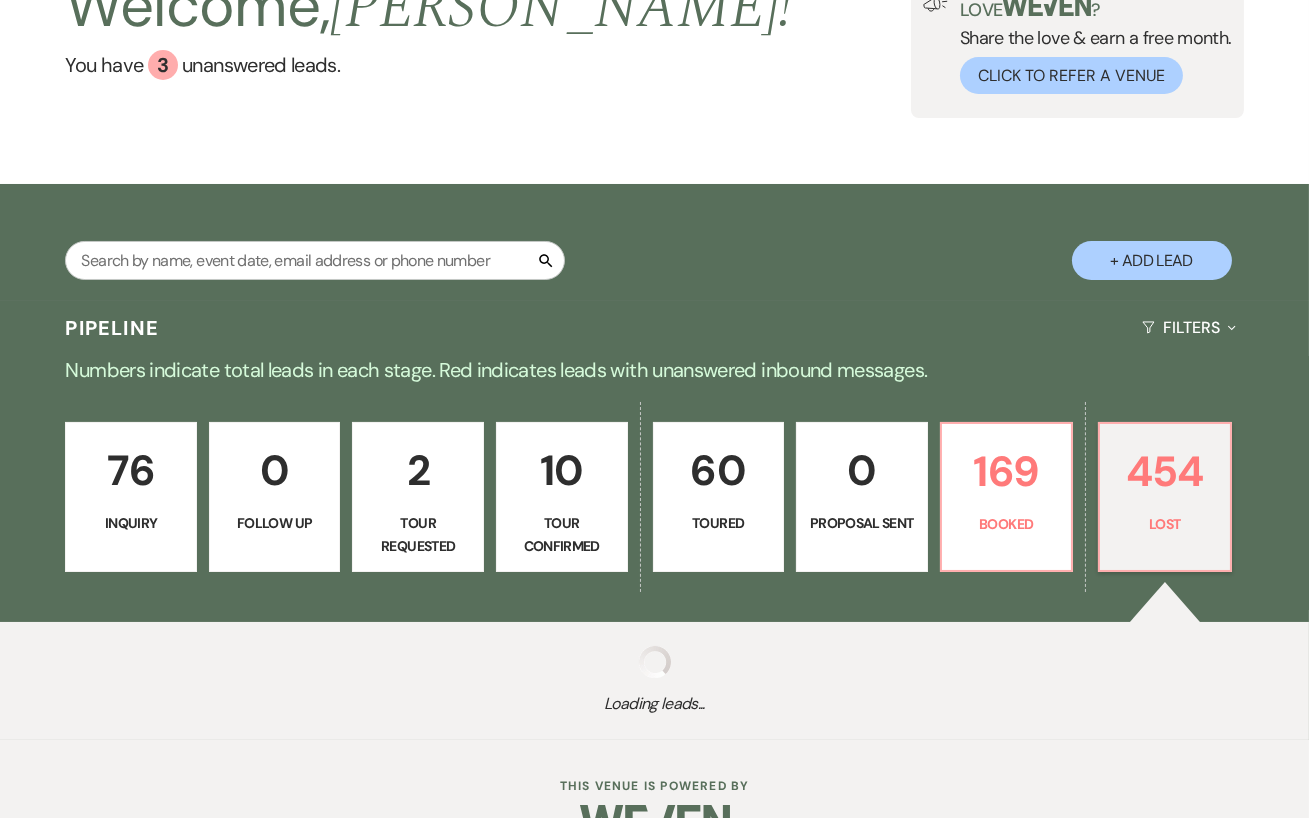 select on "8" 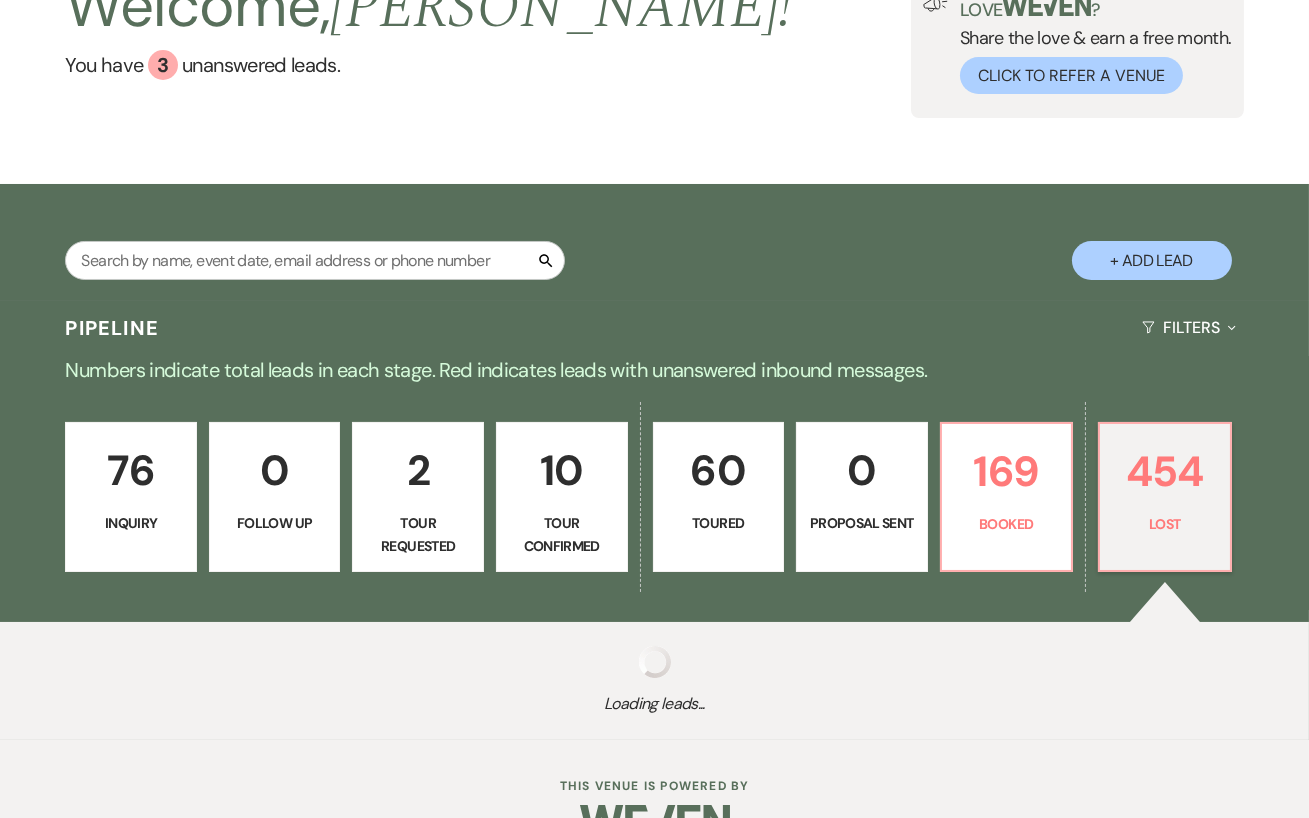 select on "6" 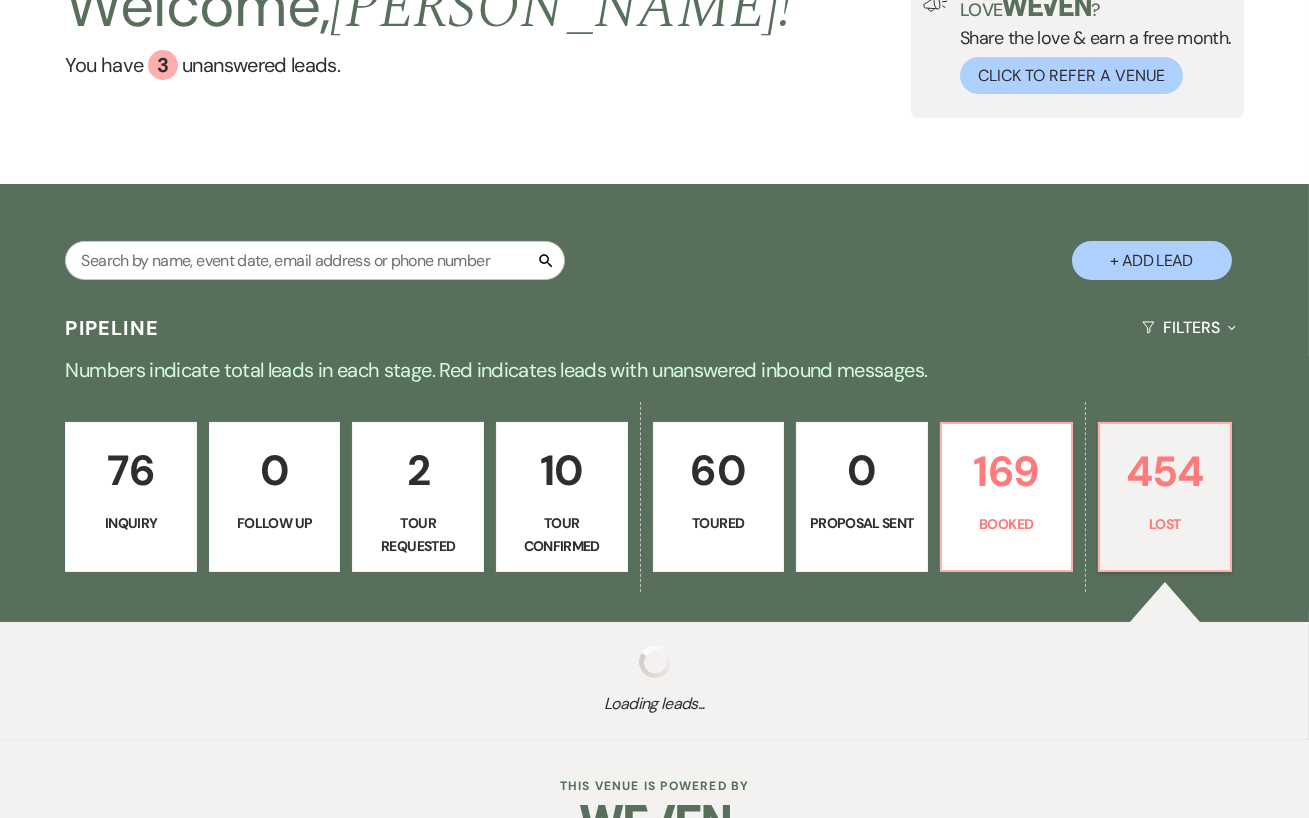 select on "8" 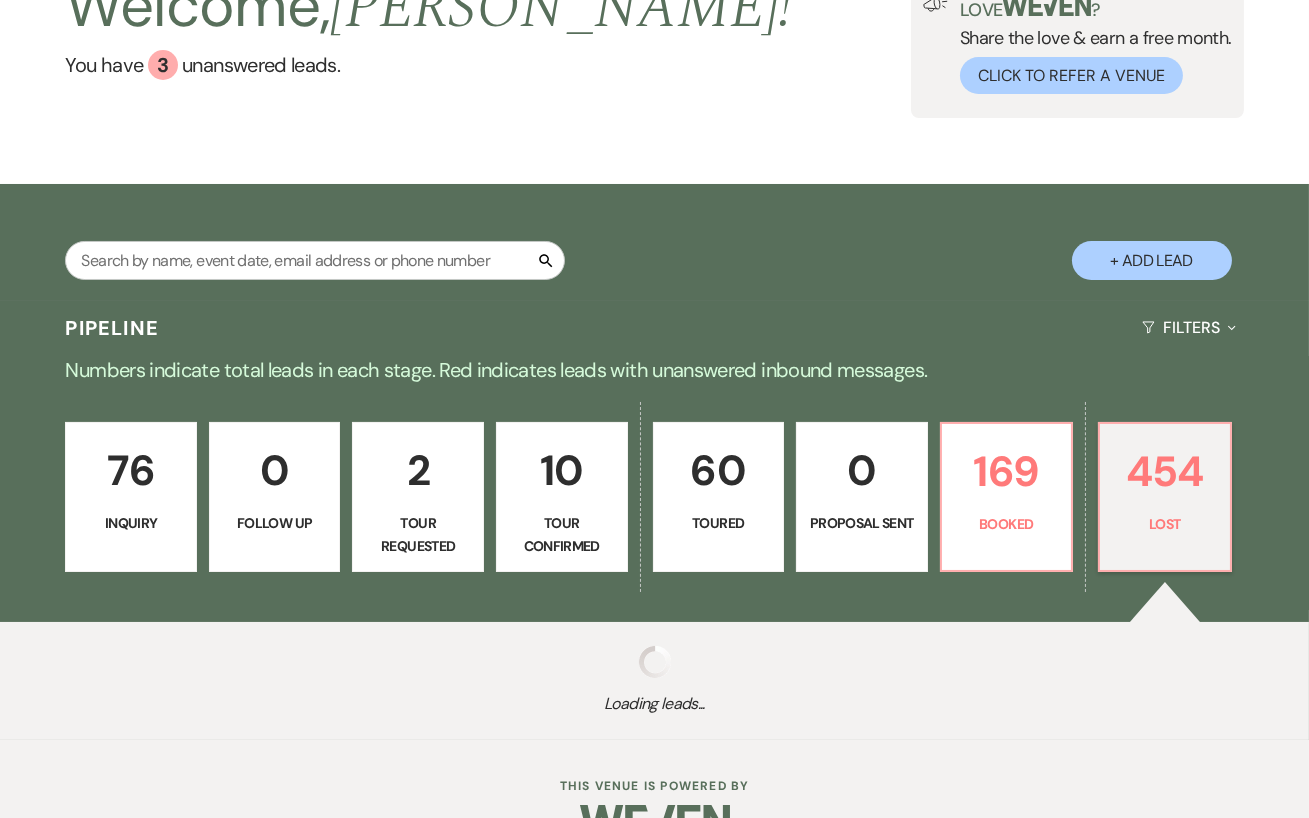 select on "5" 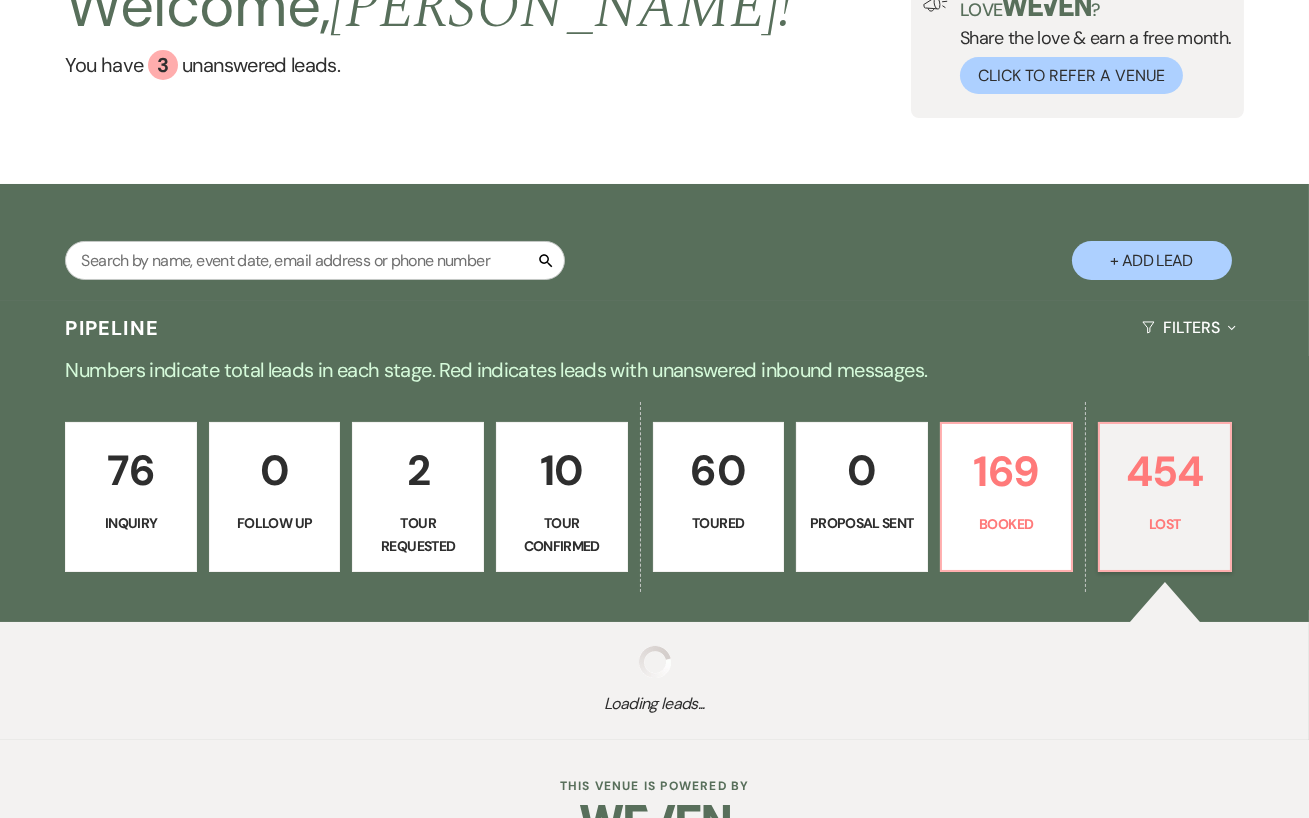 select on "8" 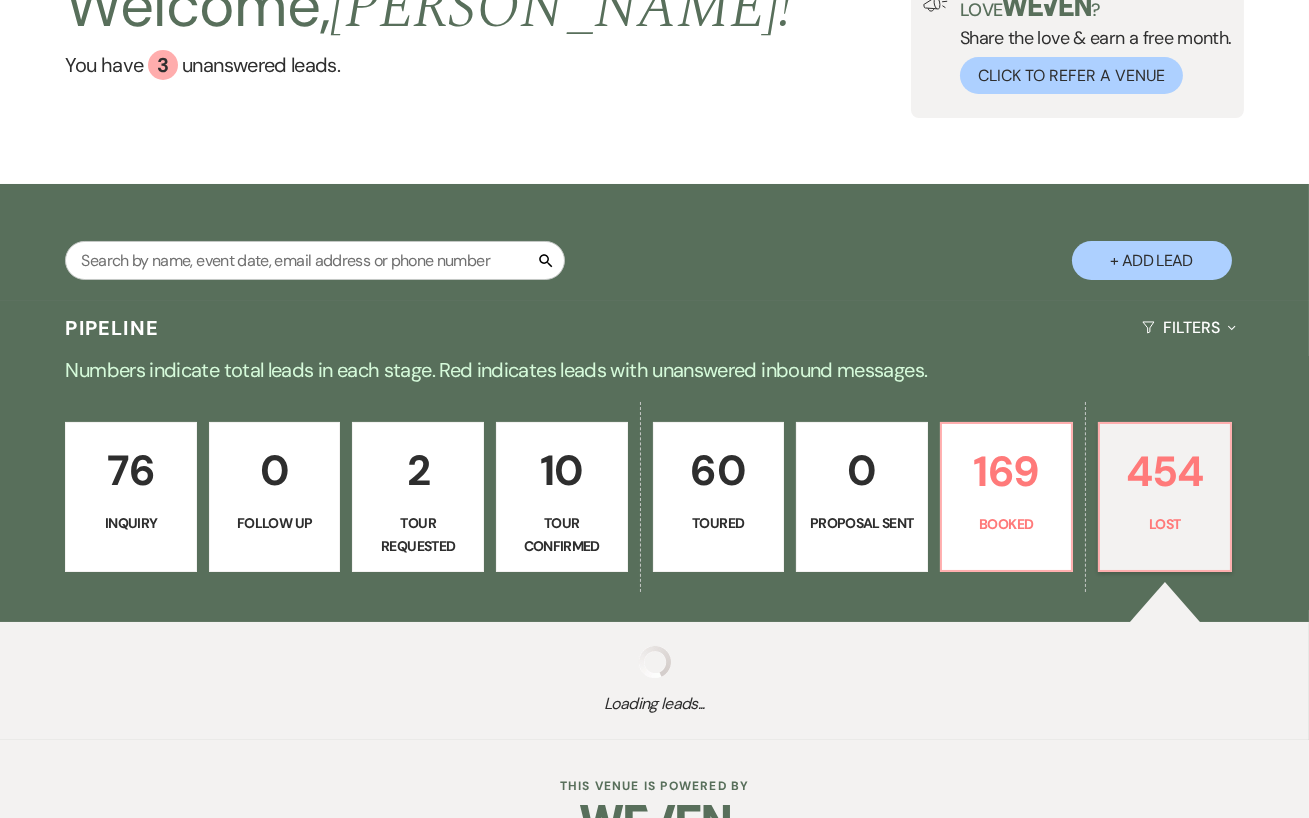 select on "5" 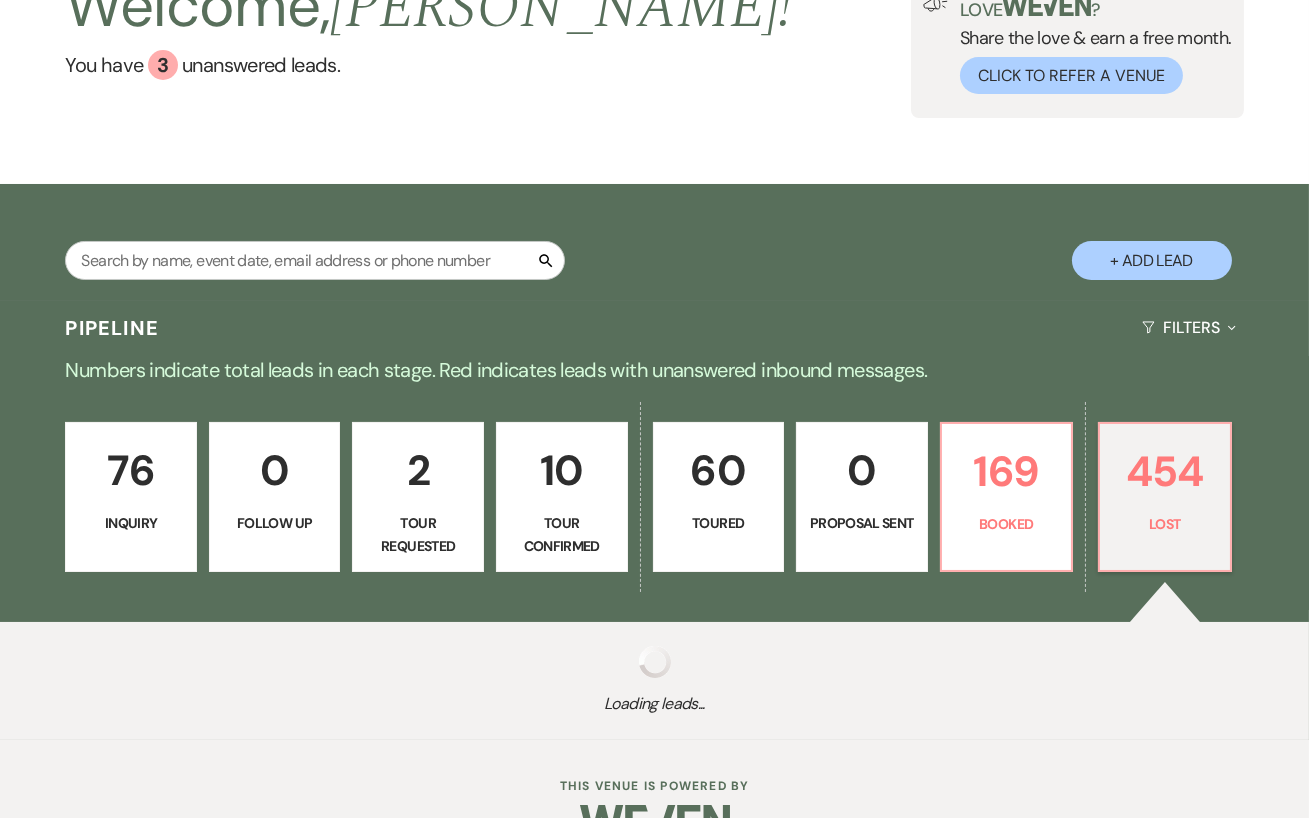 select on "8" 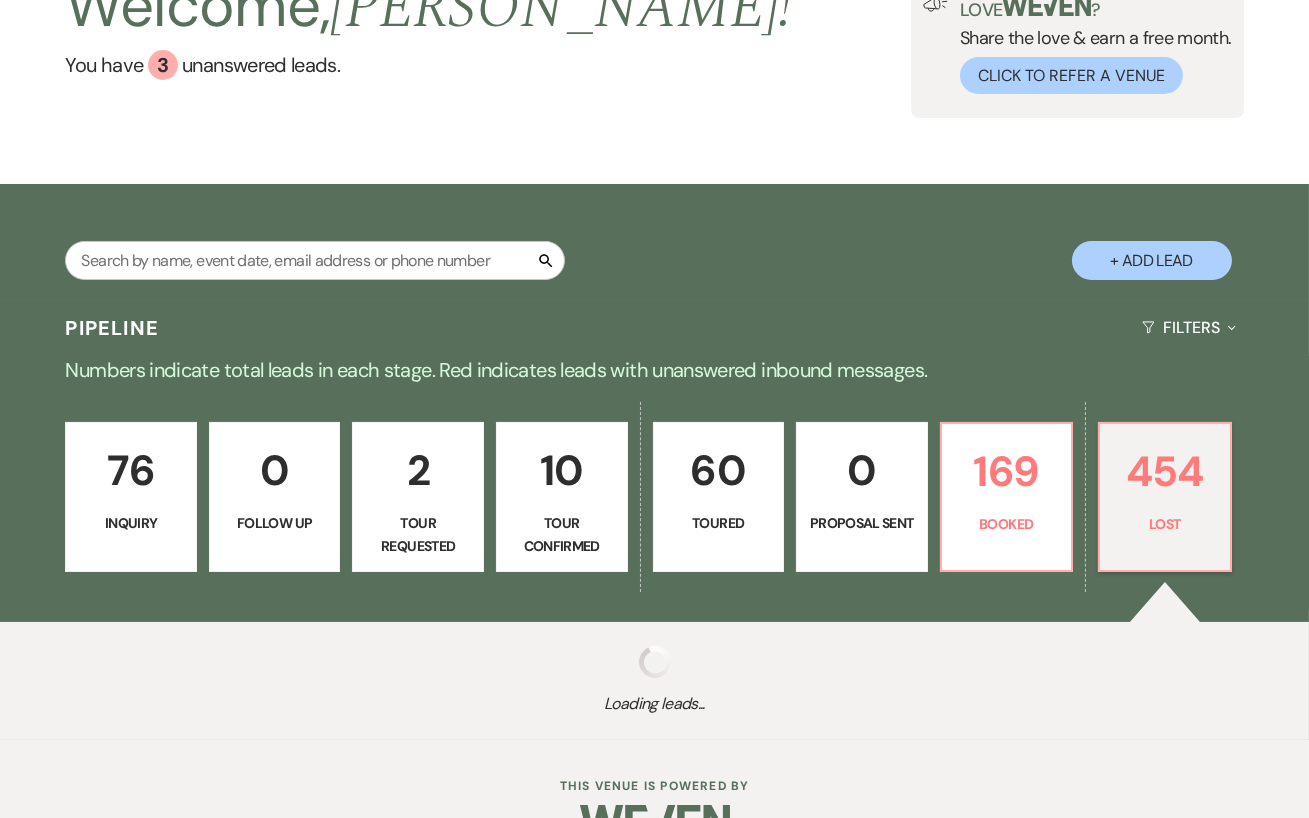 select on "5" 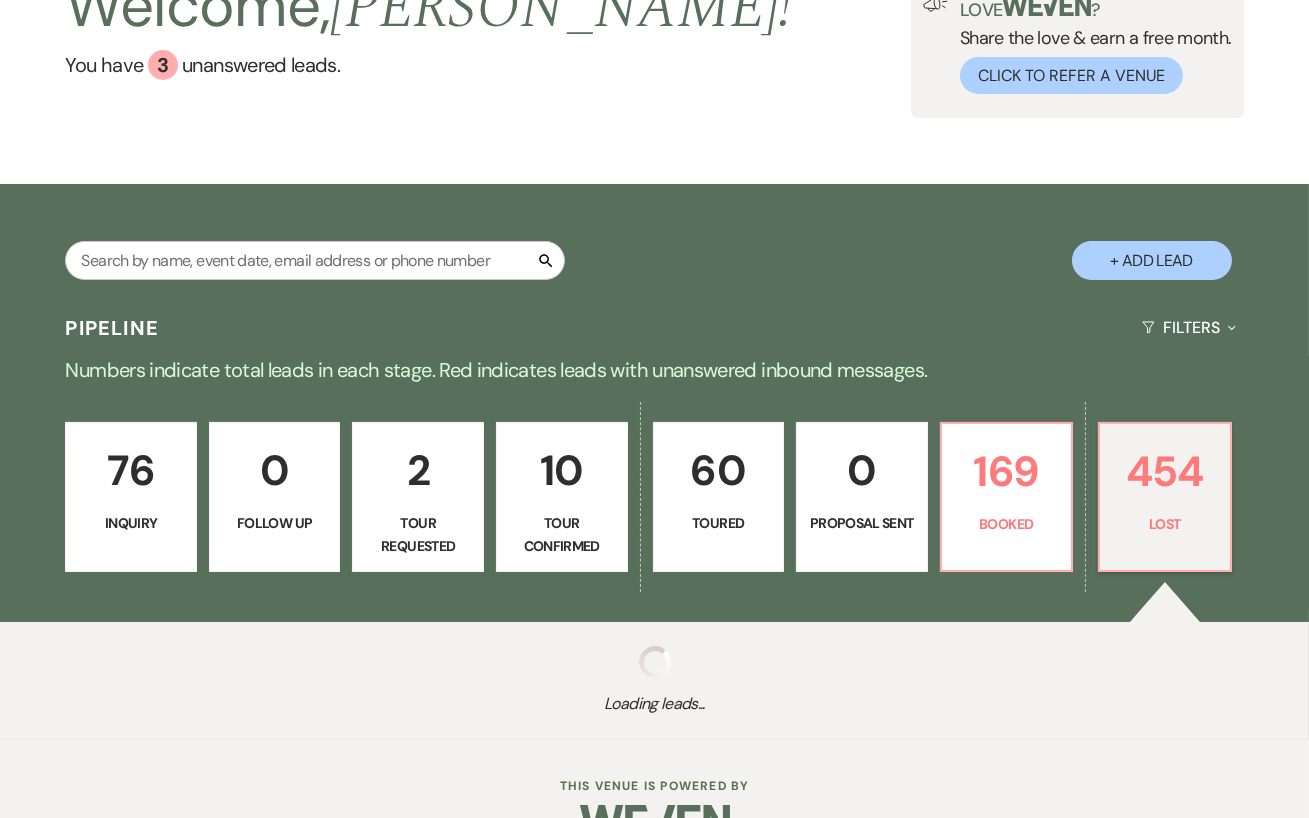 select on "8" 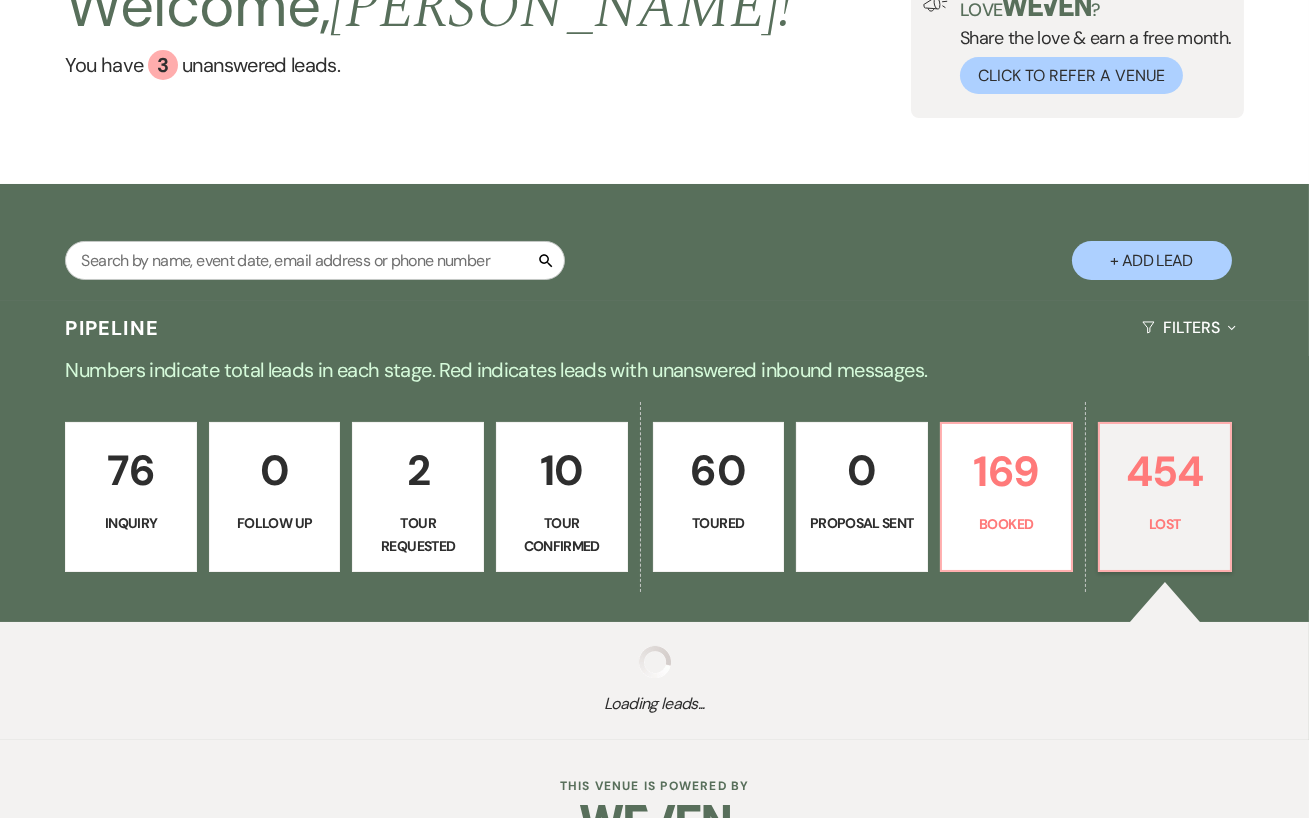 select on "5" 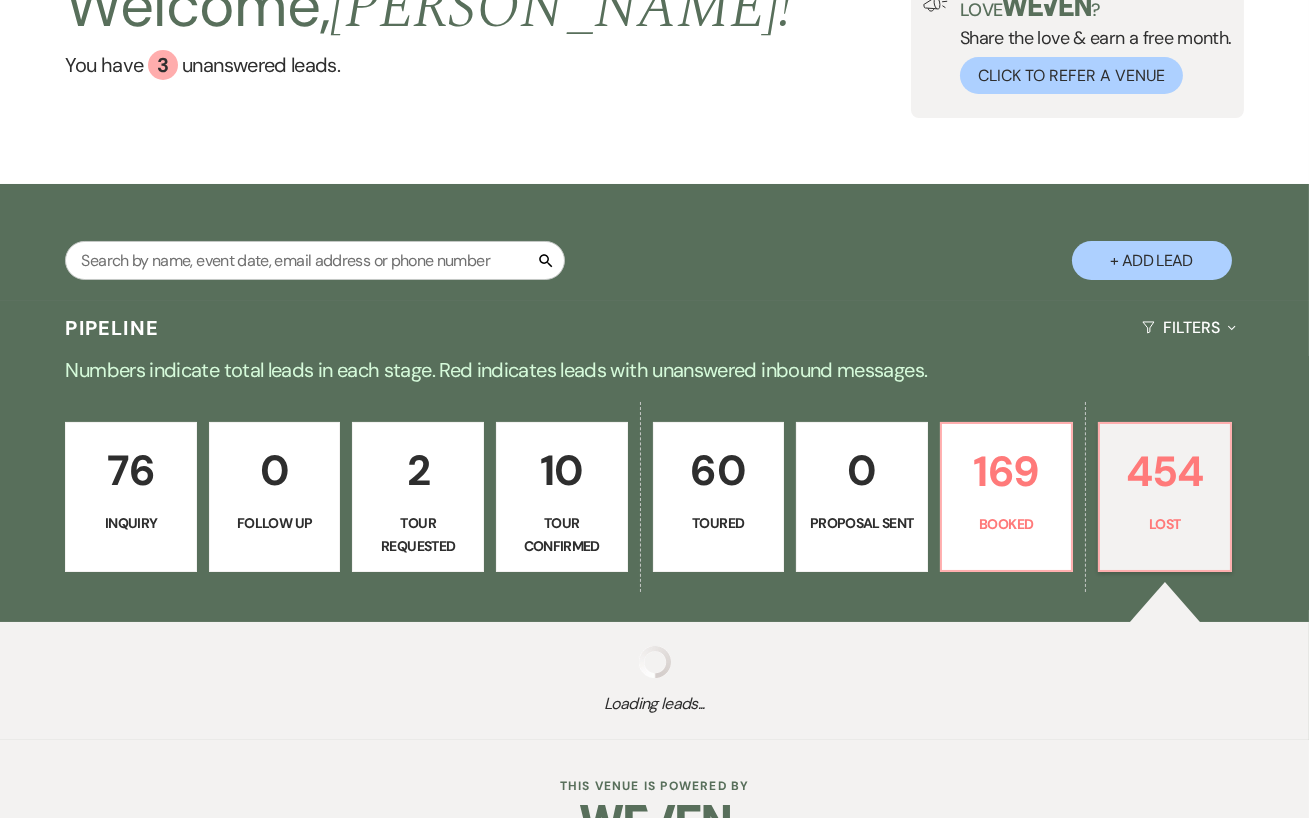 select on "8" 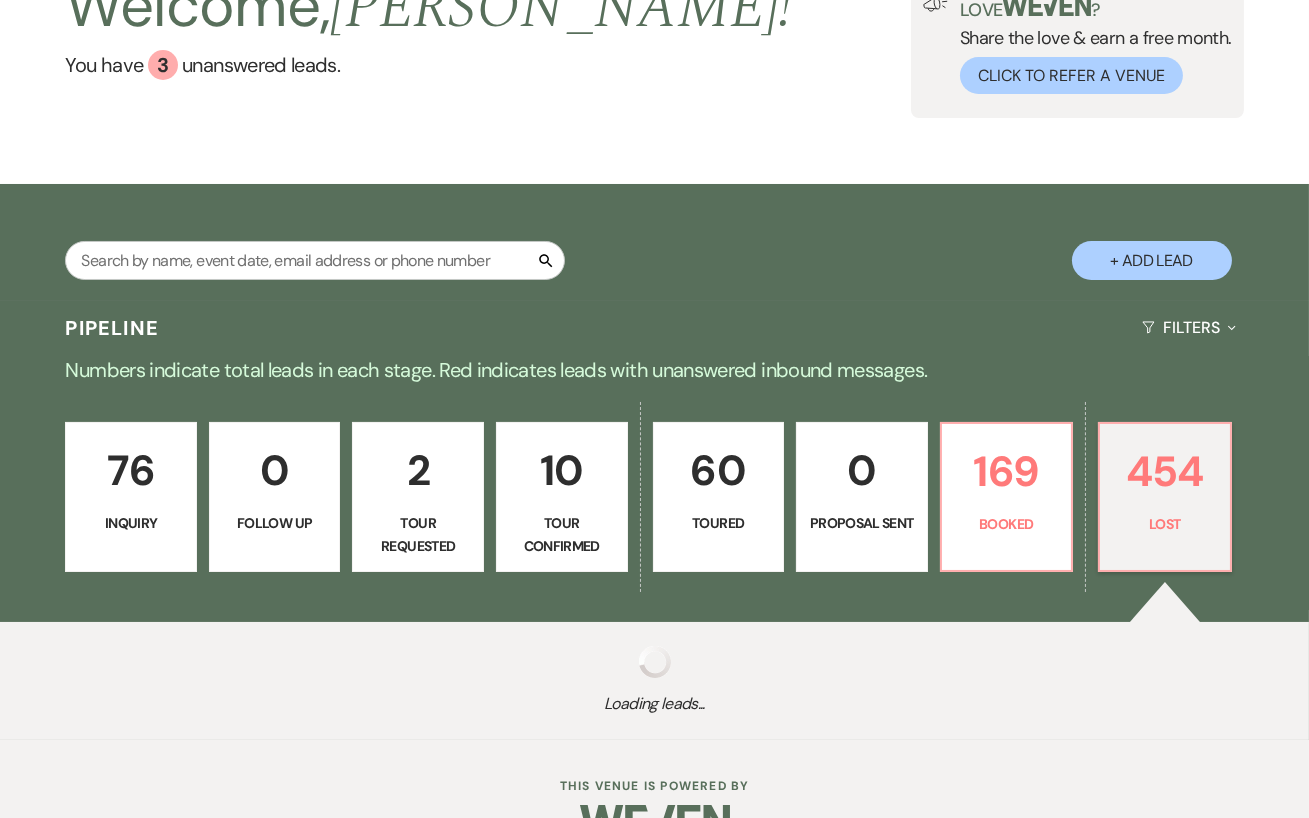select on "5" 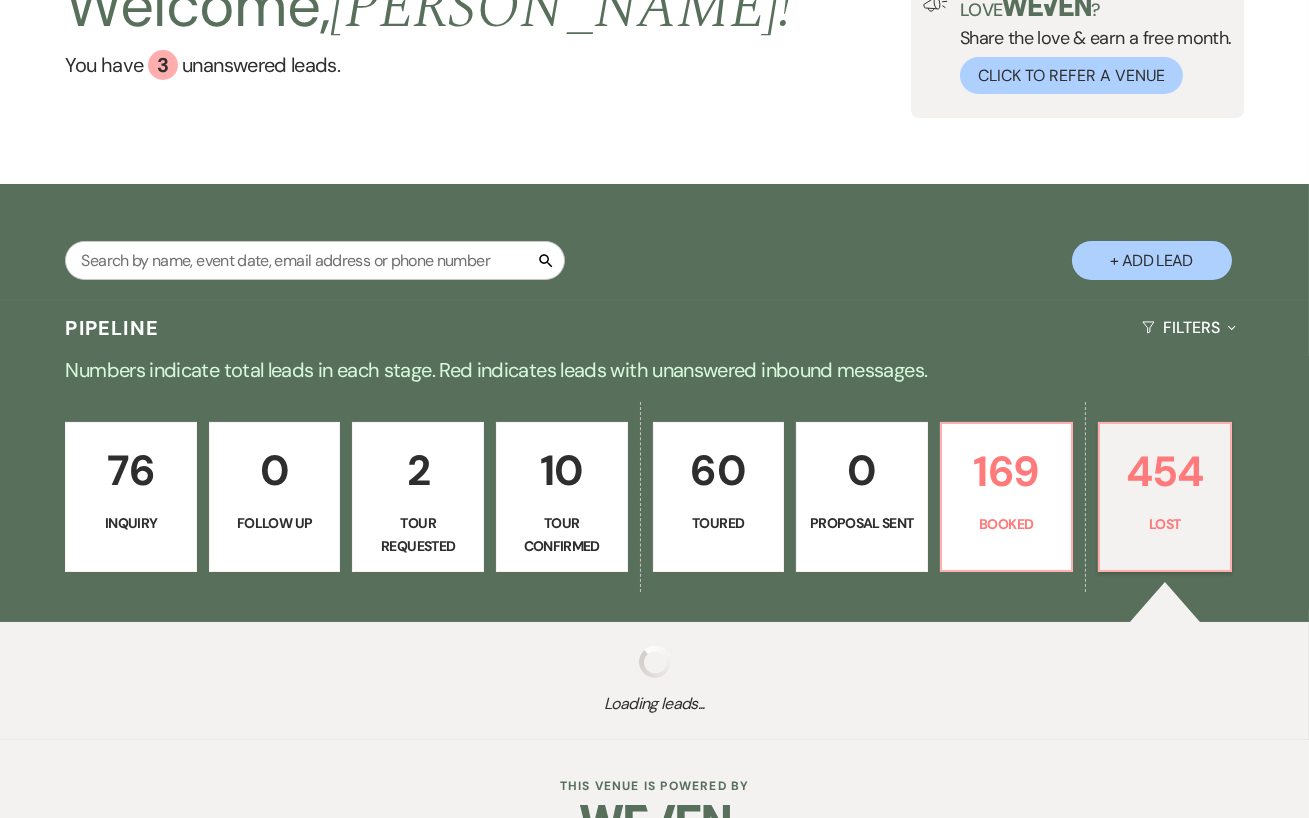select on "8" 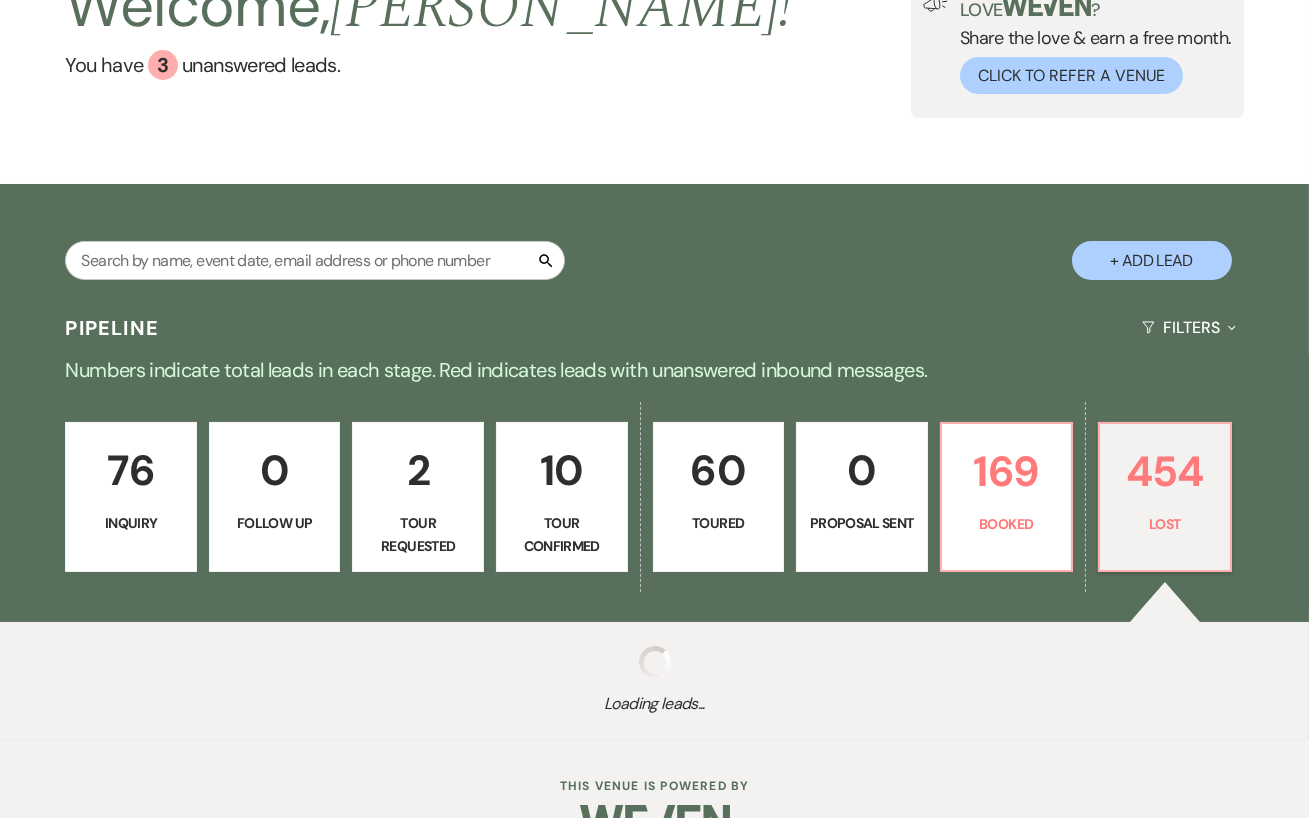 select on "6" 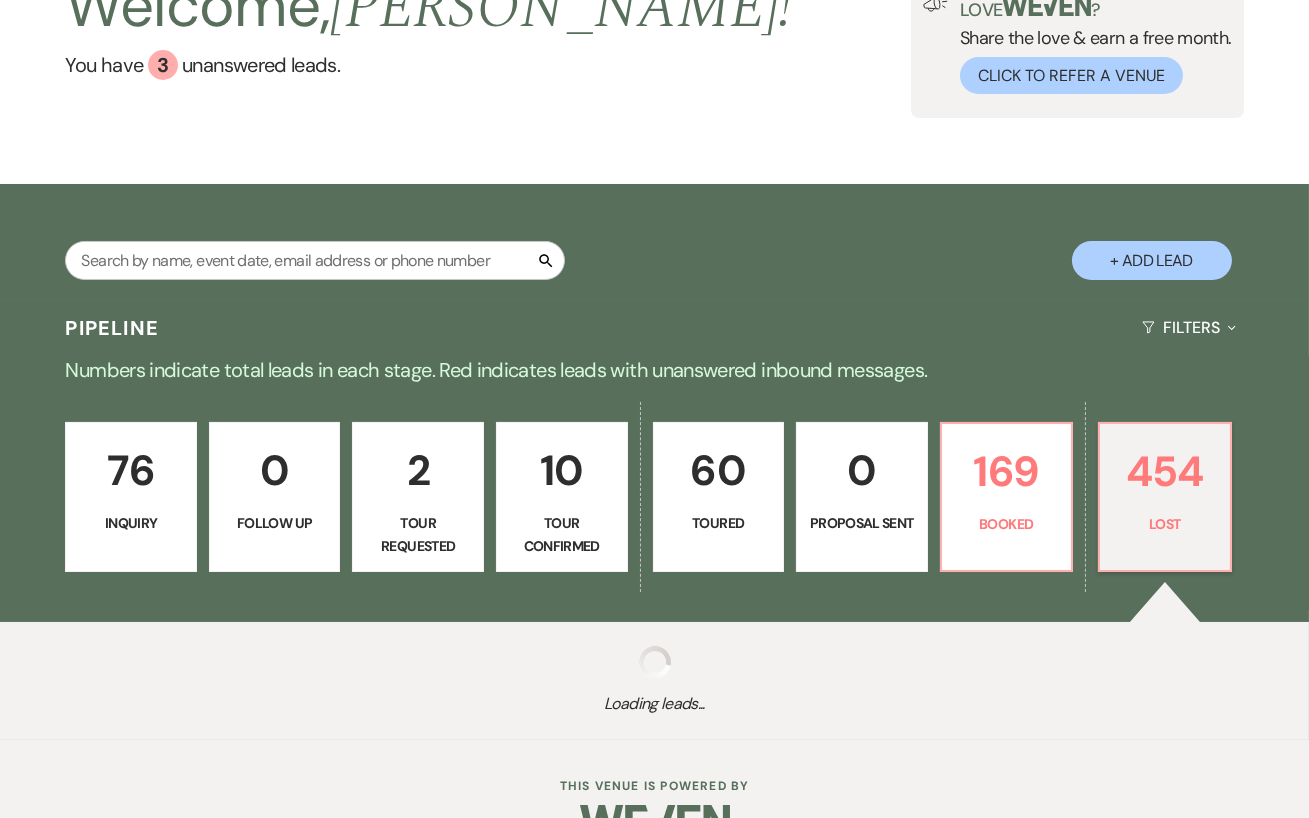 select on "8" 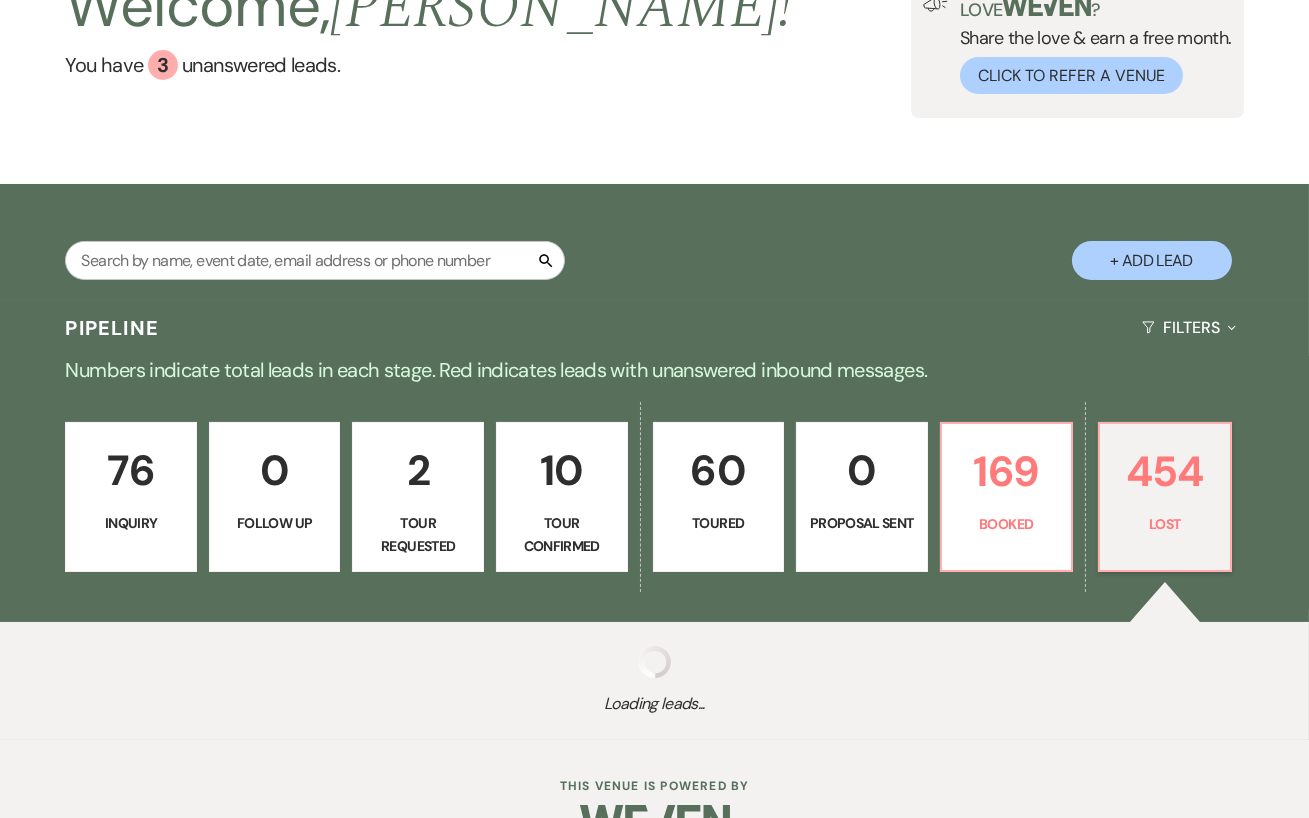 select on "5" 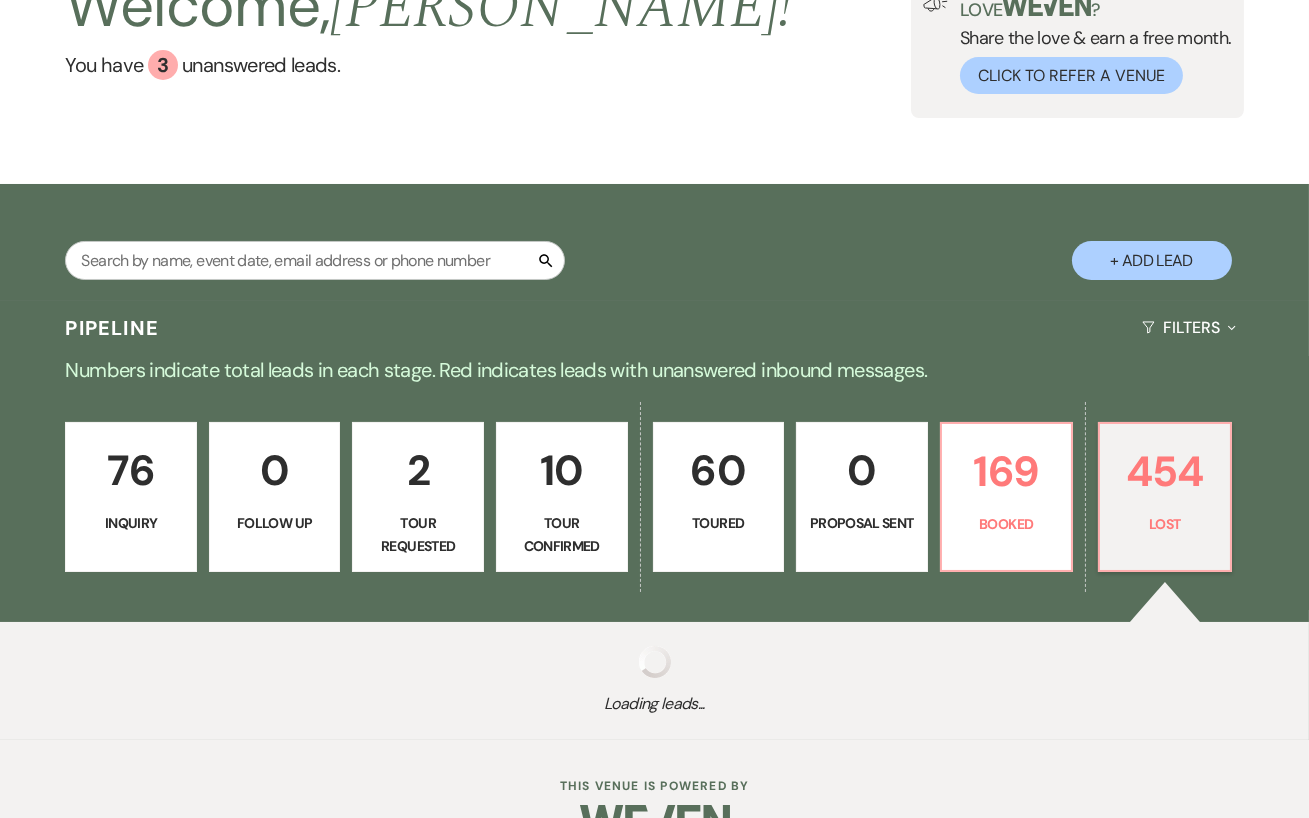 select on "8" 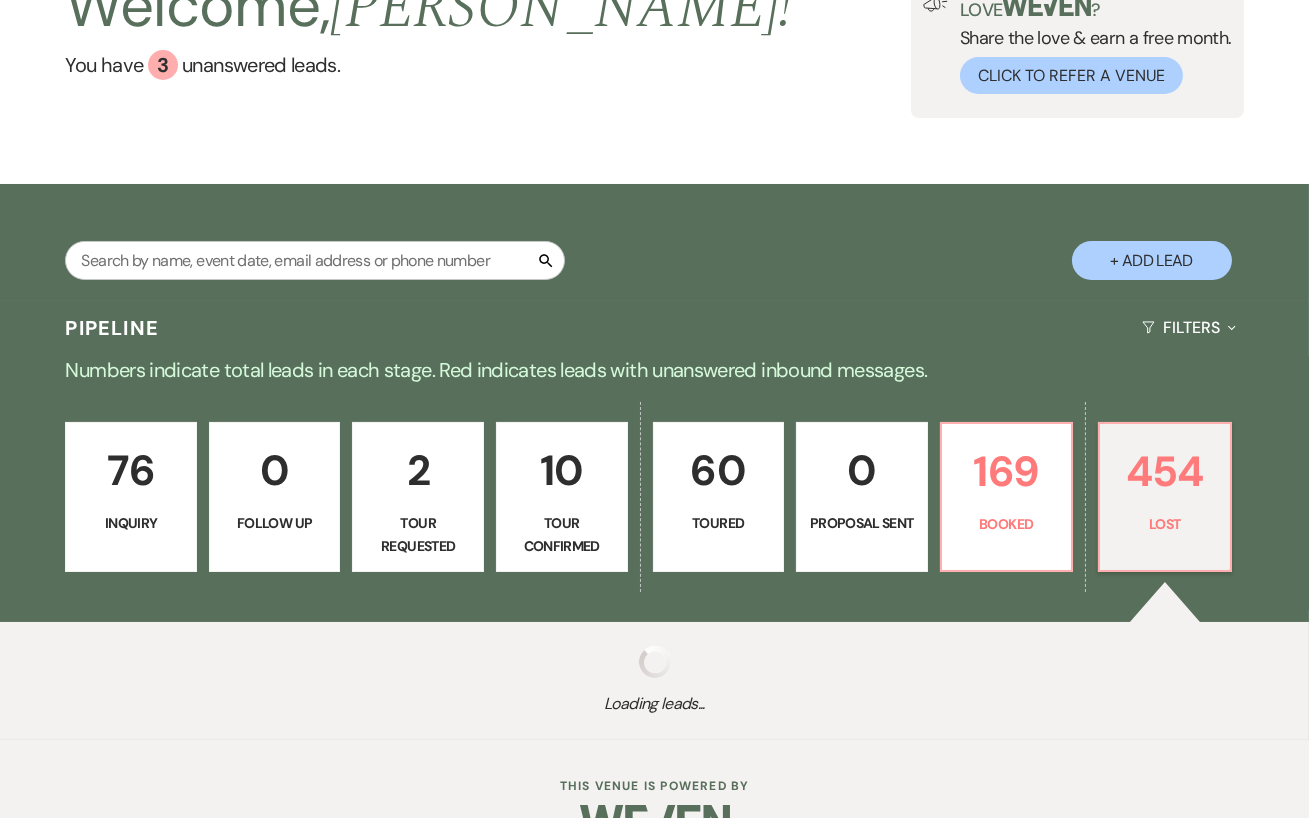 select on "7" 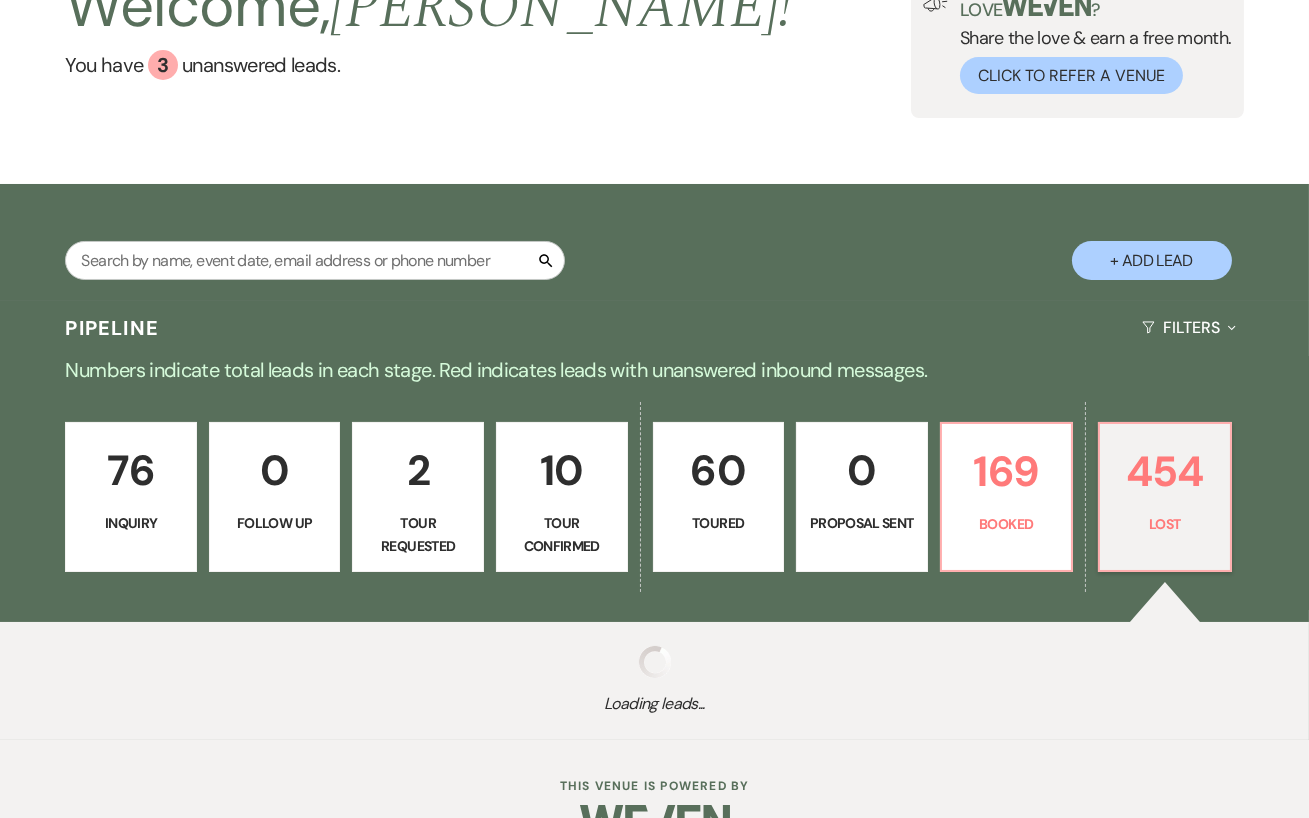 select on "8" 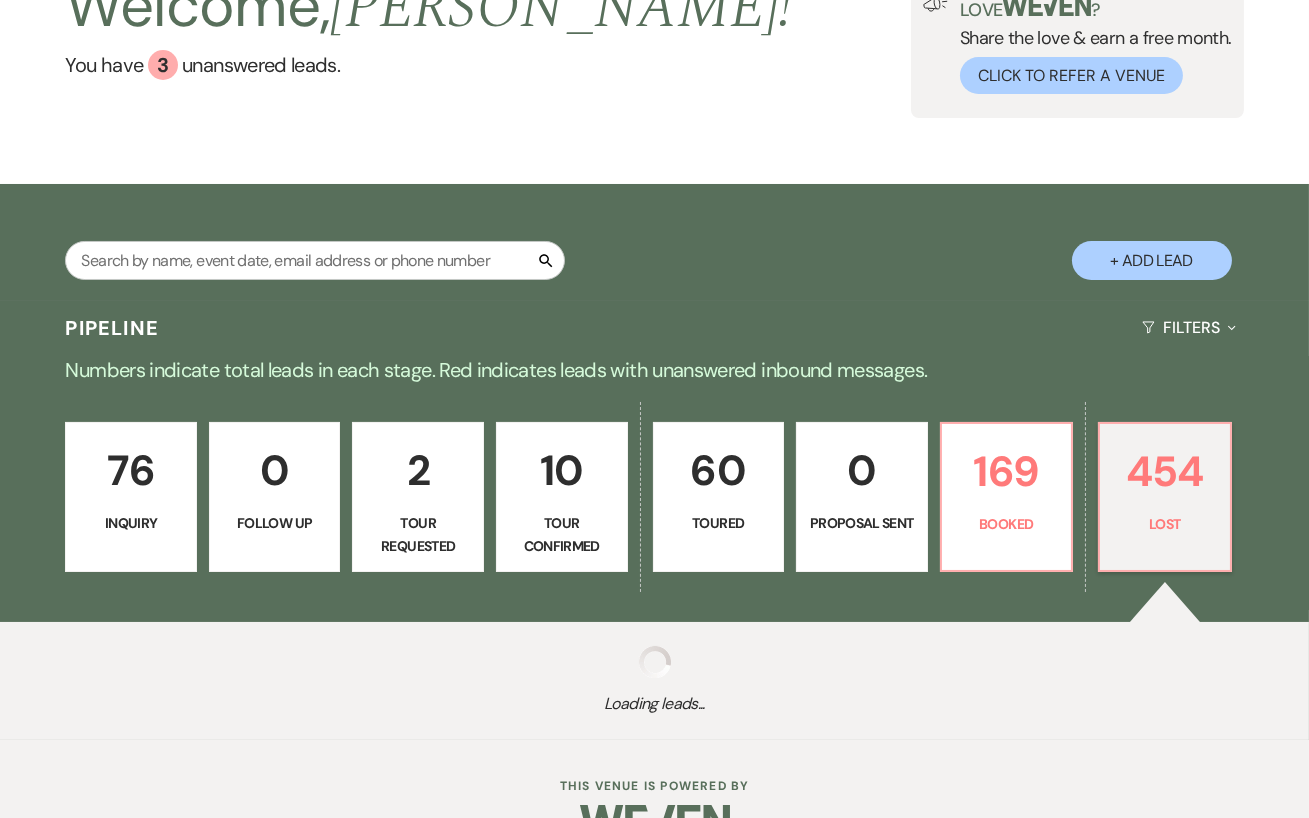 select on "6" 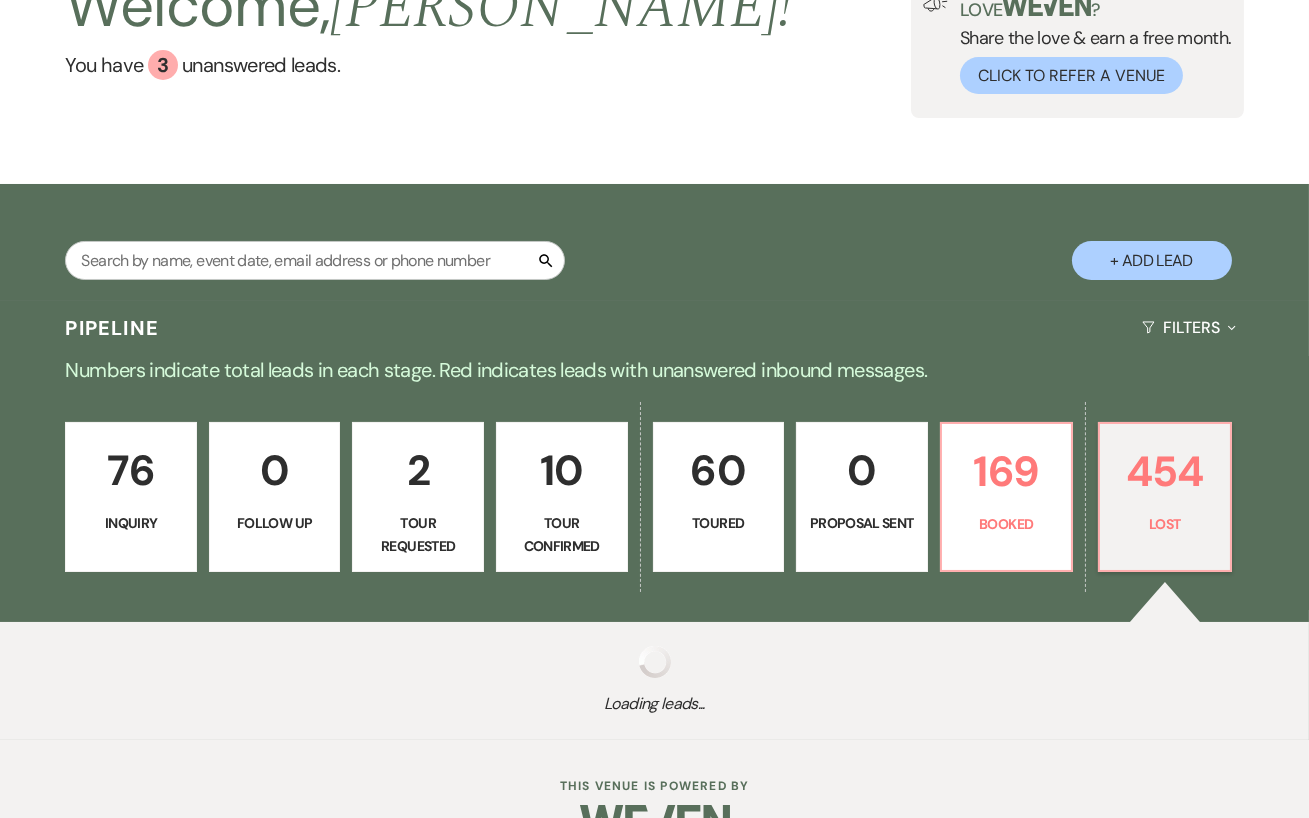 select on "8" 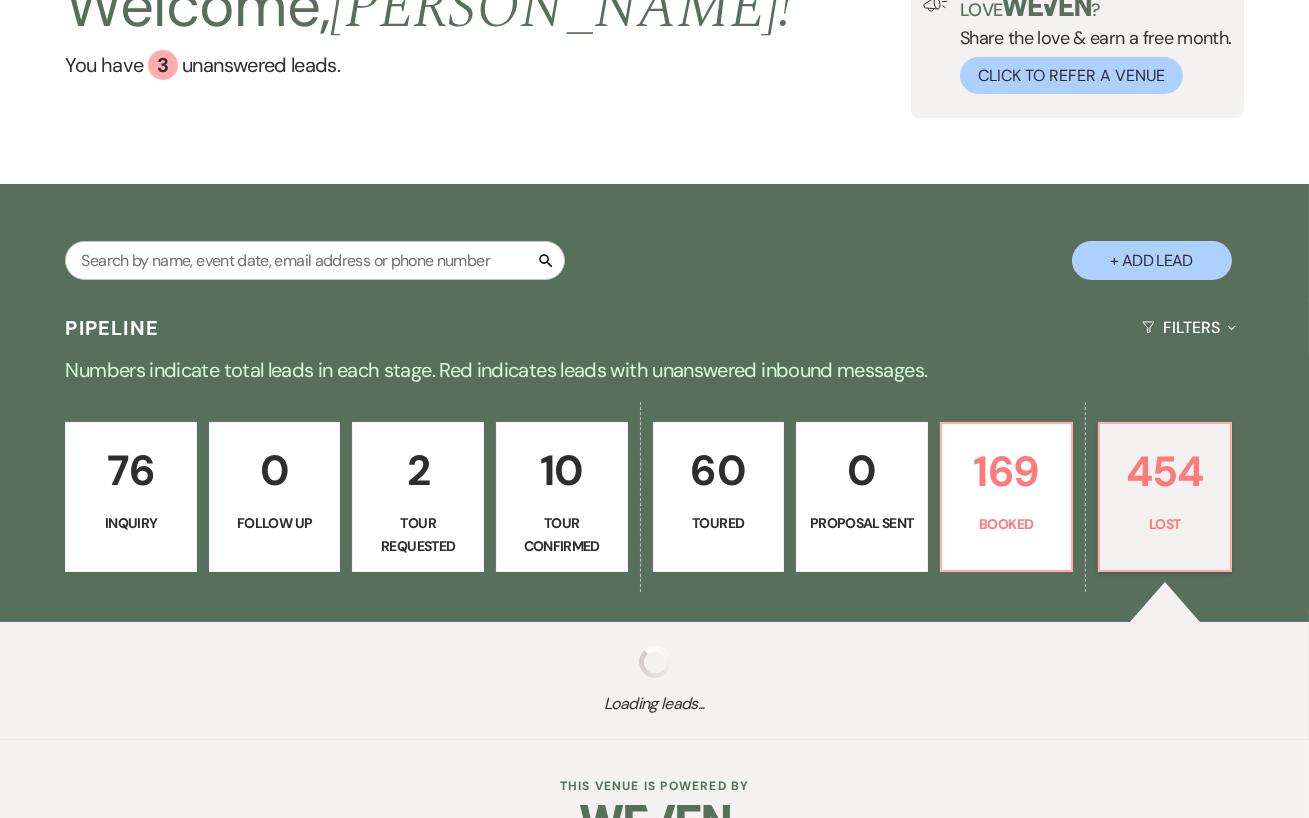 select on "5" 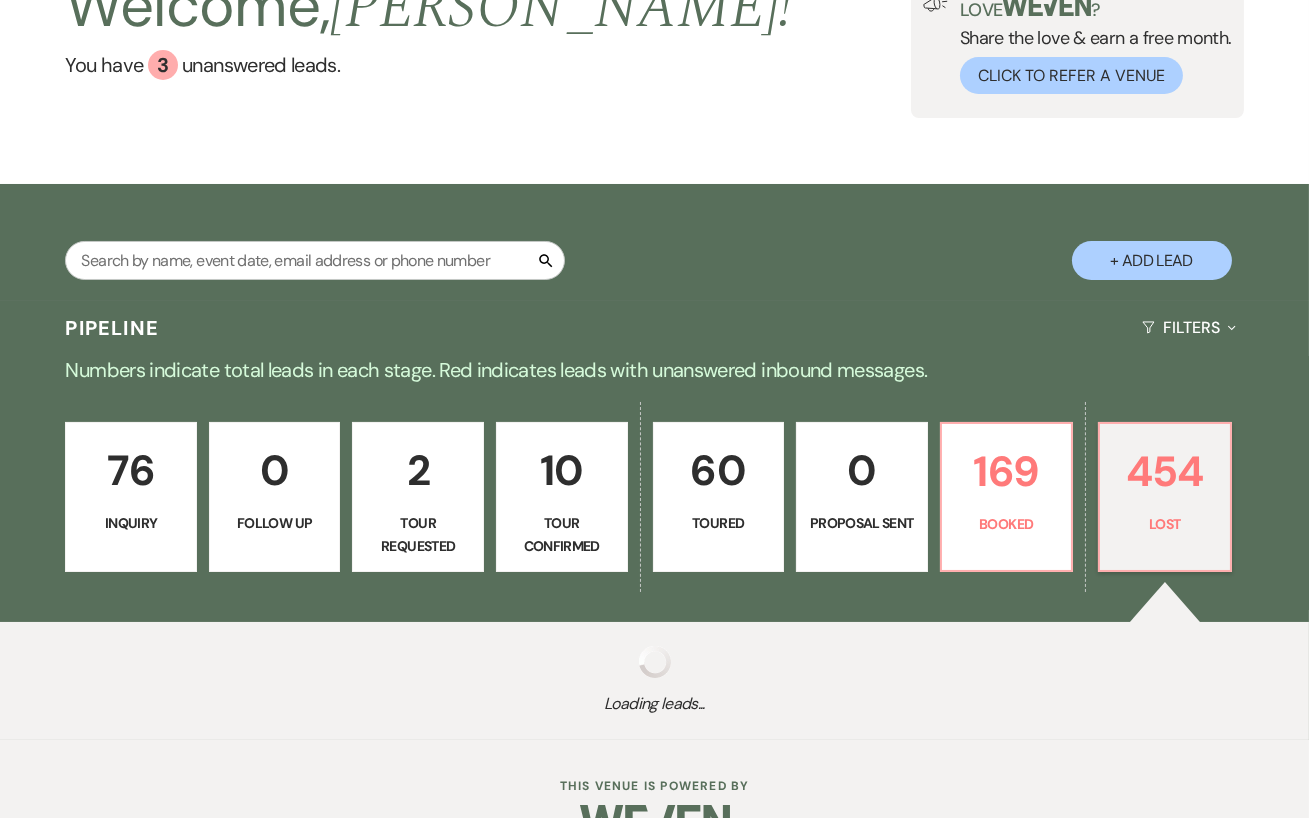 select on "8" 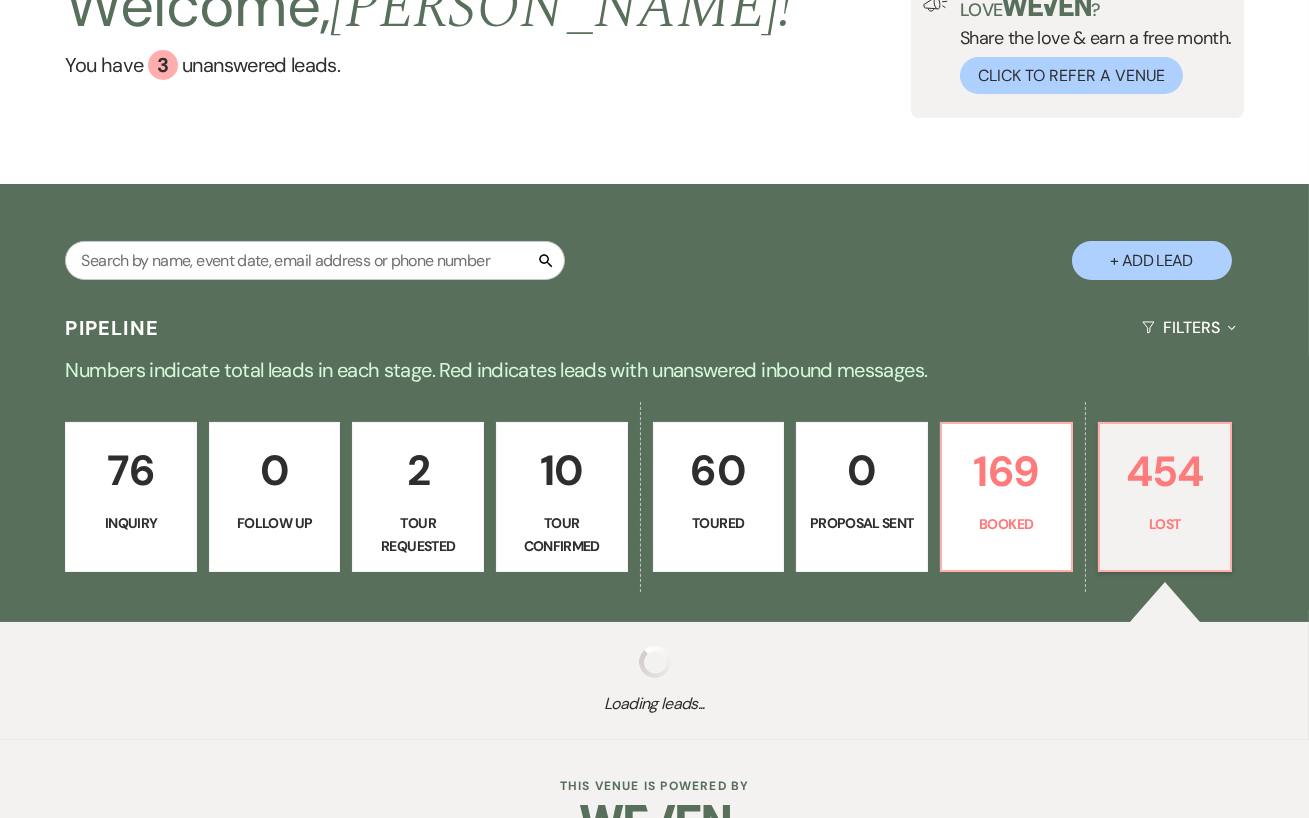 select on "6" 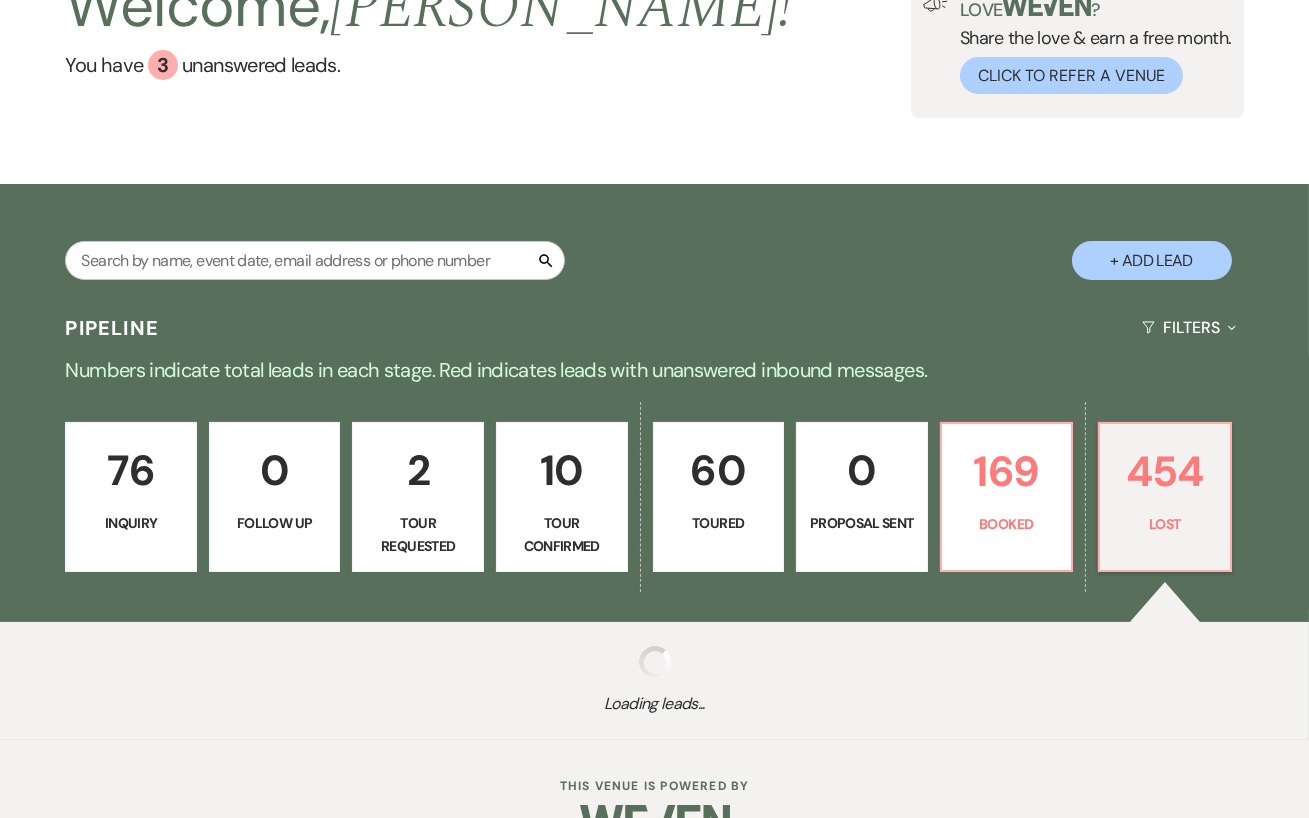 select on "8" 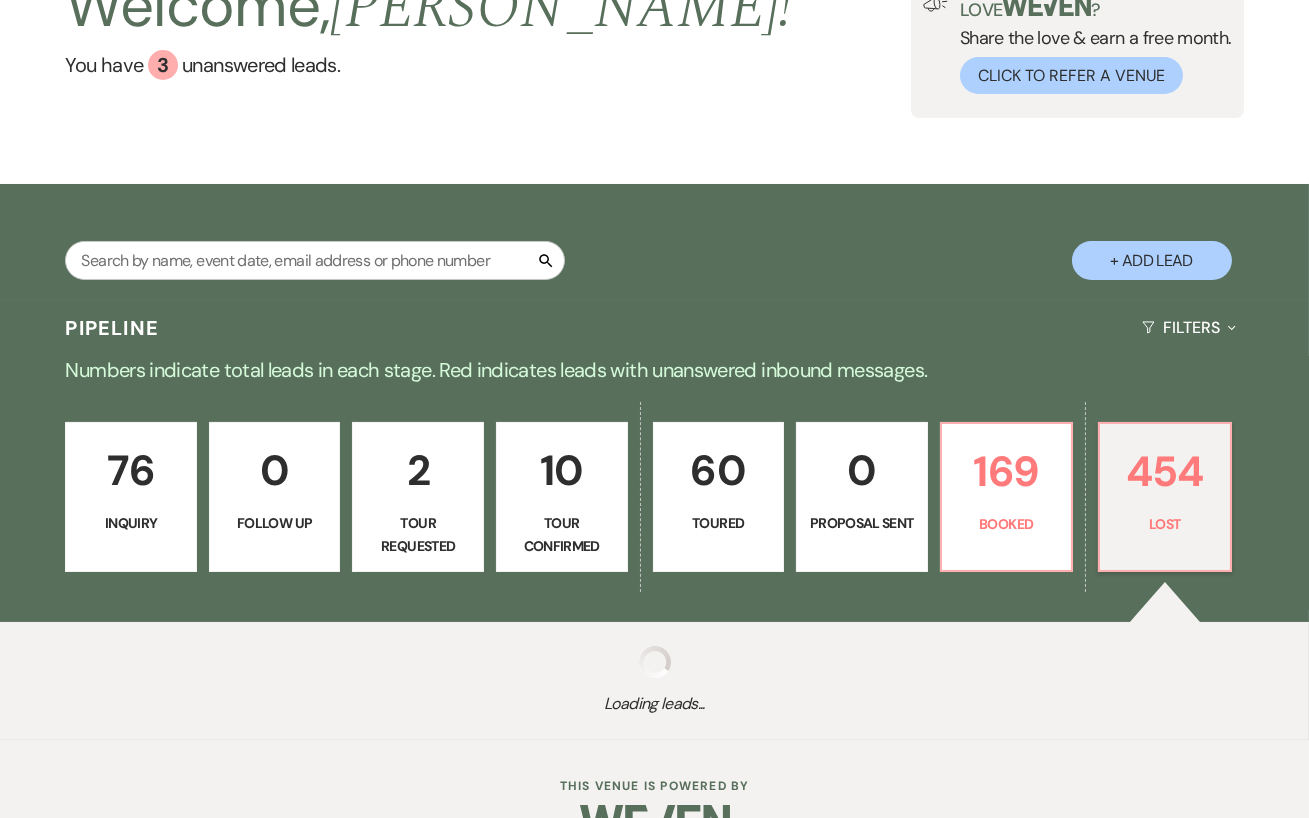 select on "5" 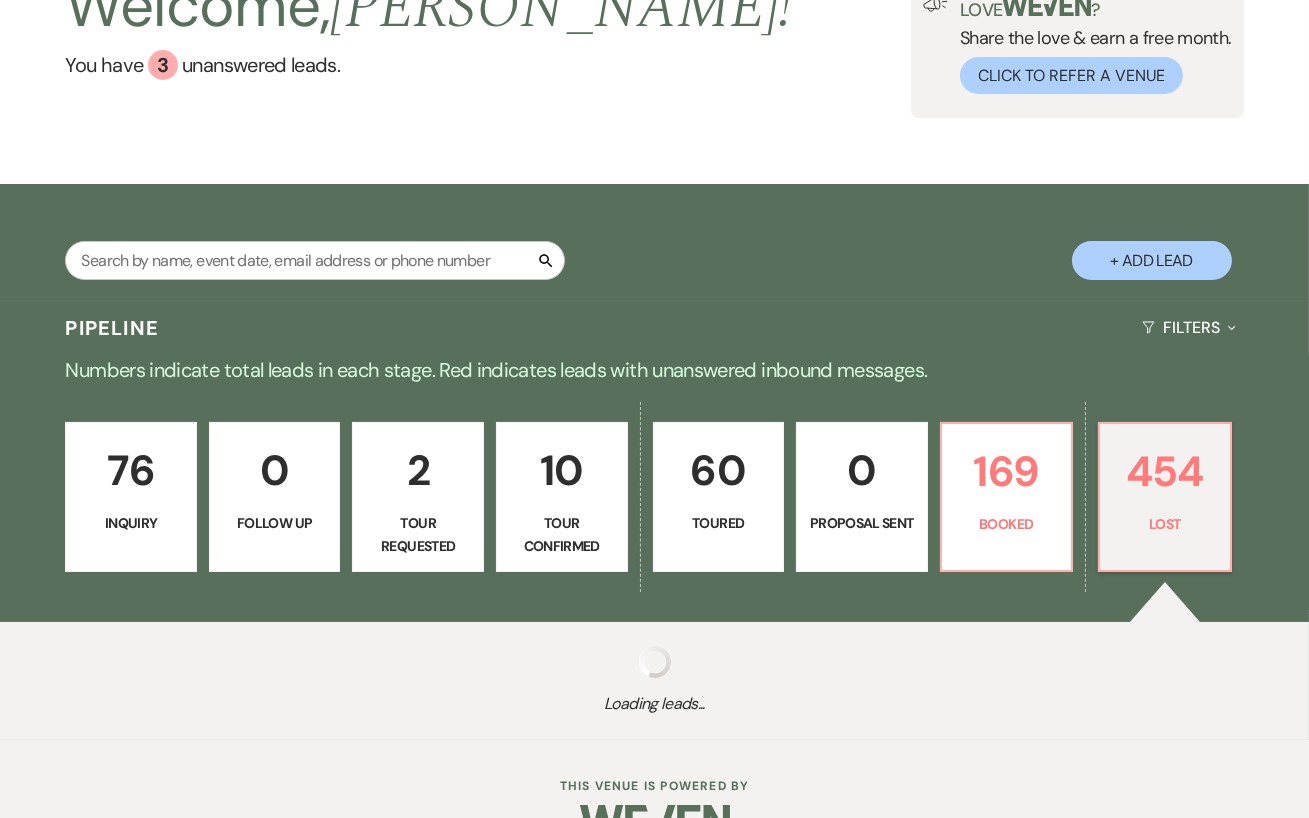 select on "8" 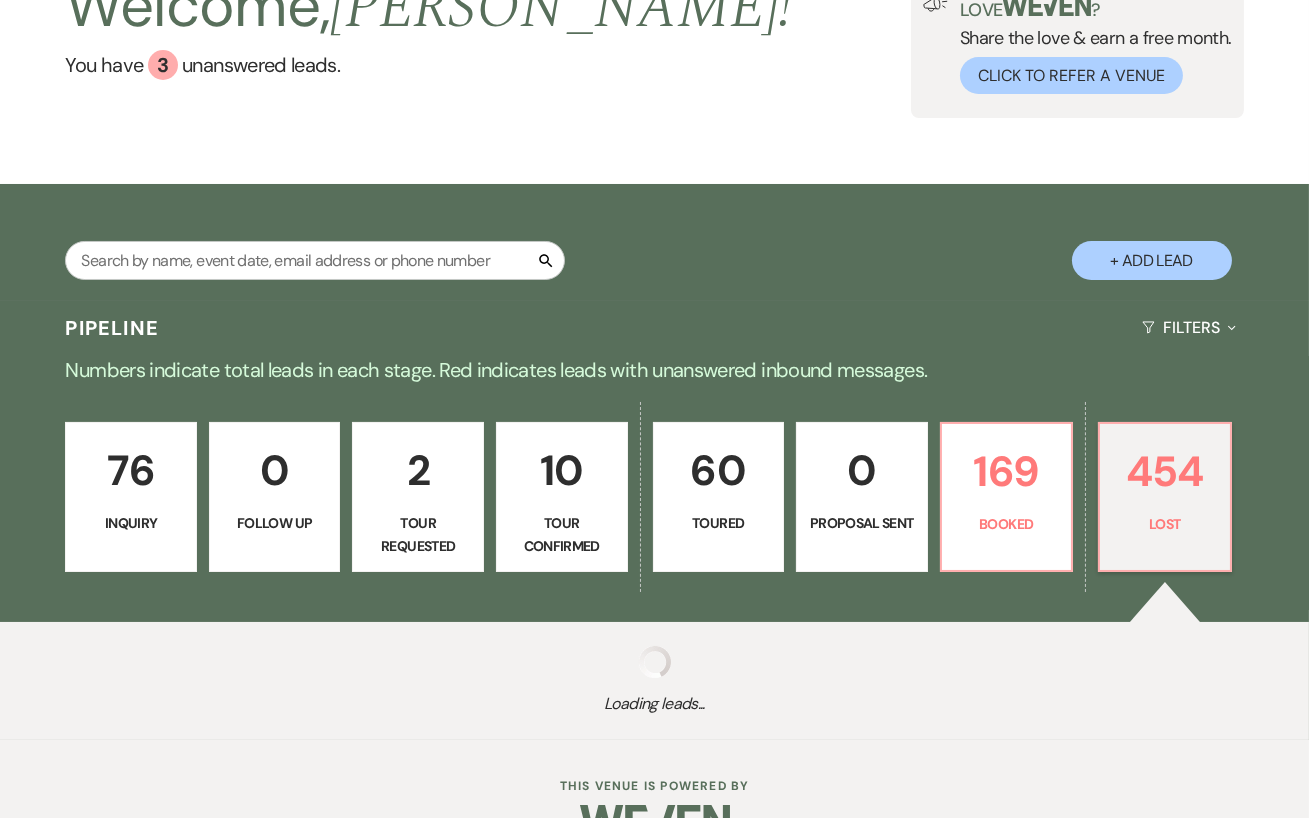 select on "5" 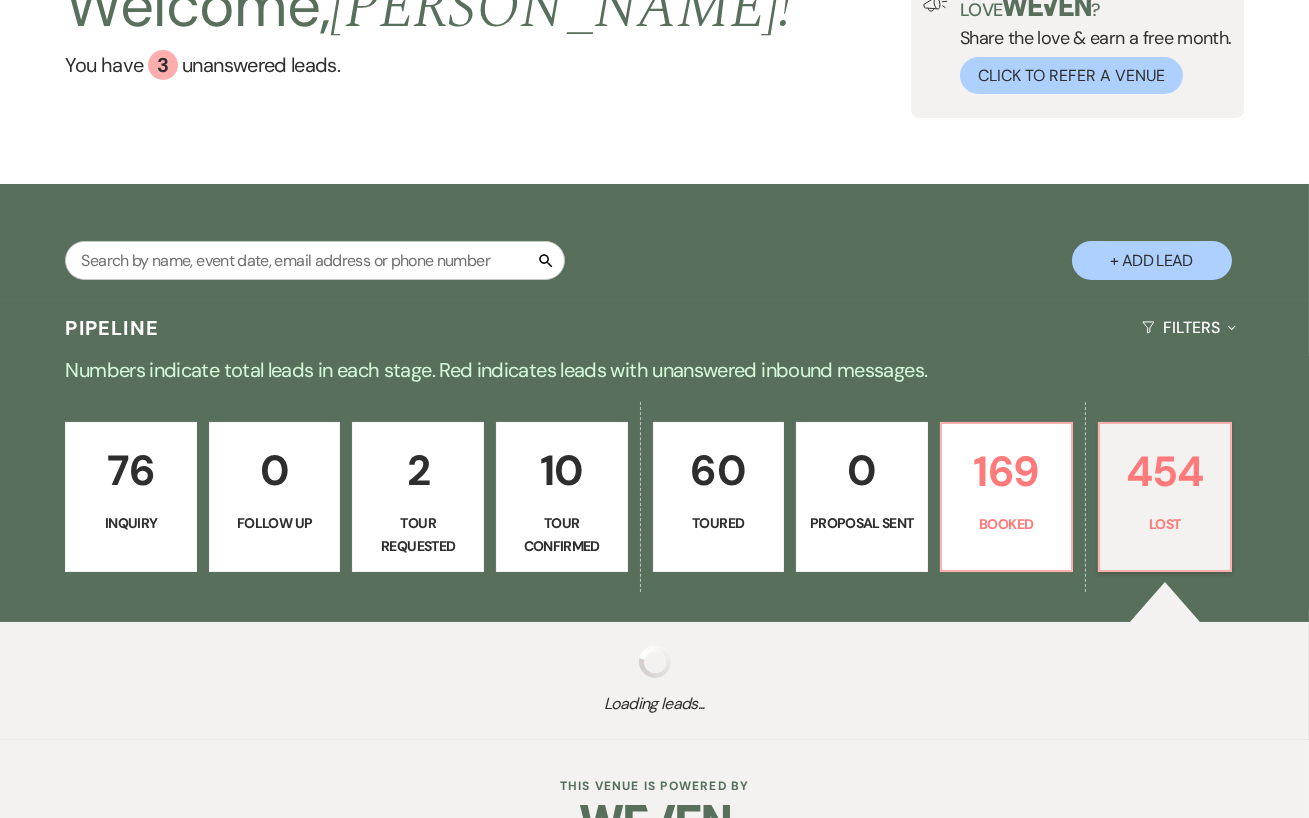 select on "8" 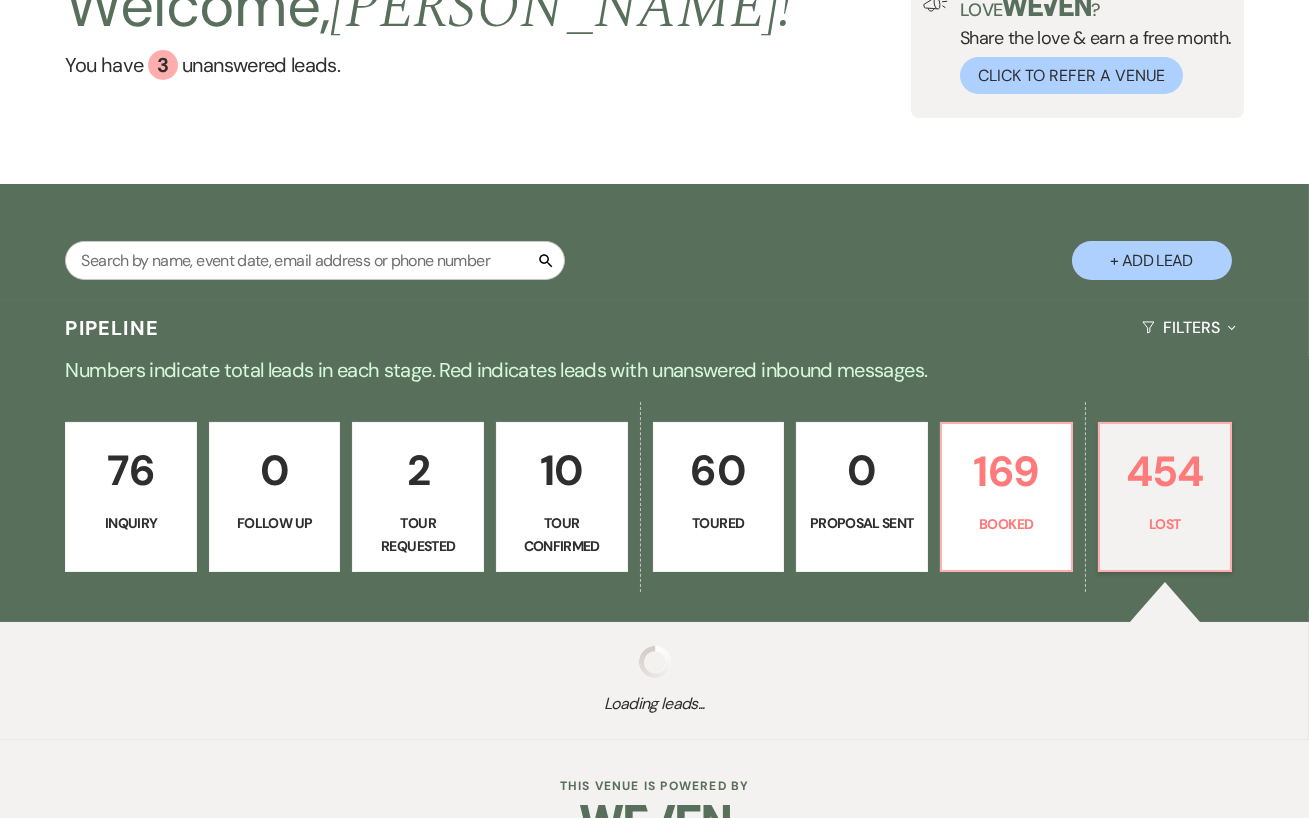 select on "5" 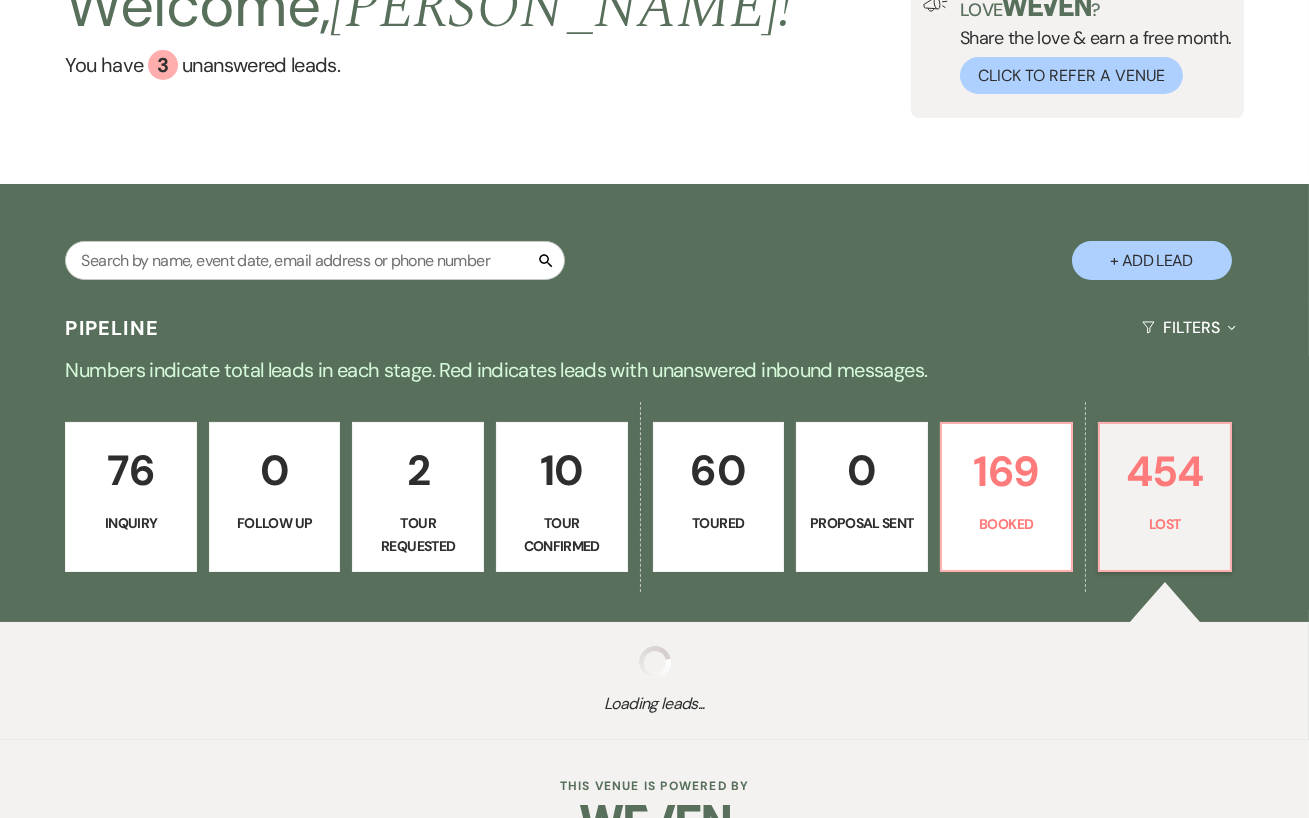 select on "8" 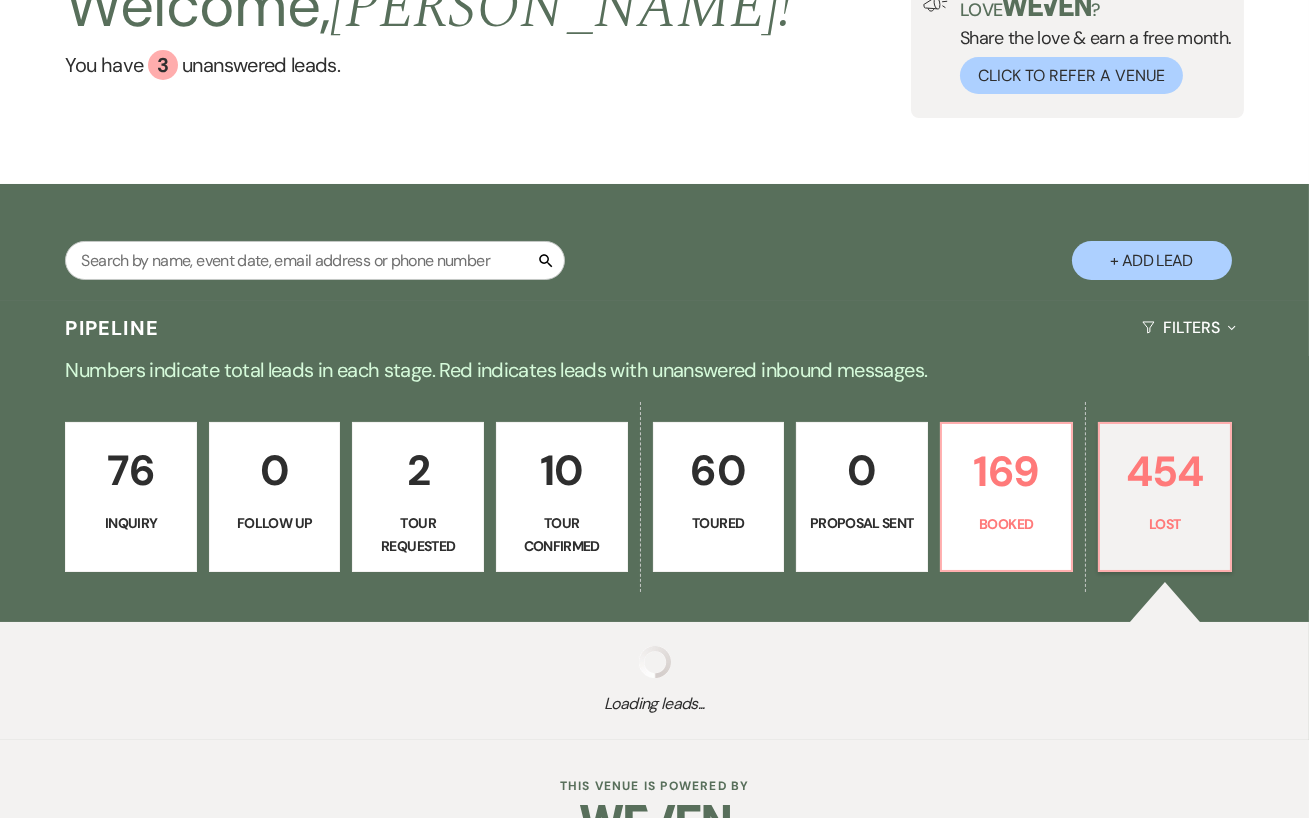 select on "5" 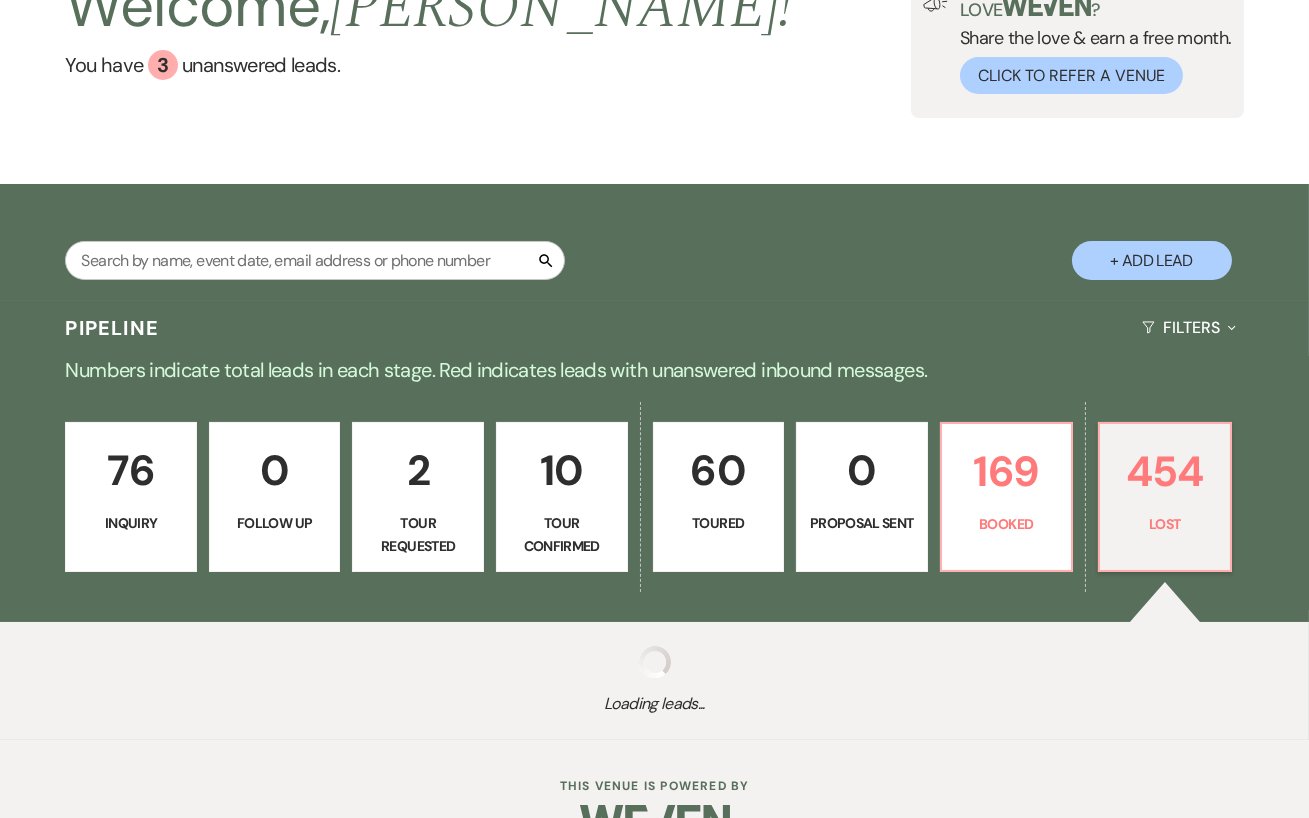 select on "8" 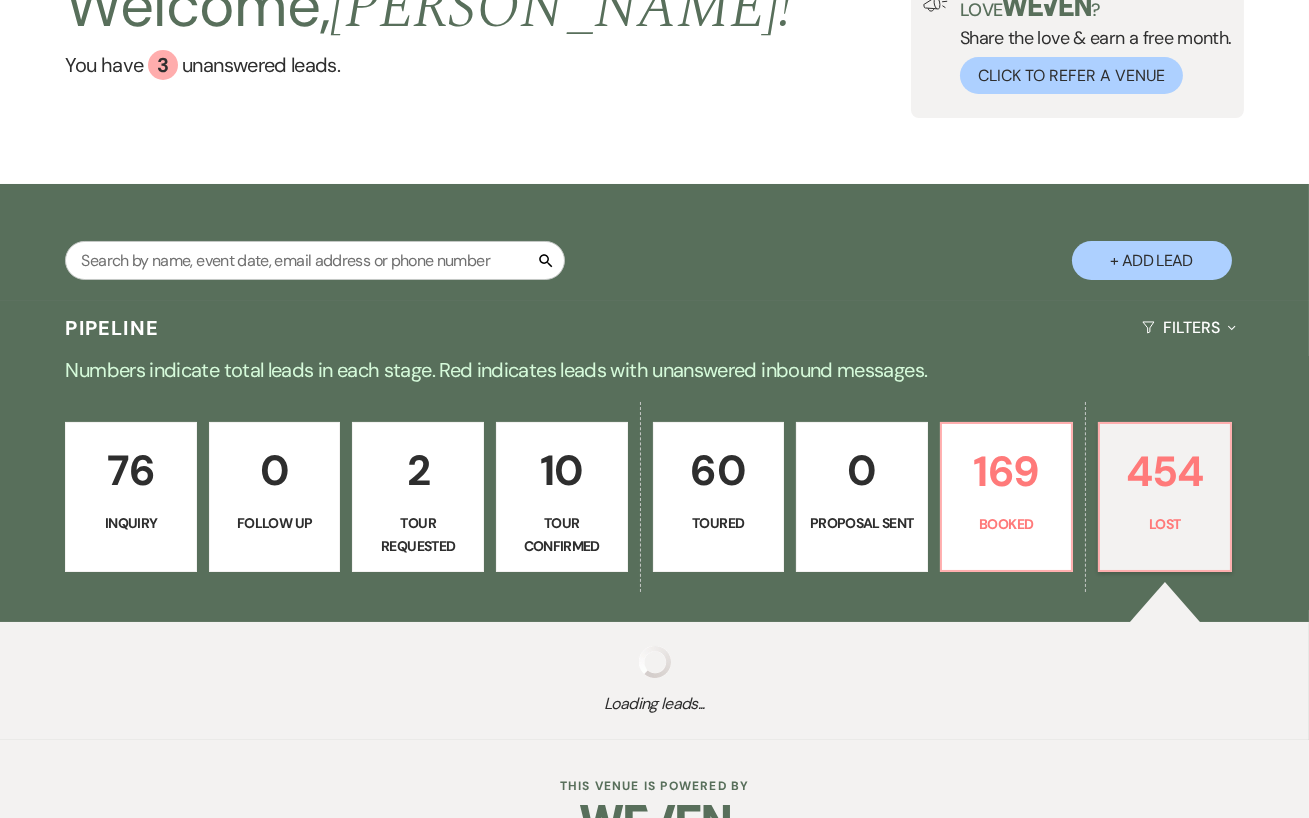 select on "5" 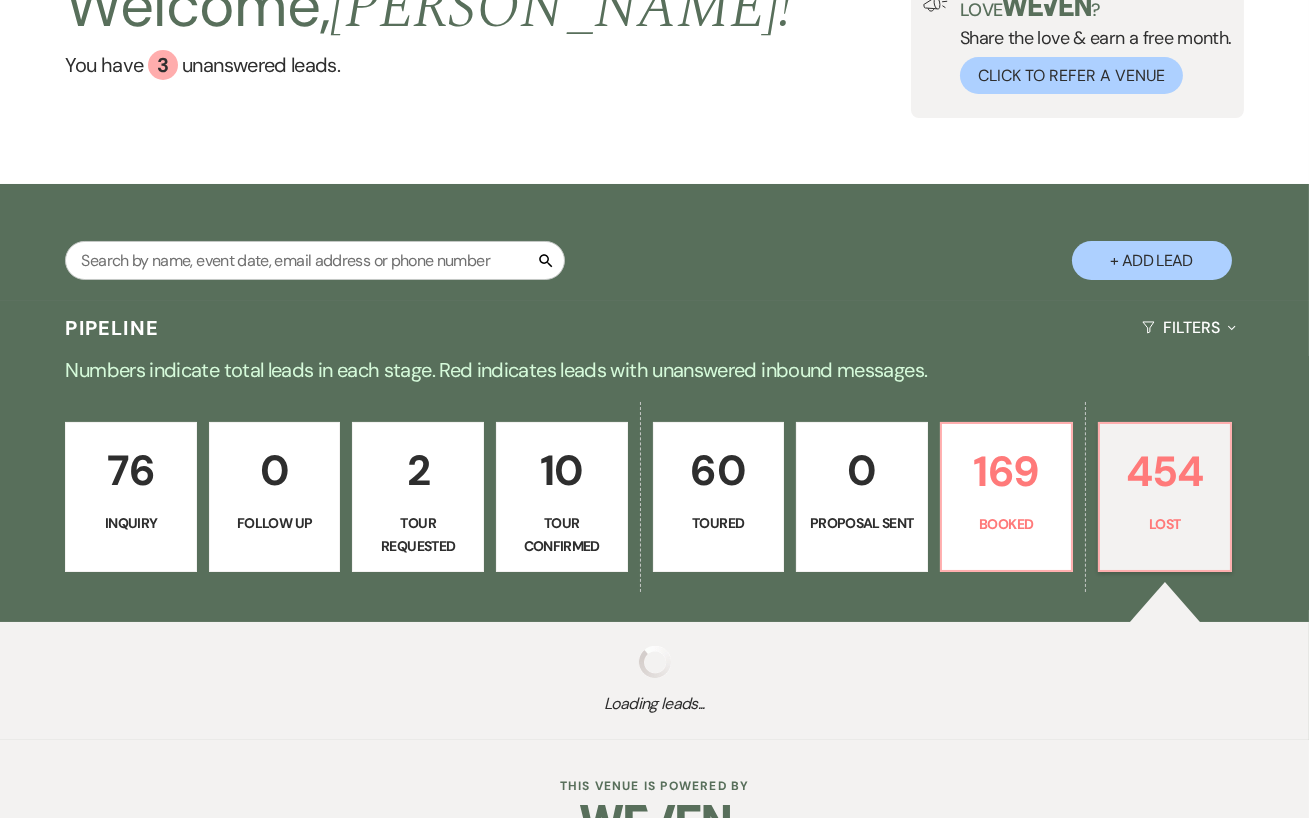 select on "8" 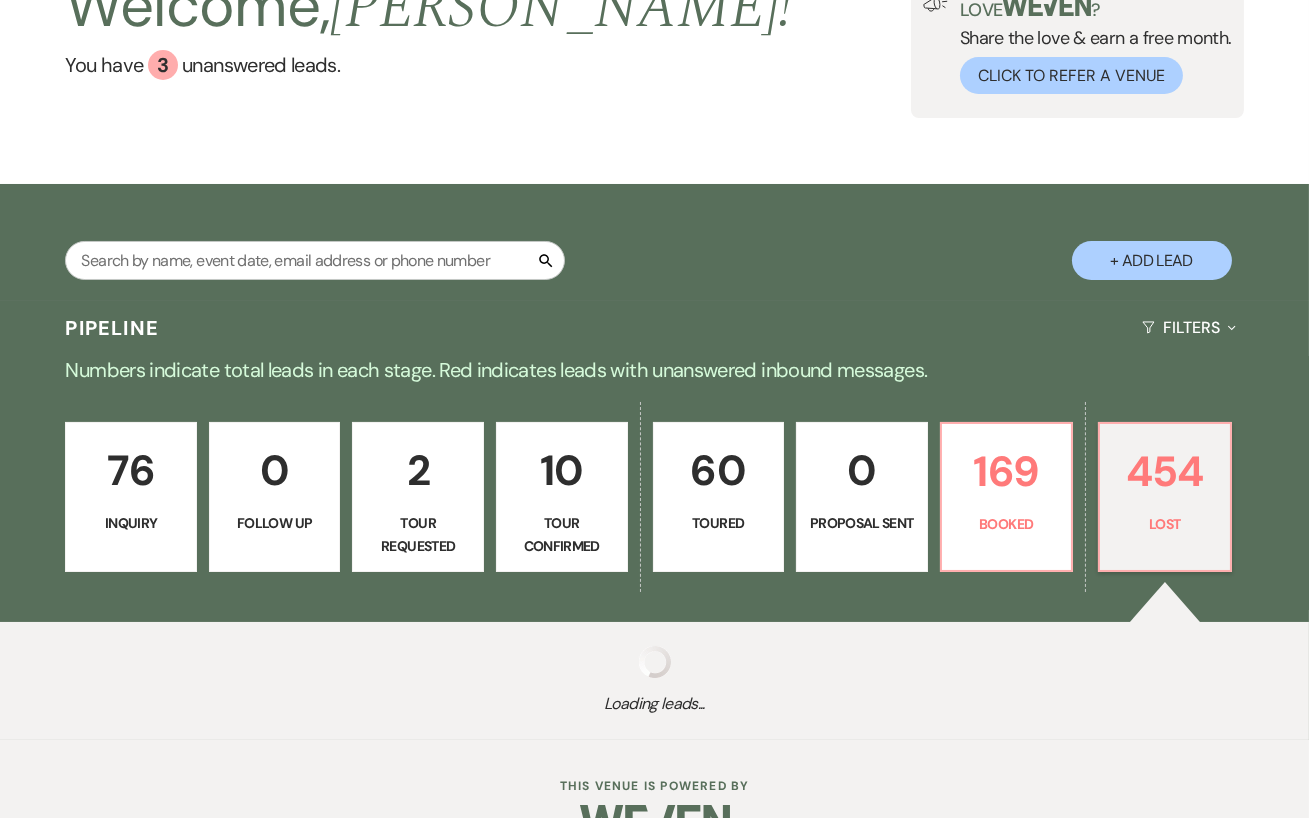 select on "11" 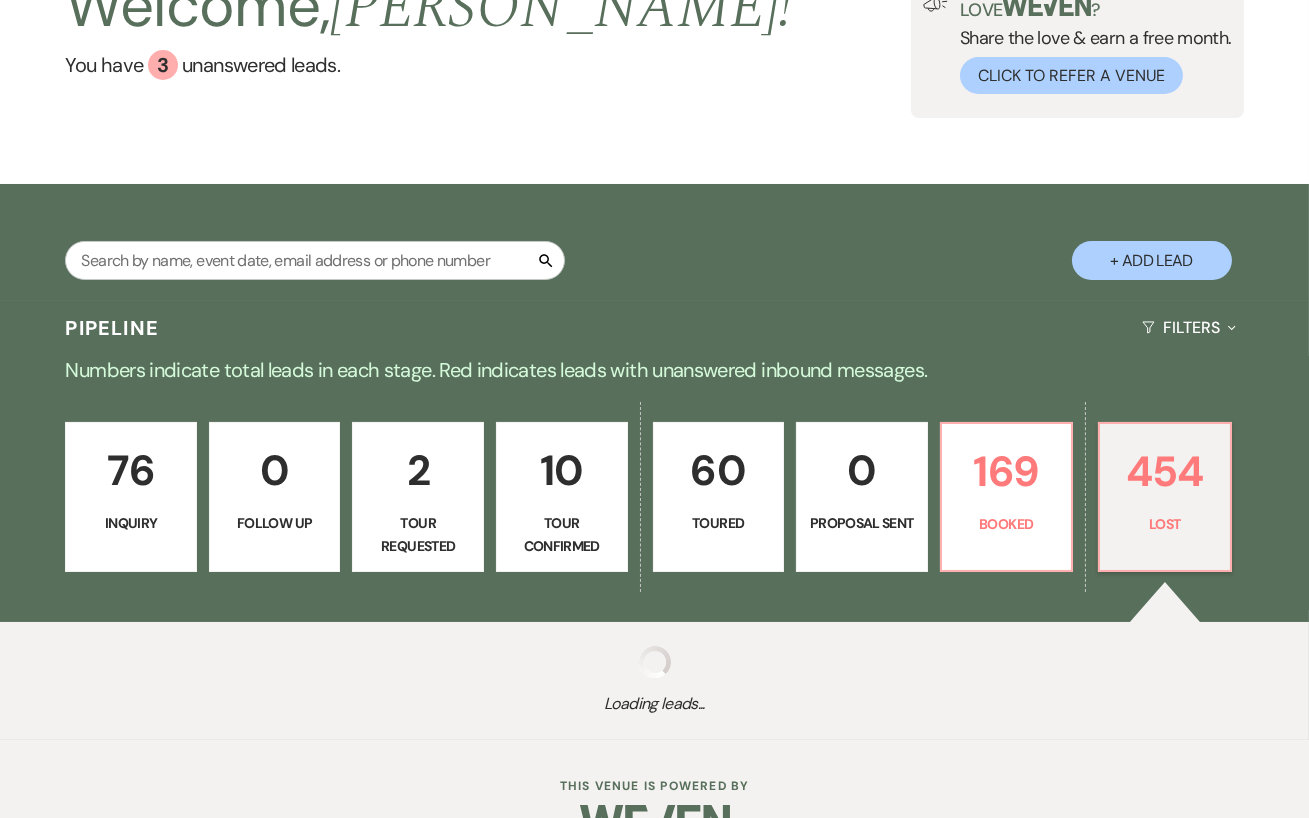 select on "8" 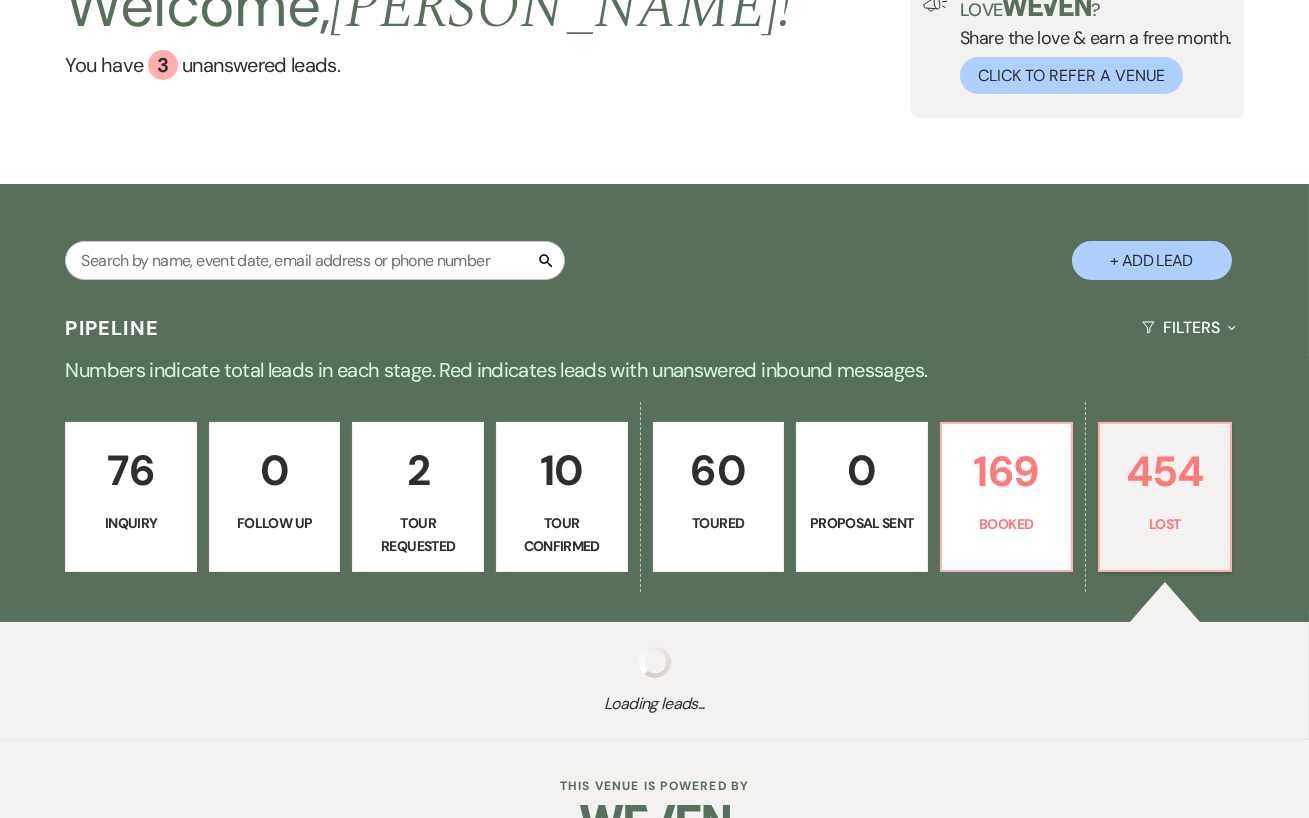 select on "6" 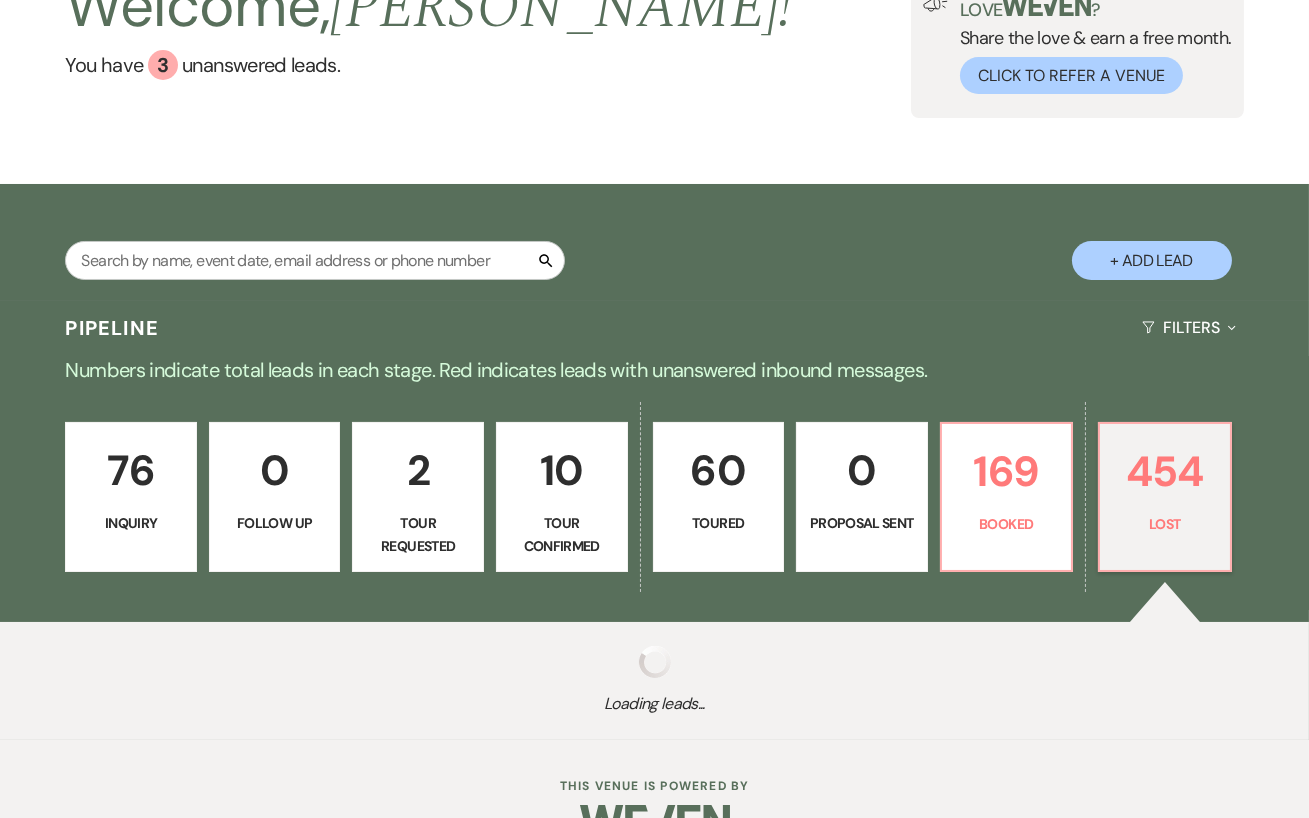 select on "8" 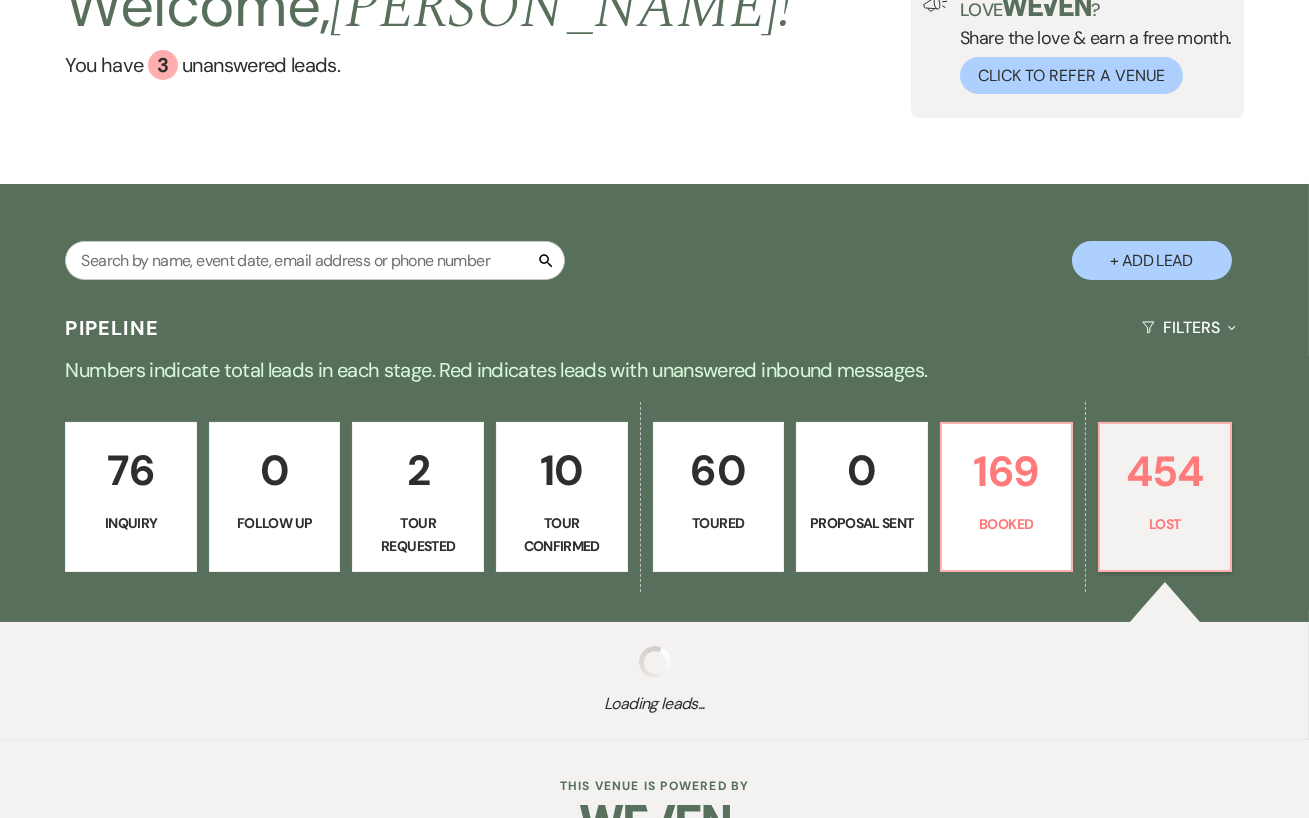 select on "6" 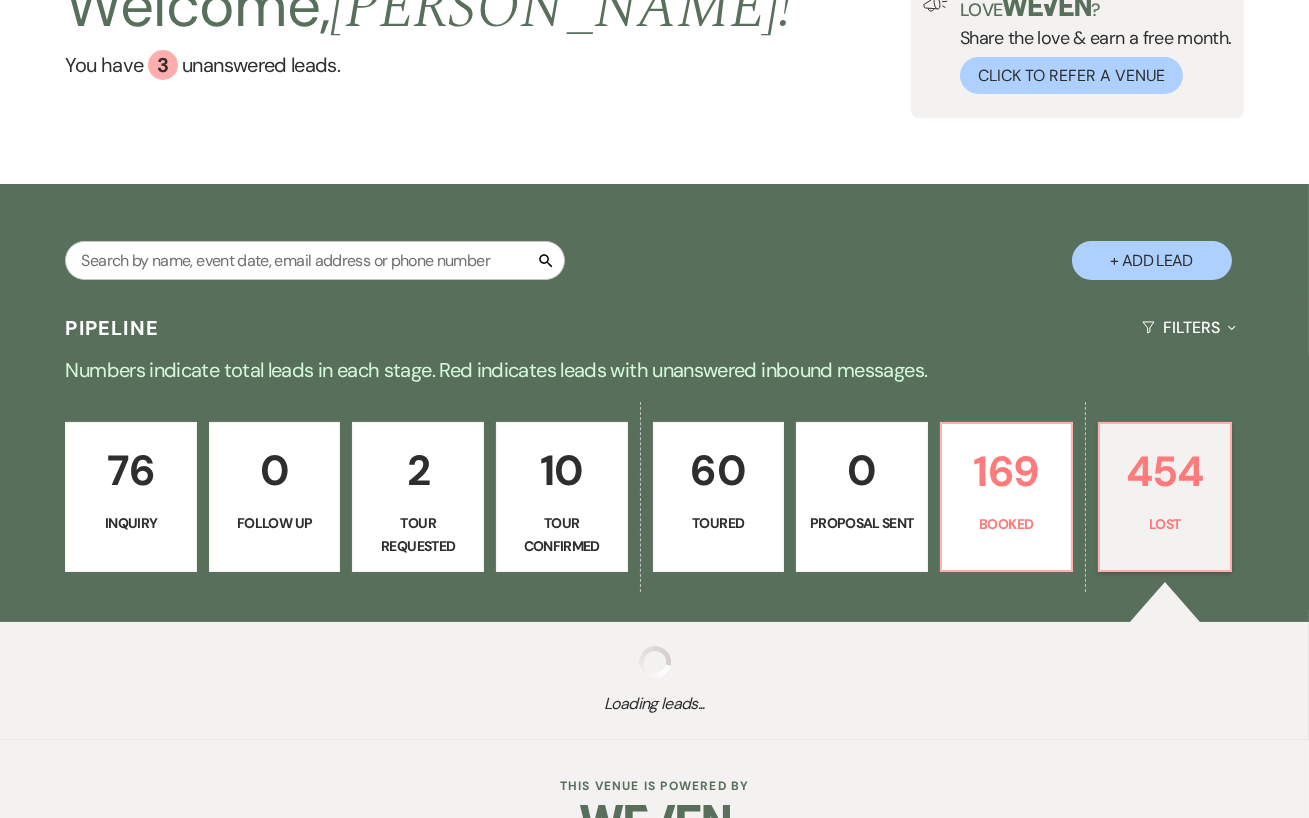 select on "8" 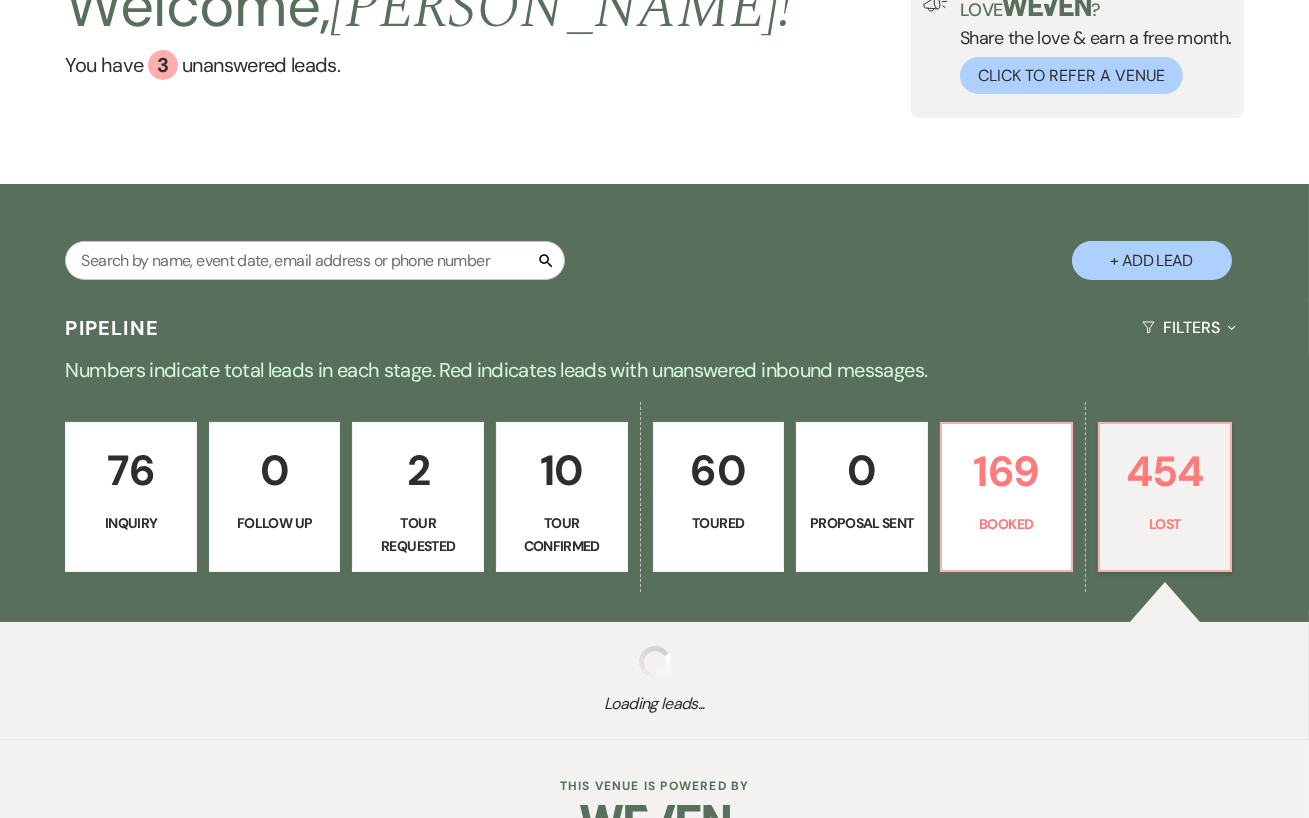select on "5" 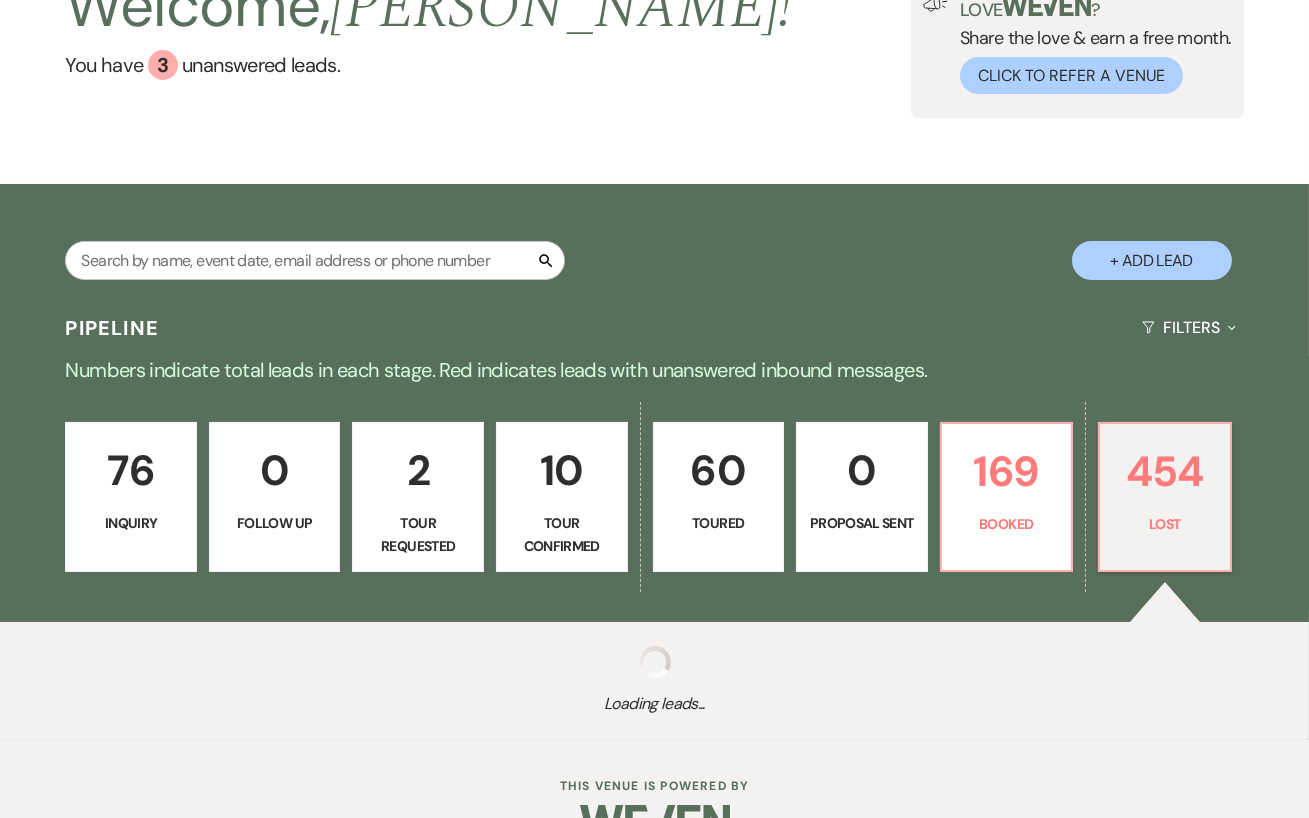 select on "8" 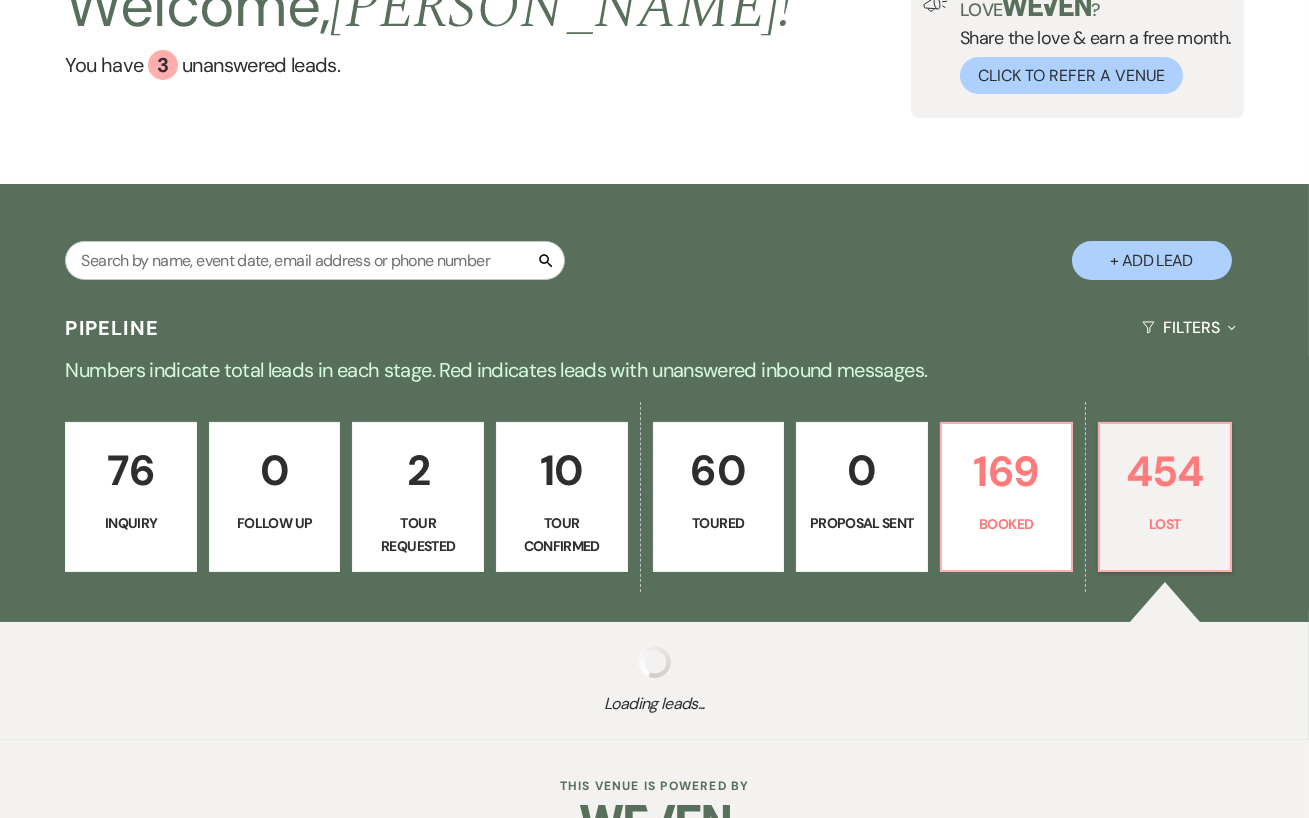 select on "5" 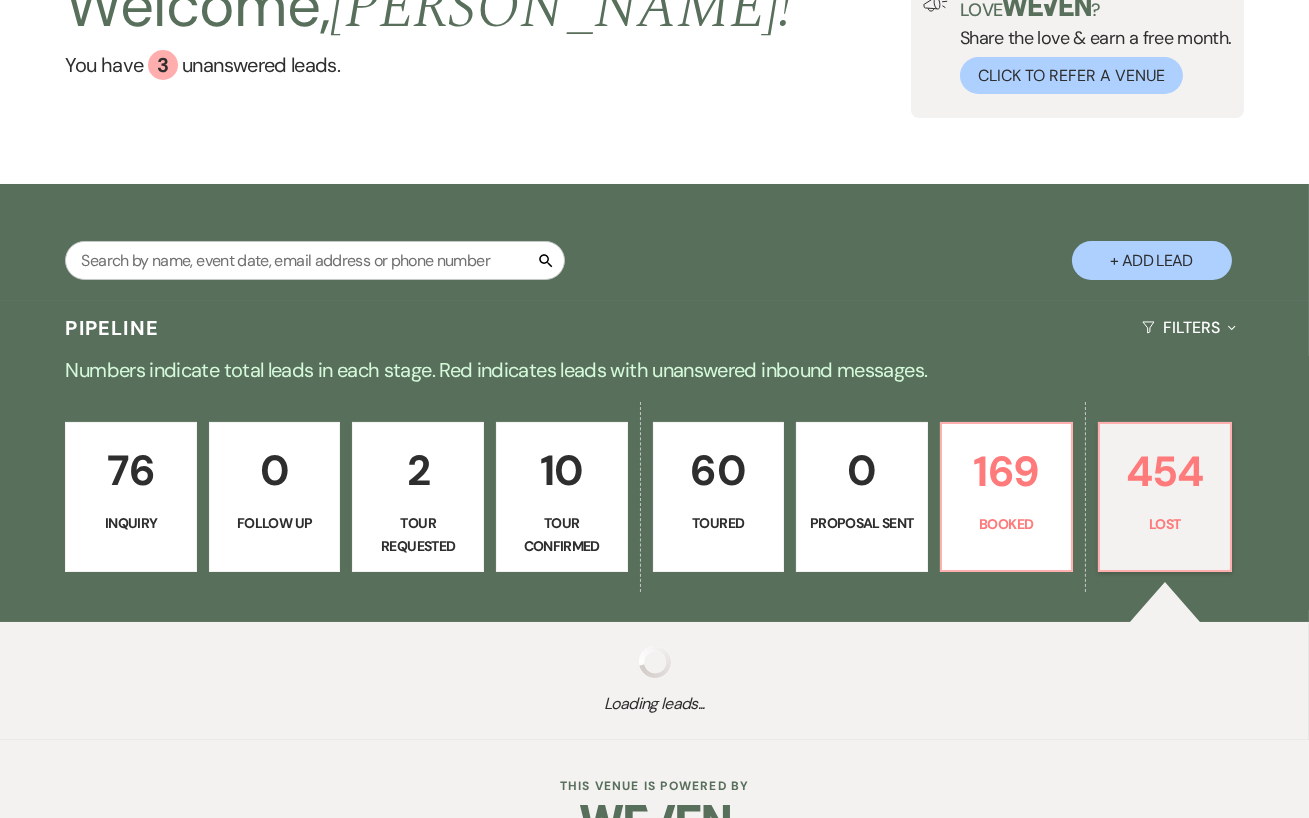 type 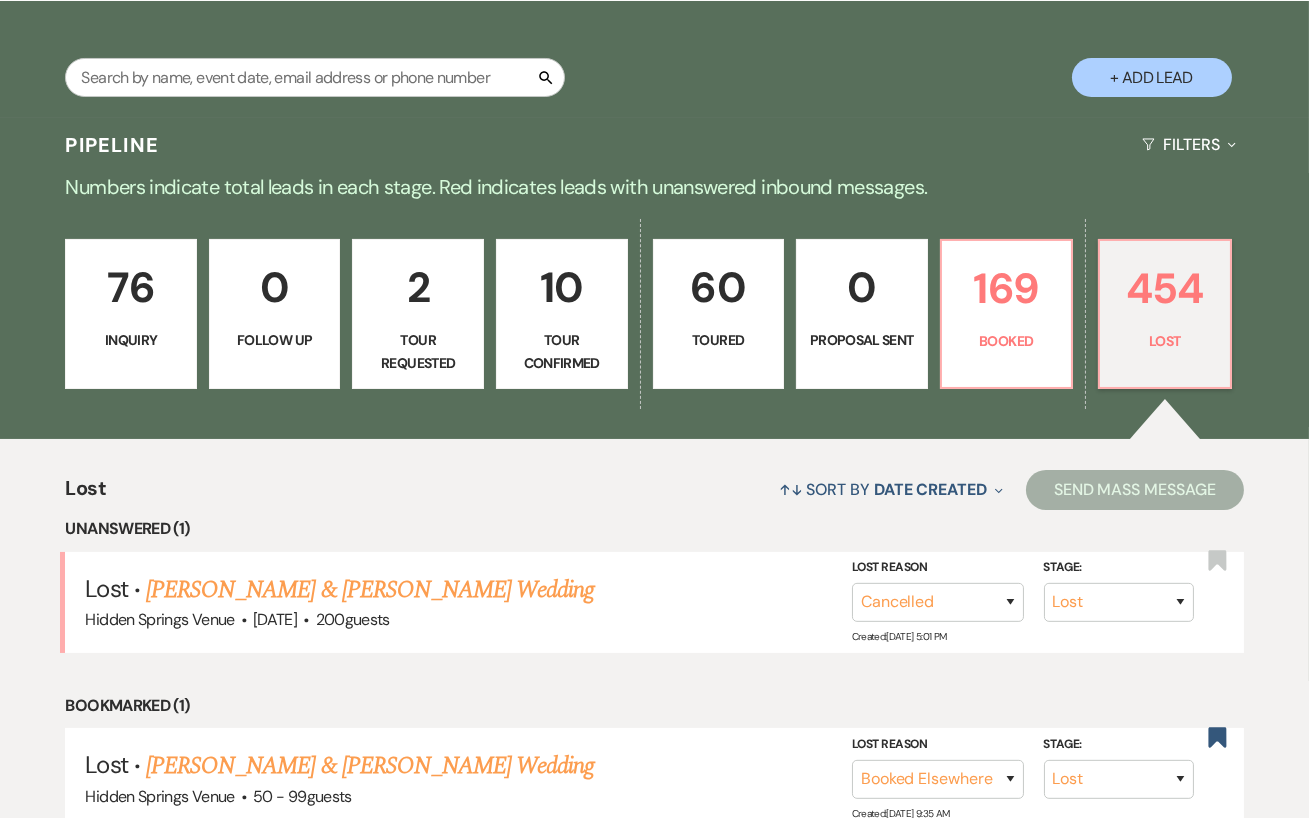 scroll, scrollTop: 334, scrollLeft: 0, axis: vertical 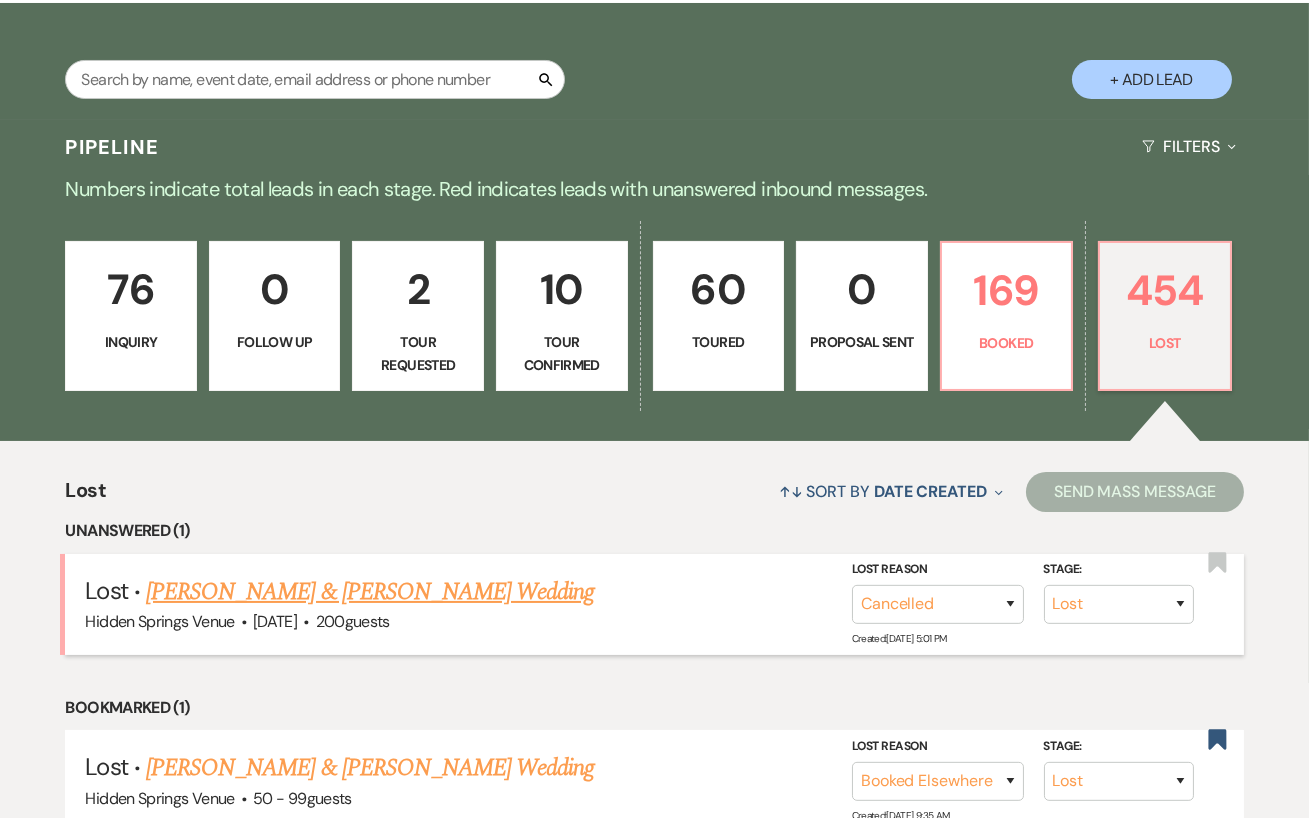 click on "[PERSON_NAME] & [PERSON_NAME] Wedding" at bounding box center [370, 592] 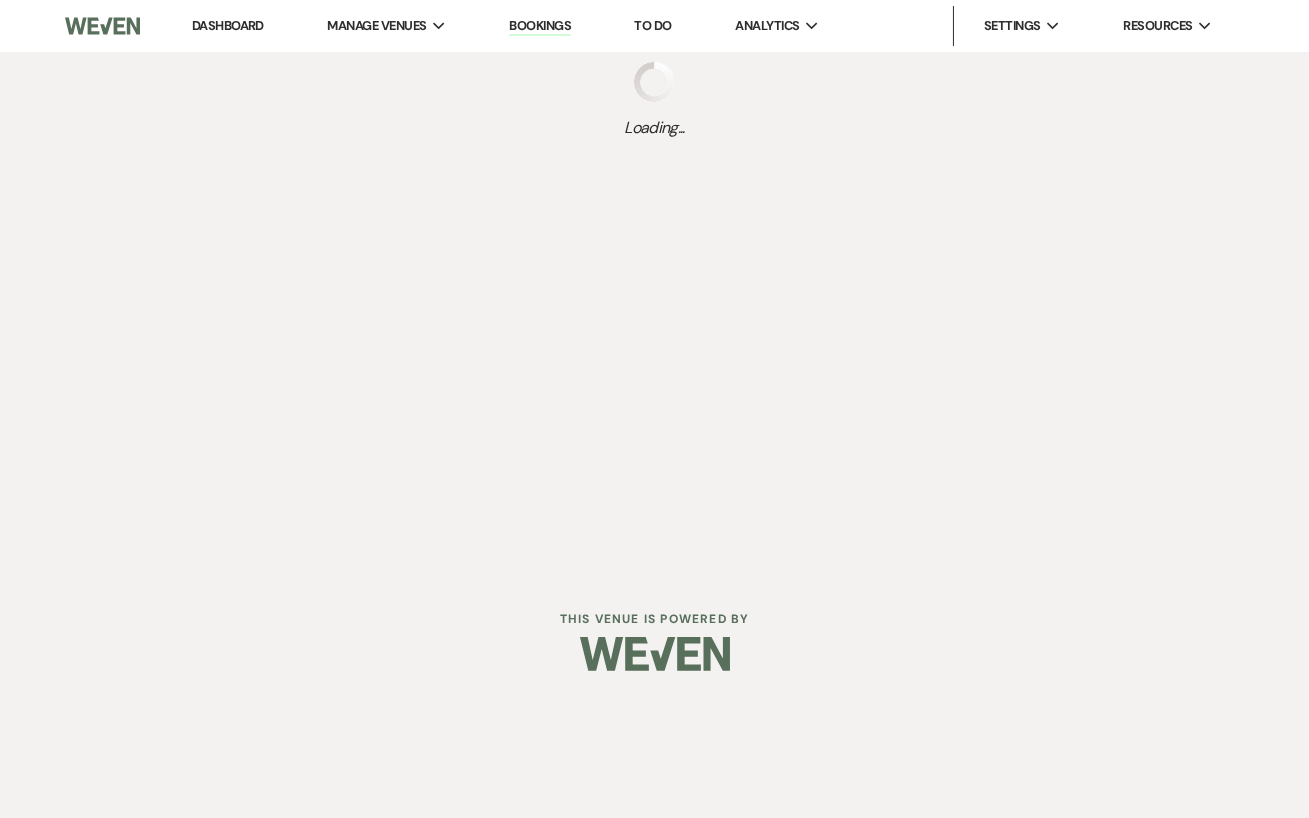 scroll, scrollTop: 0, scrollLeft: 0, axis: both 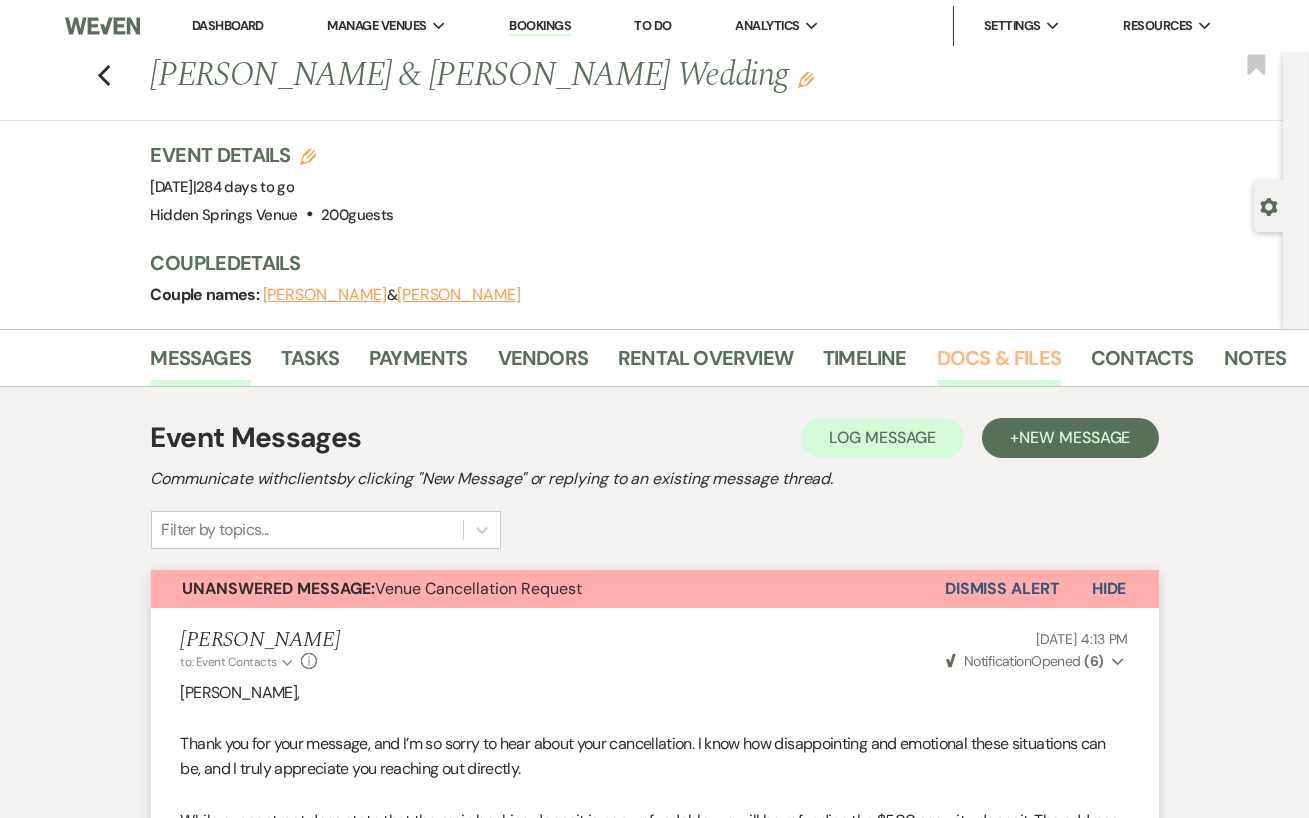 click on "Docs & Files" at bounding box center [999, 364] 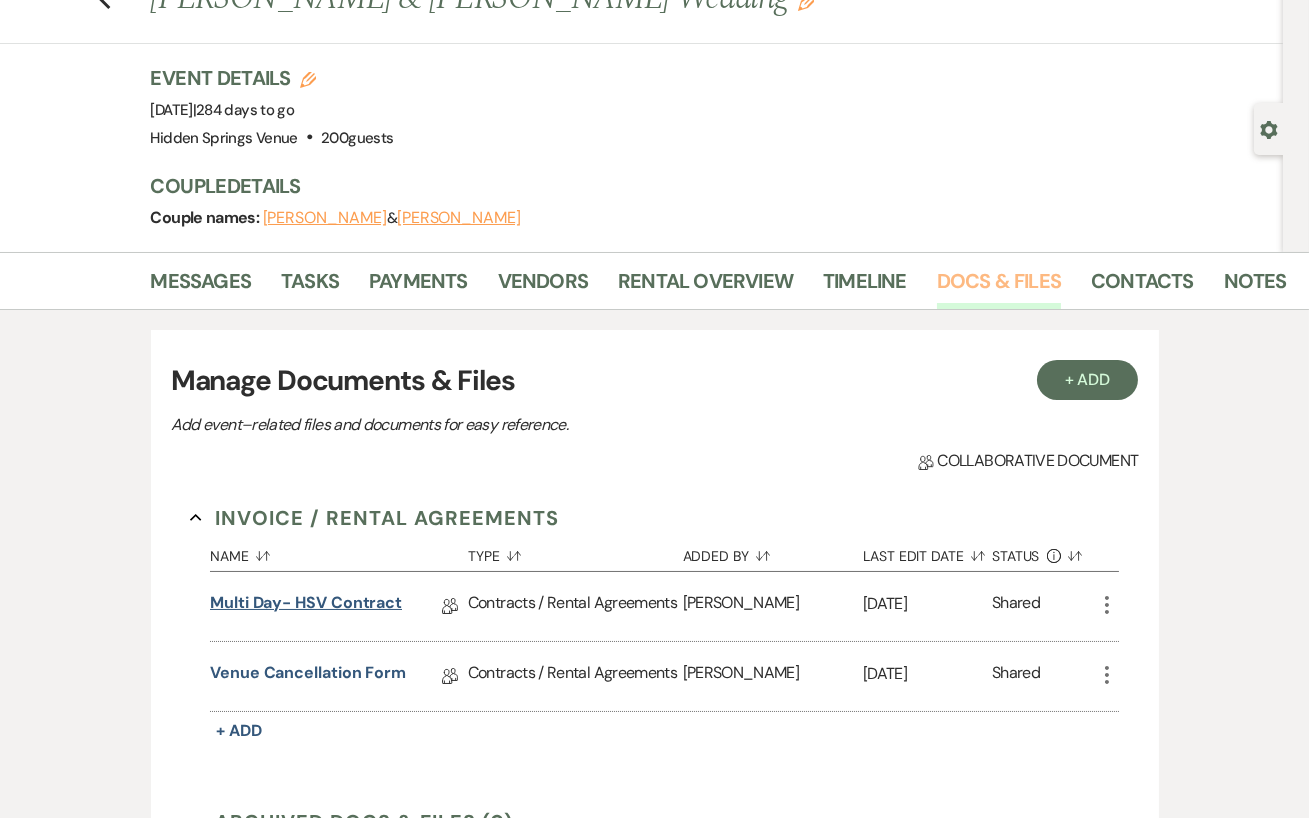 scroll, scrollTop: 73, scrollLeft: 0, axis: vertical 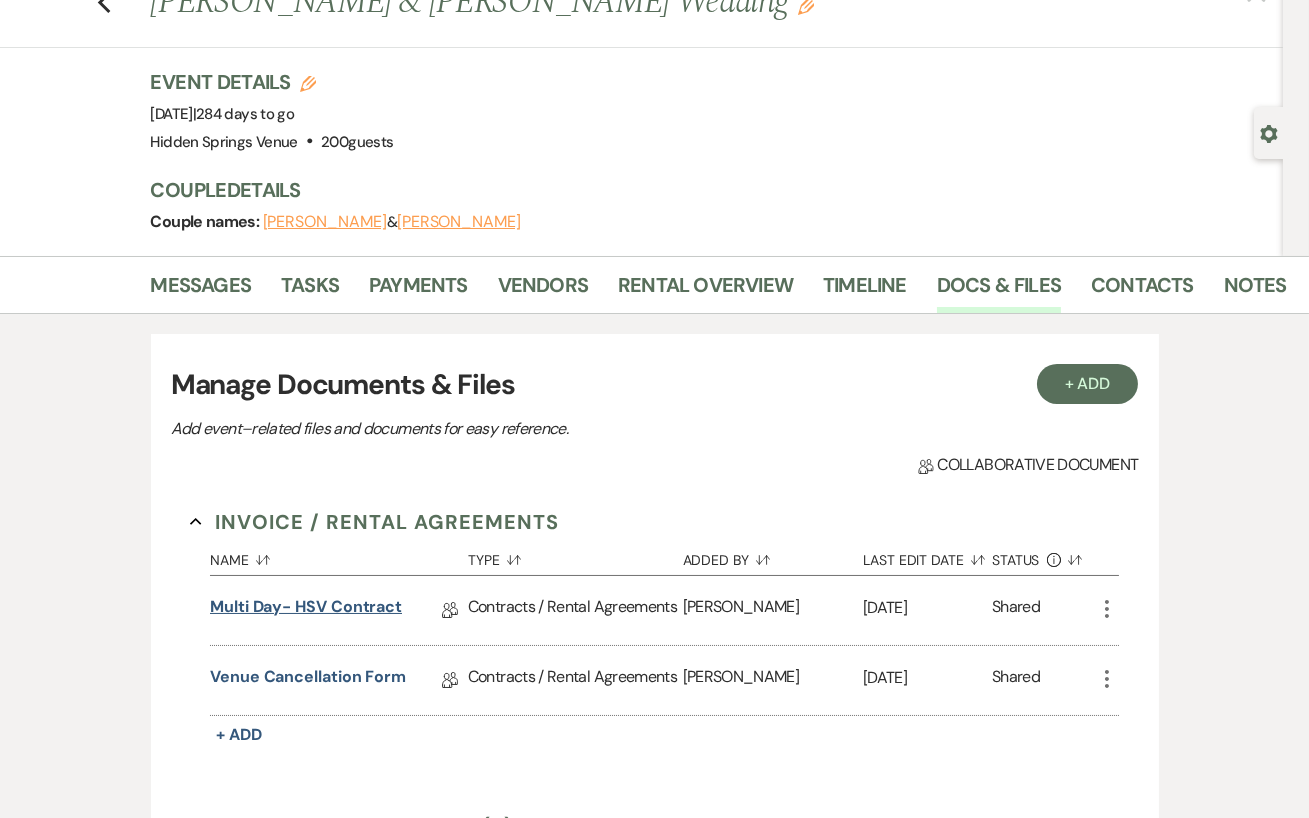 click on "Multi Day- HSV Contract" at bounding box center [306, 610] 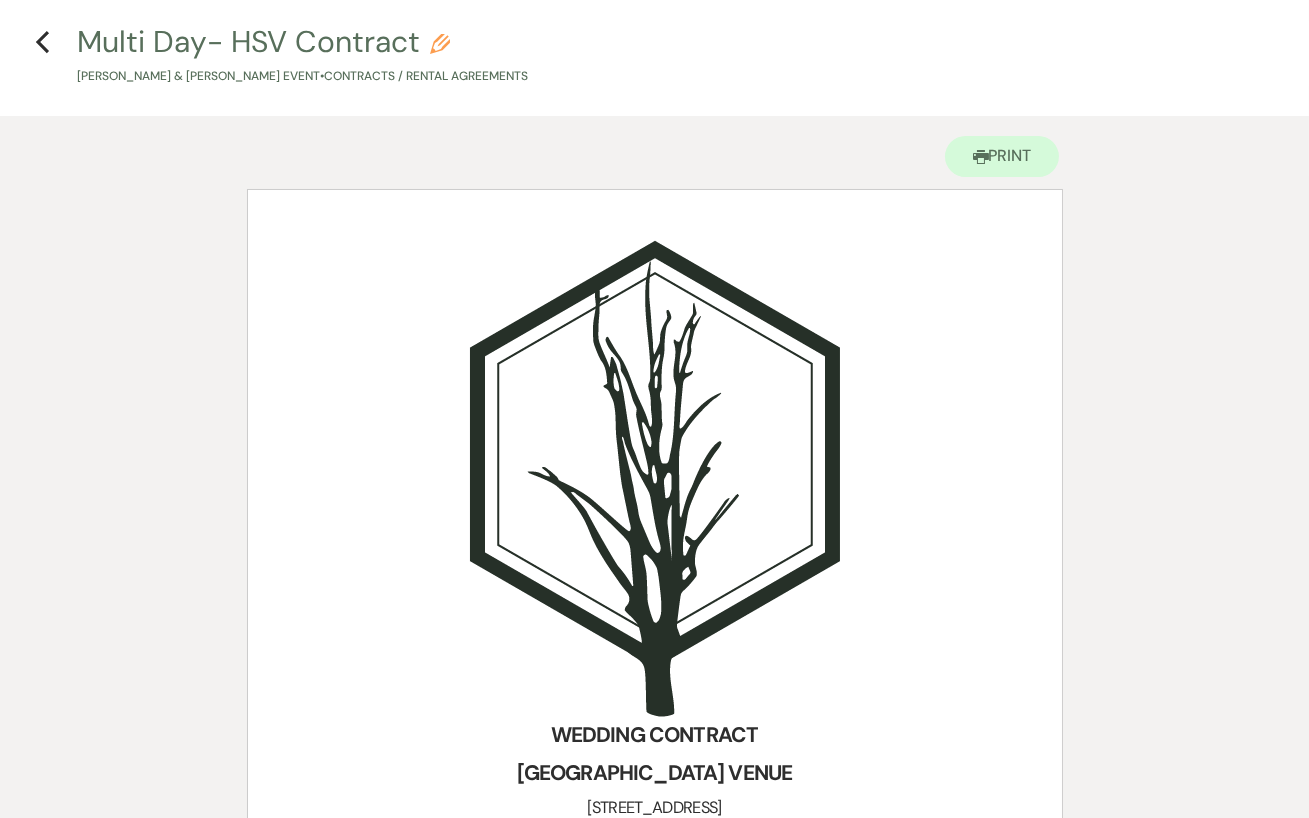 scroll, scrollTop: 0, scrollLeft: 0, axis: both 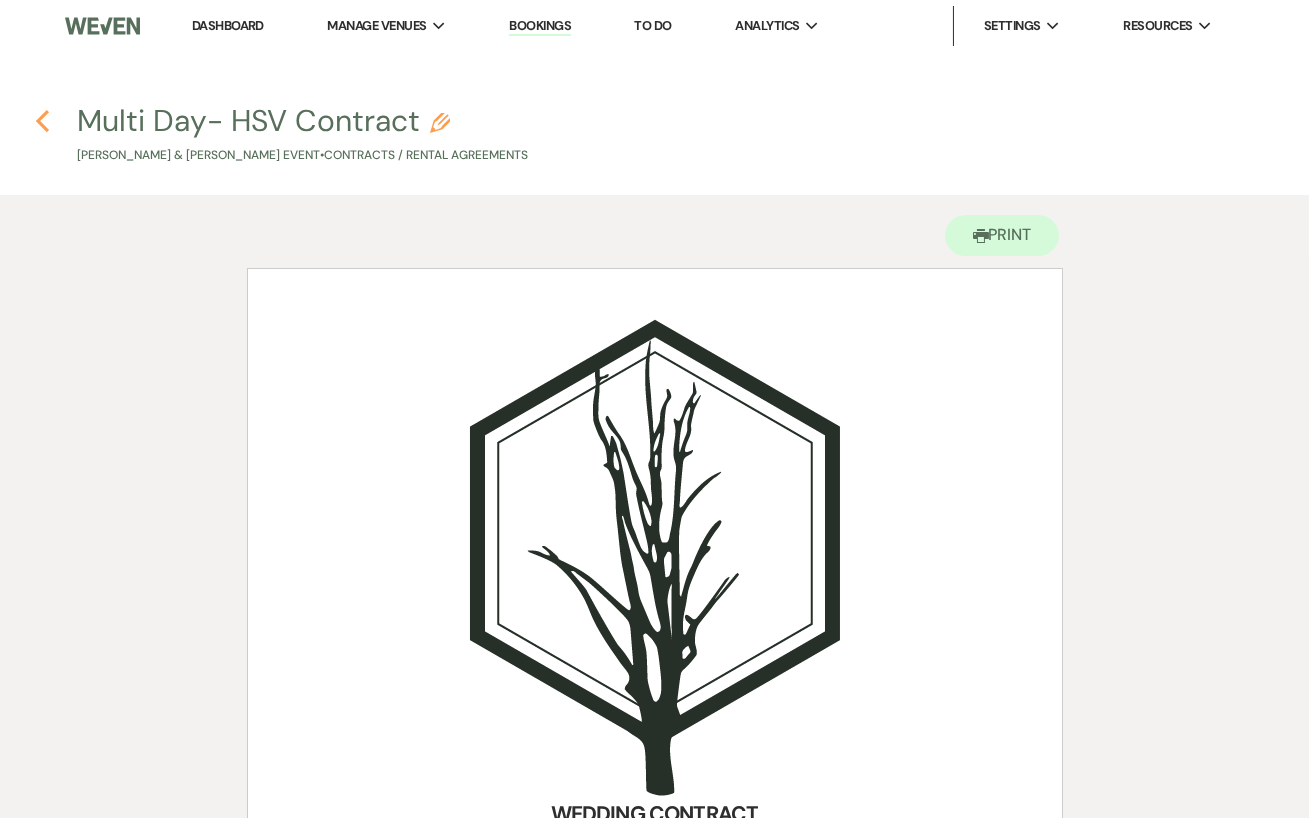 click 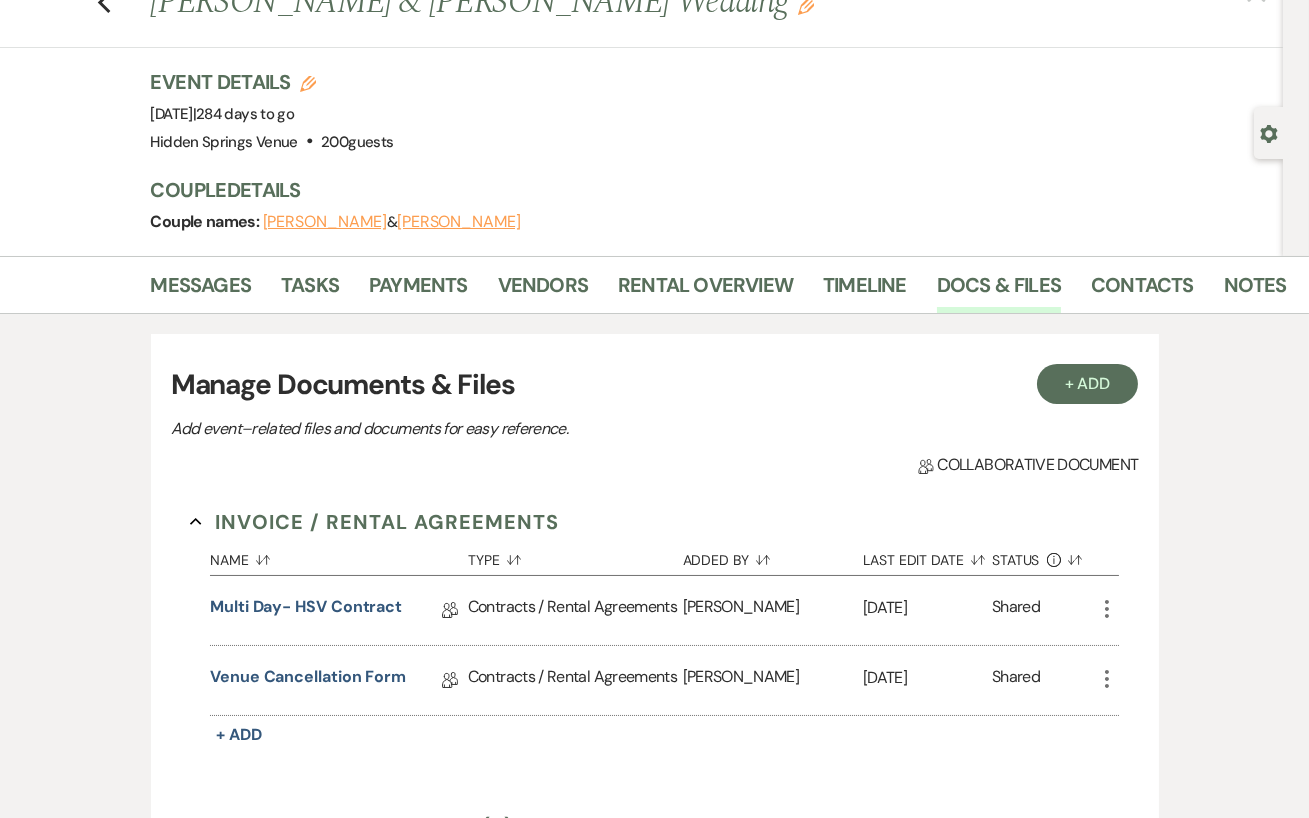 scroll, scrollTop: 0, scrollLeft: 0, axis: both 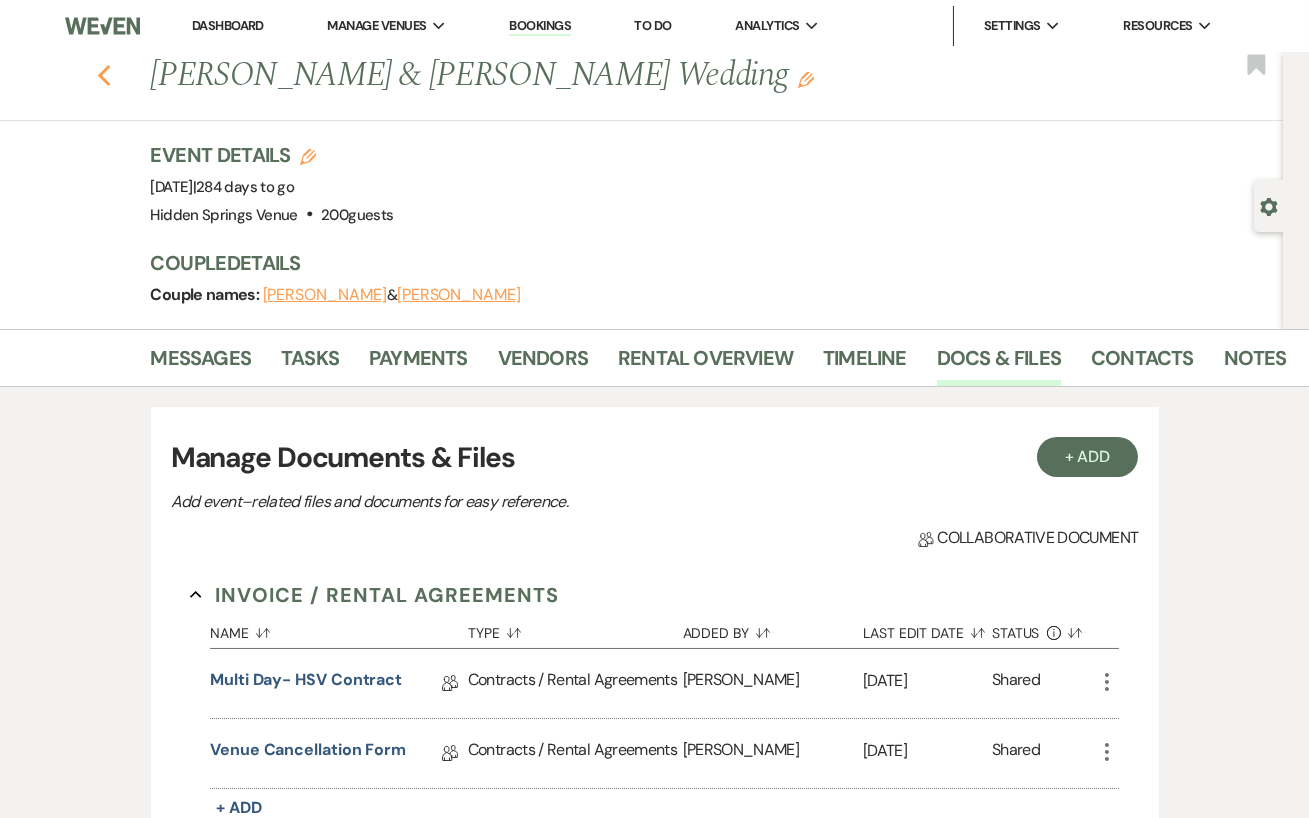 click 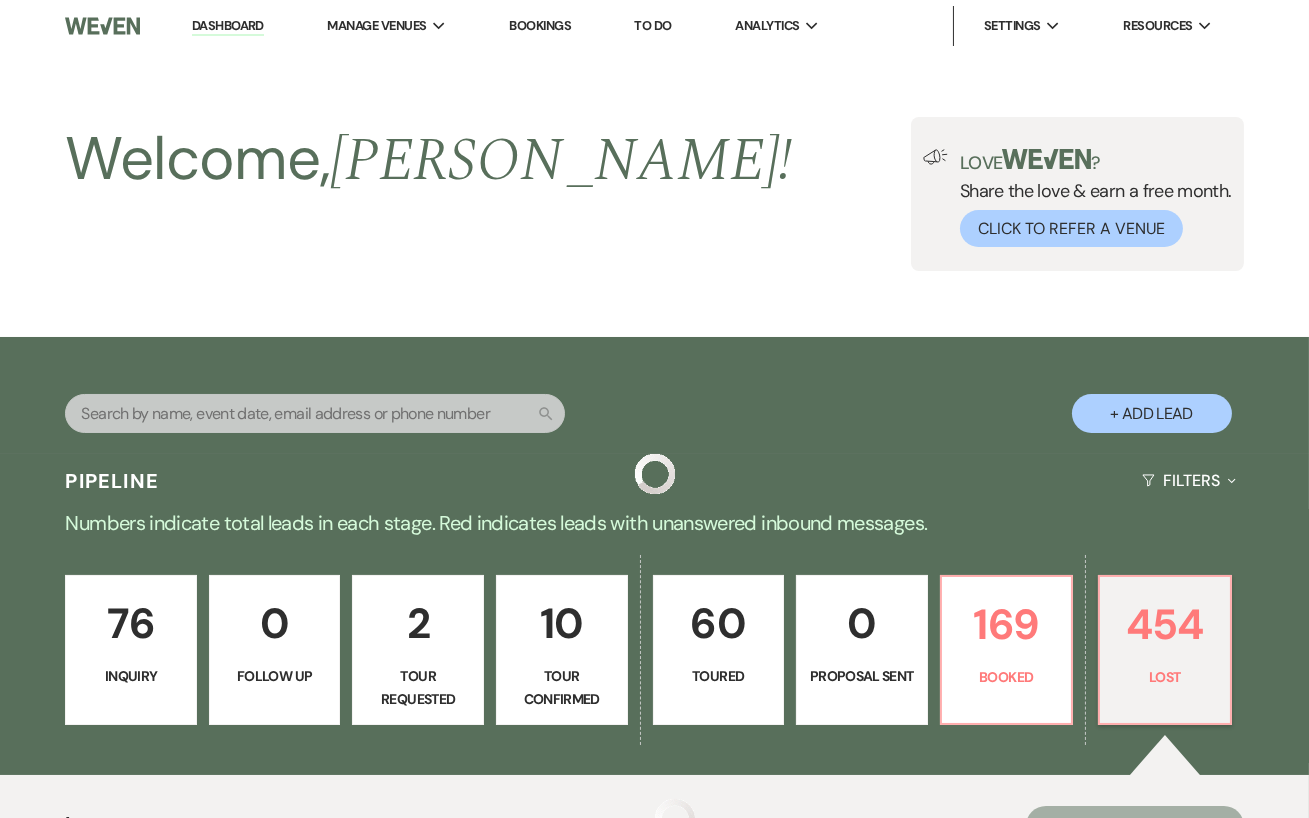 scroll, scrollTop: 334, scrollLeft: 0, axis: vertical 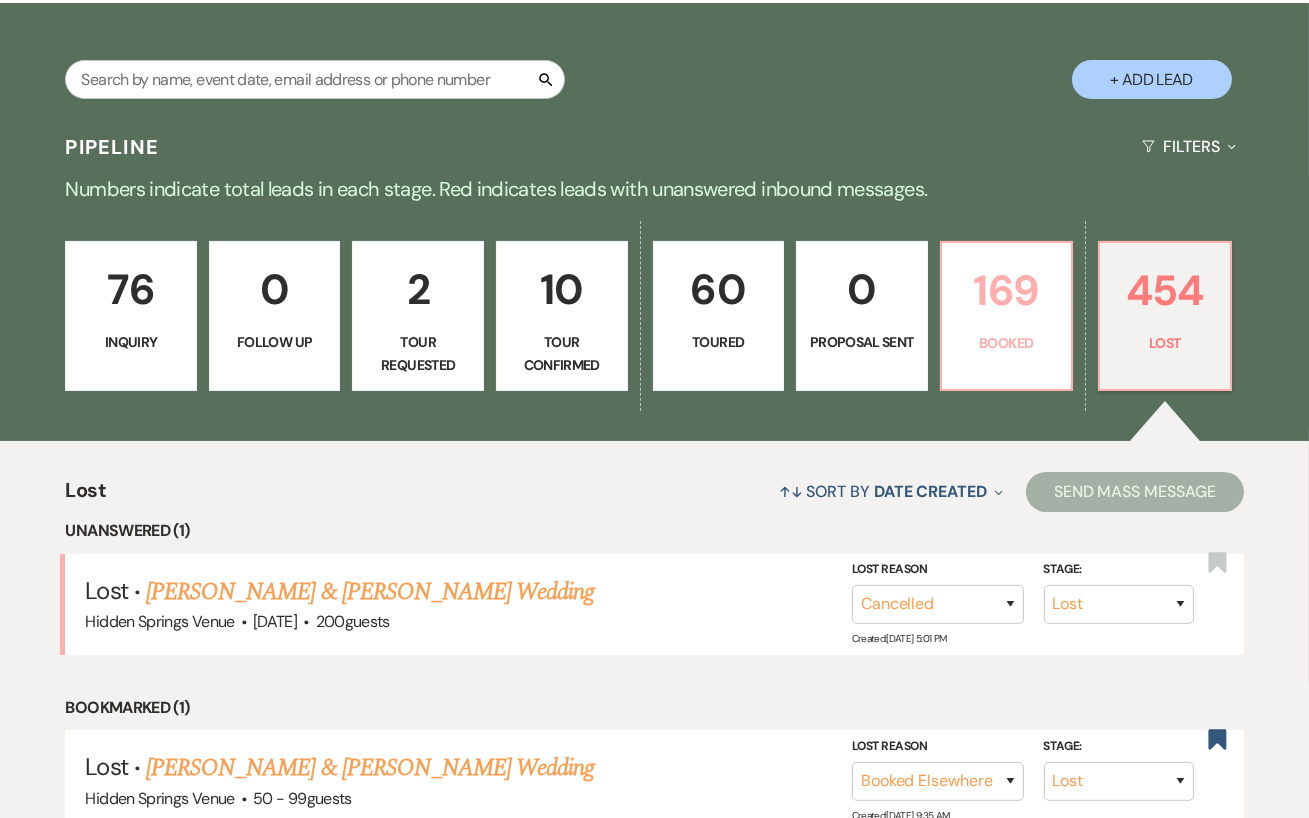click on "Booked" at bounding box center [1007, 343] 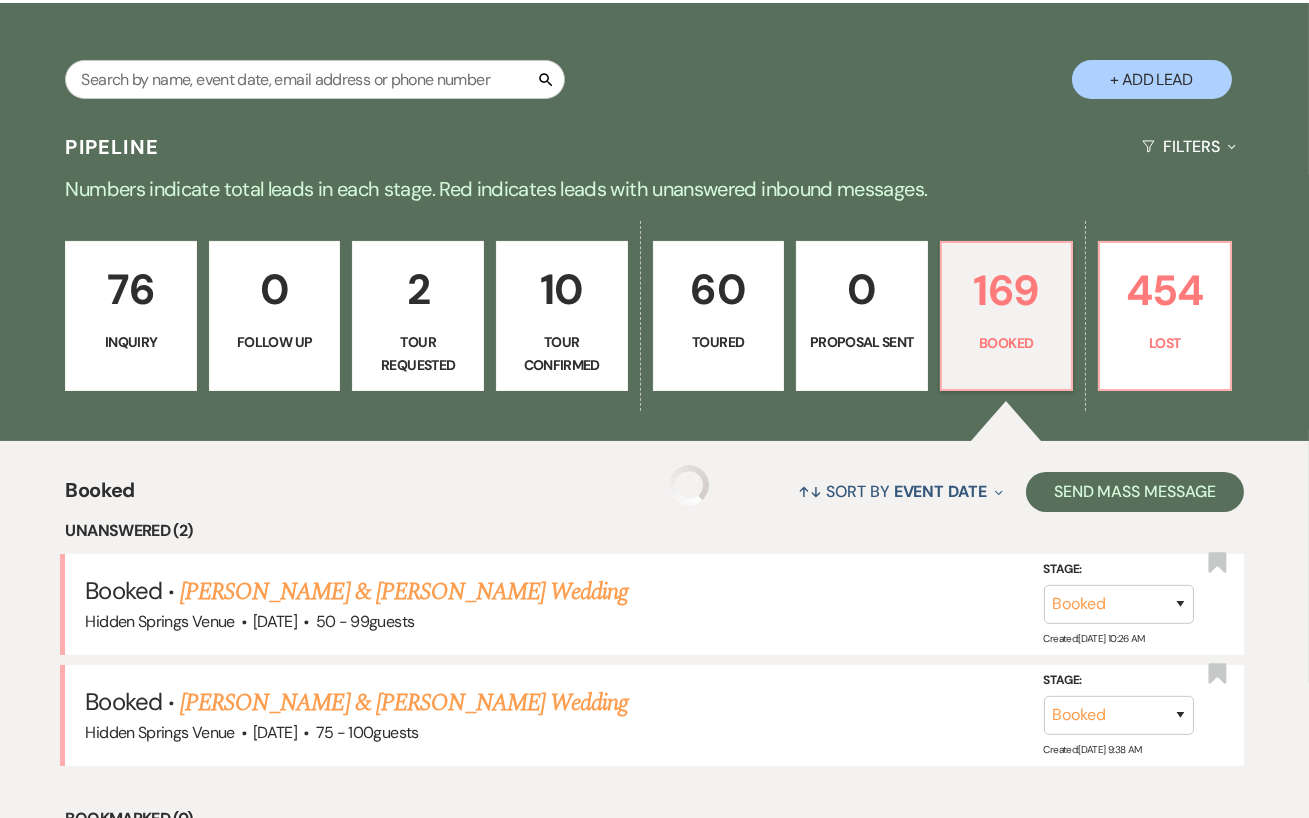 scroll, scrollTop: 411, scrollLeft: 0, axis: vertical 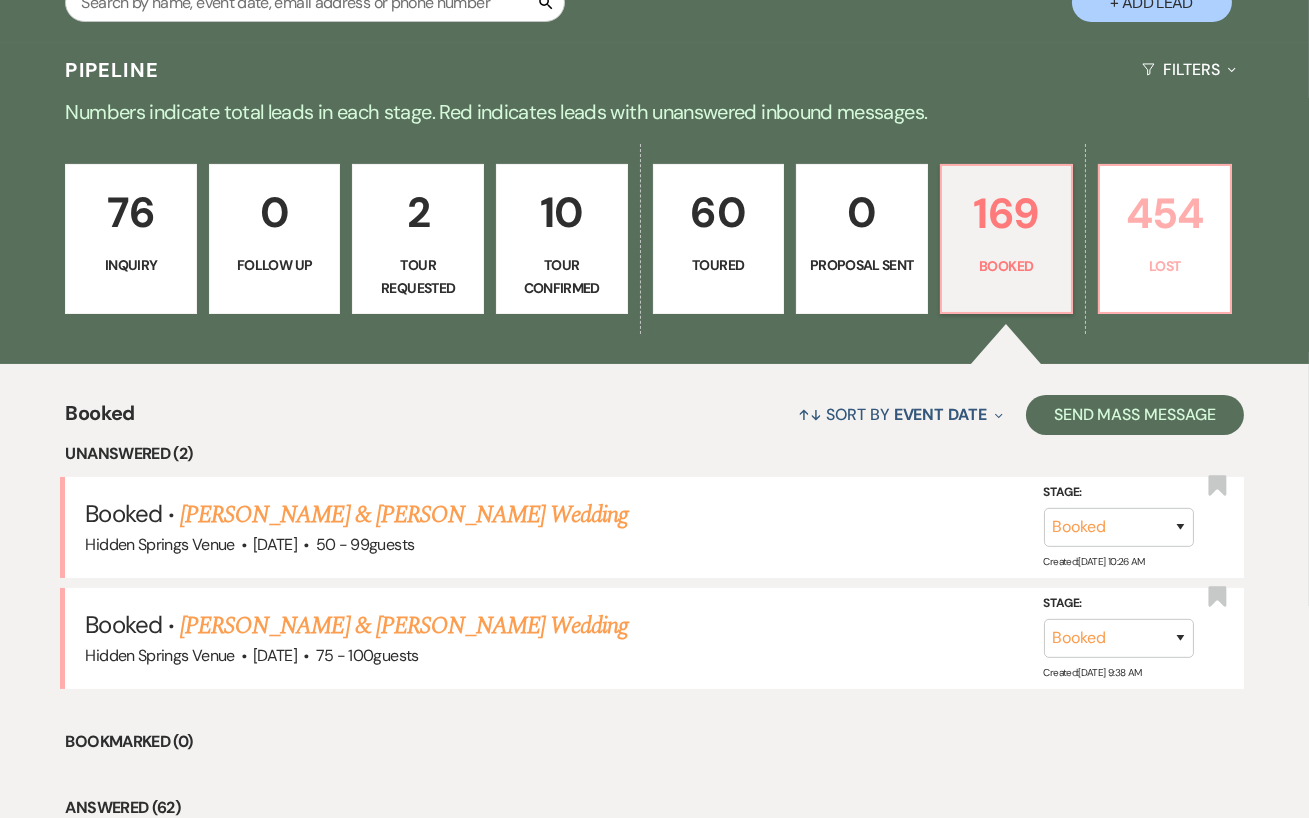 click on "454 Lost" at bounding box center [1165, 239] 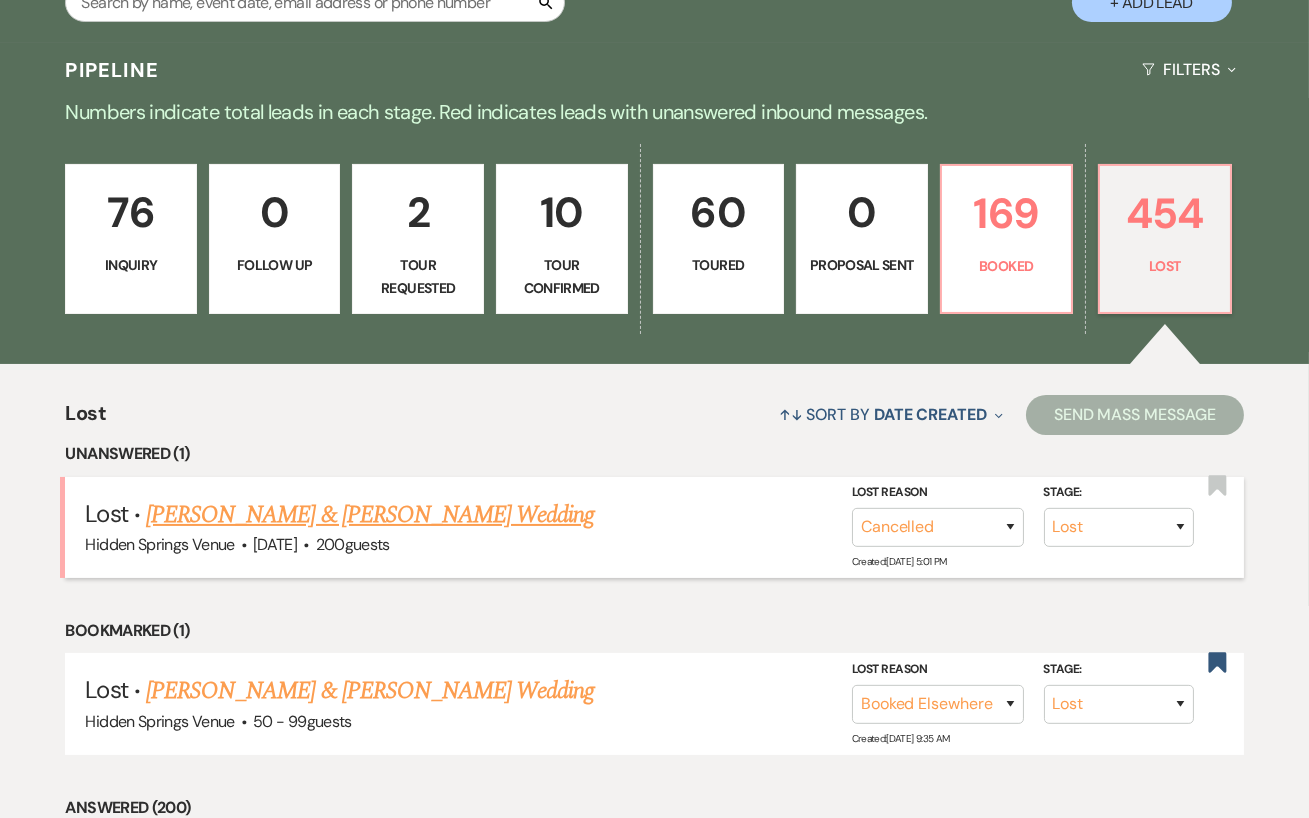 click on "[PERSON_NAME] & [PERSON_NAME] Wedding" at bounding box center (370, 515) 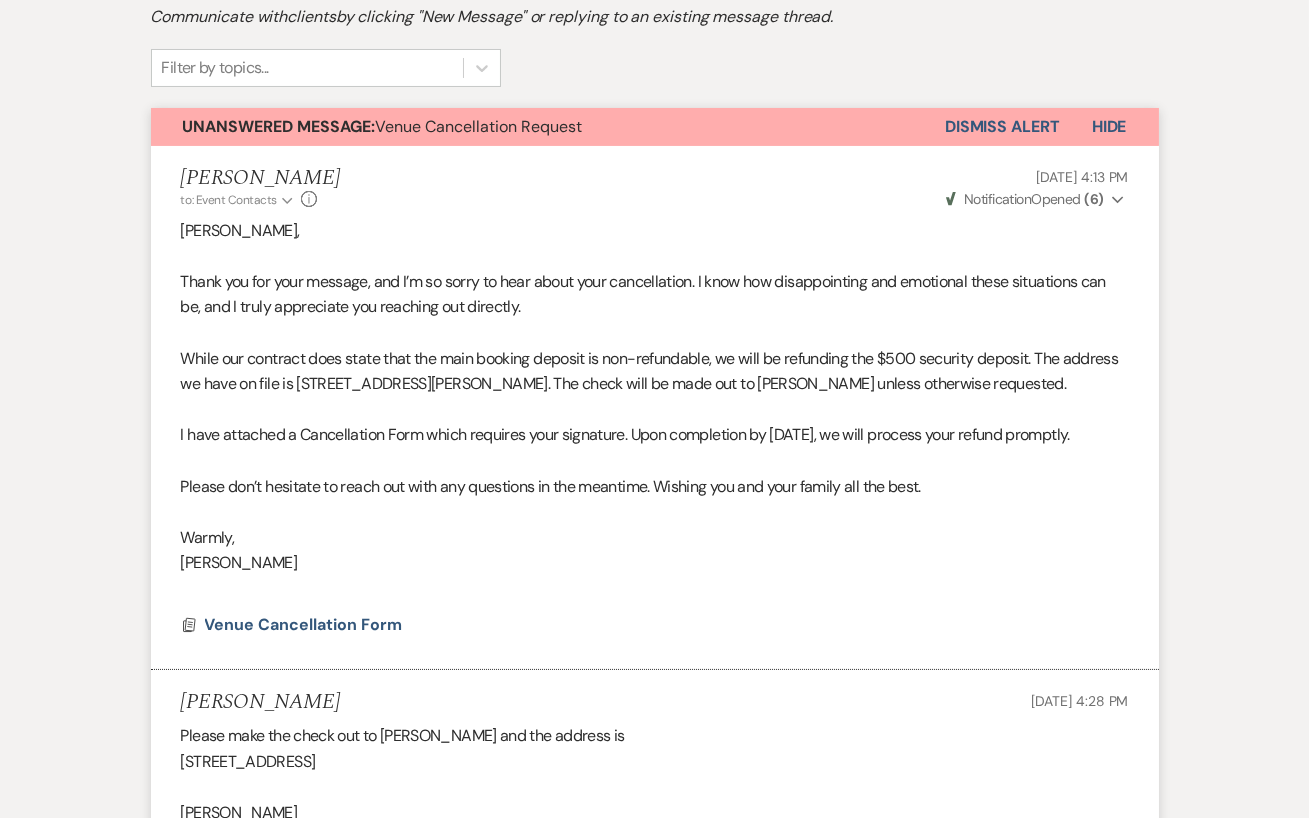 scroll, scrollTop: 0, scrollLeft: 0, axis: both 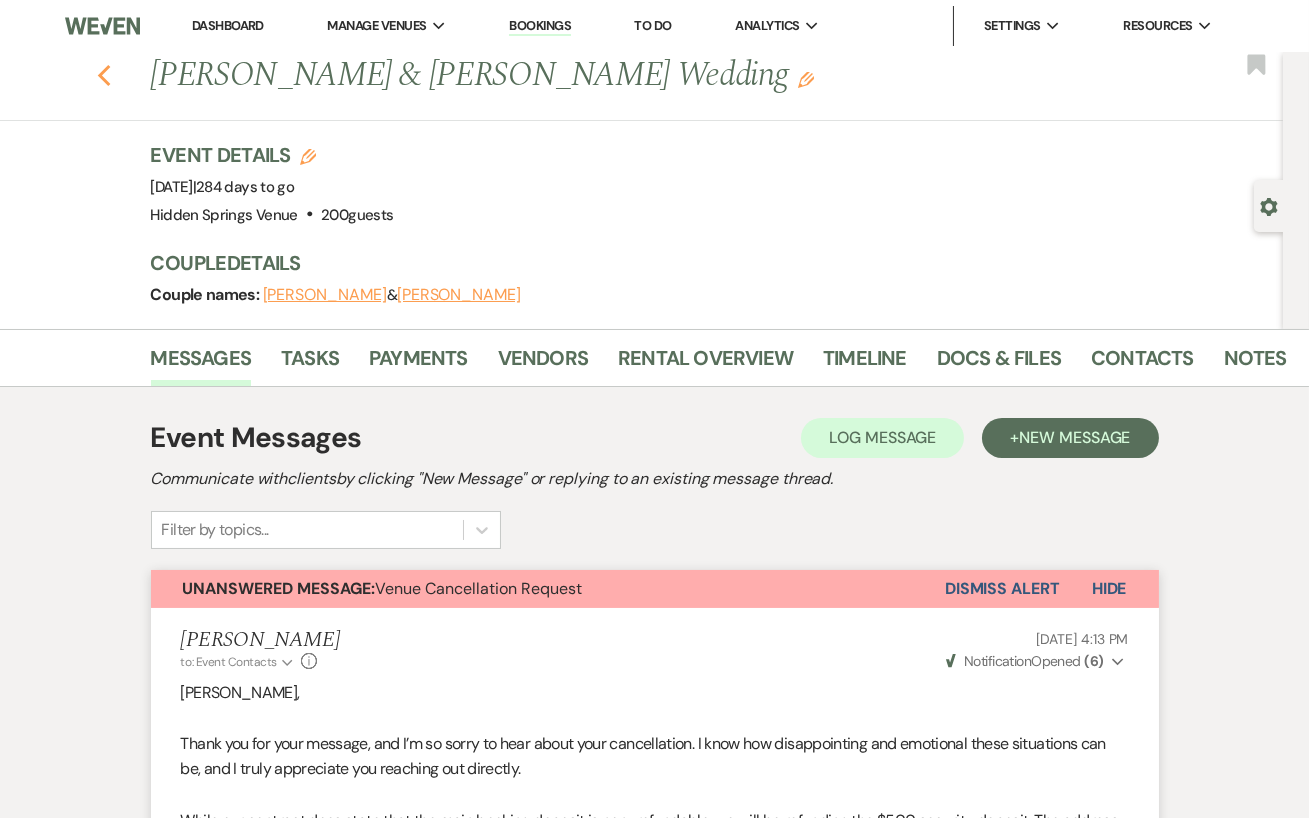 click on "Previous" 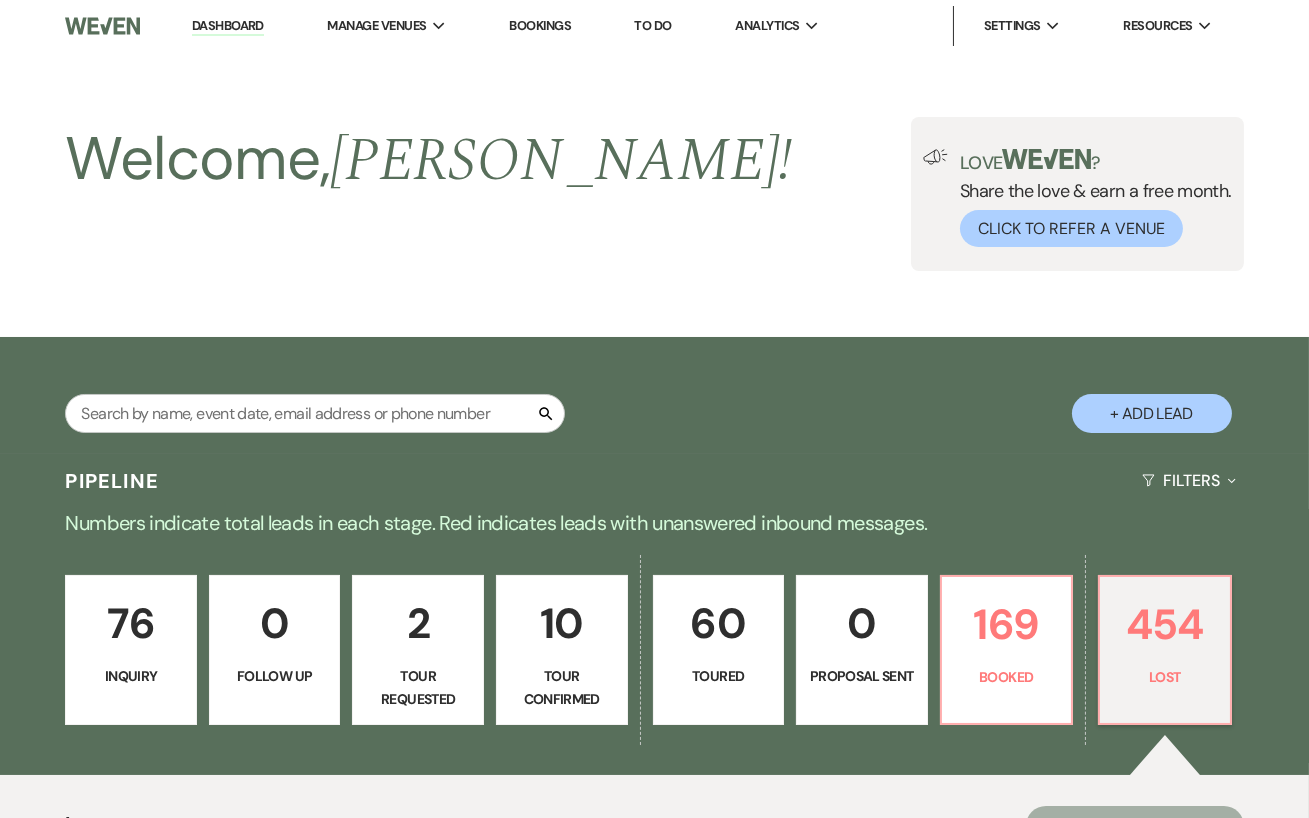 scroll, scrollTop: 411, scrollLeft: 0, axis: vertical 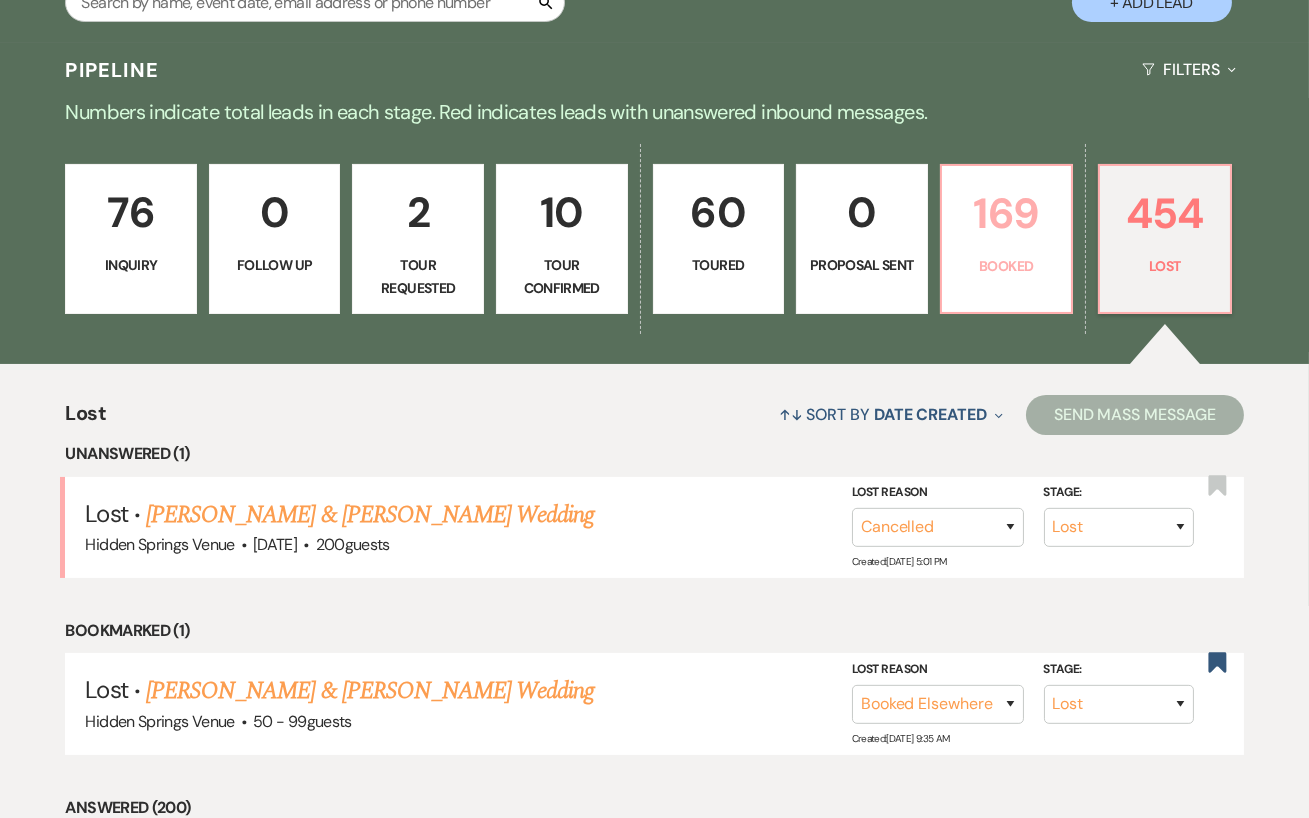 click on "169 Booked" at bounding box center [1007, 239] 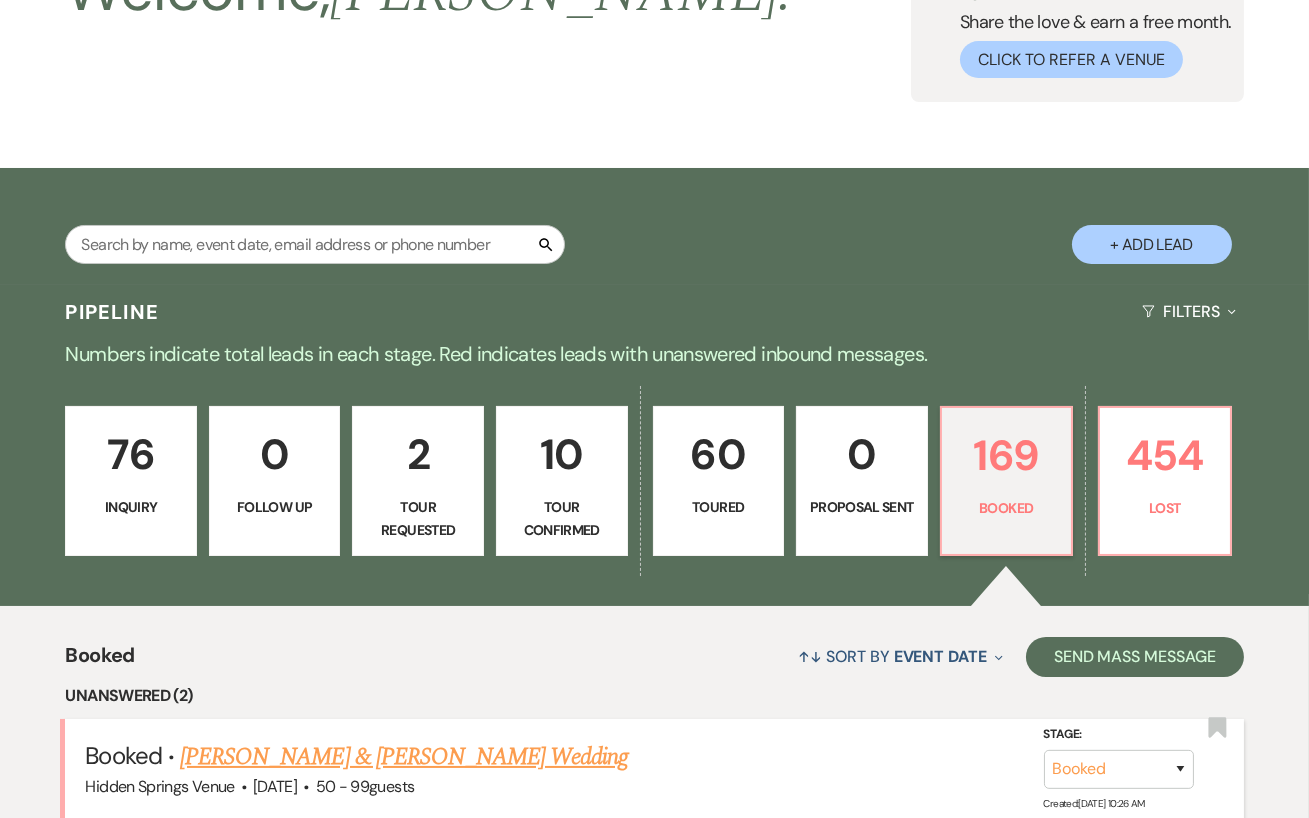 scroll, scrollTop: 0, scrollLeft: 0, axis: both 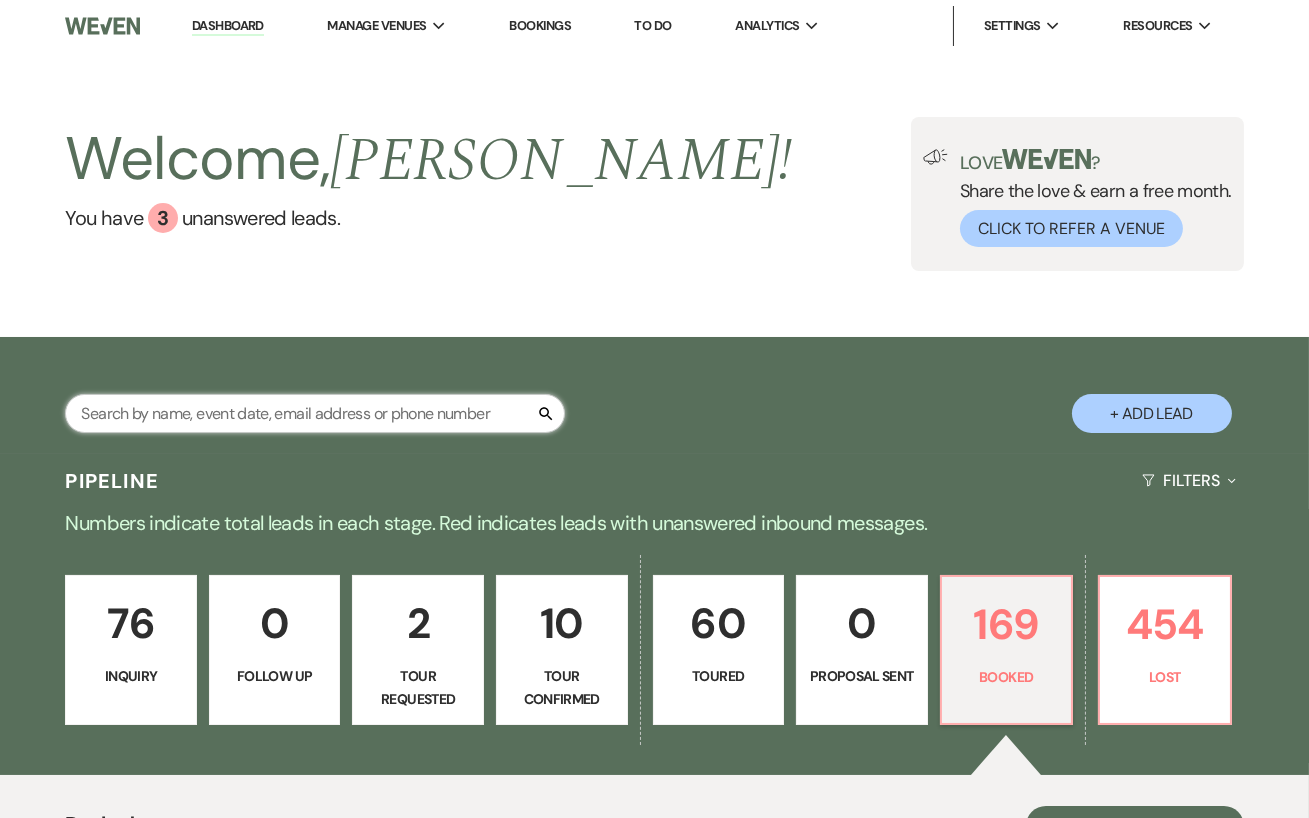 click at bounding box center (315, 413) 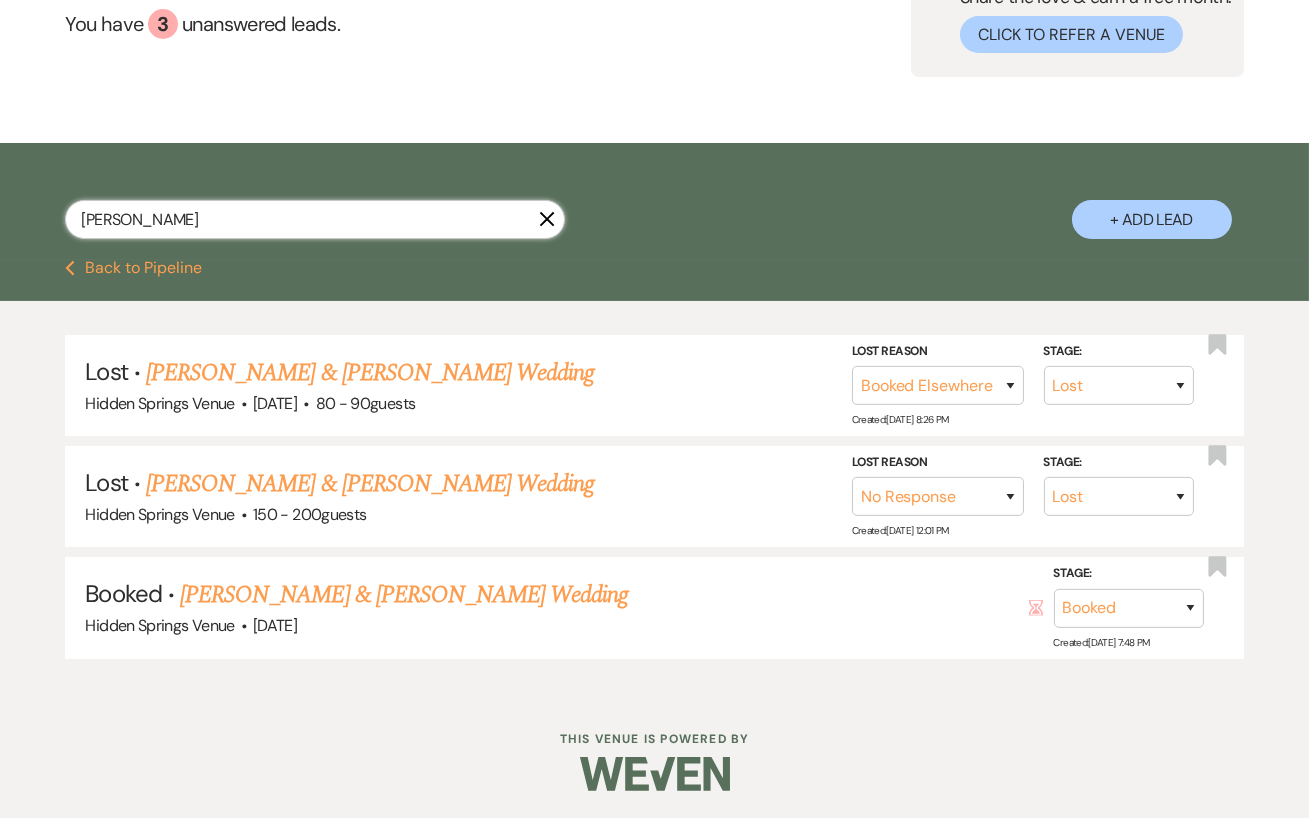 scroll, scrollTop: 0, scrollLeft: 0, axis: both 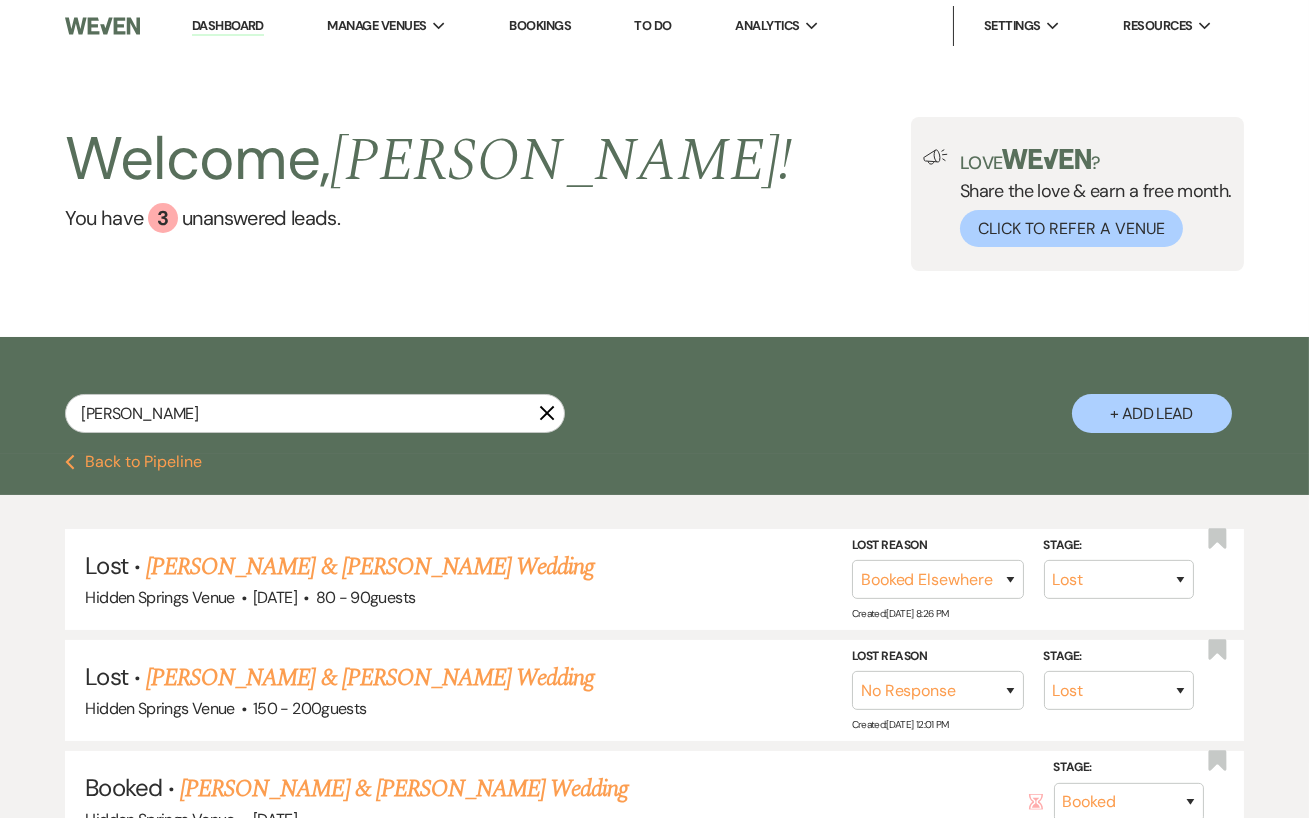 click on "X" 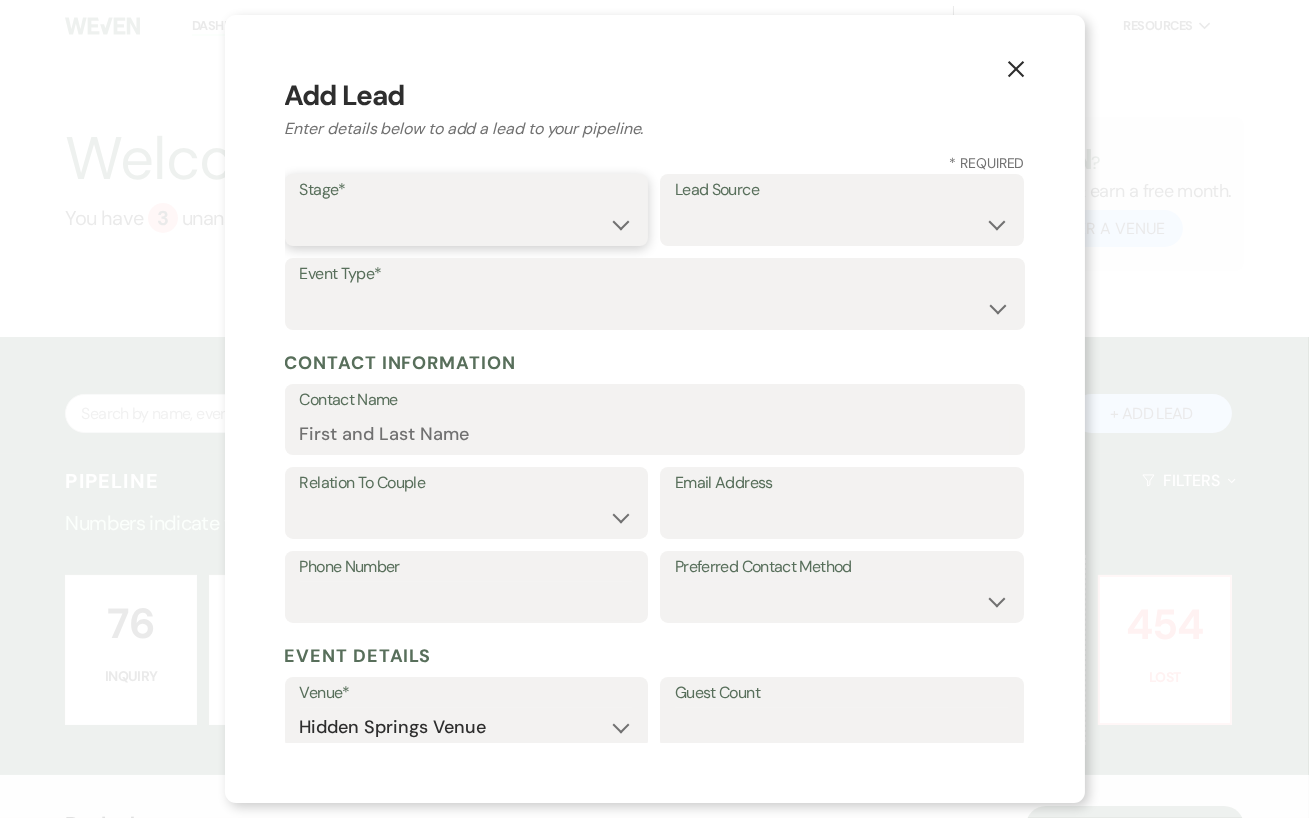 click on "Inquiry Follow Up Tour Requested Tour Confirmed Toured Proposal Sent Booked Lost" at bounding box center [467, 224] 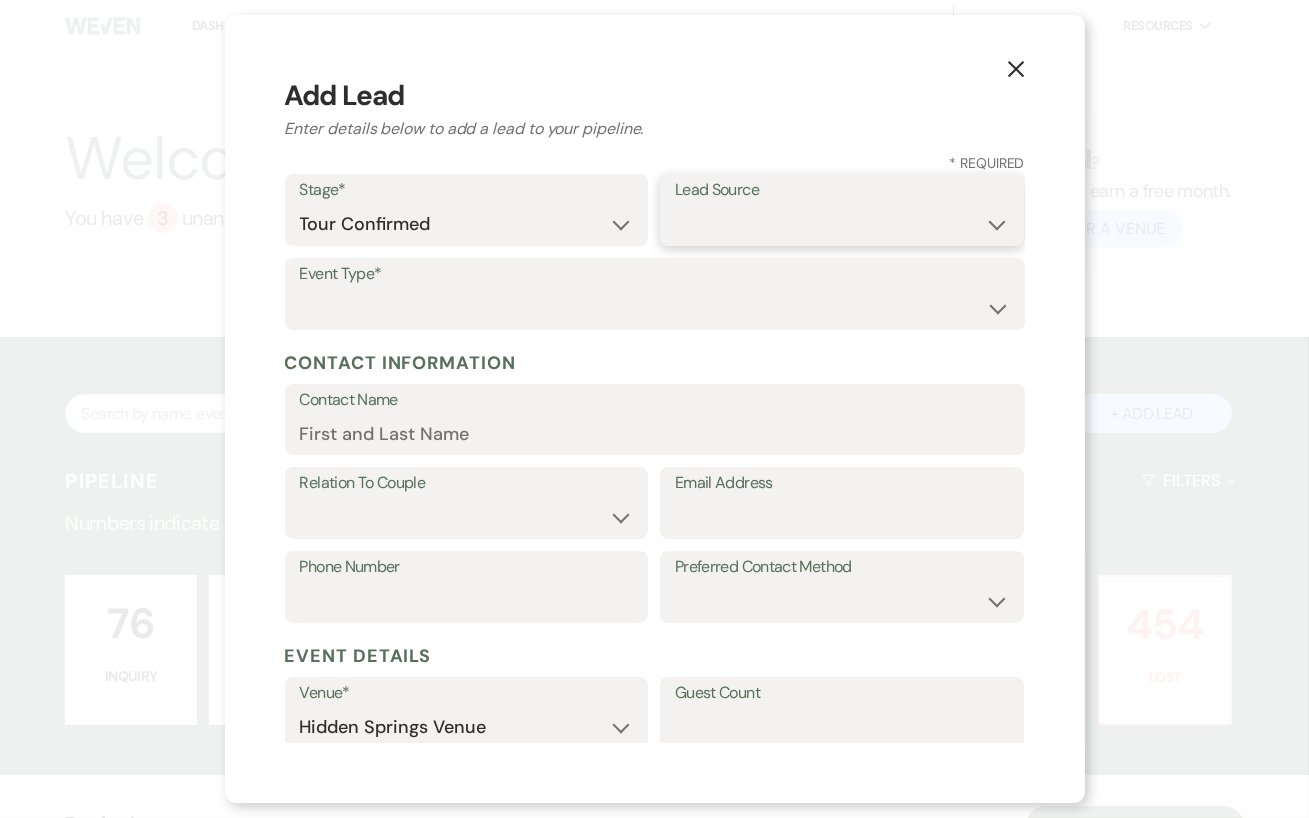 click on "Weven Venue Website Instagram Facebook Pinterest Google The Knot Wedding Wire Here Comes the Guide Wedding Spot Eventective [PERSON_NAME] The Venue Report PartySlate VRBO / Homeaway Airbnb Wedding Show TikTok X / Twitter Phone Call Walk-in Vendor Referral Advertising Personal Referral Local Referral Other" at bounding box center (842, 224) 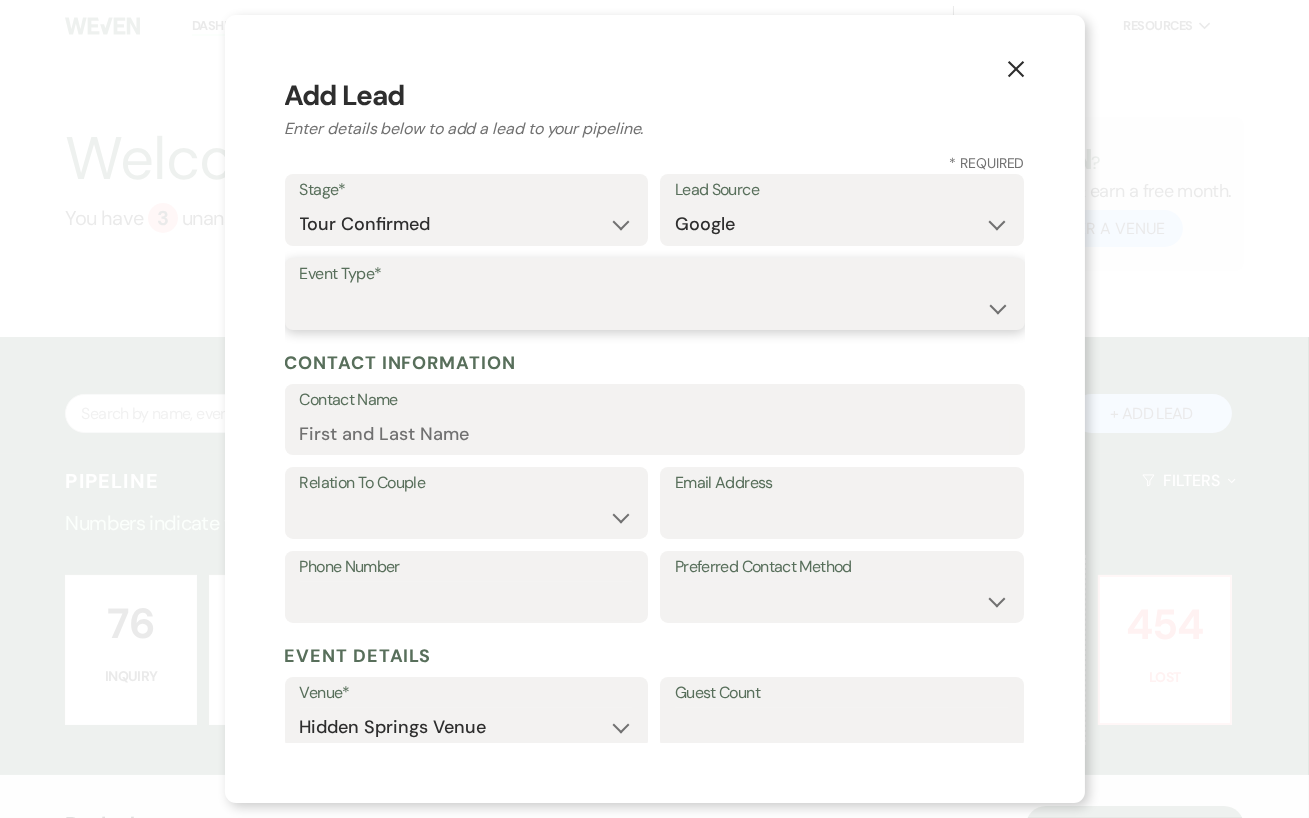 click on "Wedding Anniversary Party Baby Shower Bachelorette / Bachelor Party Birthday Party Bridal Shower Brunch Community Event Concert Corporate Event Elopement End of Life Celebration Engagement Party Fundraiser Graduation Party Micro Wedding Prom Quinceañera Rehearsal Dinner Religious Event Retreat Other" at bounding box center [655, 308] 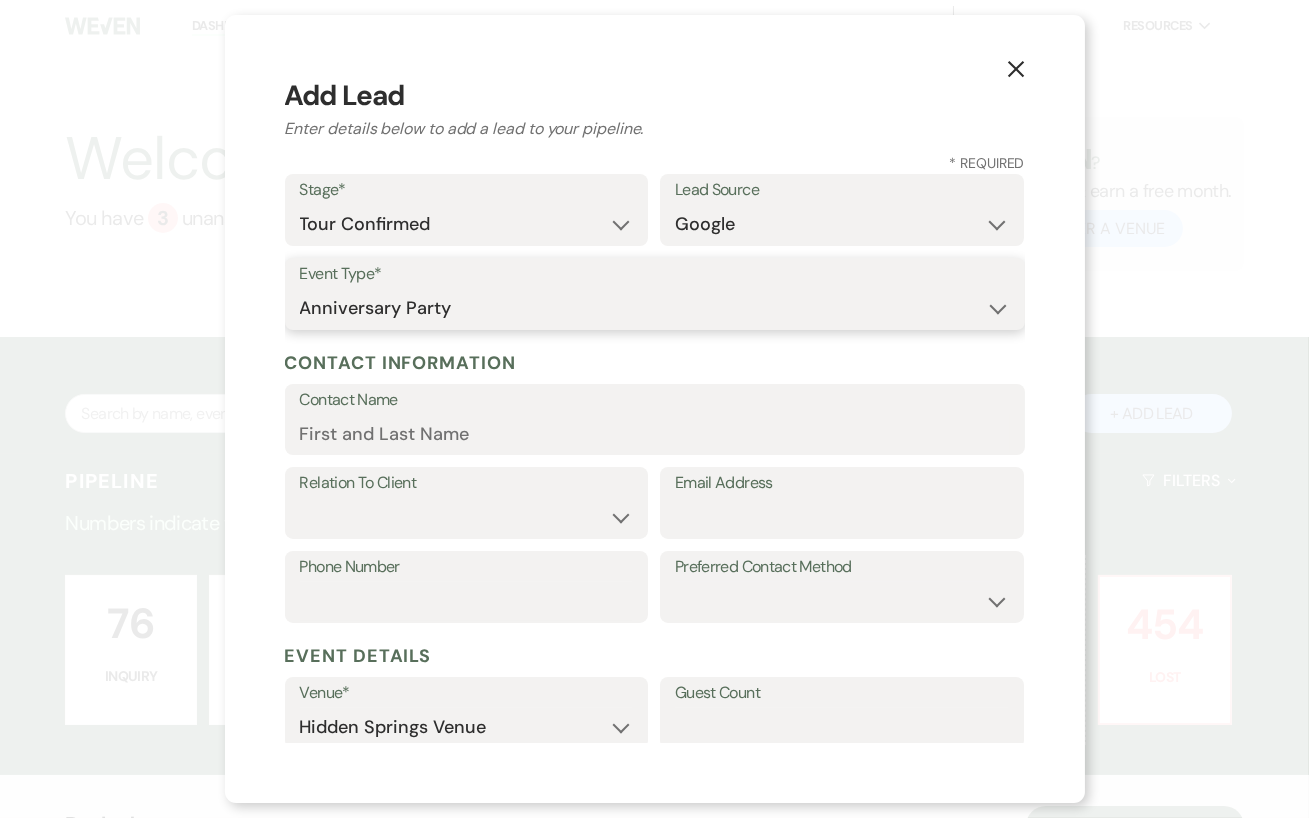 click on "Wedding Anniversary Party Baby Shower Bachelorette / Bachelor Party Birthday Party Bridal Shower Brunch Community Event Concert Corporate Event Elopement End of Life Celebration Engagement Party Fundraiser Graduation Party Micro Wedding Prom Quinceañera Rehearsal Dinner Religious Event Retreat Other" at bounding box center [655, 308] 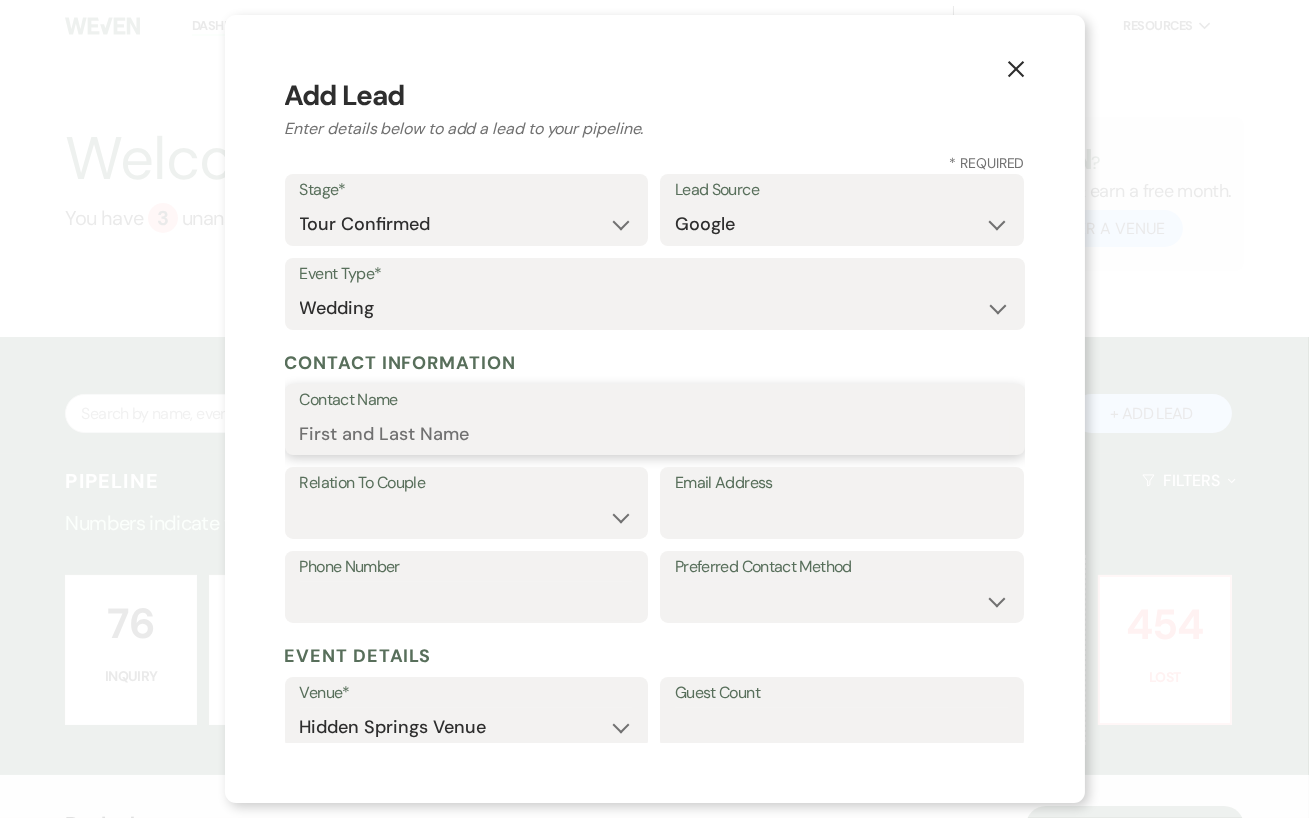 click on "Contact Name" at bounding box center [655, 433] 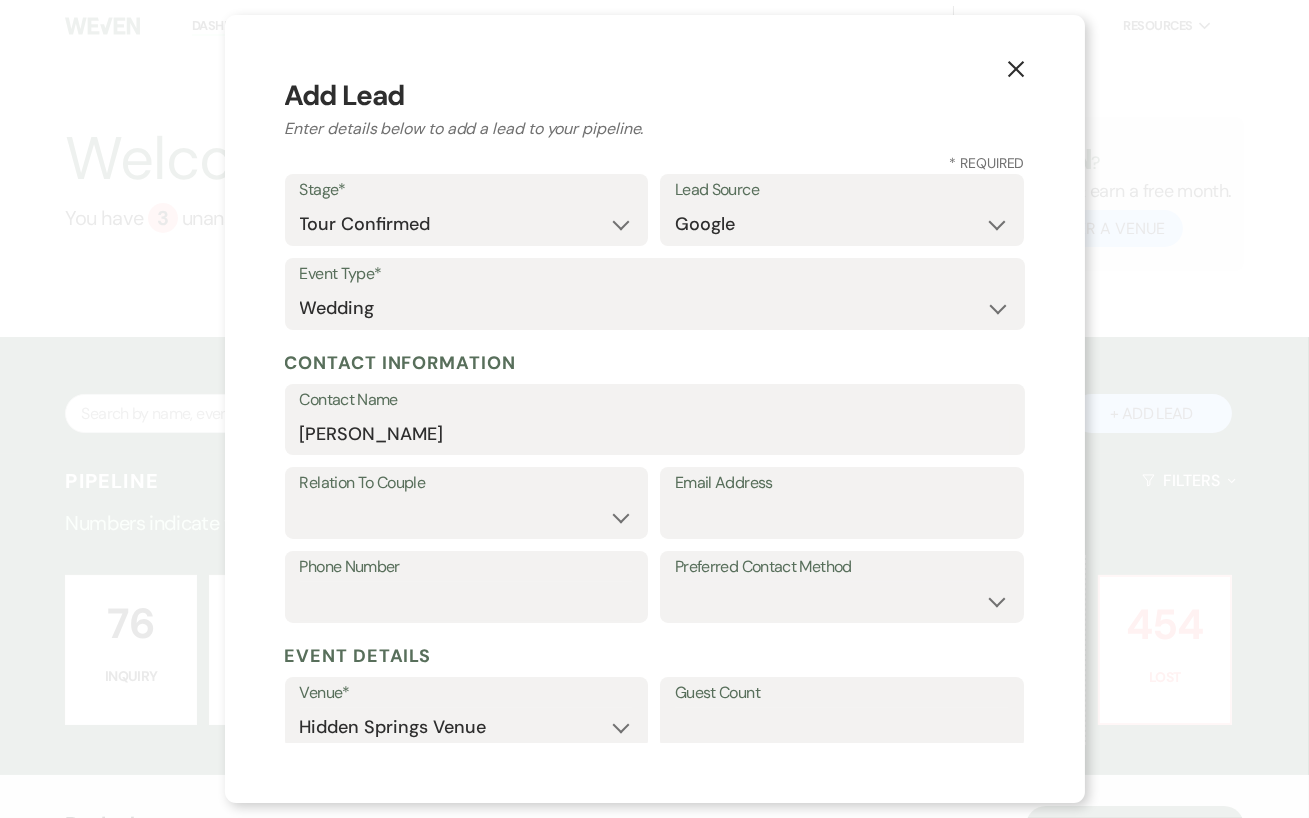 click on "Relation To Couple" at bounding box center [467, 483] 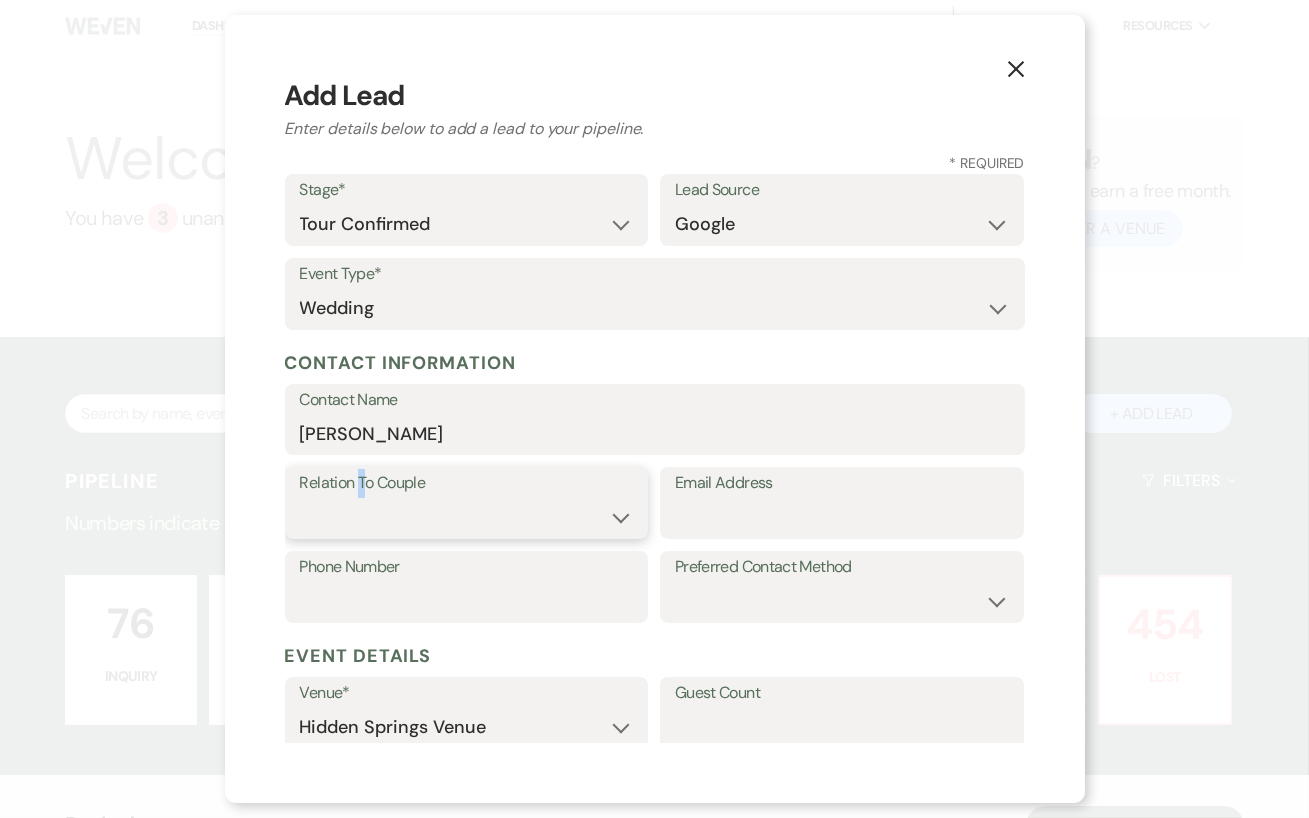 click on "Couple Planner Parent of Couple Family Member Friend Other" at bounding box center [467, 517] 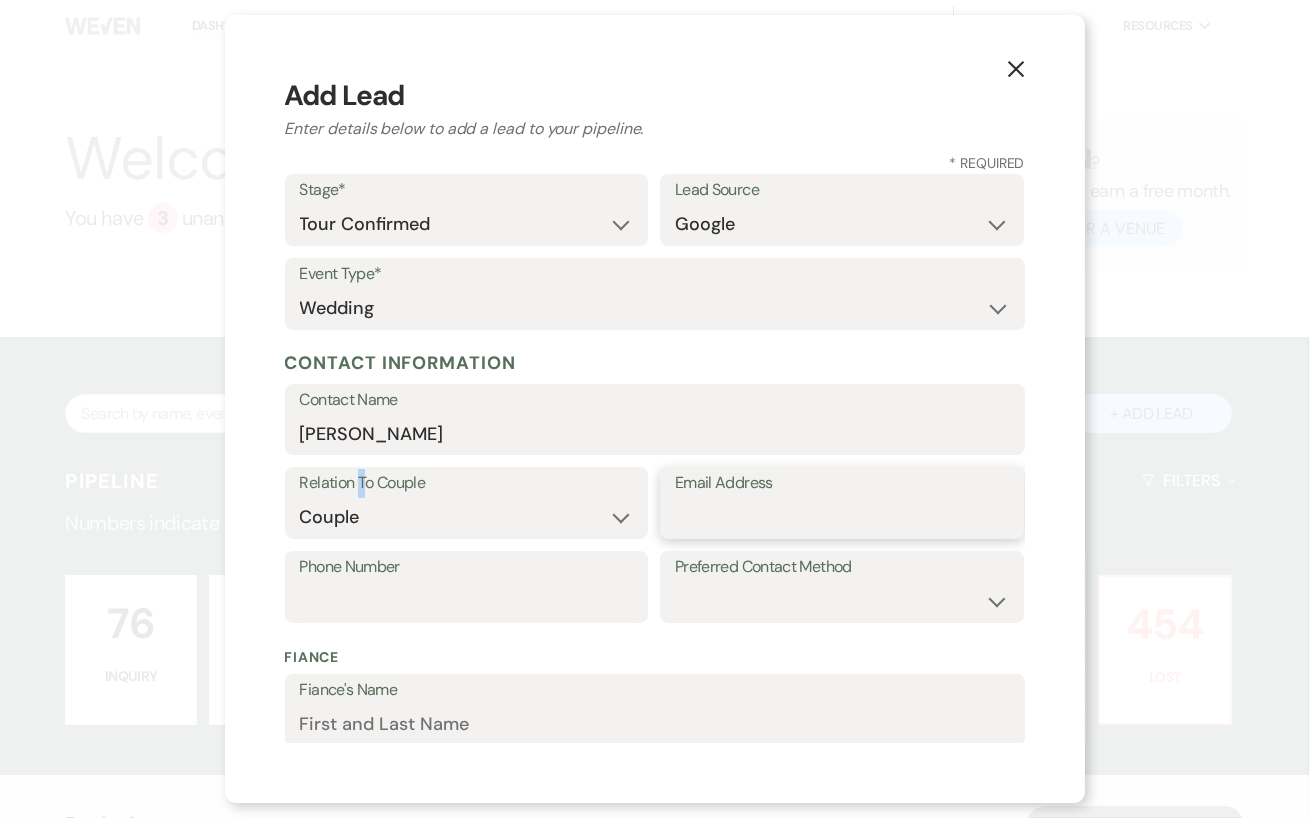 click on "Email Address" at bounding box center [842, 517] 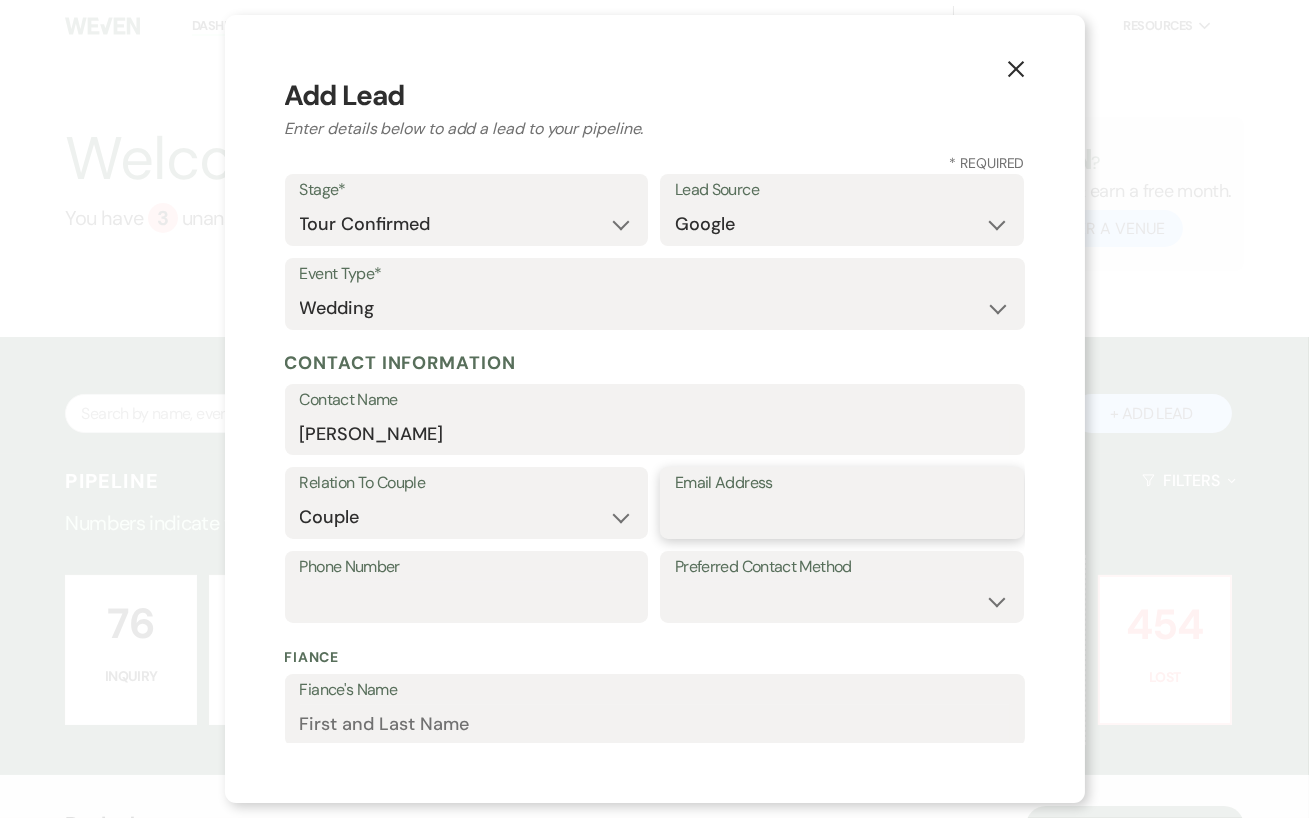 paste on "[EMAIL_ADDRESS][DOMAIN_NAME]" 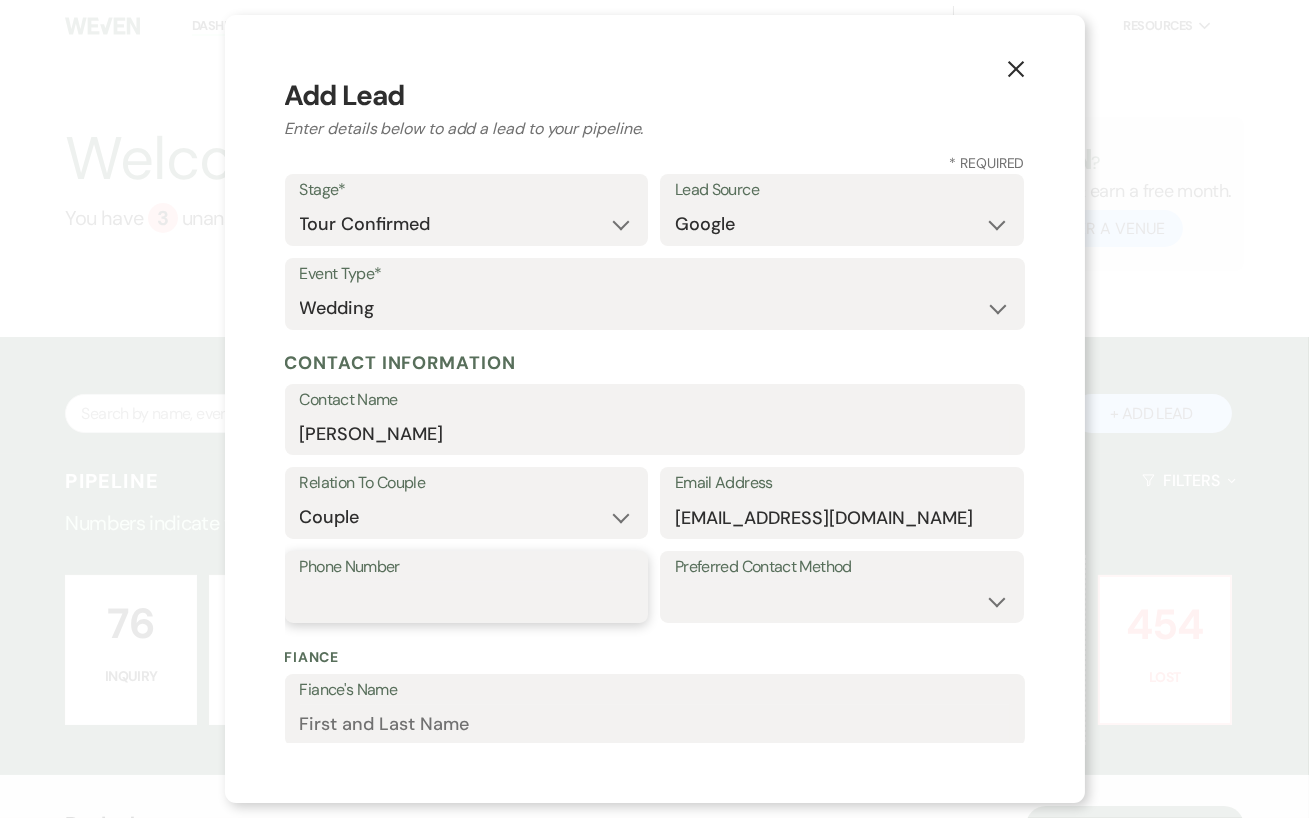 click on "Phone Number" at bounding box center (467, 601) 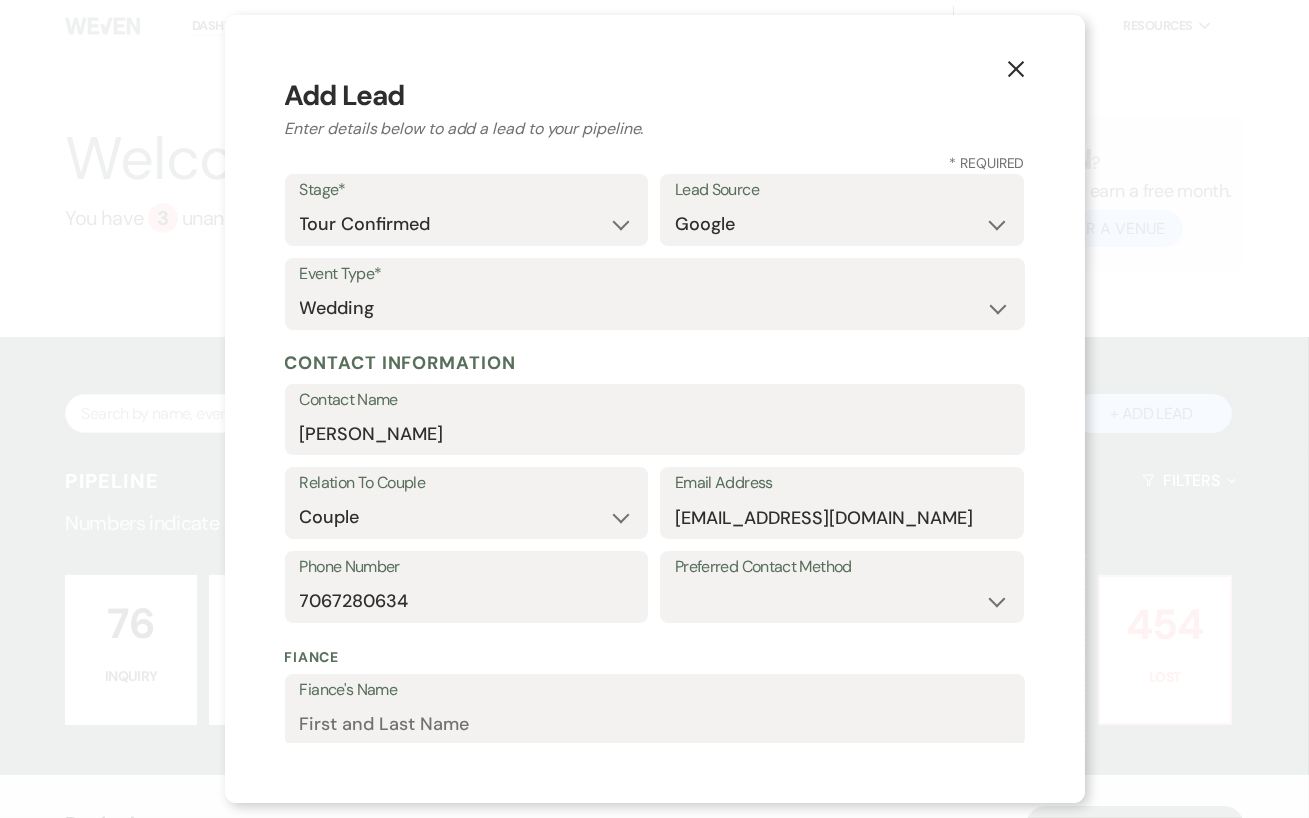 click on "Fiance  Fiance's Name Fiance's Email Address Phone Number" at bounding box center (655, 738) 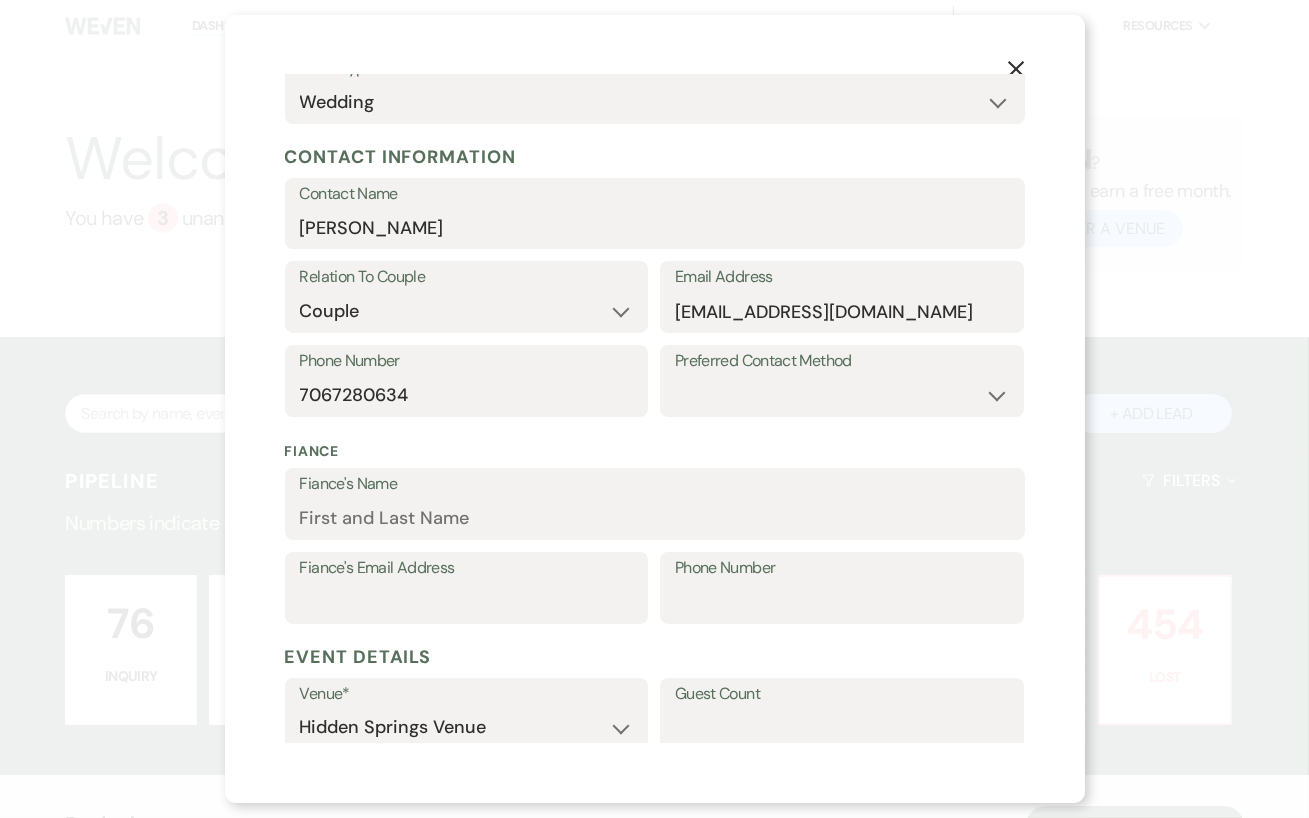 scroll, scrollTop: 206, scrollLeft: 0, axis: vertical 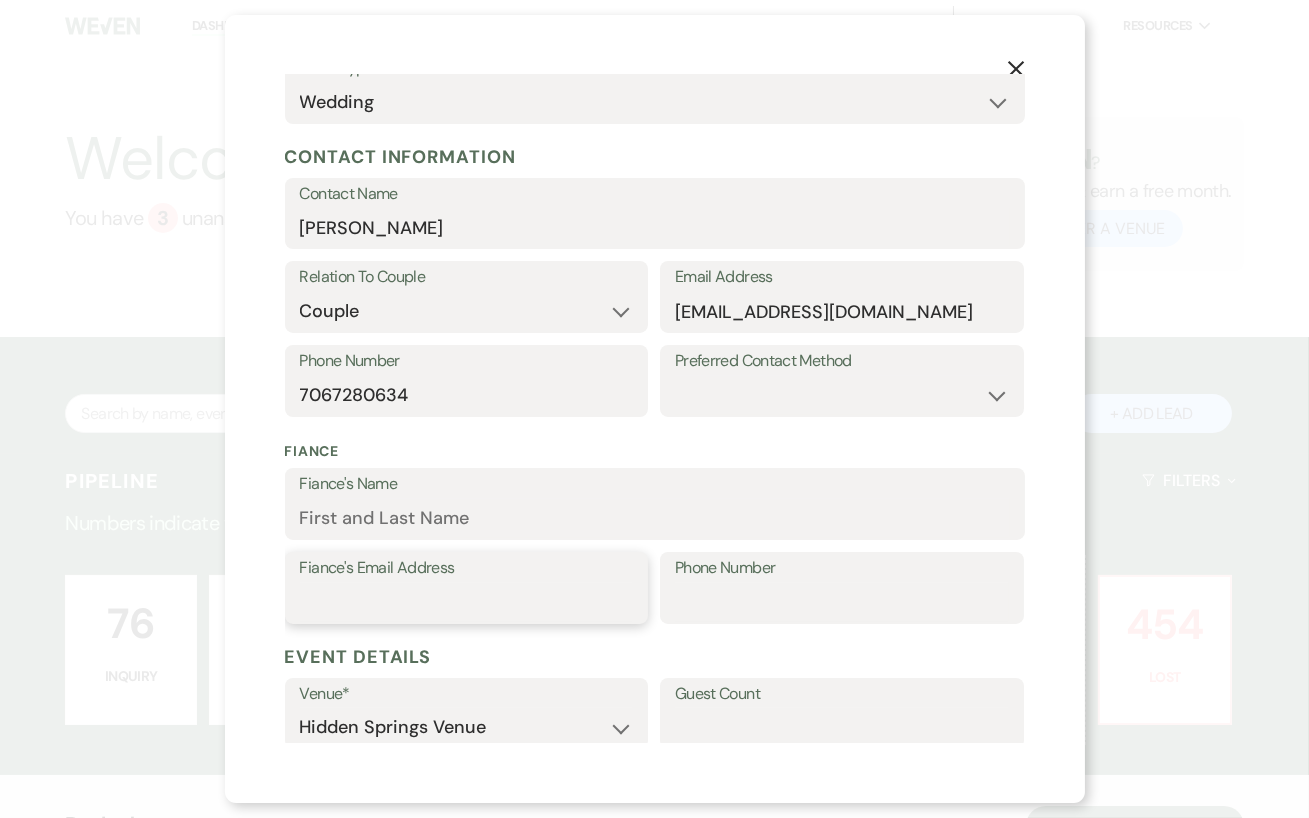 click on "Fiance's Email Address" at bounding box center [467, 602] 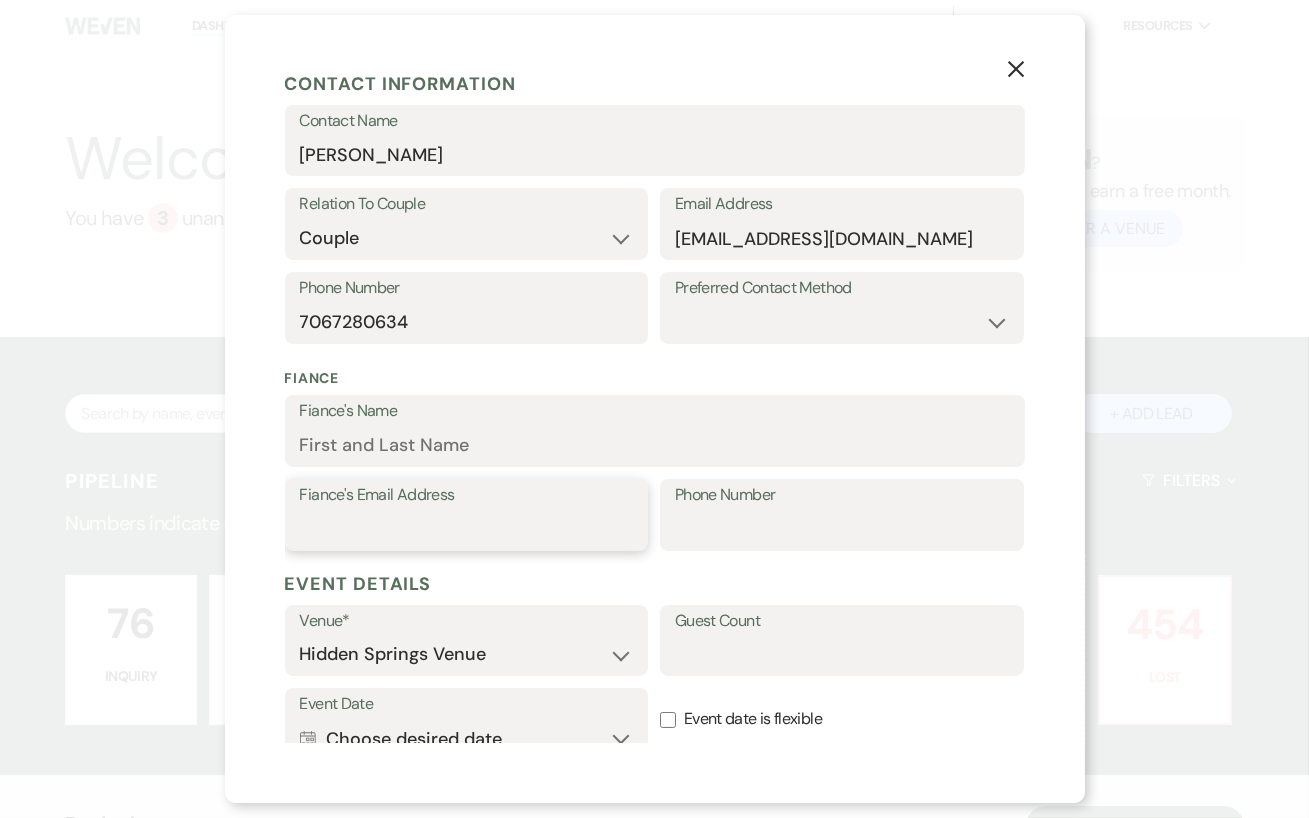 scroll, scrollTop: 278, scrollLeft: 0, axis: vertical 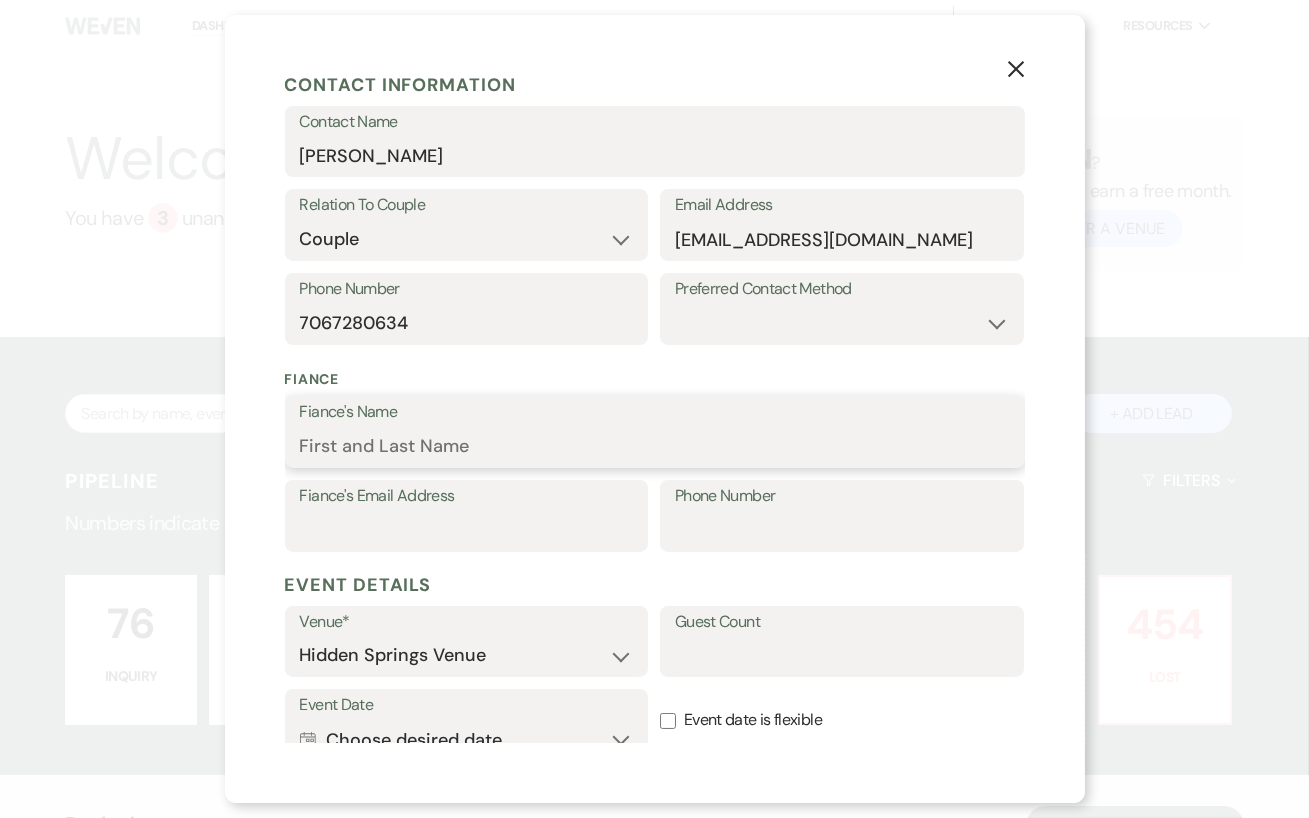 click on "Fiance's Name" at bounding box center [655, 446] 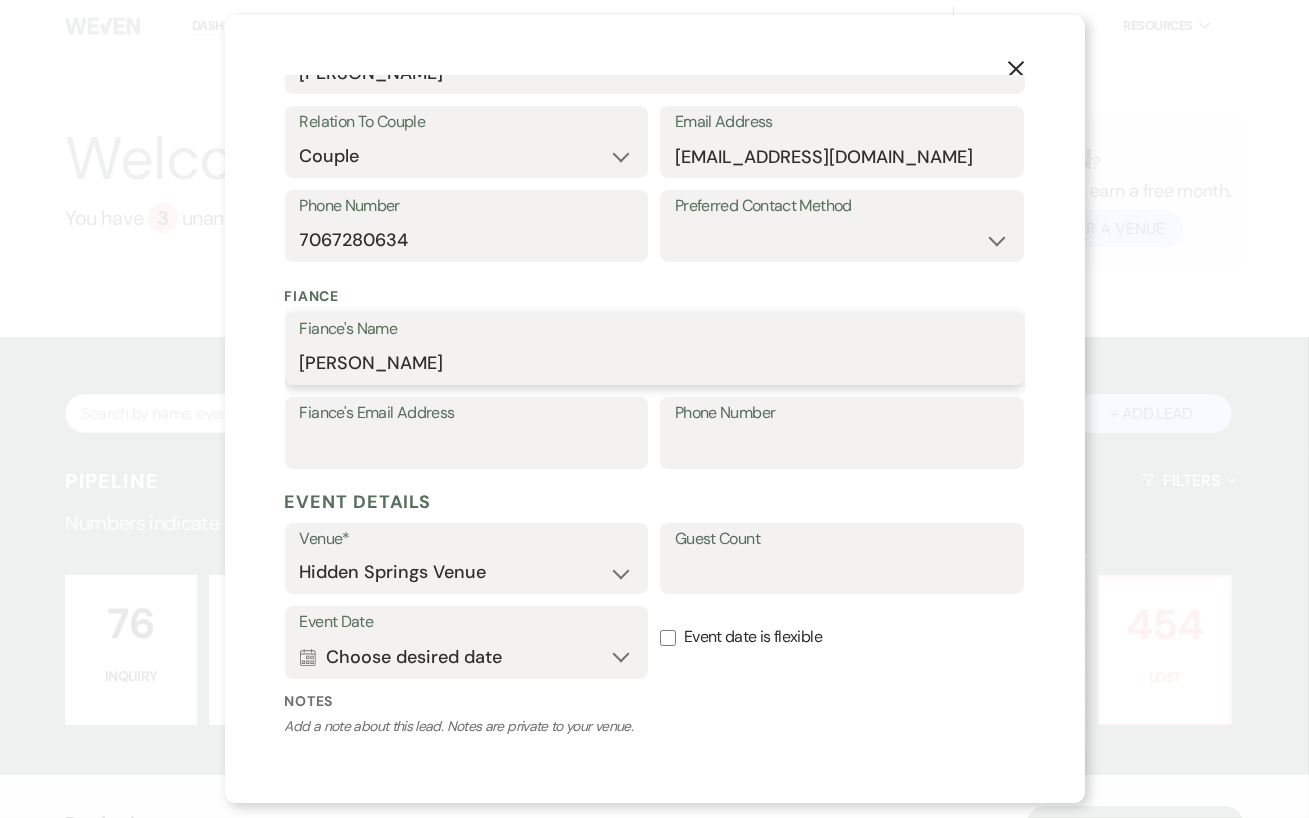 scroll, scrollTop: 369, scrollLeft: 0, axis: vertical 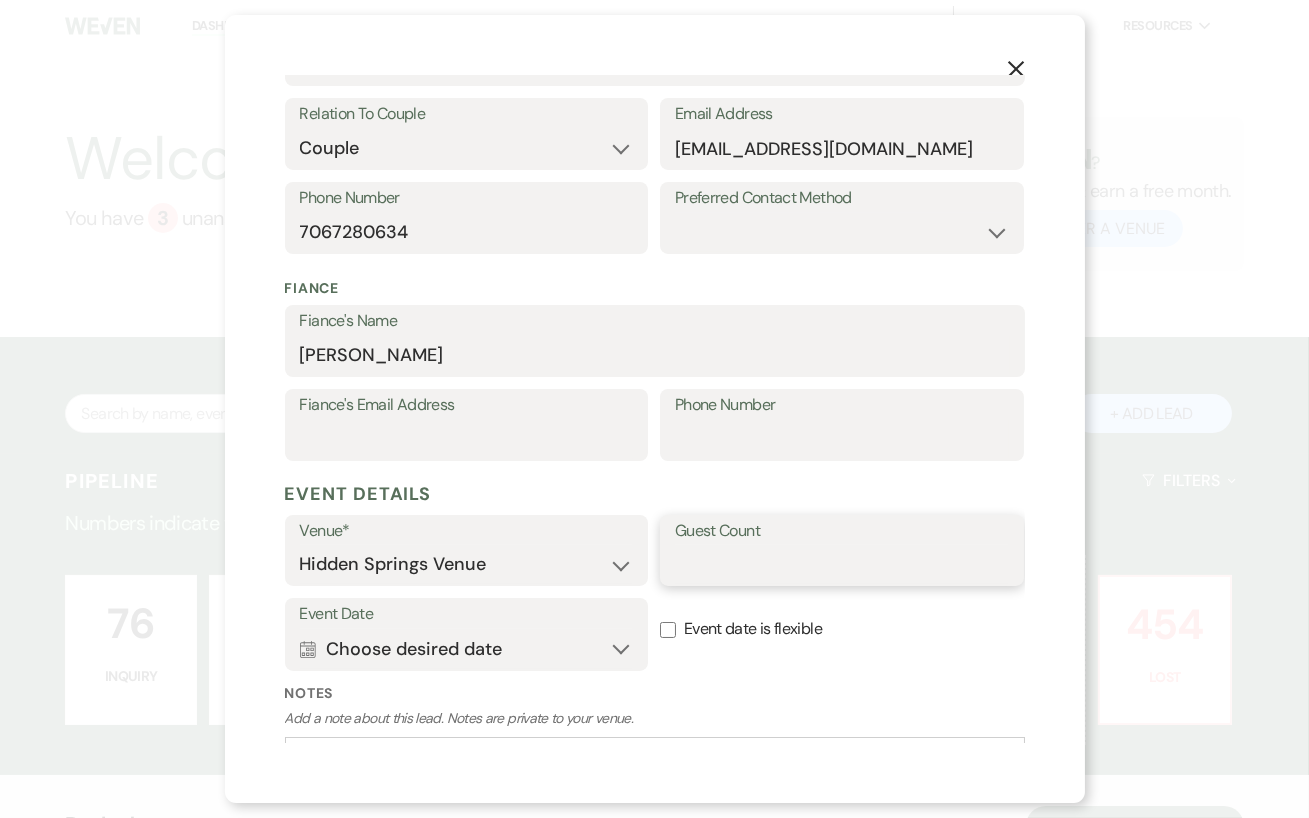 click on "Guest Count" at bounding box center [842, 564] 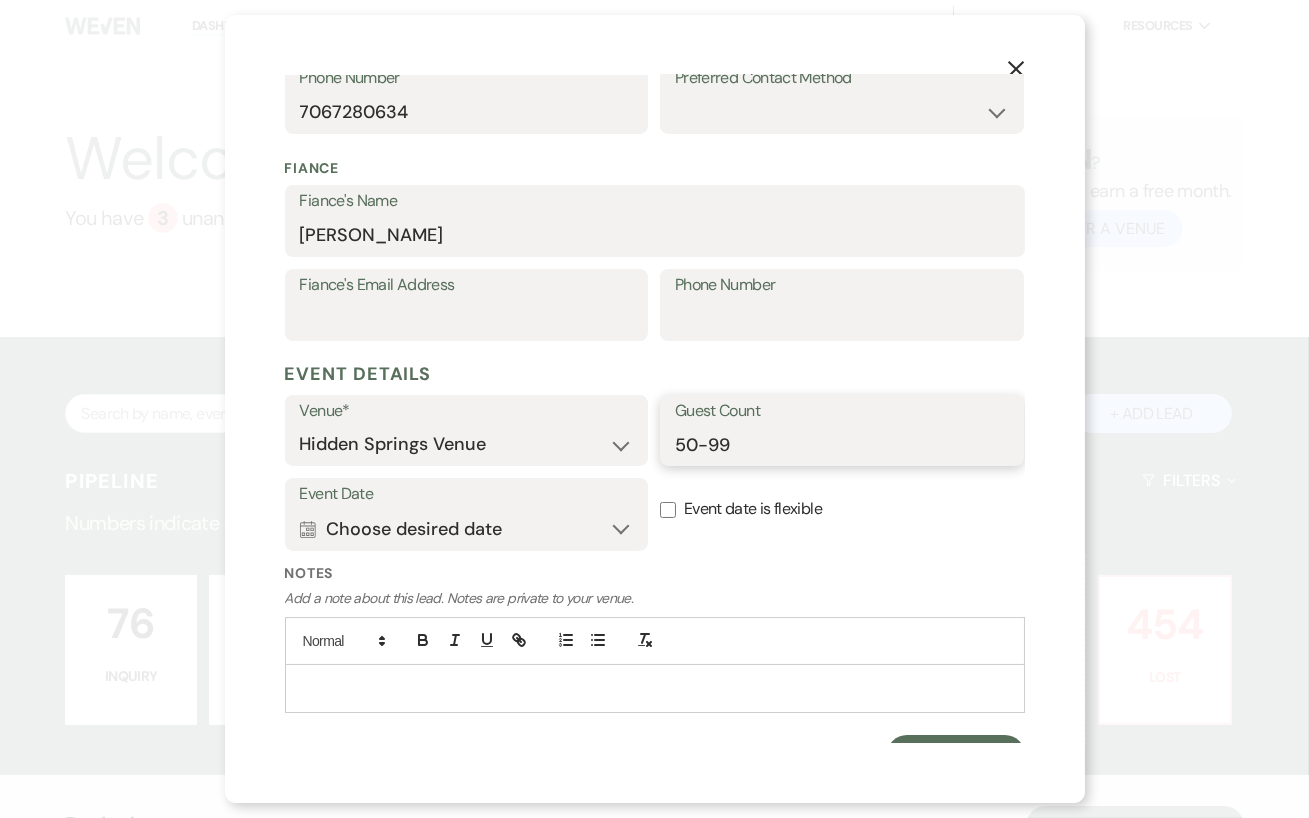 scroll, scrollTop: 510, scrollLeft: 0, axis: vertical 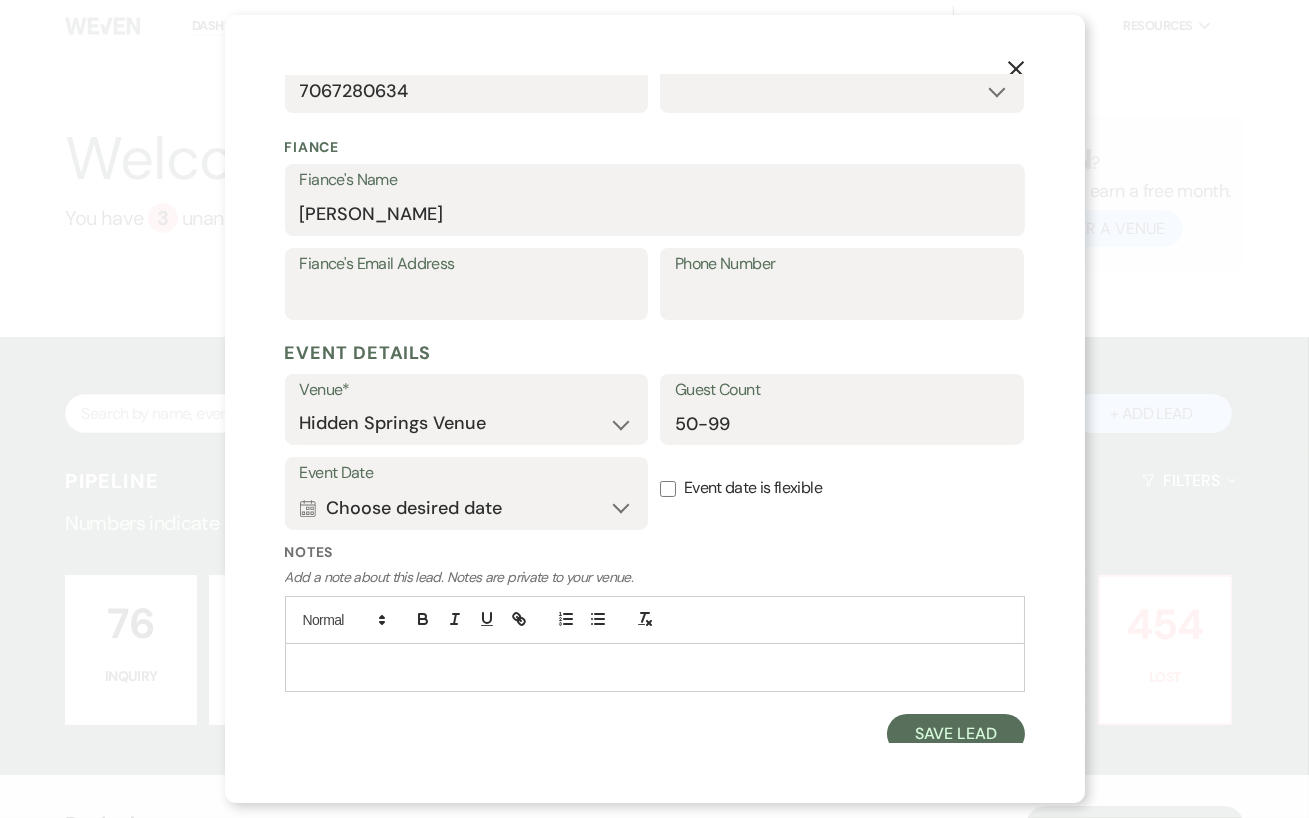 click on "Event date is flexible" at bounding box center (668, 489) 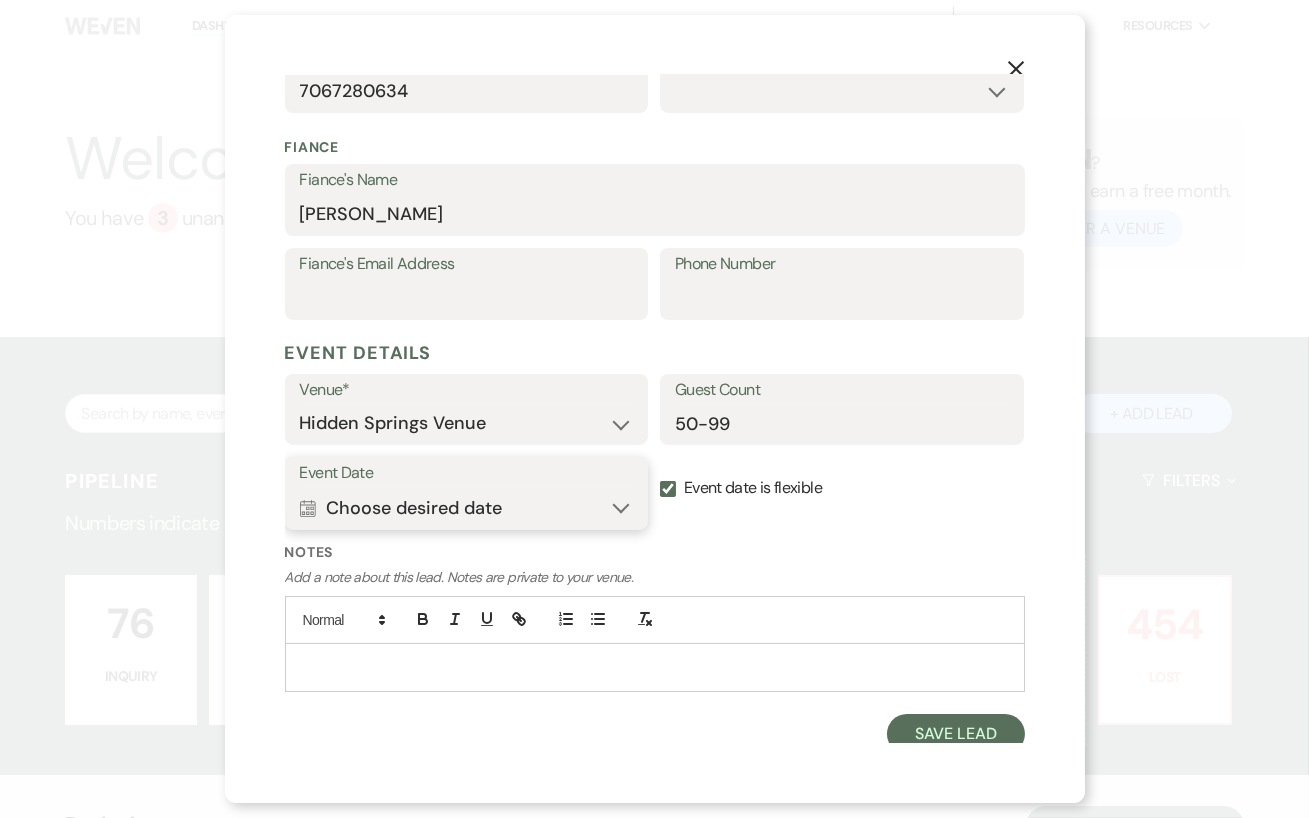 click on "Calendar Choose desired date Expand" at bounding box center [467, 508] 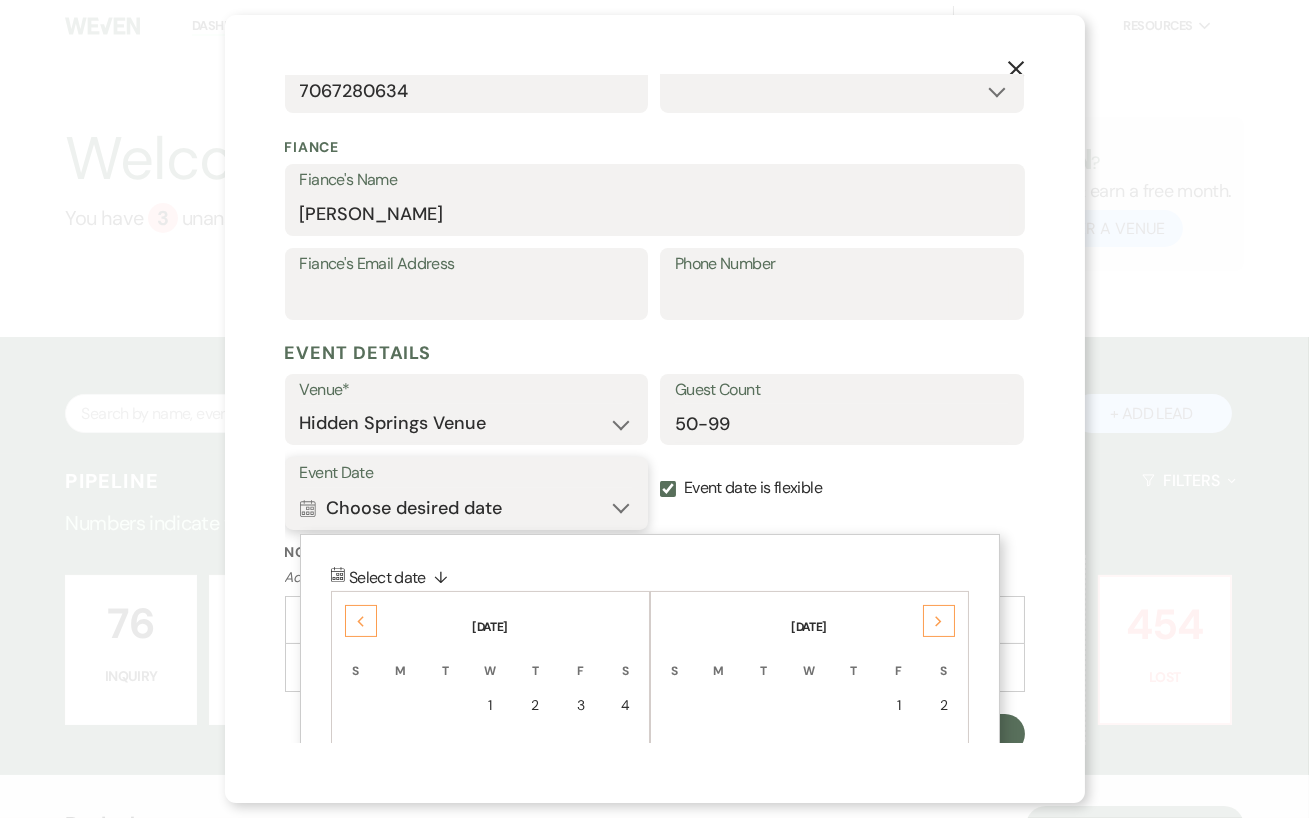 scroll, scrollTop: 519, scrollLeft: 0, axis: vertical 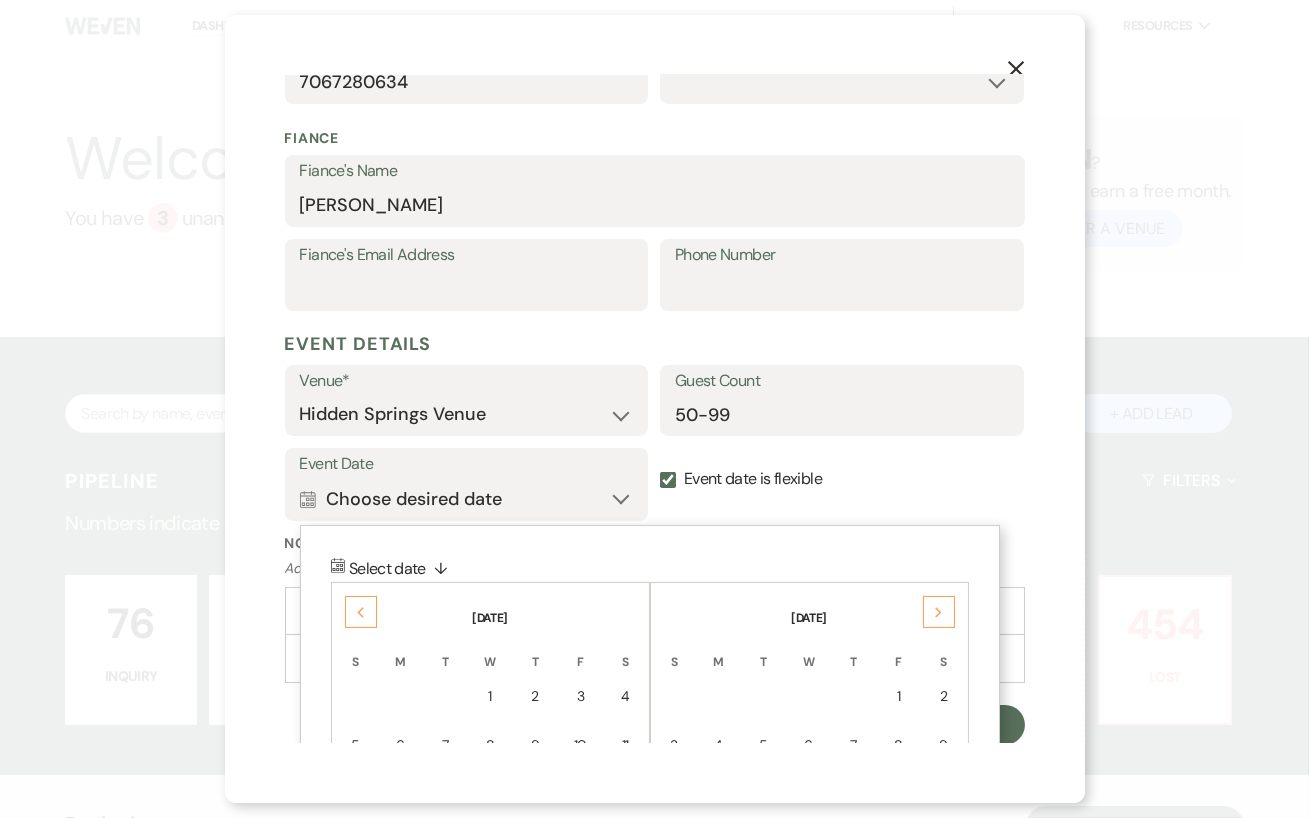 click on "Previous" at bounding box center (361, 612) 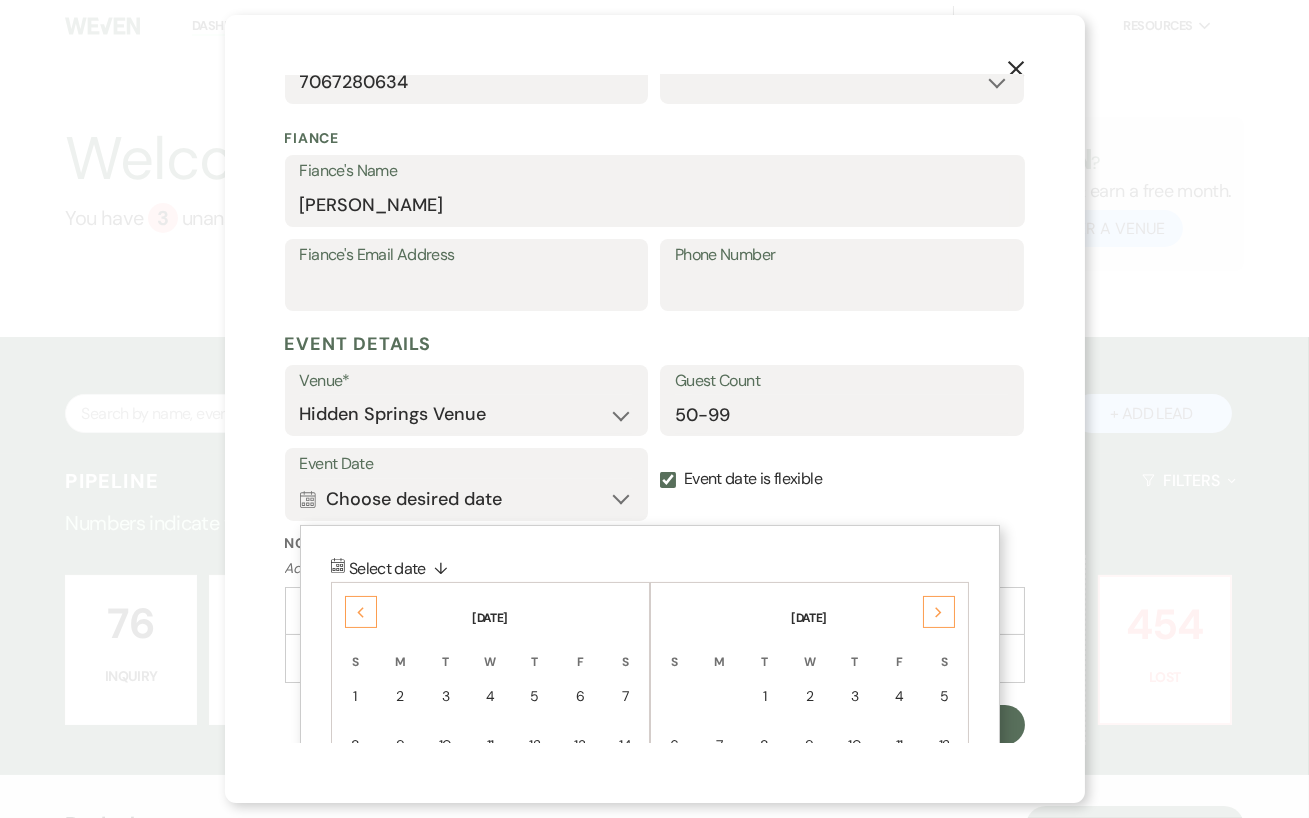 click on "Previous" at bounding box center (361, 612) 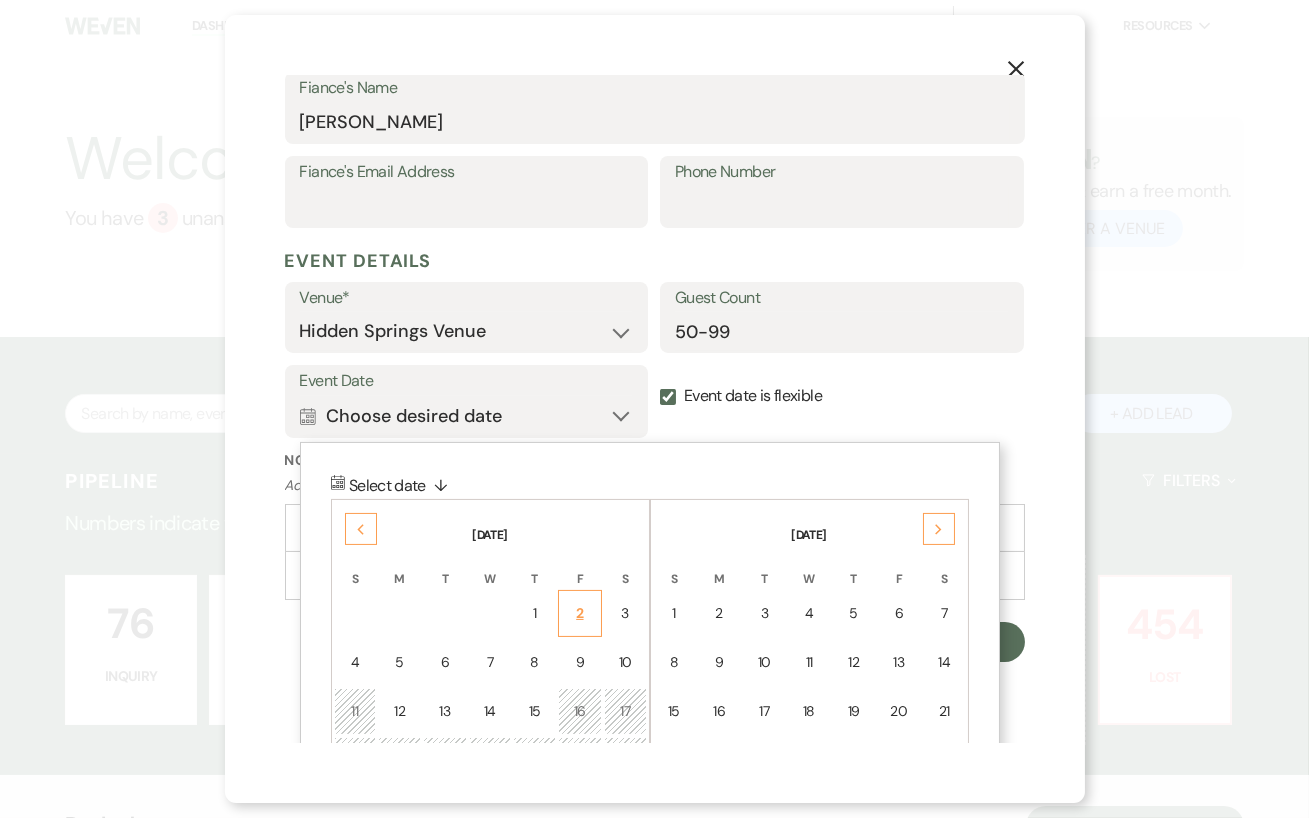 scroll, scrollTop: 601, scrollLeft: 0, axis: vertical 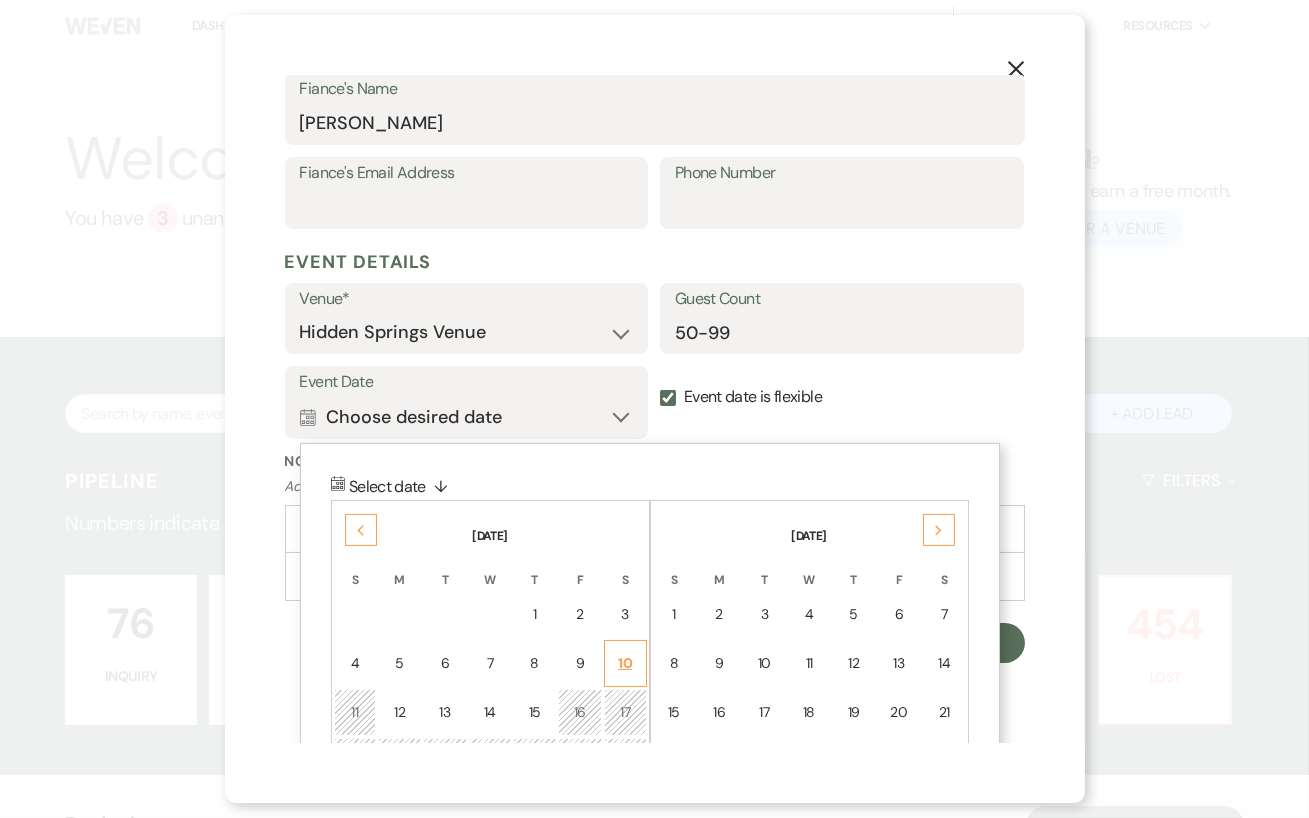 click on "10" at bounding box center (625, 663) 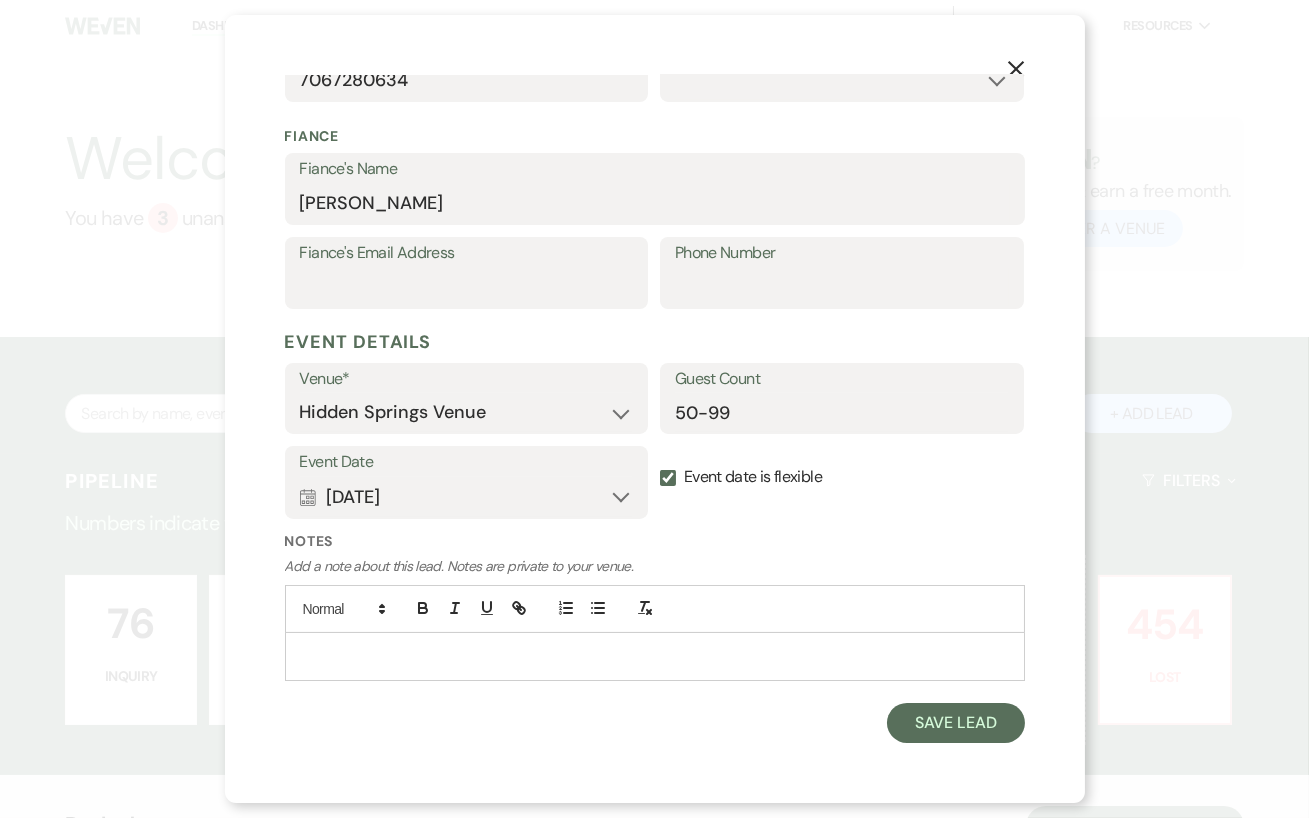 scroll, scrollTop: 519, scrollLeft: 0, axis: vertical 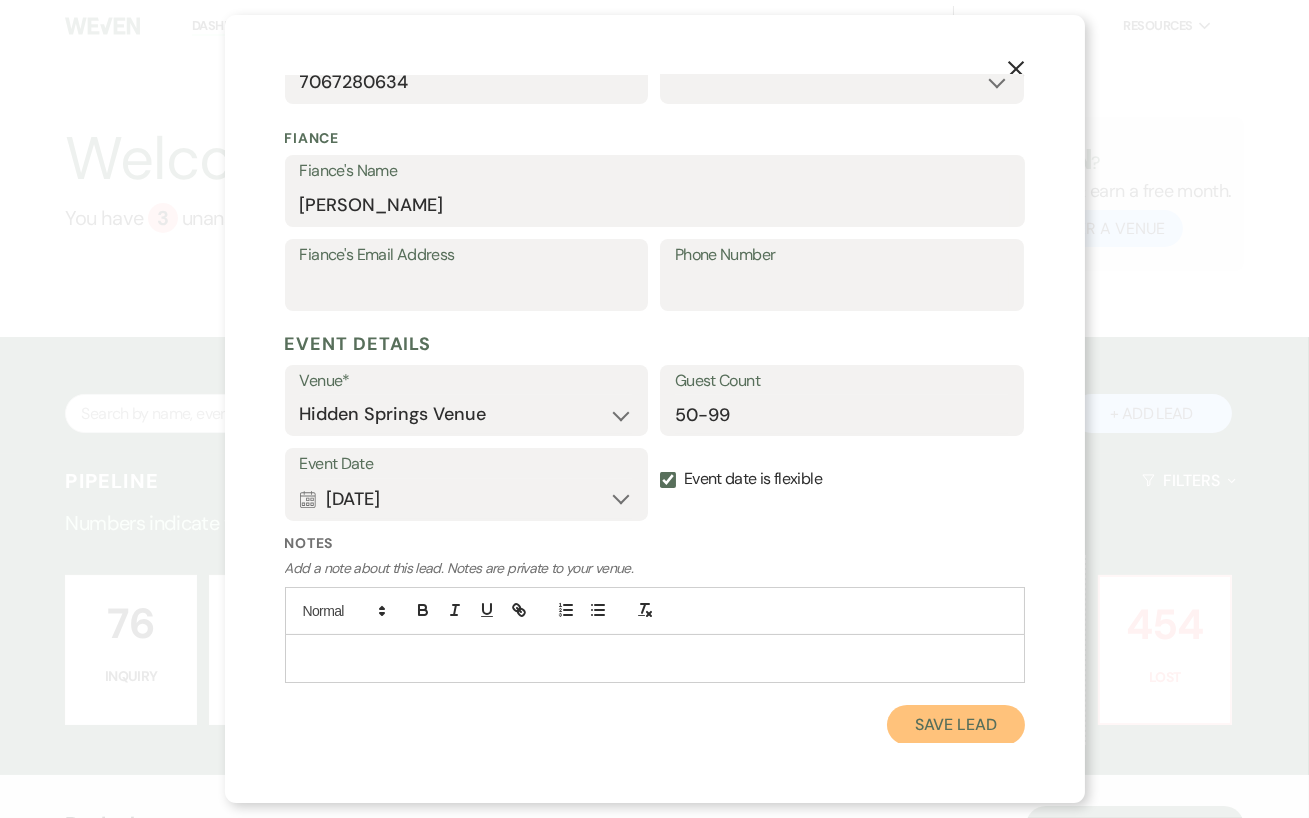 click on "Save Lead" at bounding box center [955, 725] 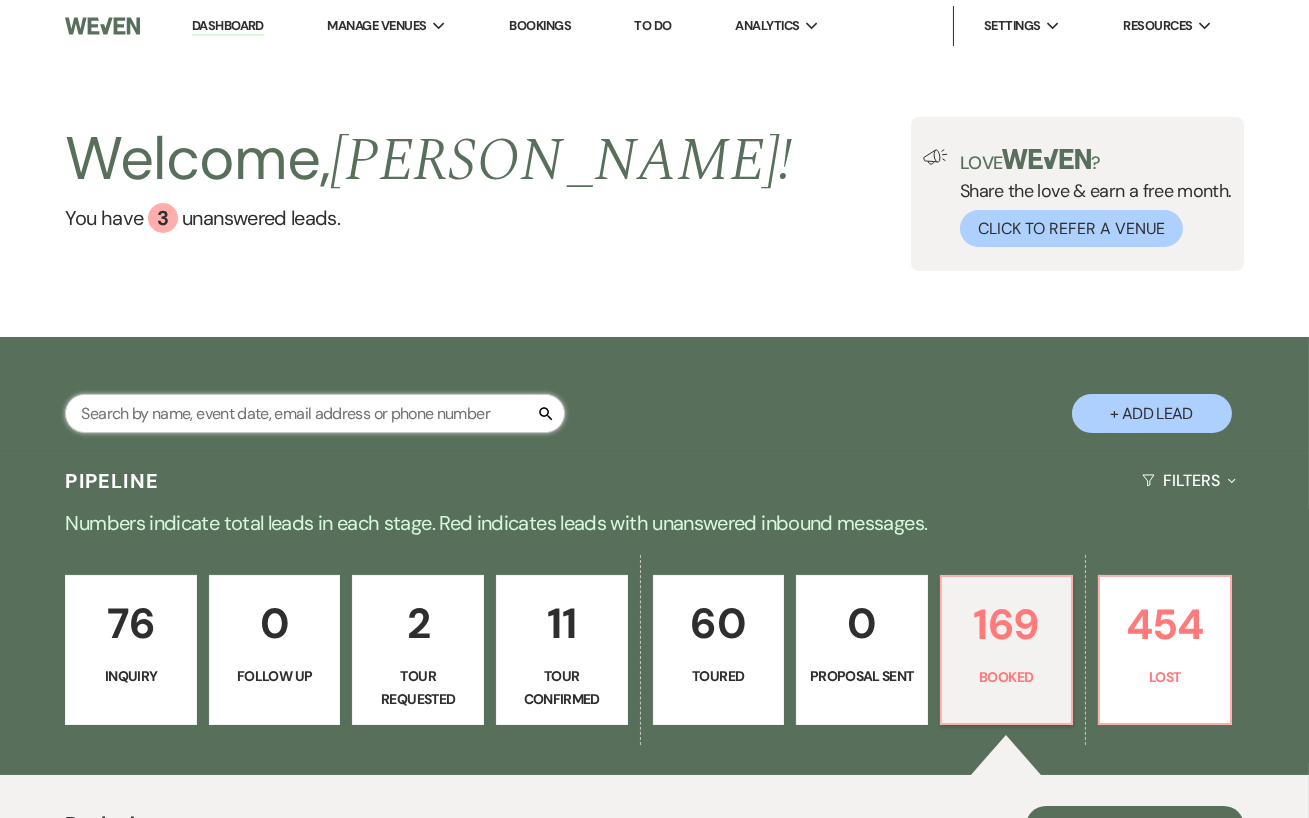 click at bounding box center (315, 413) 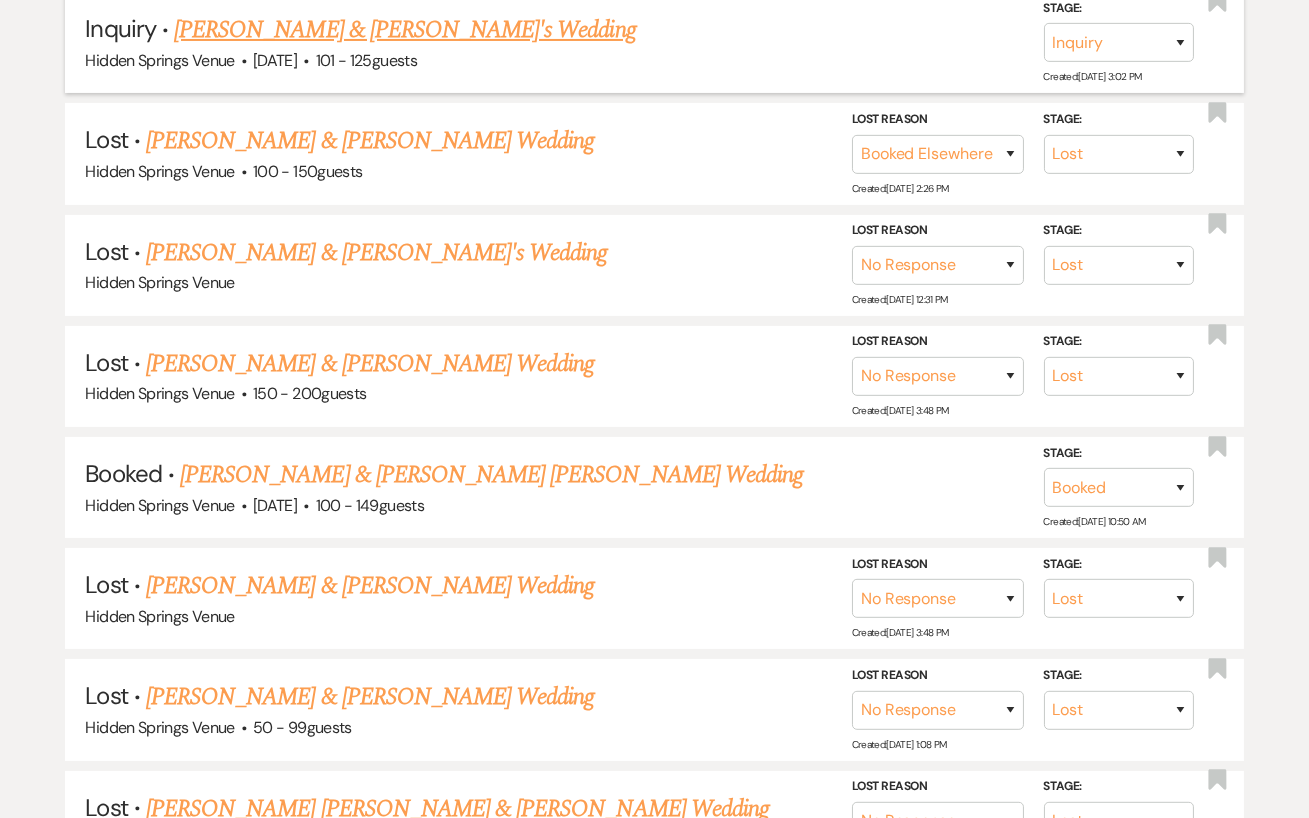 scroll, scrollTop: 0, scrollLeft: 0, axis: both 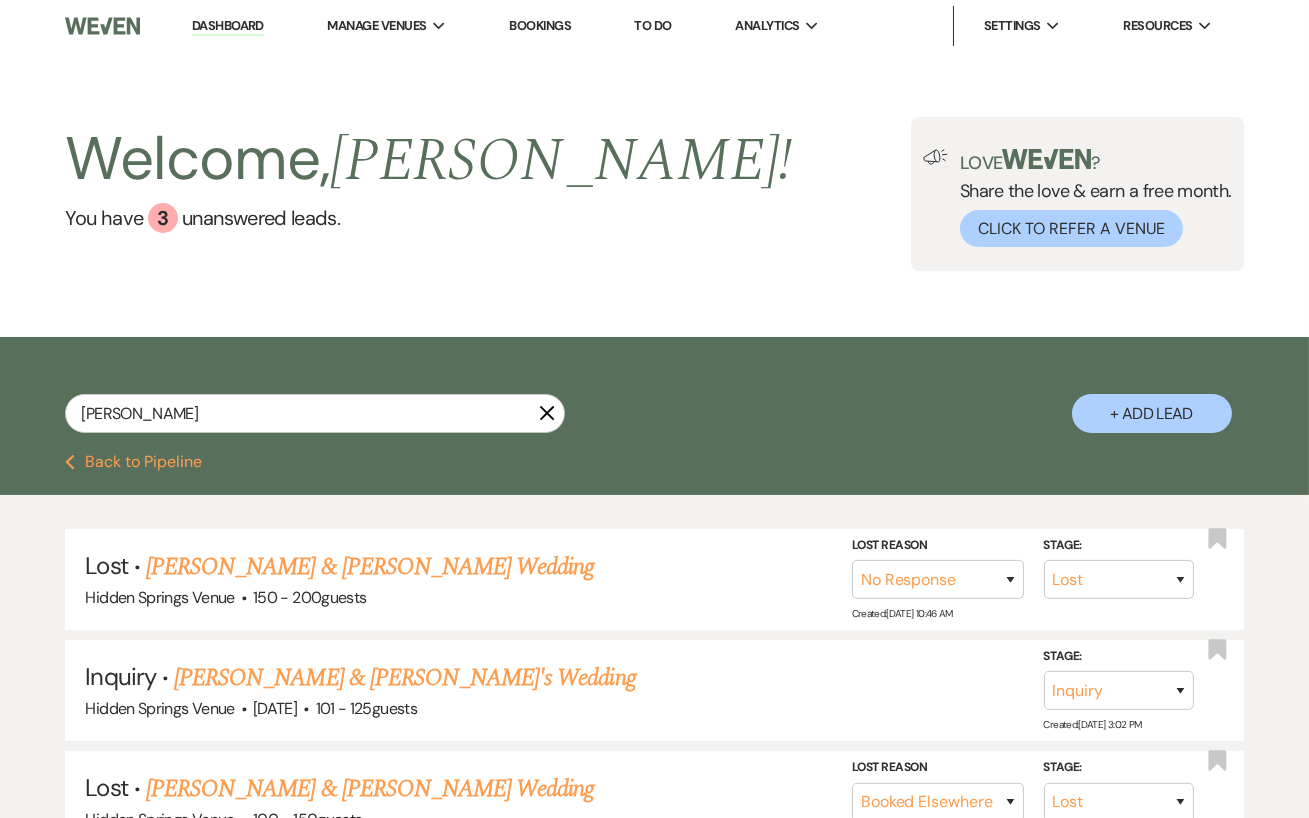 click on "X" 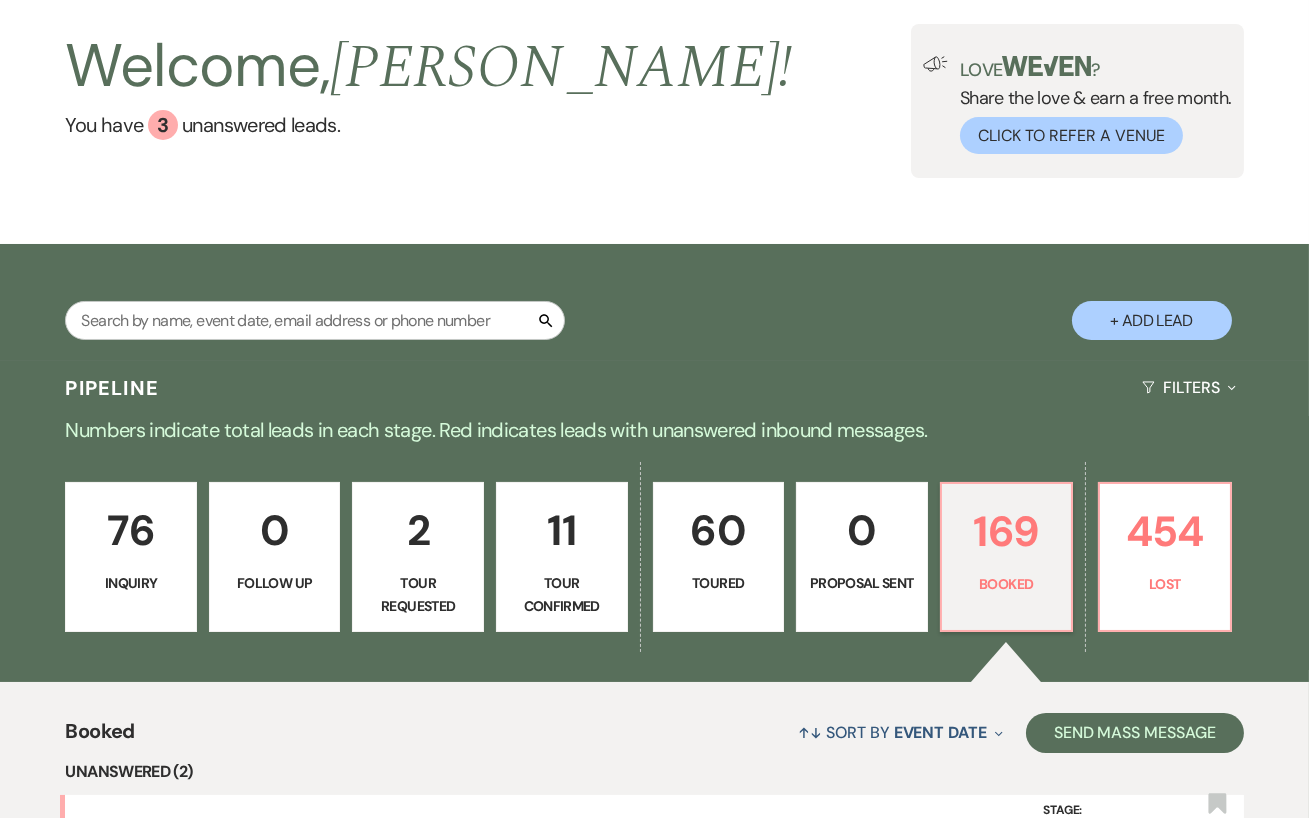 scroll, scrollTop: 0, scrollLeft: 0, axis: both 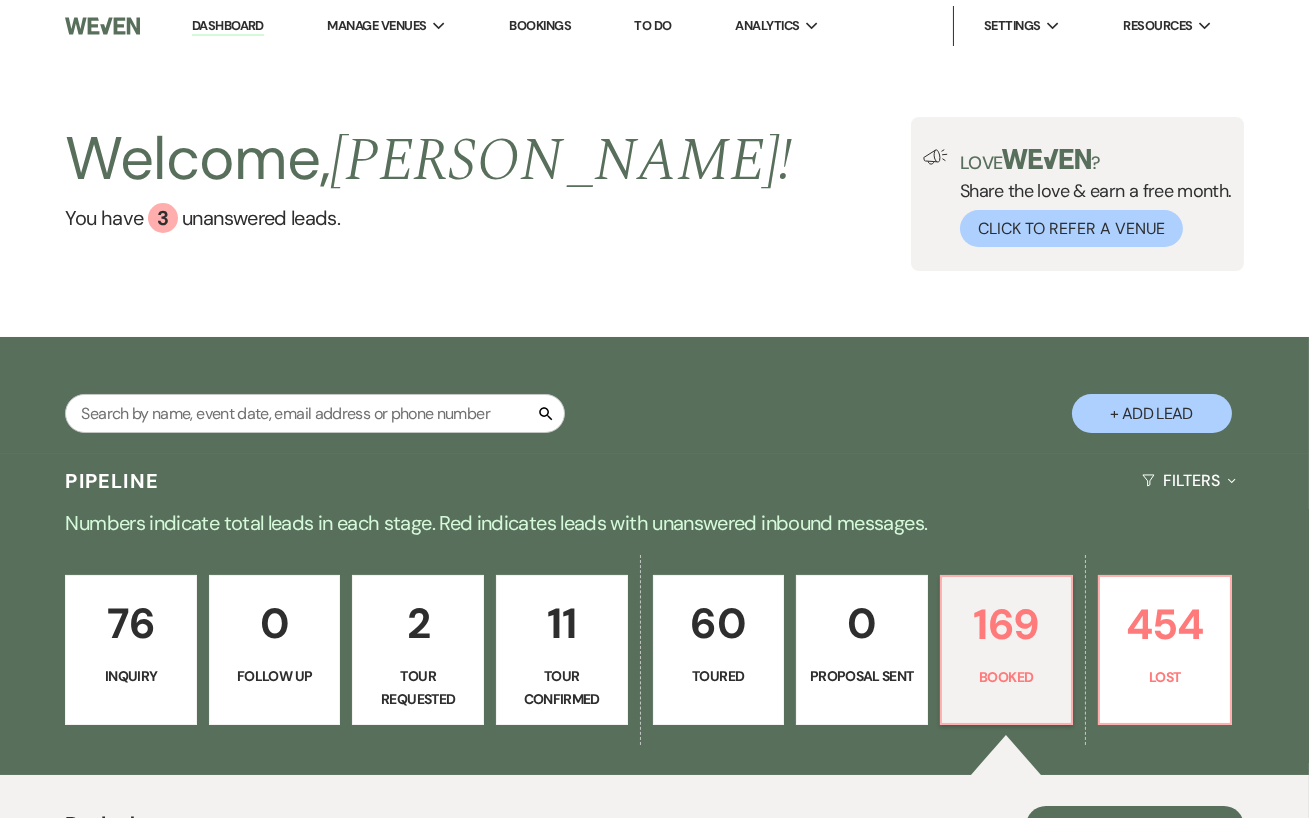 click on "+ Add Lead" at bounding box center [1152, 413] 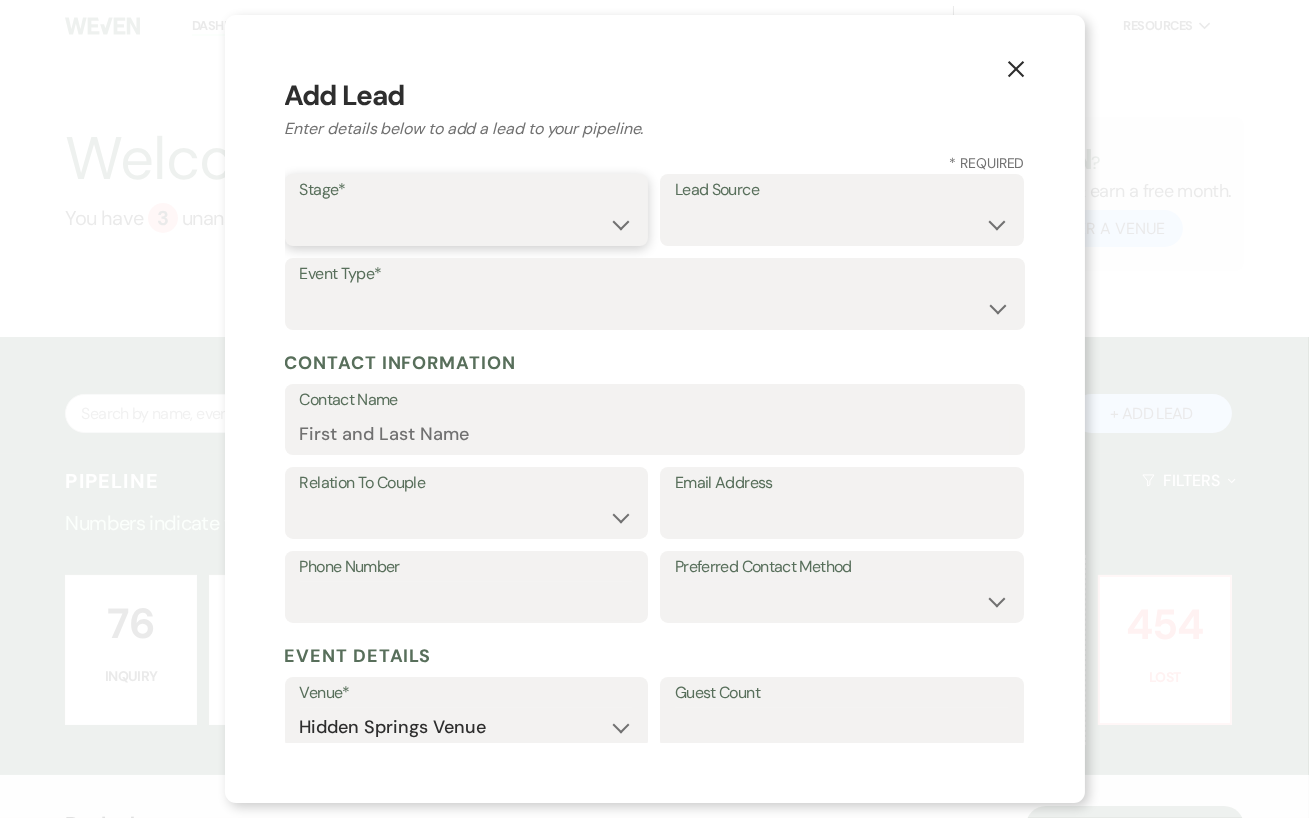 click on "Inquiry Follow Up Tour Requested Tour Confirmed Toured Proposal Sent Booked Lost" at bounding box center [467, 224] 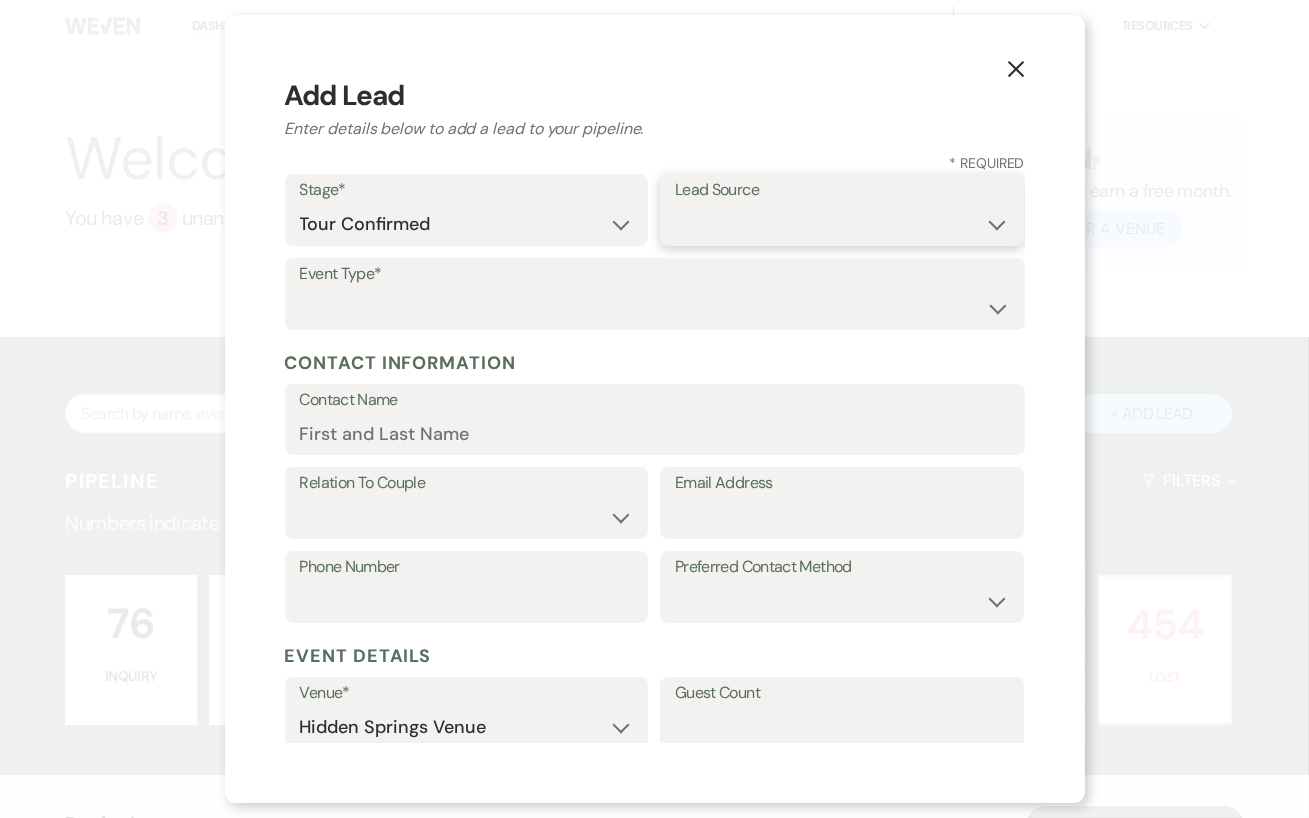 click on "Weven Venue Website Instagram Facebook Pinterest Google The Knot Wedding Wire Here Comes the Guide Wedding Spot Eventective [PERSON_NAME] The Venue Report PartySlate VRBO / Homeaway Airbnb Wedding Show TikTok X / Twitter Phone Call Walk-in Vendor Referral Advertising Personal Referral Local Referral Other" at bounding box center [842, 224] 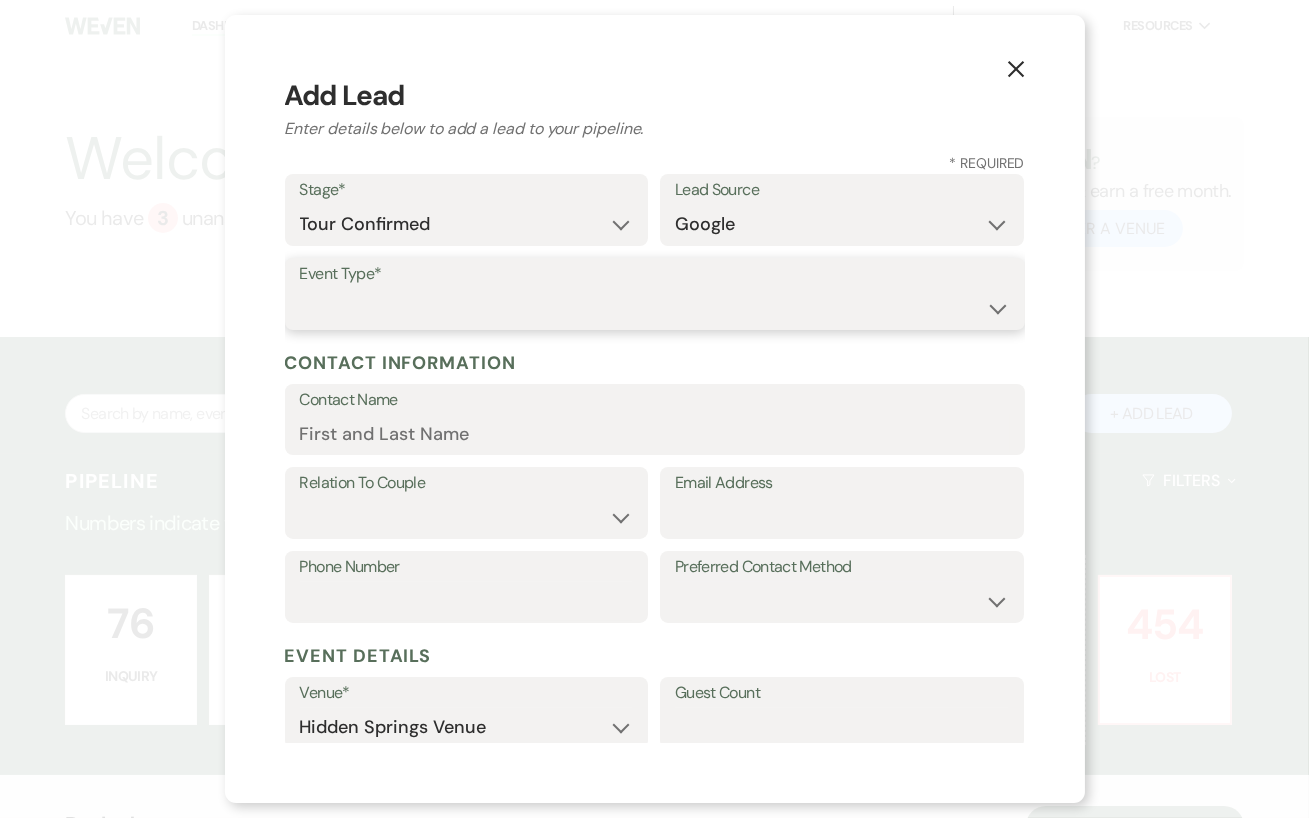 click on "Wedding Anniversary Party Baby Shower Bachelorette / Bachelor Party Birthday Party Bridal Shower Brunch Community Event Concert Corporate Event Elopement End of Life Celebration Engagement Party Fundraiser Graduation Party Micro Wedding Prom Quinceañera Rehearsal Dinner Religious Event Retreat Other" at bounding box center (655, 308) 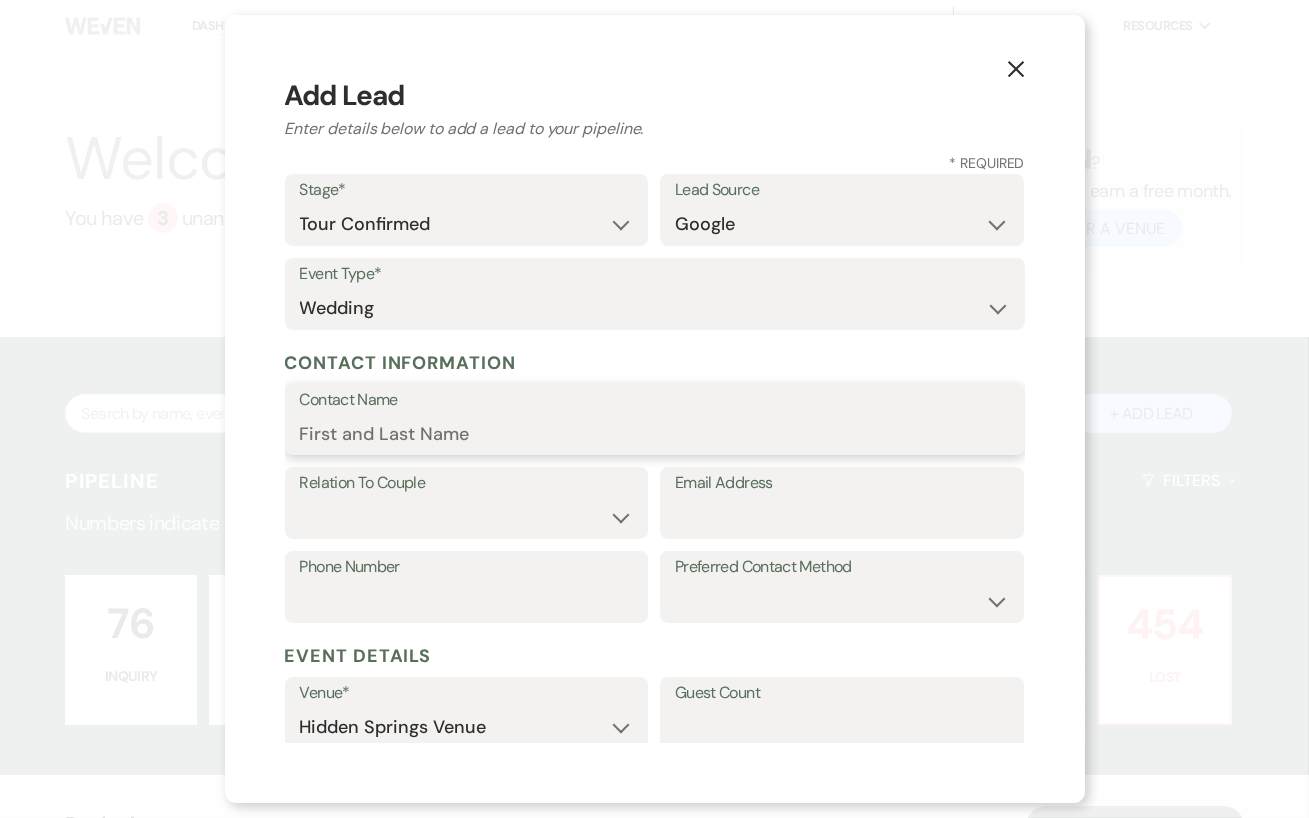 click on "Contact Name" at bounding box center [655, 433] 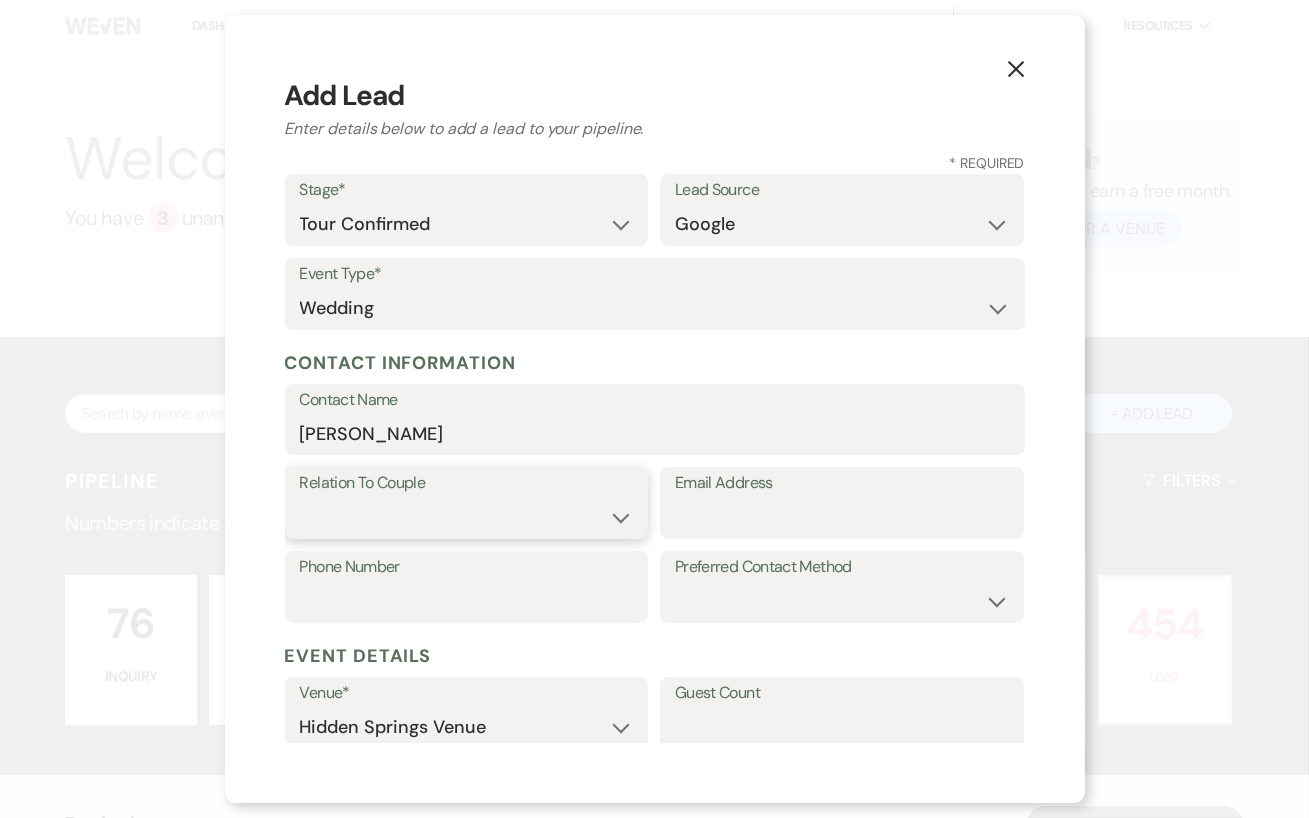 click on "Couple Planner Parent of Couple Family Member Friend Other" at bounding box center (467, 517) 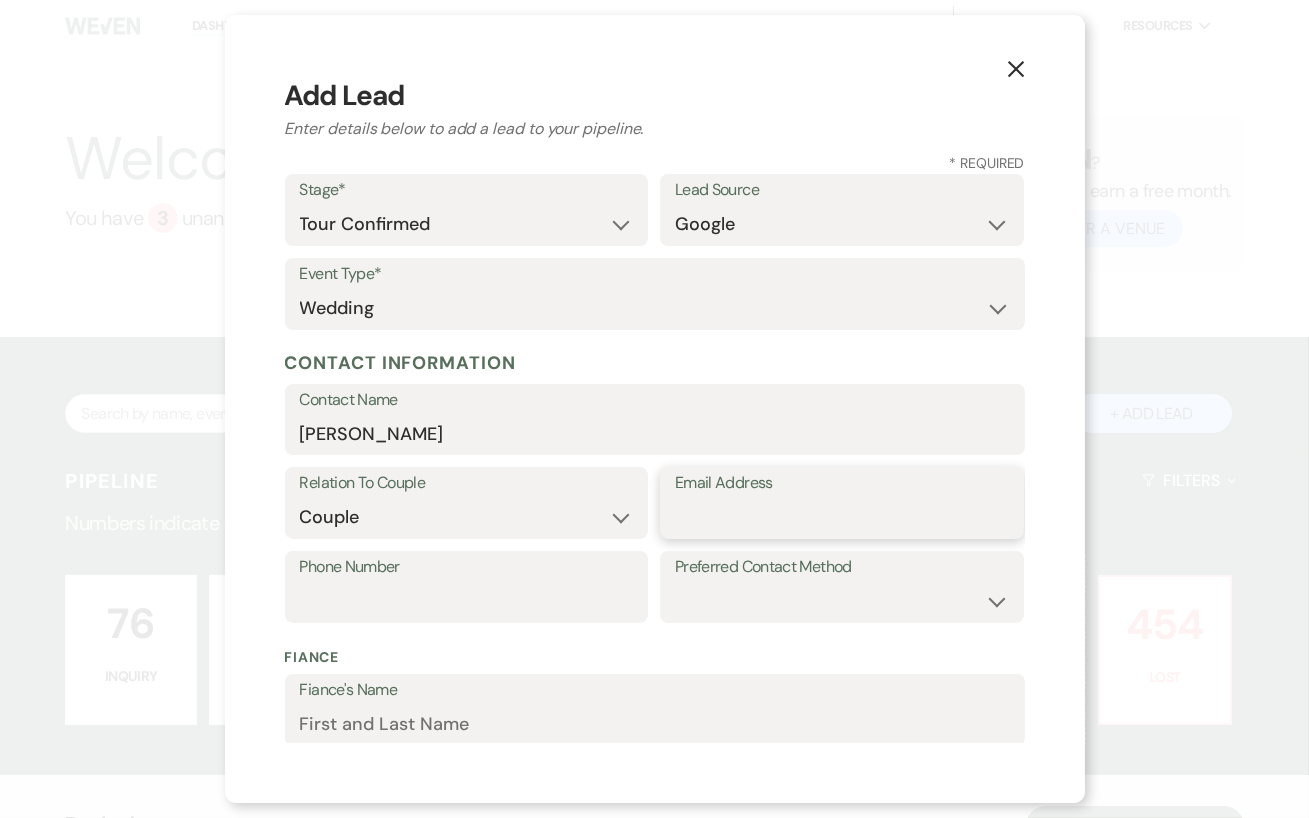 click on "Email Address" at bounding box center [842, 517] 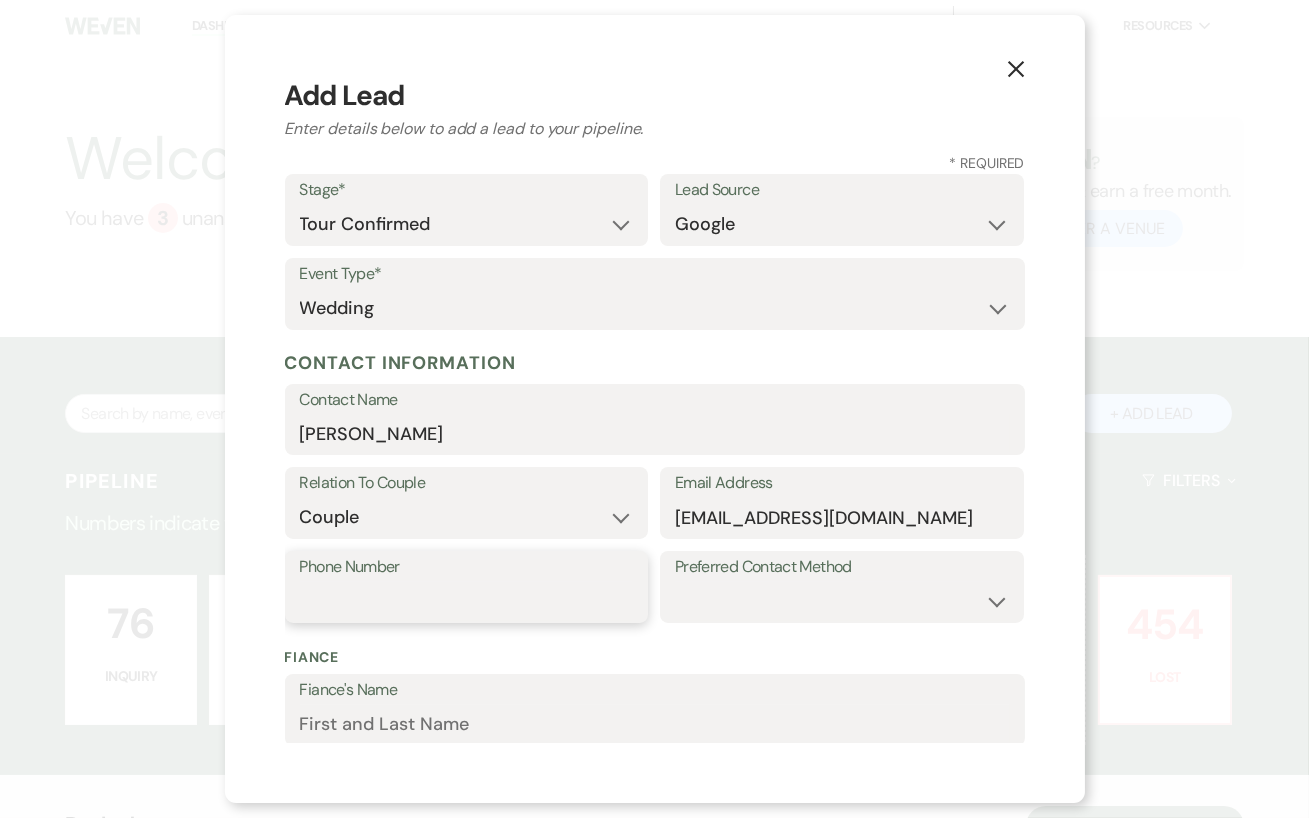 click on "Phone Number" at bounding box center (467, 601) 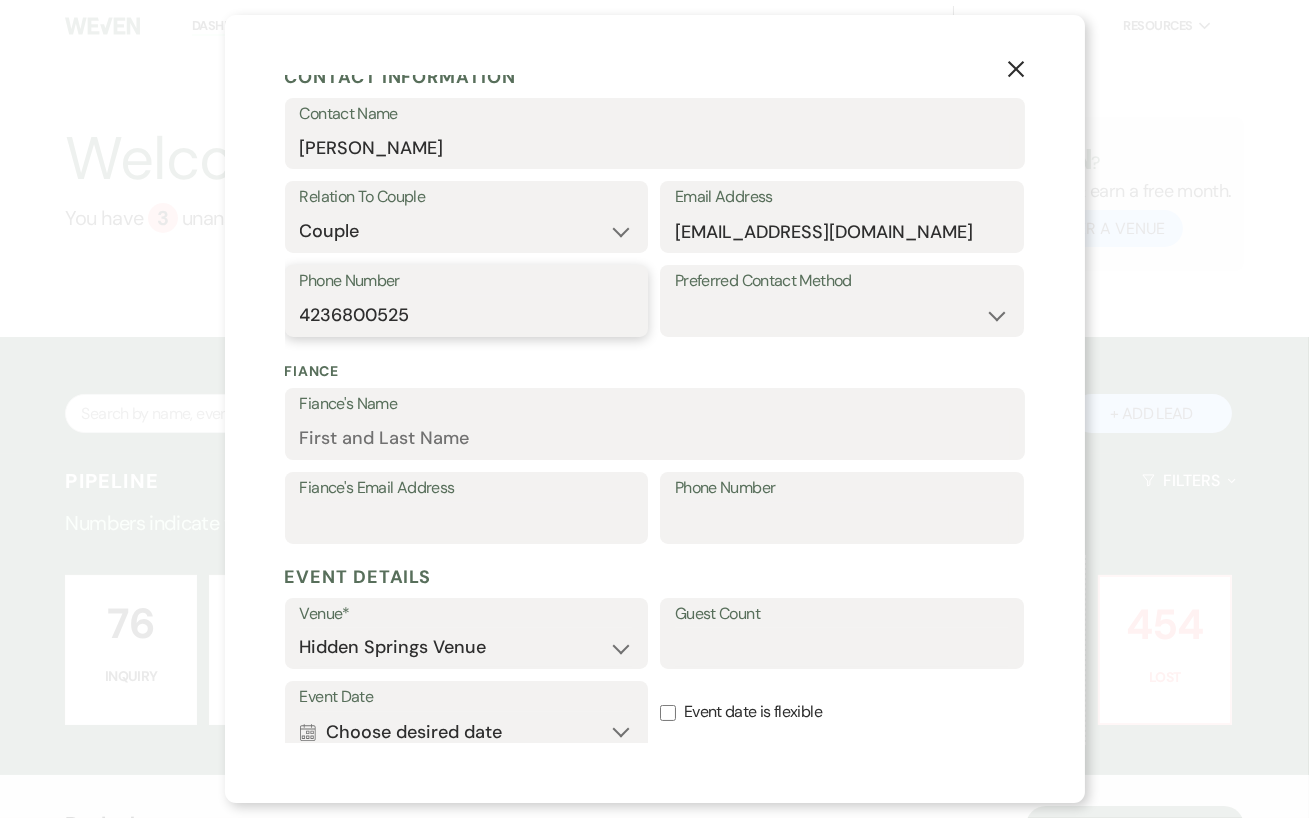 scroll, scrollTop: 294, scrollLeft: 0, axis: vertical 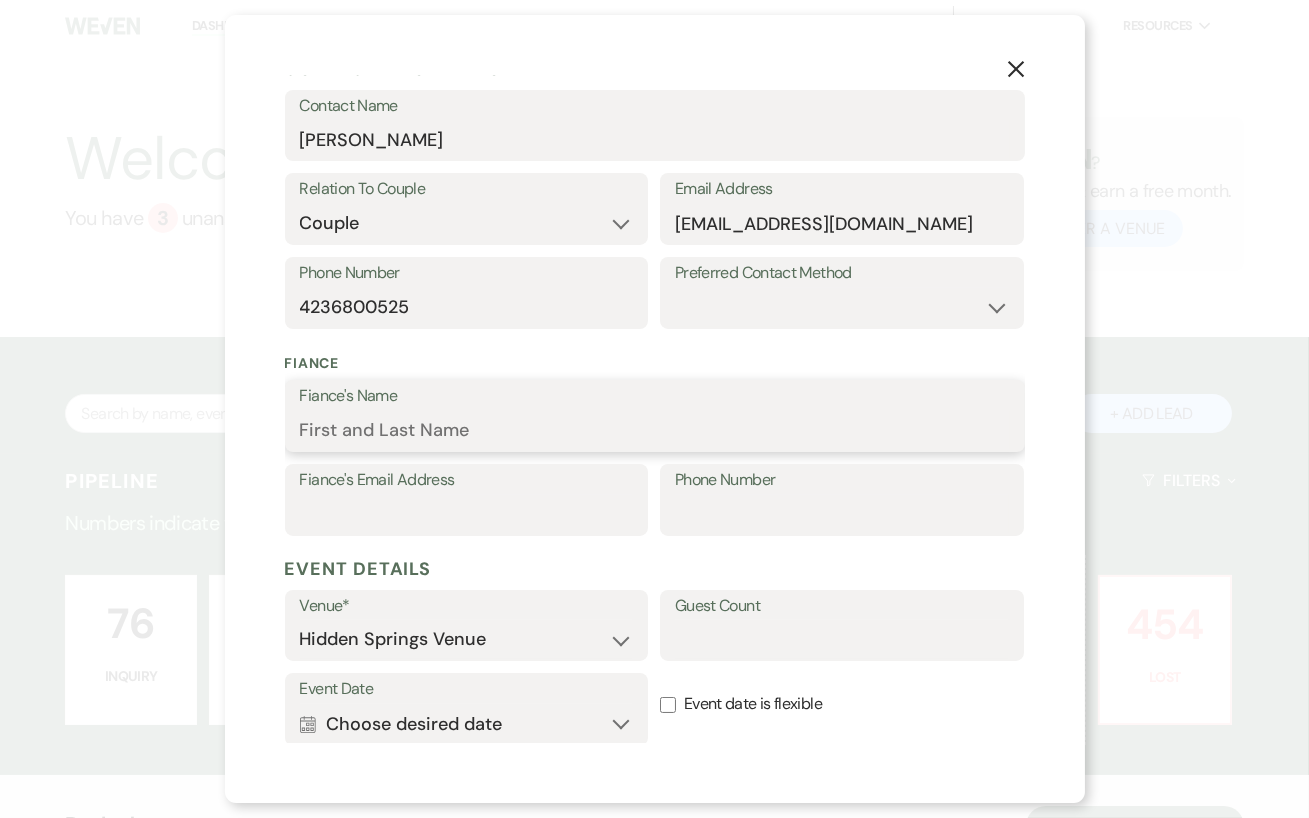 click on "Fiance's Name" at bounding box center [655, 430] 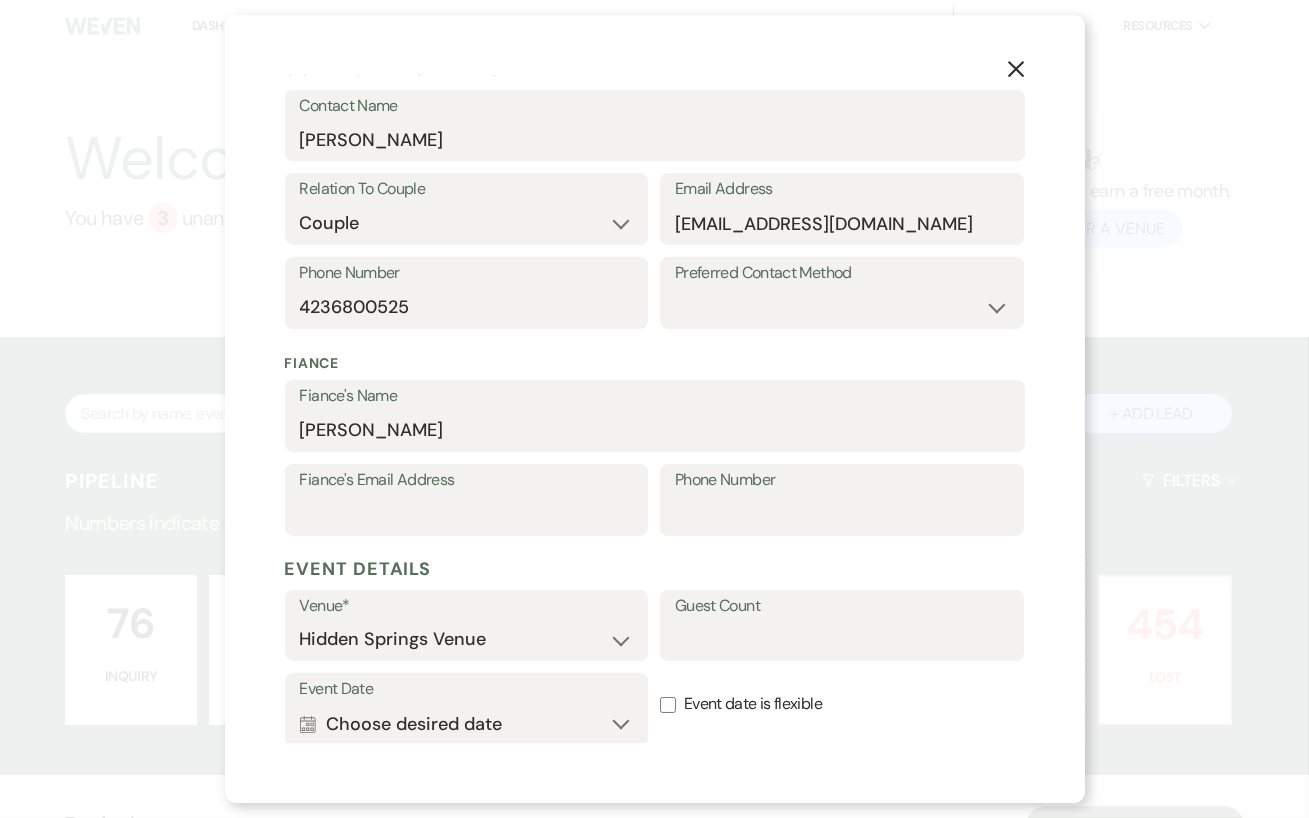 click on "Fiance  Fiance's Name [PERSON_NAME] Fiance's Email Address Phone Number" at bounding box center [655, 444] 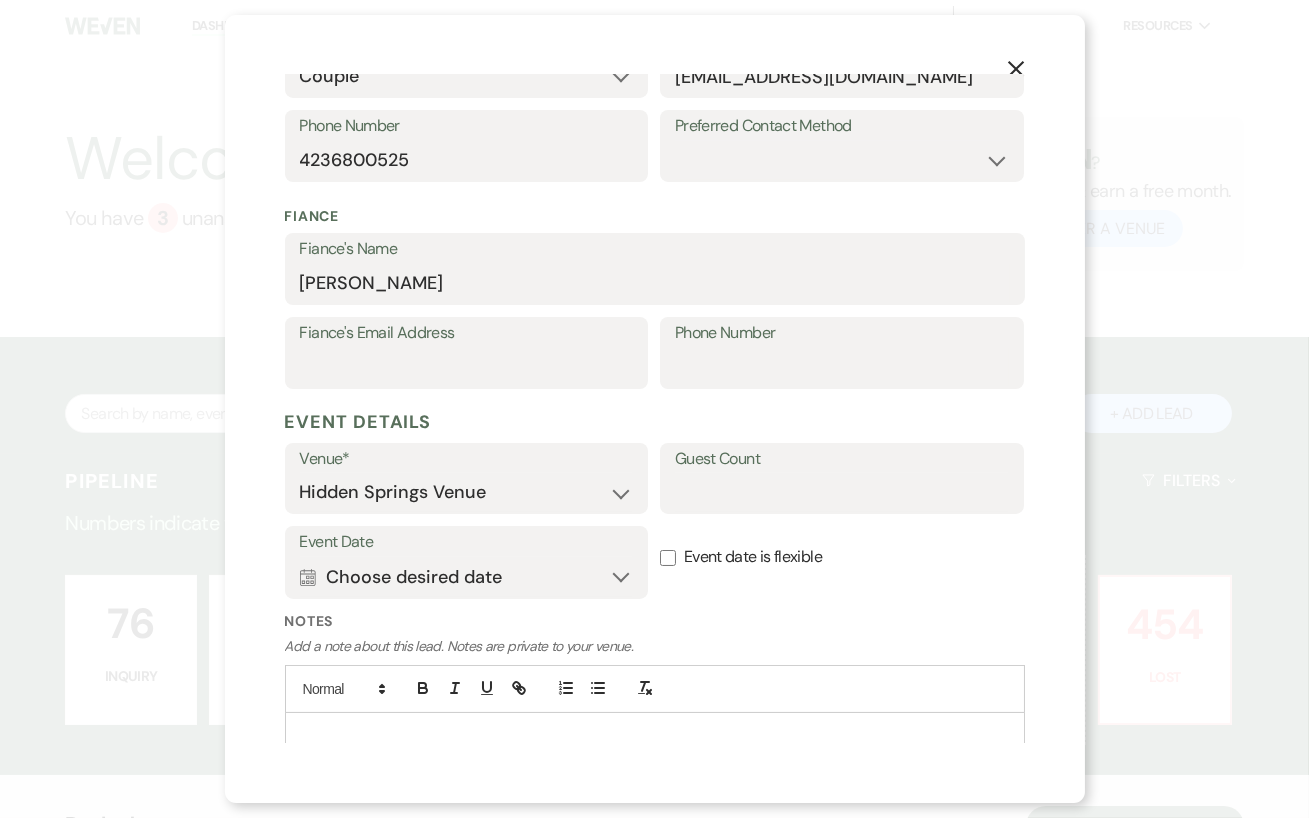 scroll, scrollTop: 458, scrollLeft: 0, axis: vertical 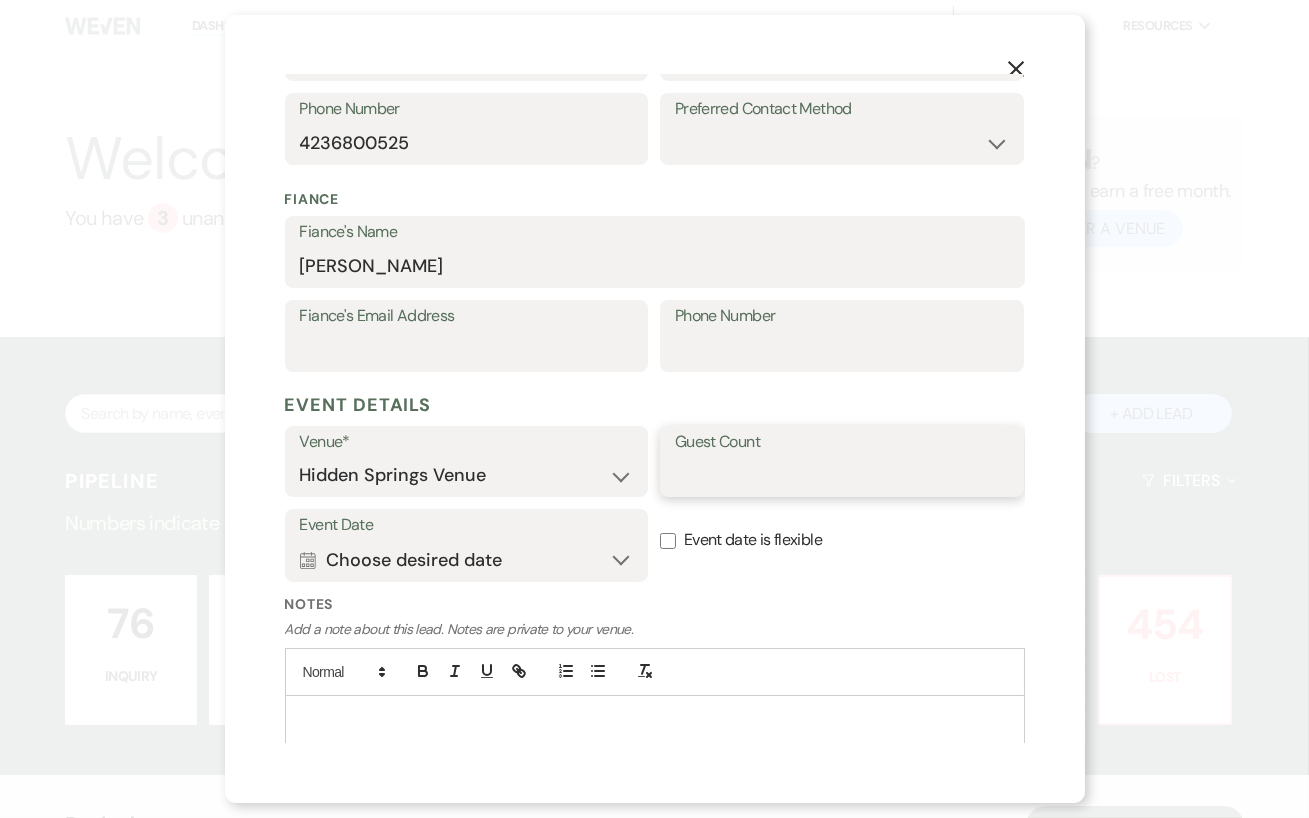 click on "Guest Count" at bounding box center [842, 475] 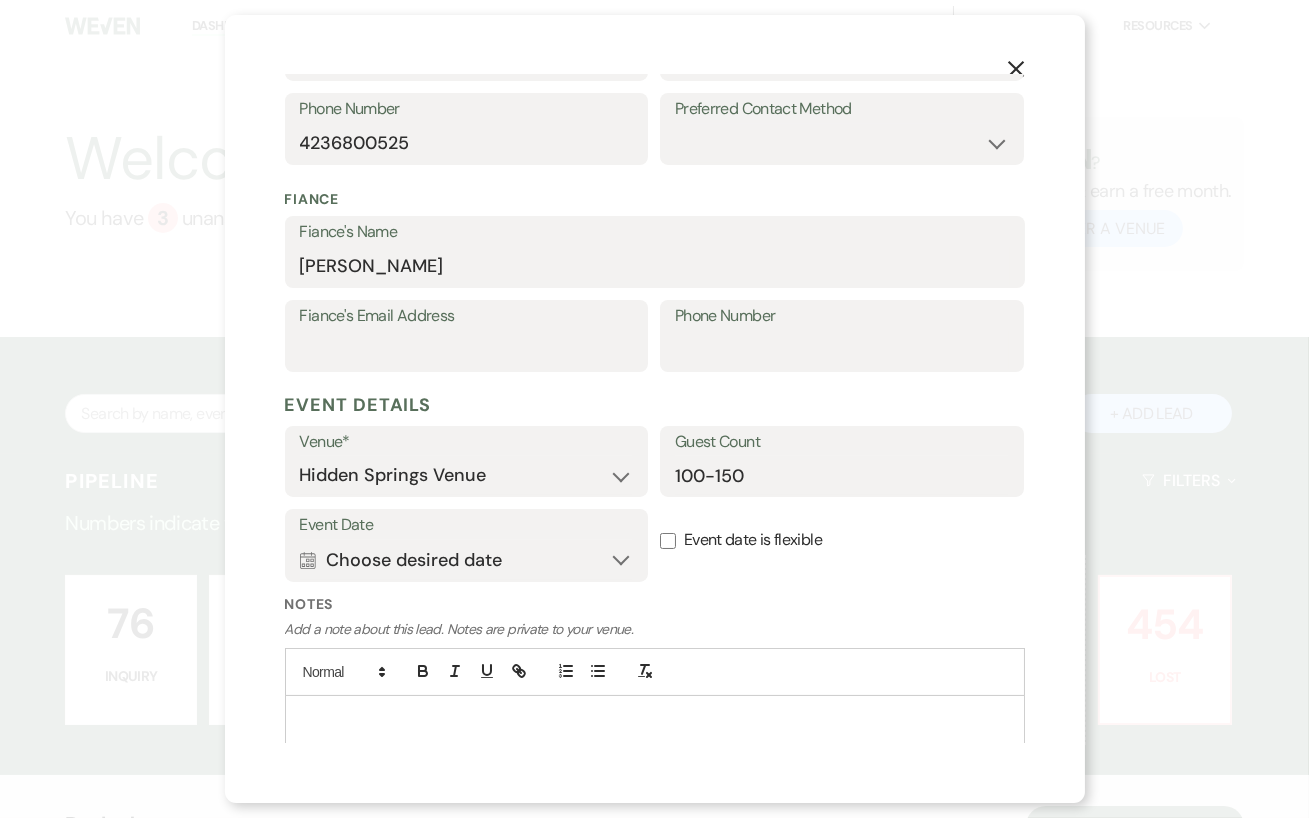 click on "Event date is flexible" at bounding box center (842, 540) 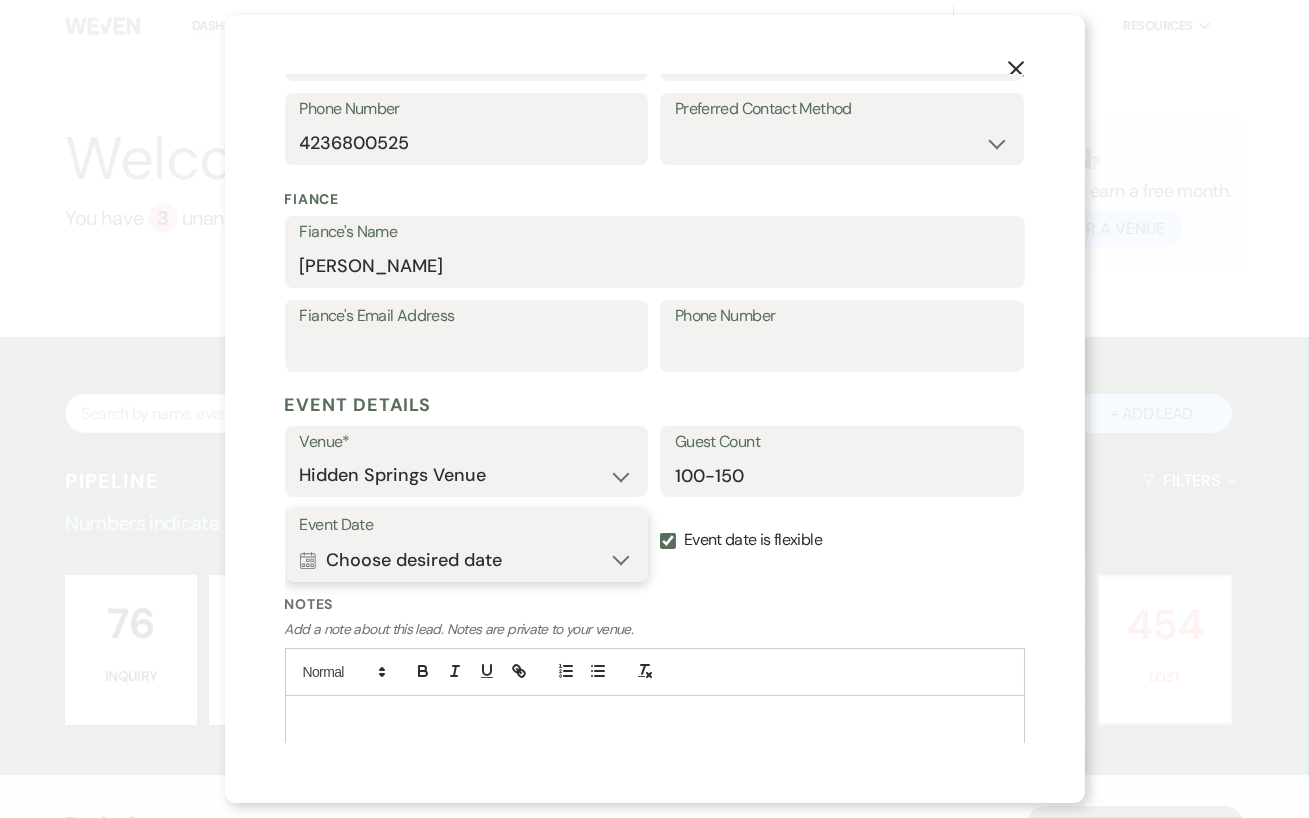 click on "Calendar Choose desired date Expand" at bounding box center [467, 560] 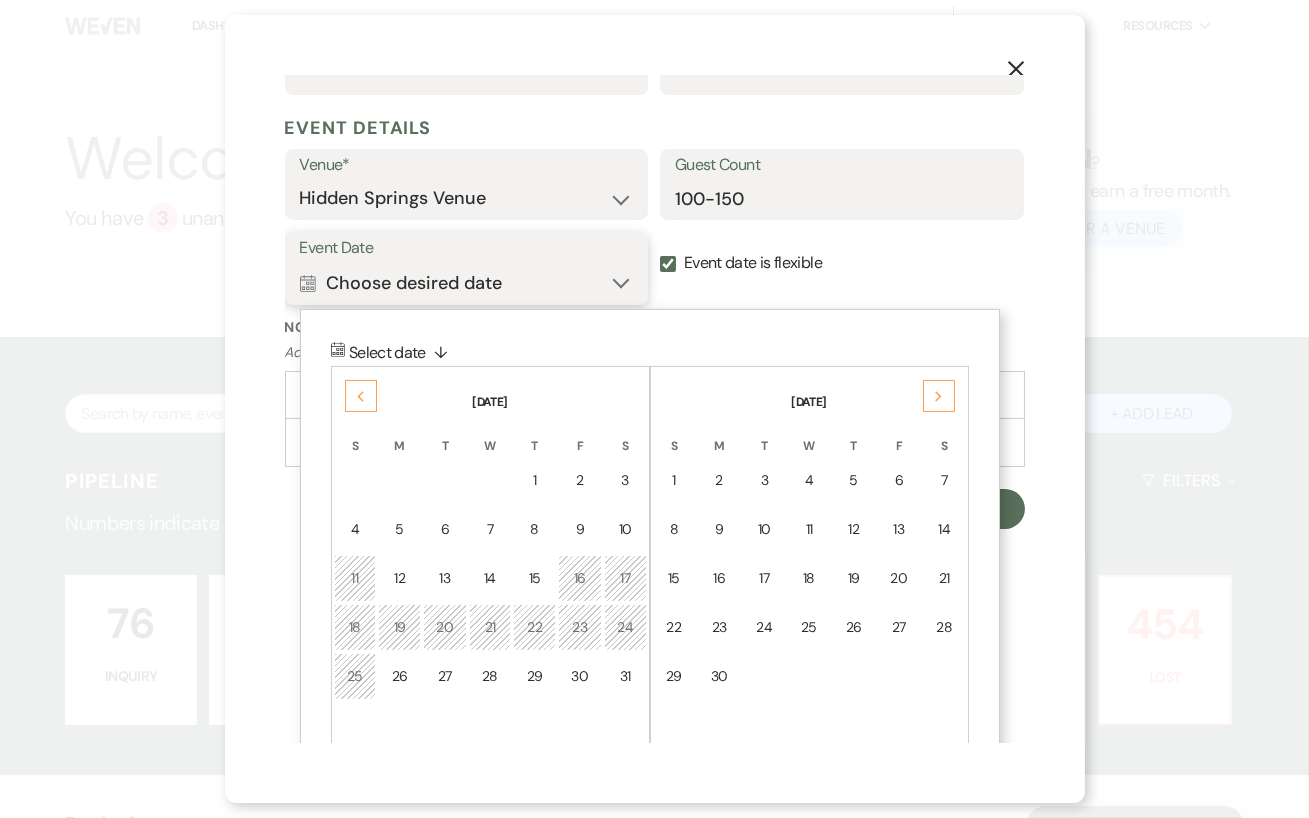 scroll, scrollTop: 771, scrollLeft: 0, axis: vertical 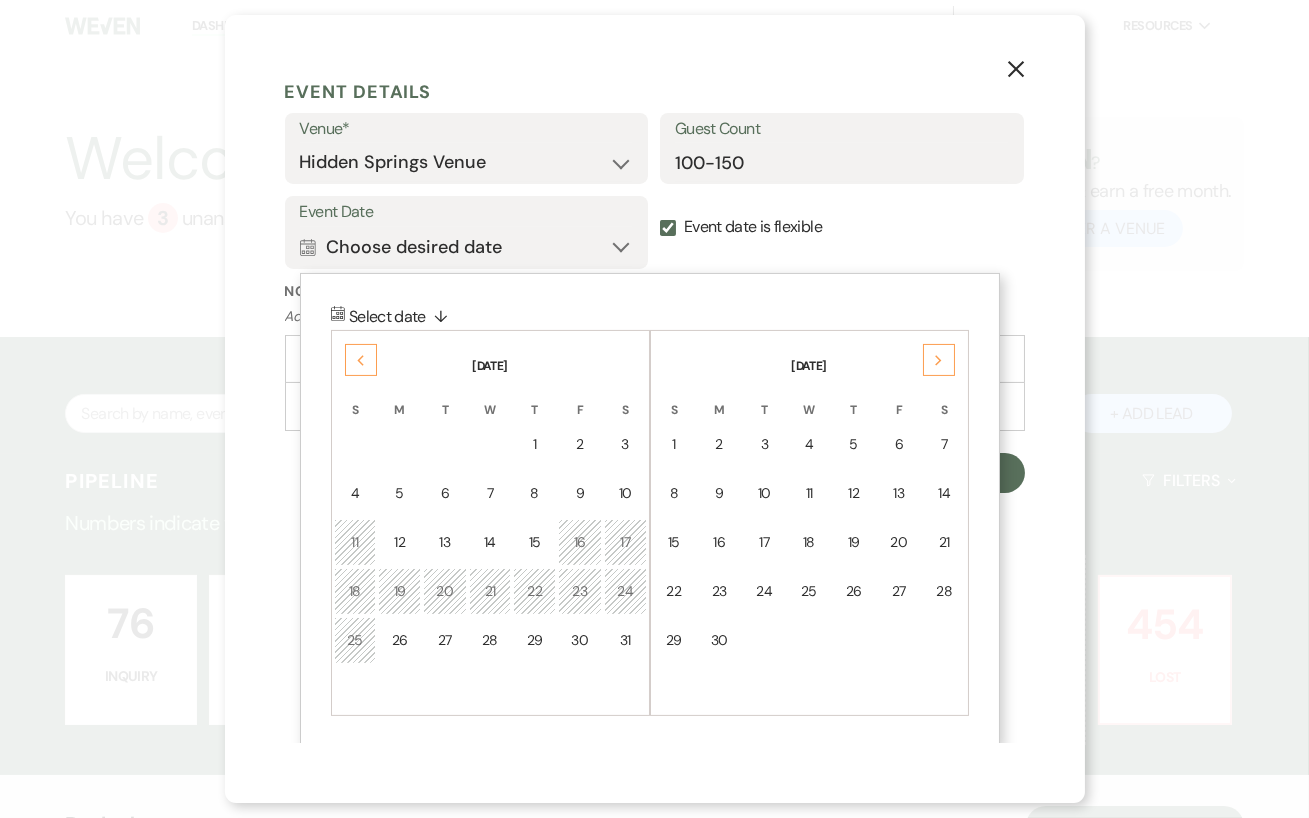click on "Next" 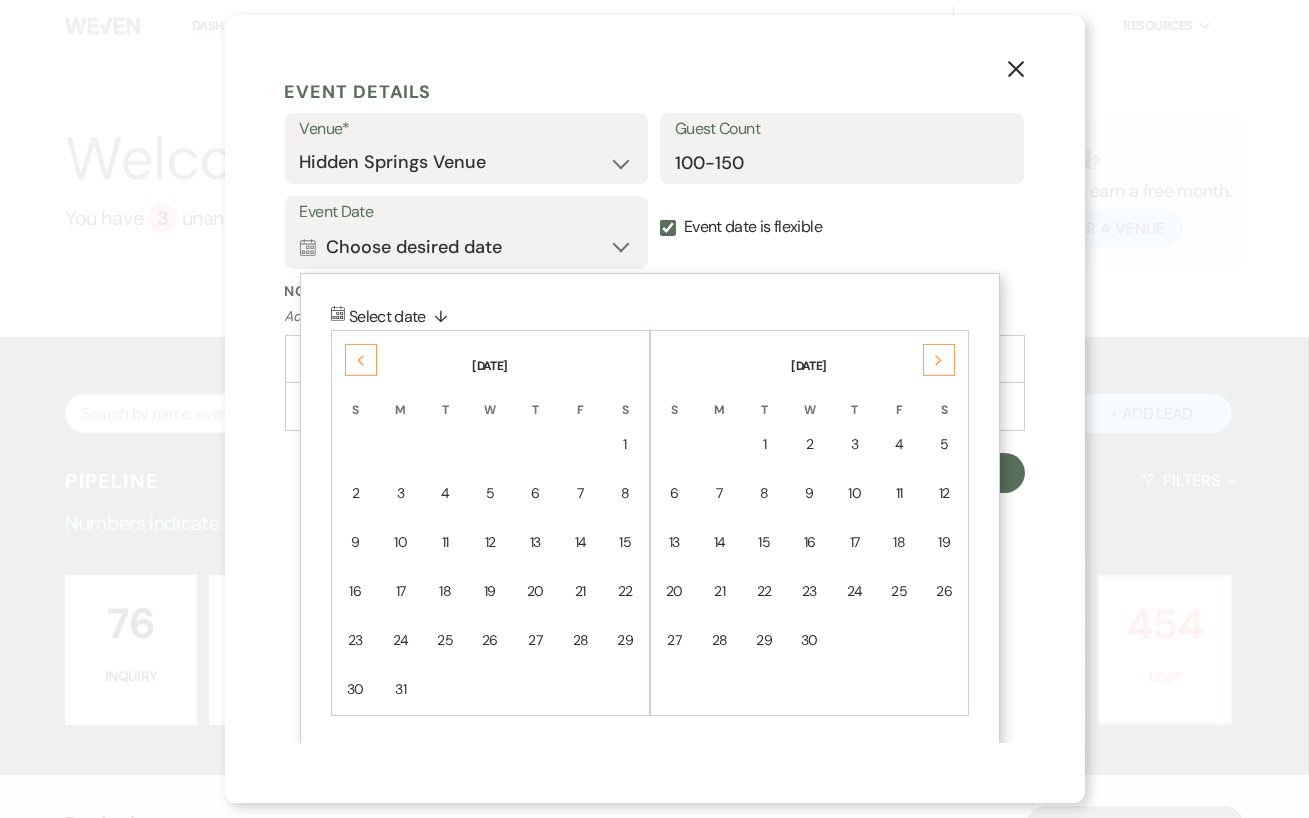 click on "Next" 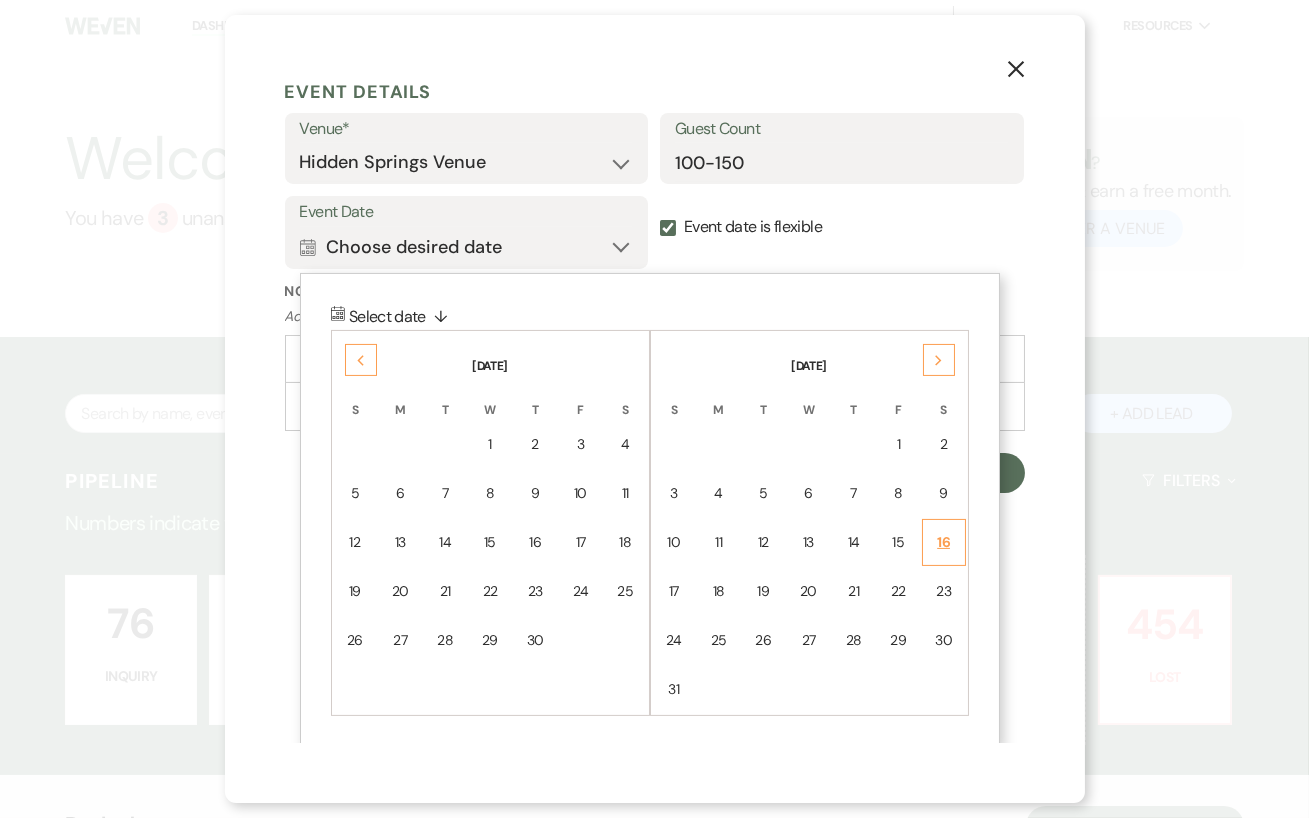 click on "16" at bounding box center (944, 542) 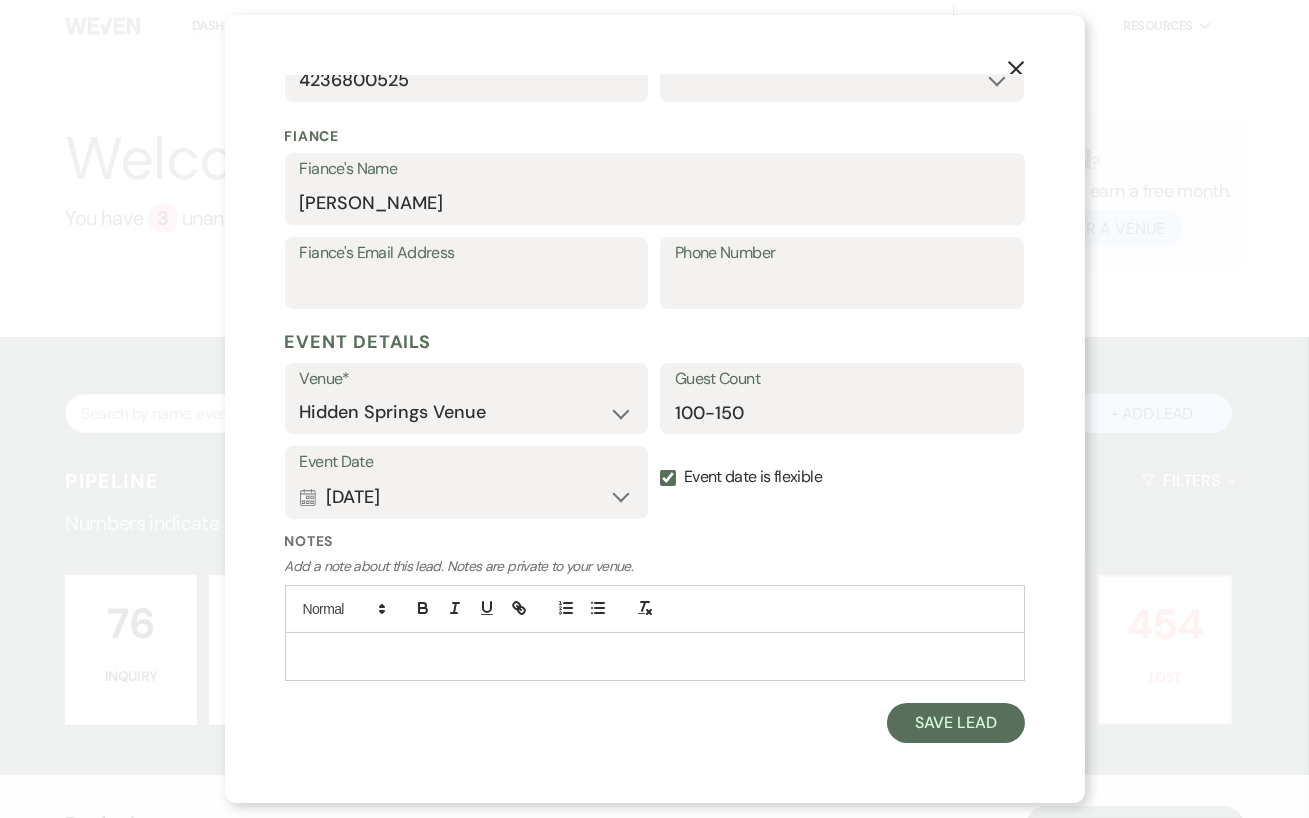 scroll, scrollTop: 519, scrollLeft: 0, axis: vertical 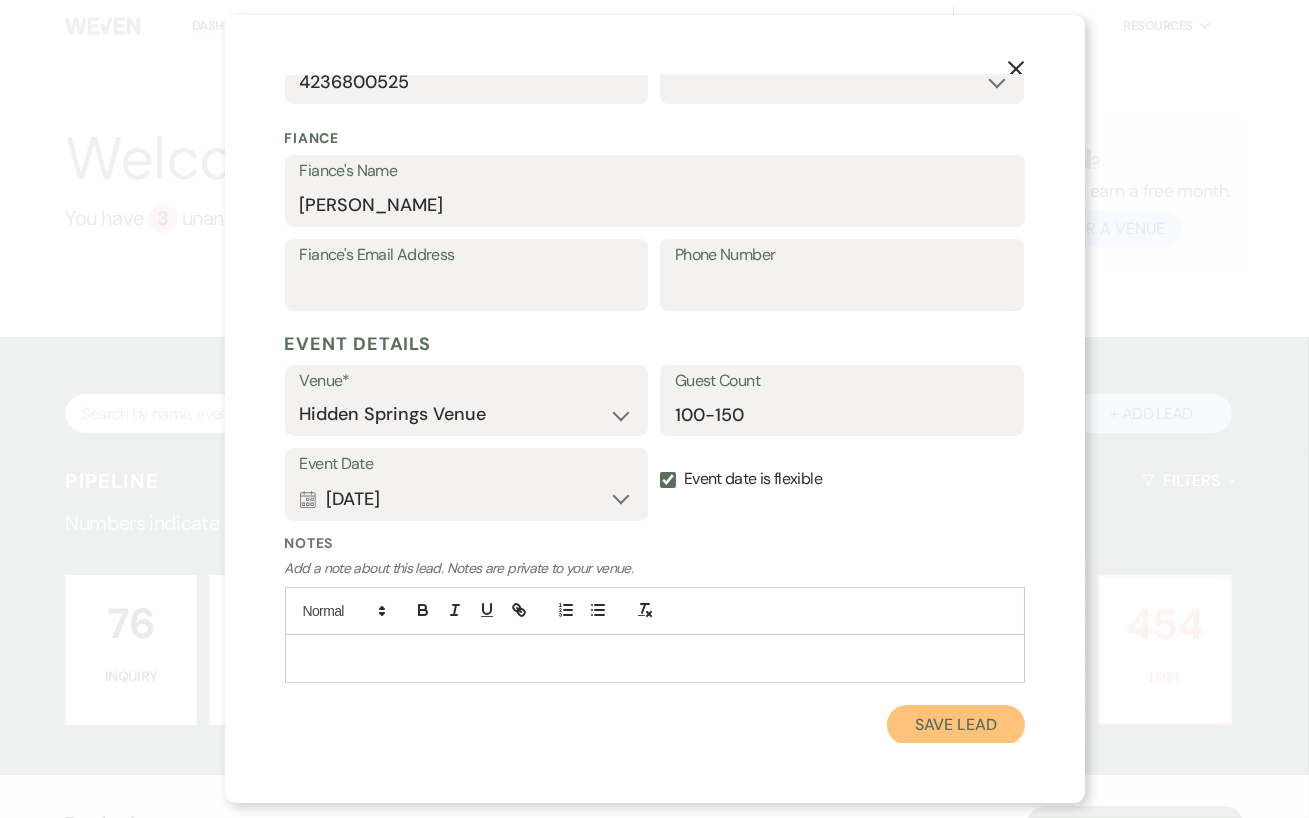 click on "Save Lead" at bounding box center [955, 725] 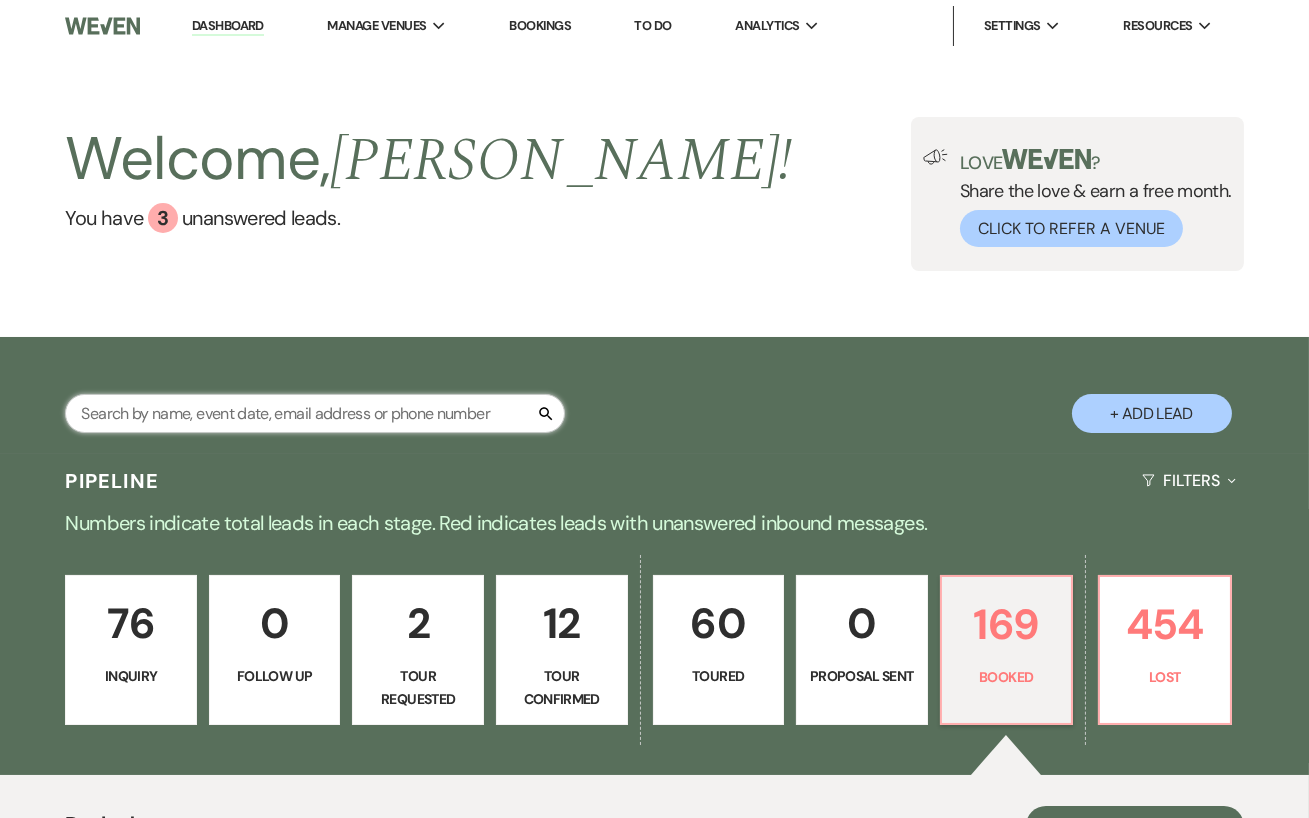 click at bounding box center [315, 413] 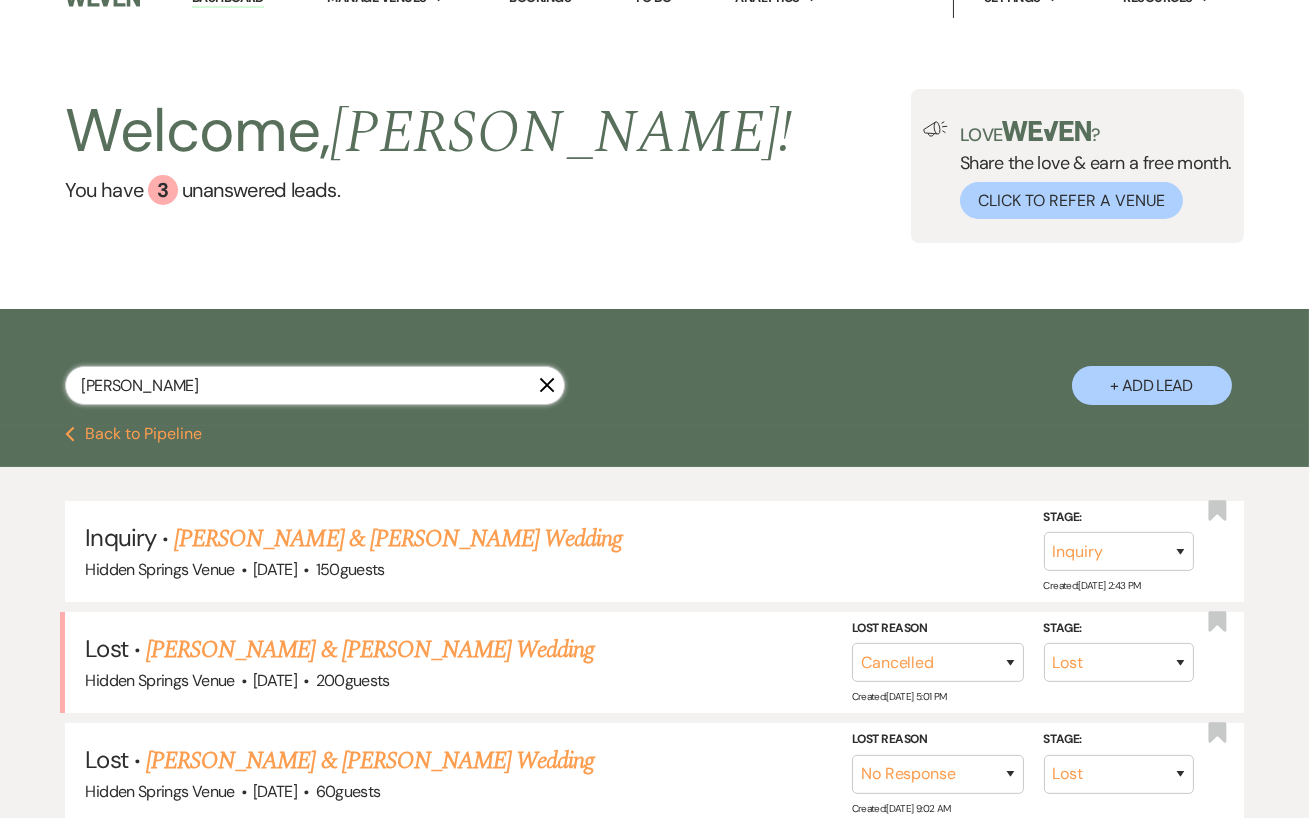 scroll, scrollTop: 29, scrollLeft: 0, axis: vertical 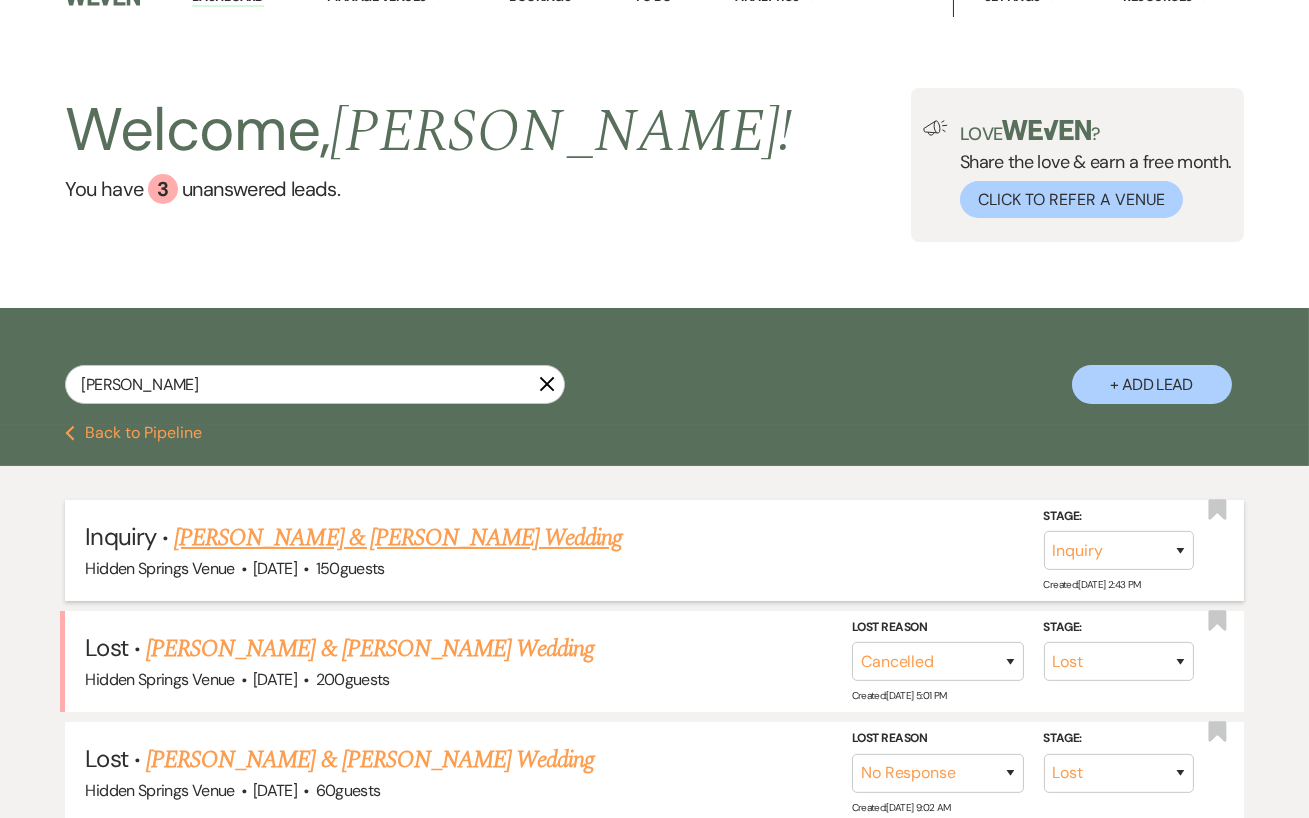 click on "[PERSON_NAME] & [PERSON_NAME] Wedding" at bounding box center [398, 538] 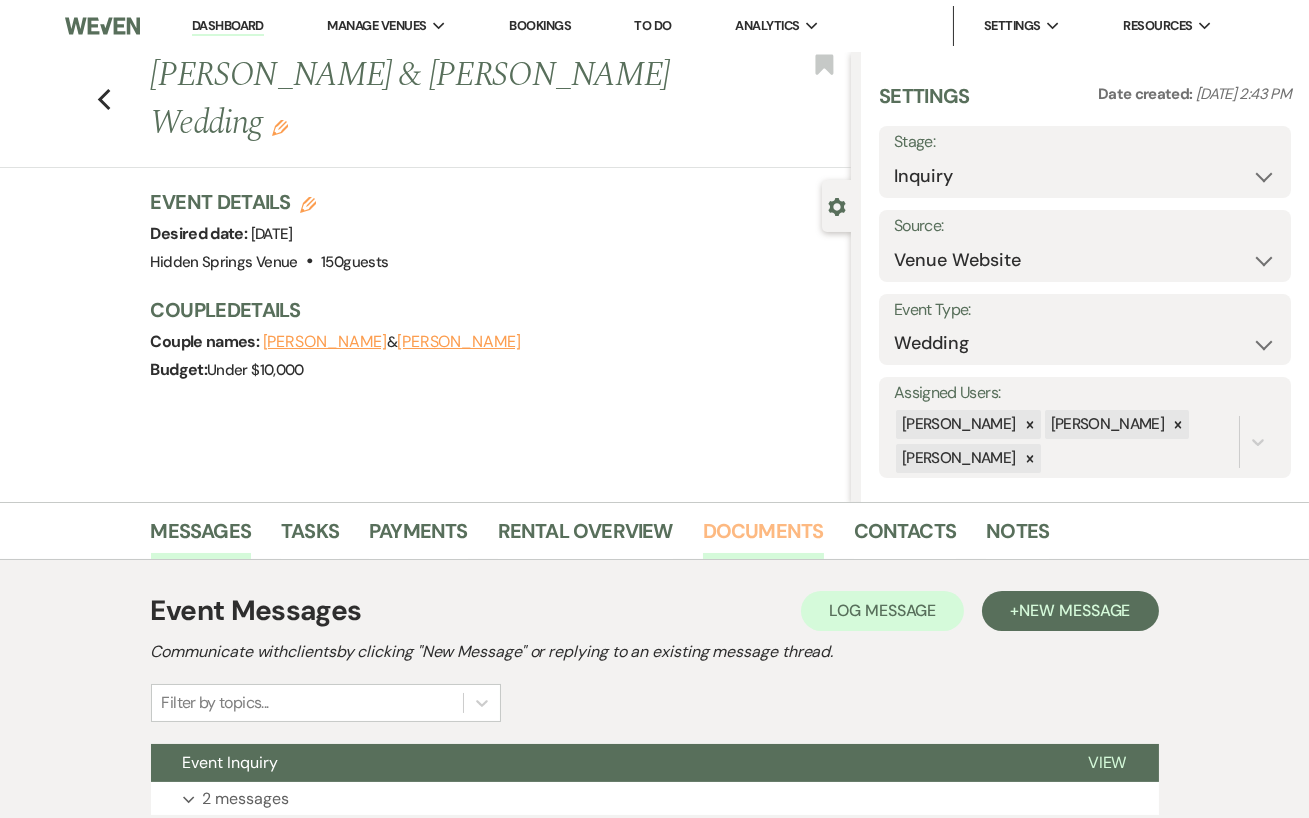 scroll, scrollTop: 155, scrollLeft: 0, axis: vertical 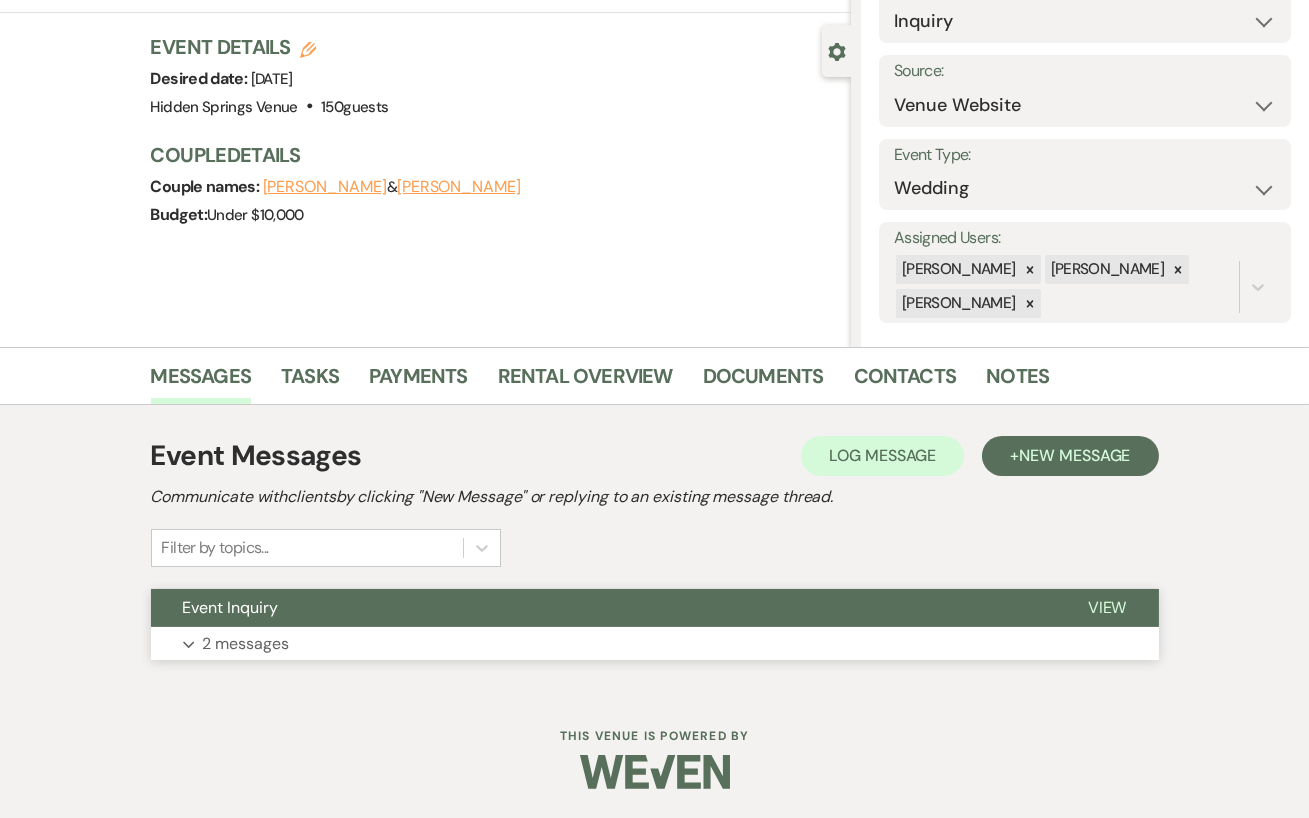 click on "Expand 2 messages" at bounding box center (655, 644) 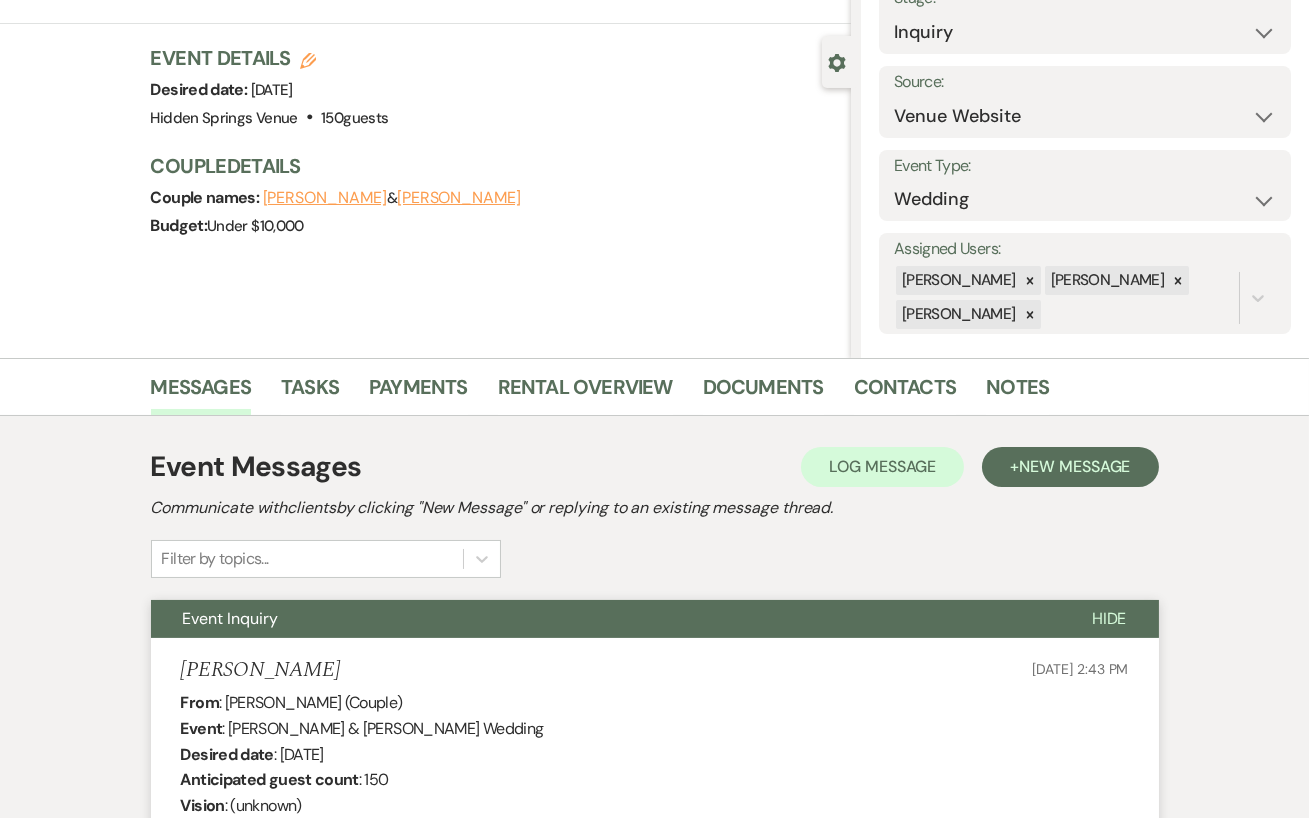scroll, scrollTop: 0, scrollLeft: 0, axis: both 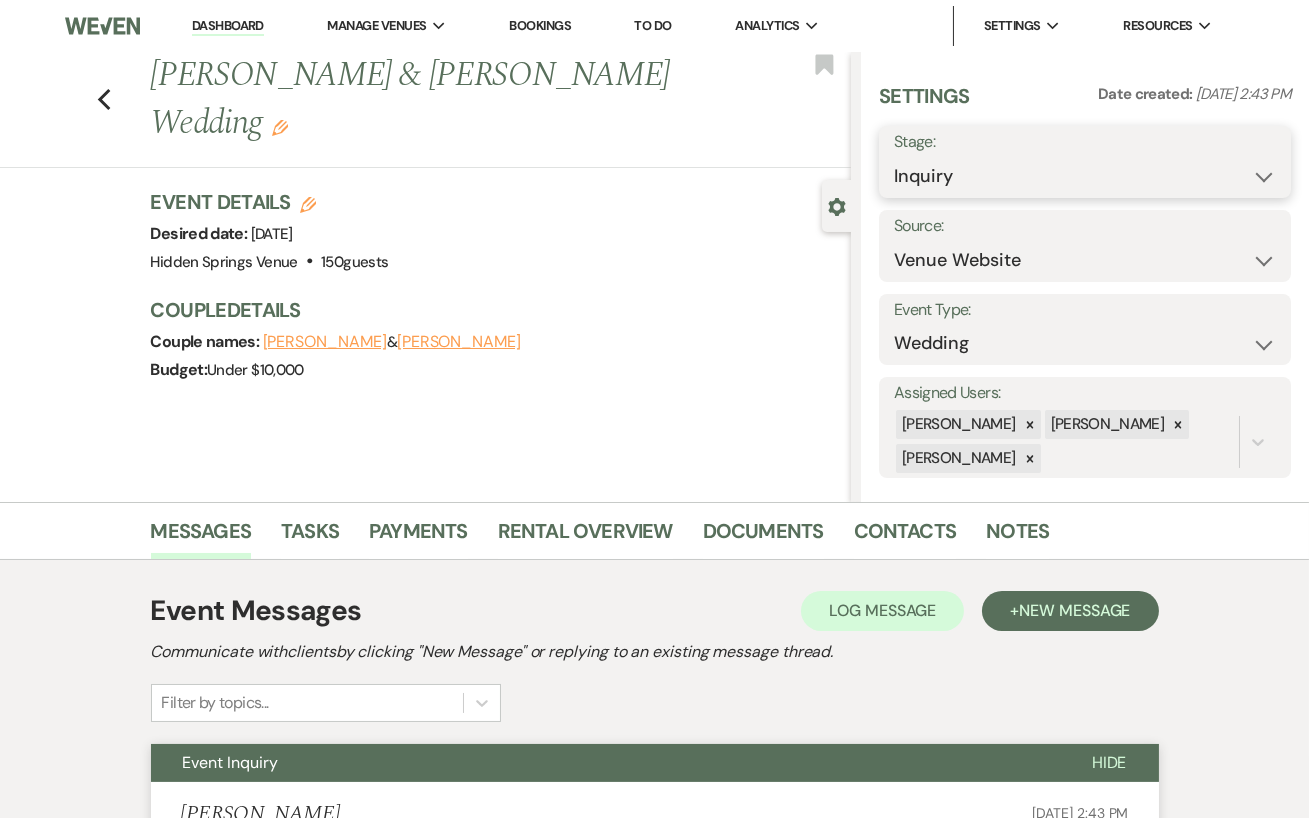 click on "Inquiry Follow Up Tour Requested Tour Confirmed Toured Proposal Sent Booked Lost" at bounding box center (1085, 176) 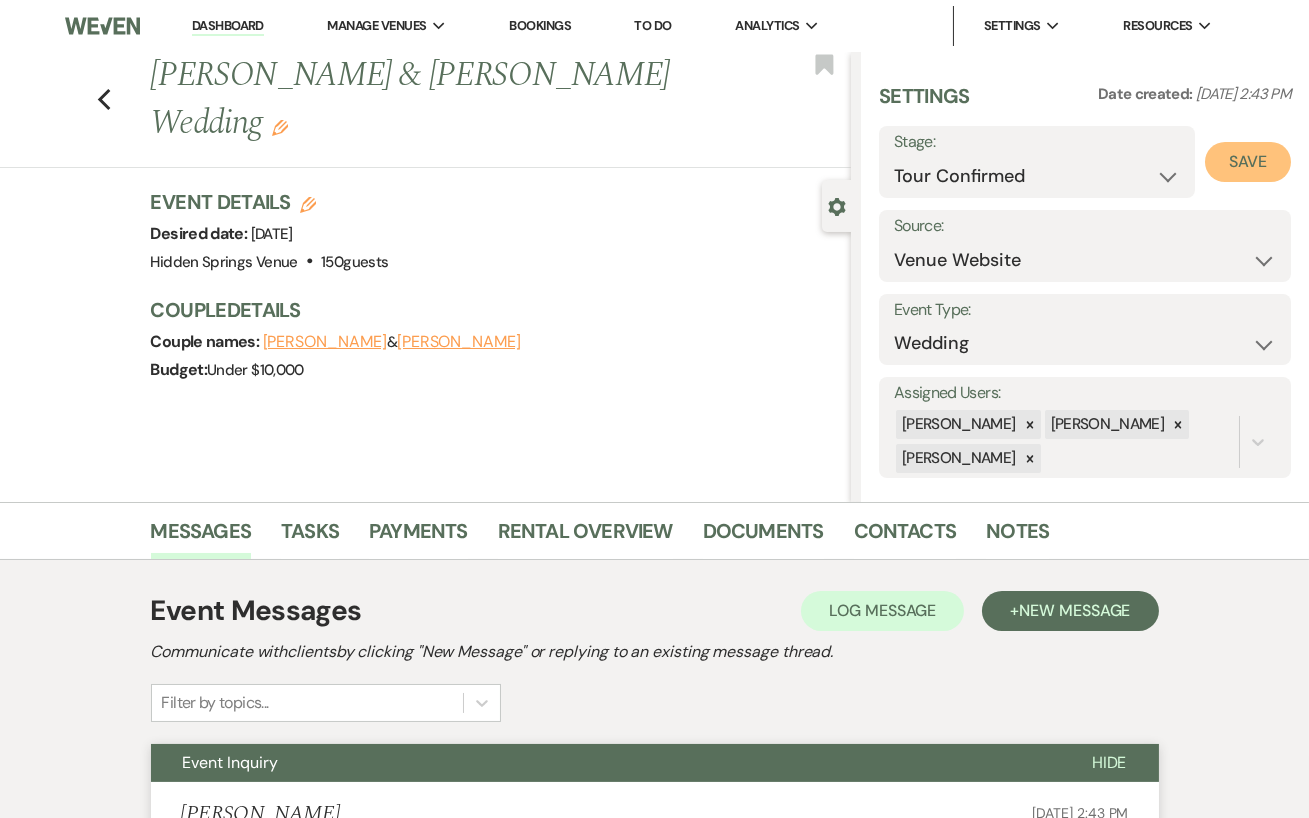 click on "Save" at bounding box center (1248, 162) 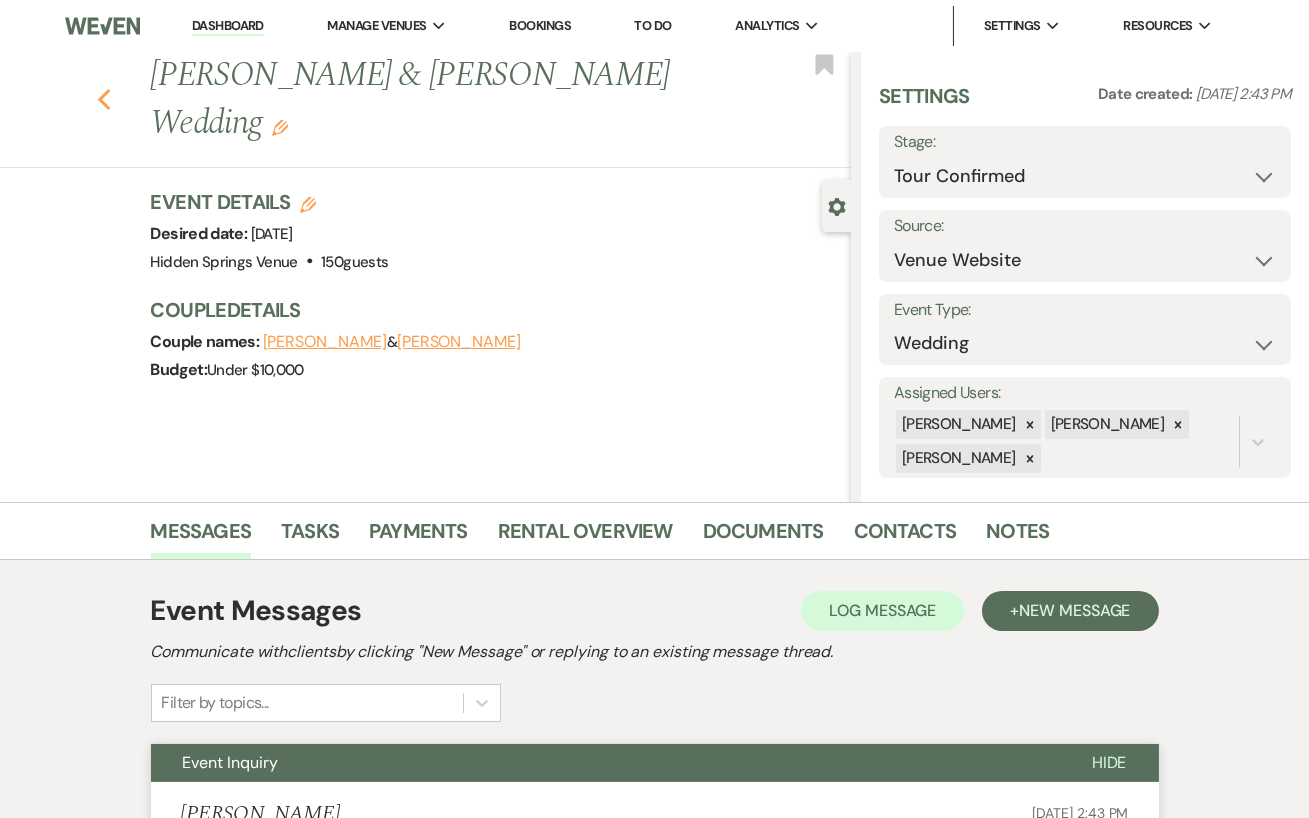 click on "Previous" 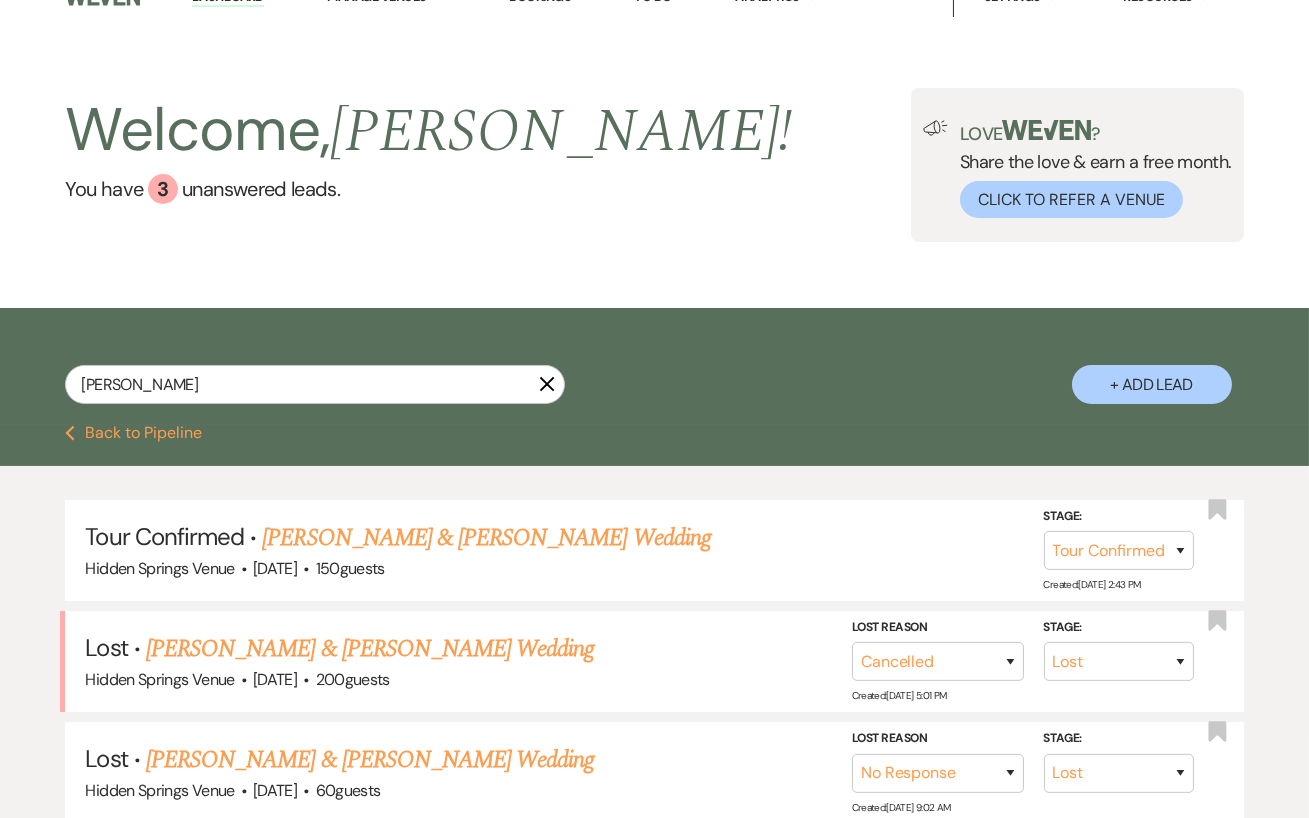 scroll, scrollTop: 0, scrollLeft: 0, axis: both 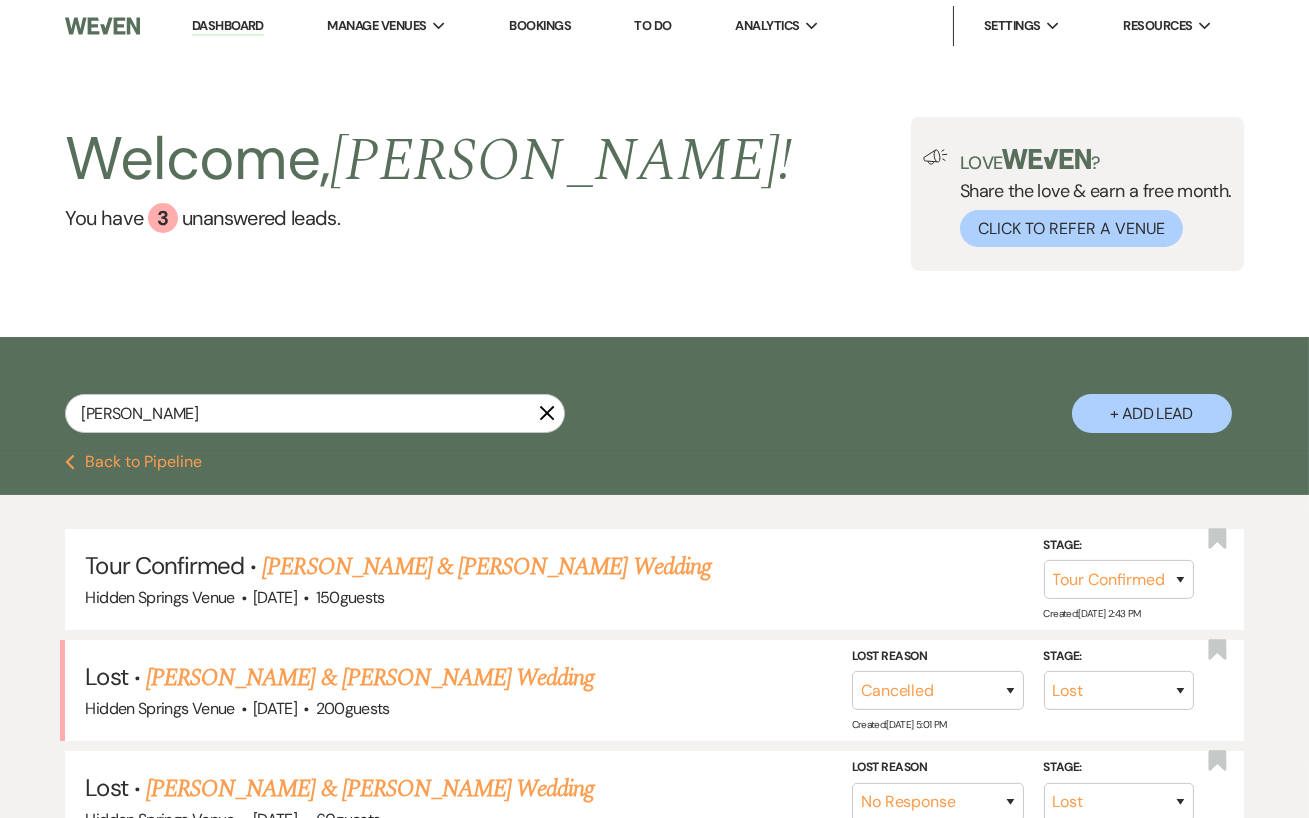 click on "X" 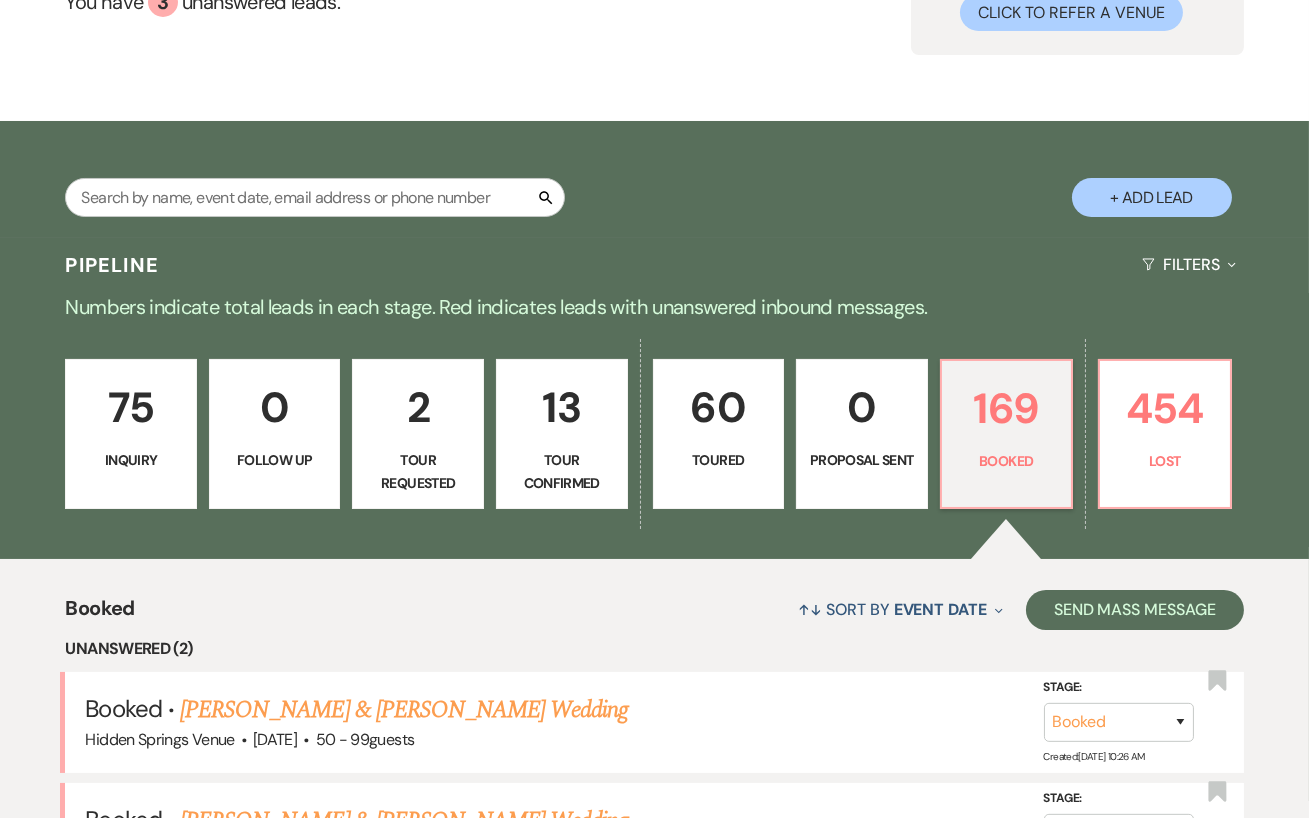 scroll, scrollTop: 215, scrollLeft: 0, axis: vertical 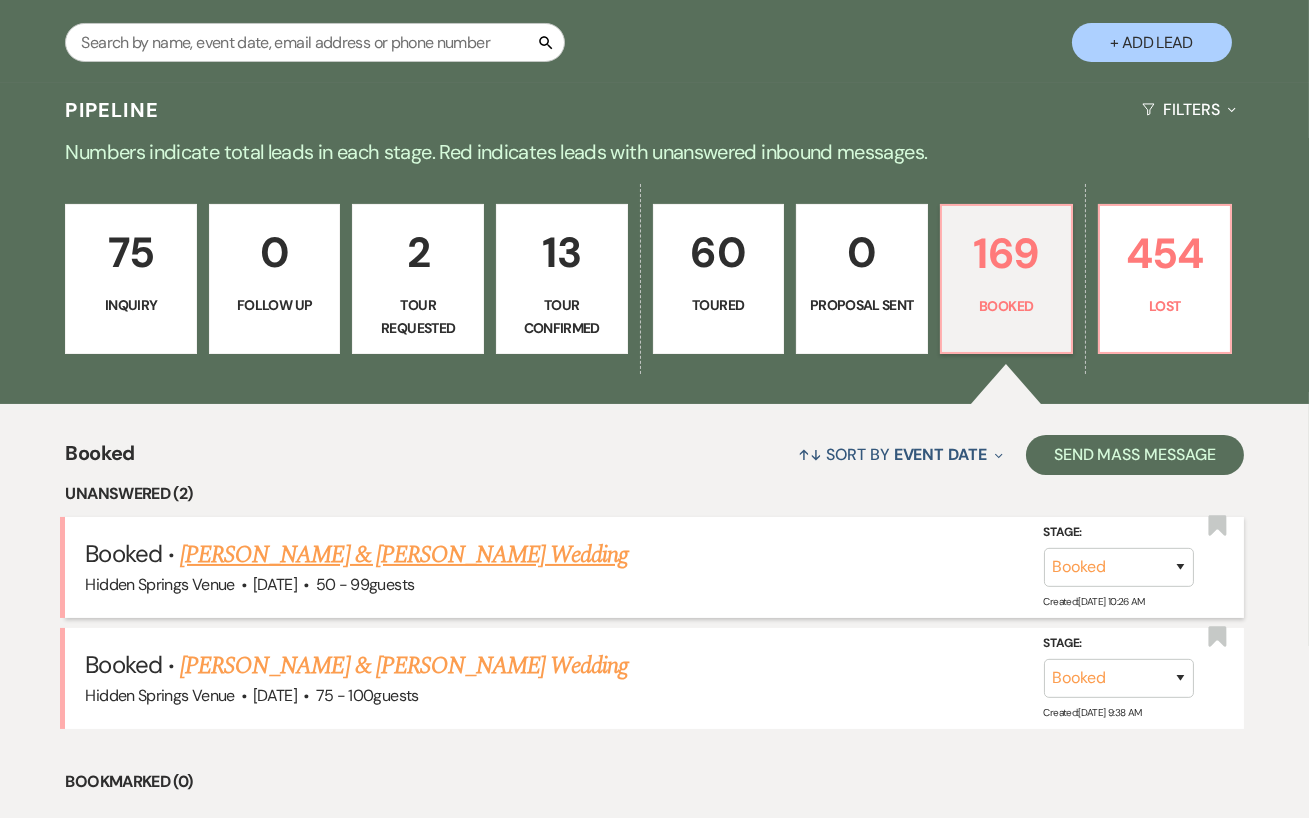 click on "[PERSON_NAME] & [PERSON_NAME] Wedding" at bounding box center (404, 555) 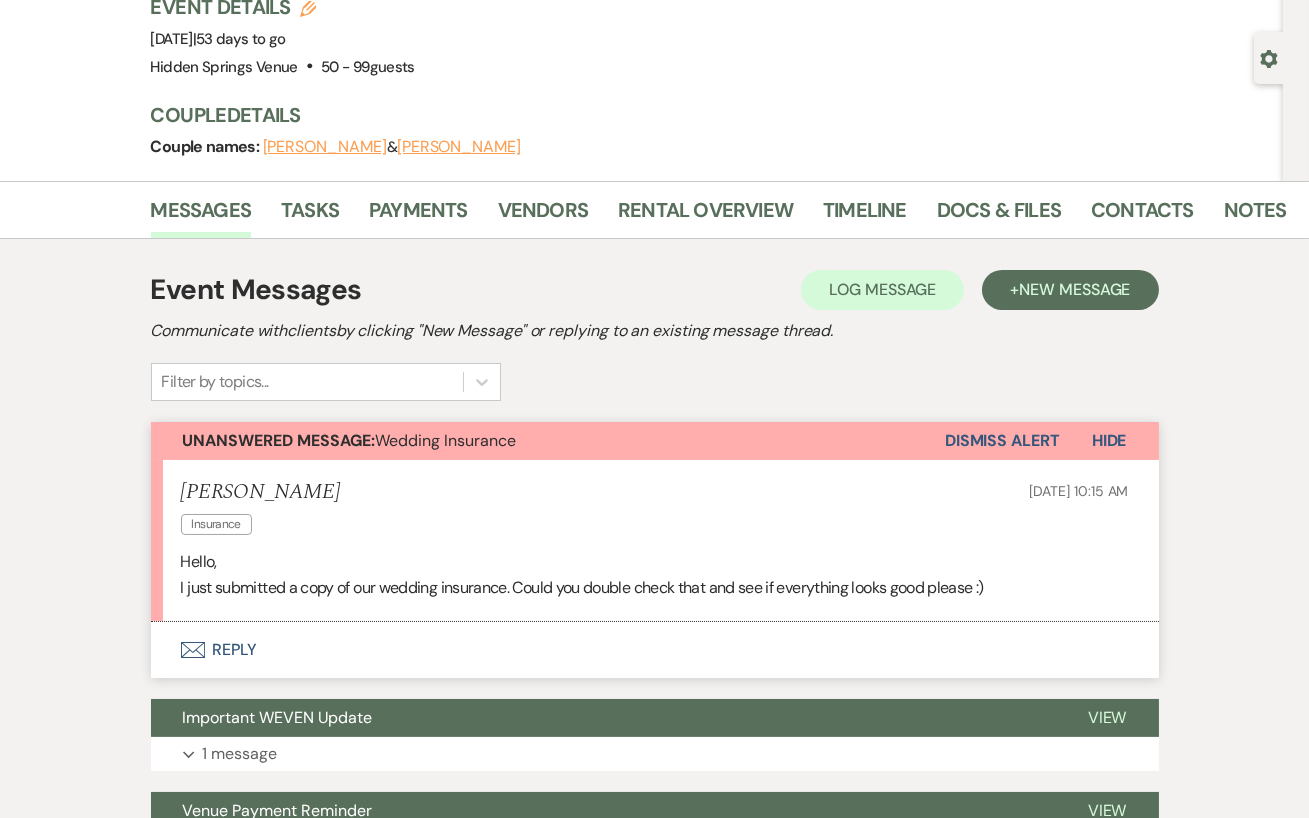 scroll, scrollTop: 0, scrollLeft: 0, axis: both 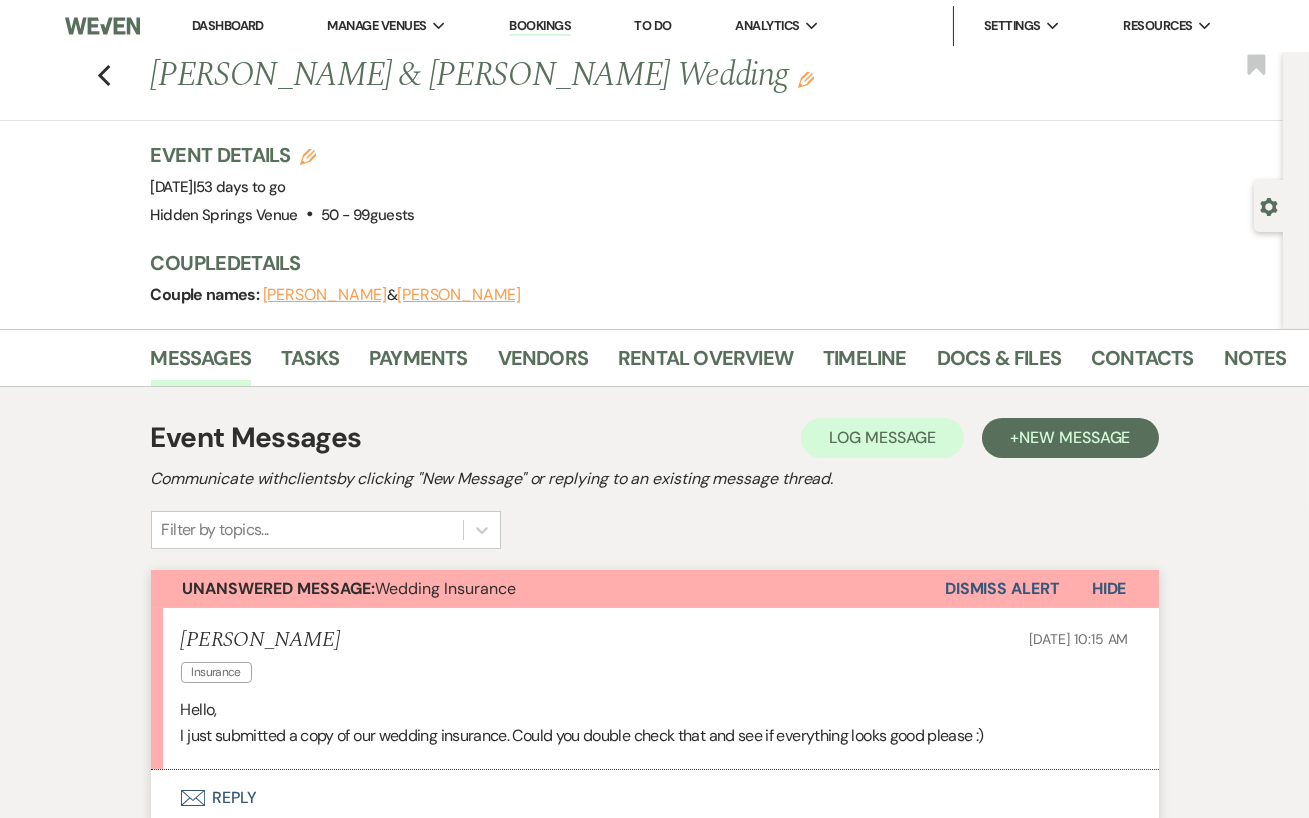 click on "Dashboard" at bounding box center [228, 25] 